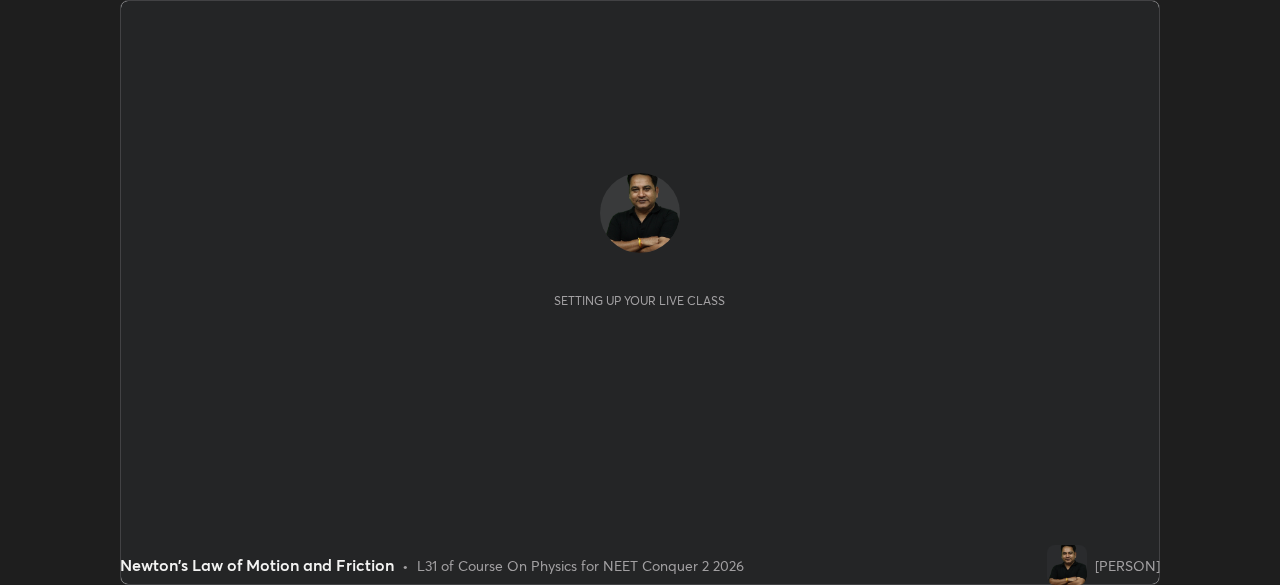 scroll, scrollTop: 0, scrollLeft: 0, axis: both 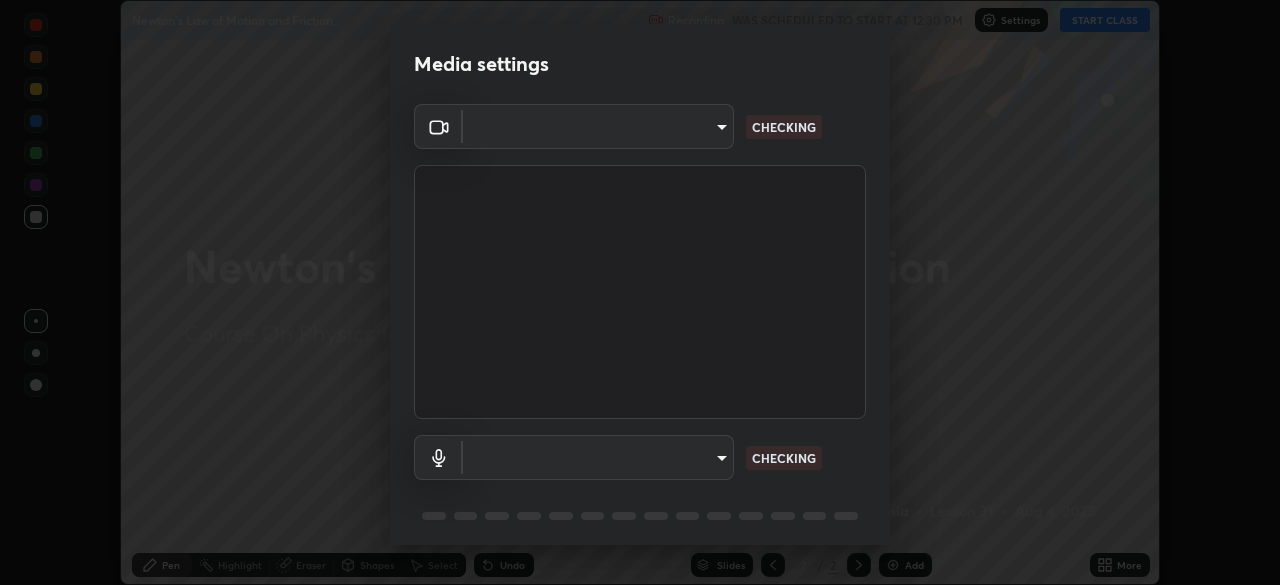 type on "[HASH]" 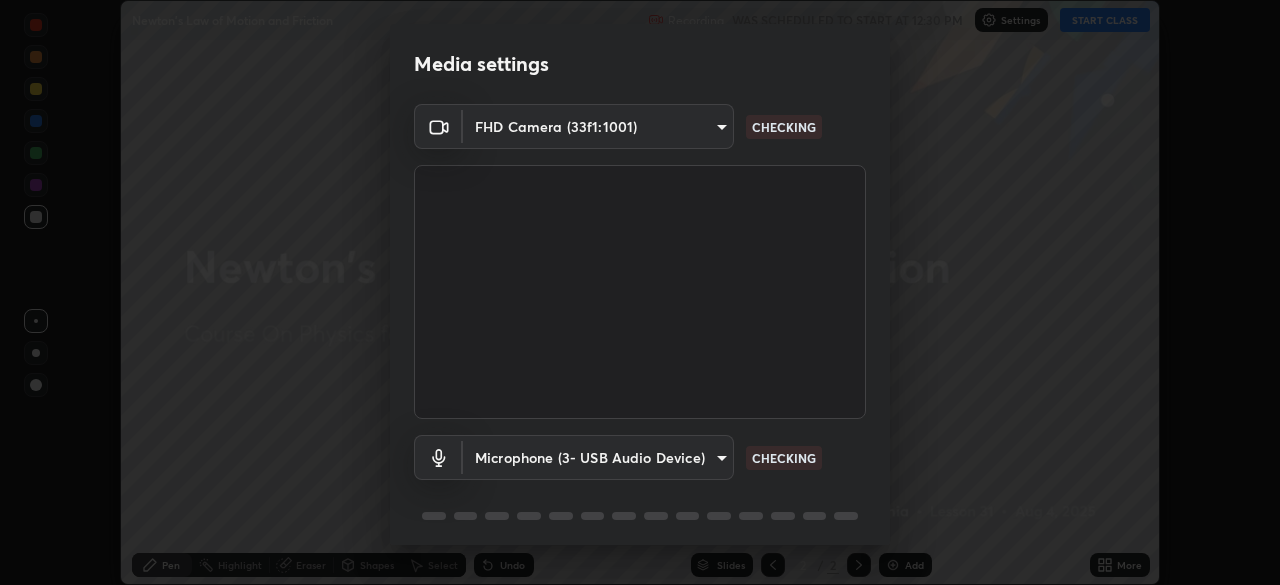 click on "Erase all Newton's Law of Motion and Friction Recording WAS SCHEDULED TO START AT  12:30 PM Settings START CLASS Setting up your live class Newton's Law of Motion and Friction • L31 of Course On Physics for NEET Conquer 2 2026 [PERSON] Pen Highlight Eraser Shapes Select Undo Slides 2 / 2 Add More No doubts shared Encourage your learners to ask a doubt for better clarity Report an issue Reason for reporting Buffering Chat not working Audio - Video sync issue Educator video quality low ​ Attach an image Report Media settings FHD Camera (33f1:1001) [HASH] CHECKING Microphone (3- USB Audio Device) [HASH] CHECKING 1 / 5 Next" at bounding box center [640, 292] 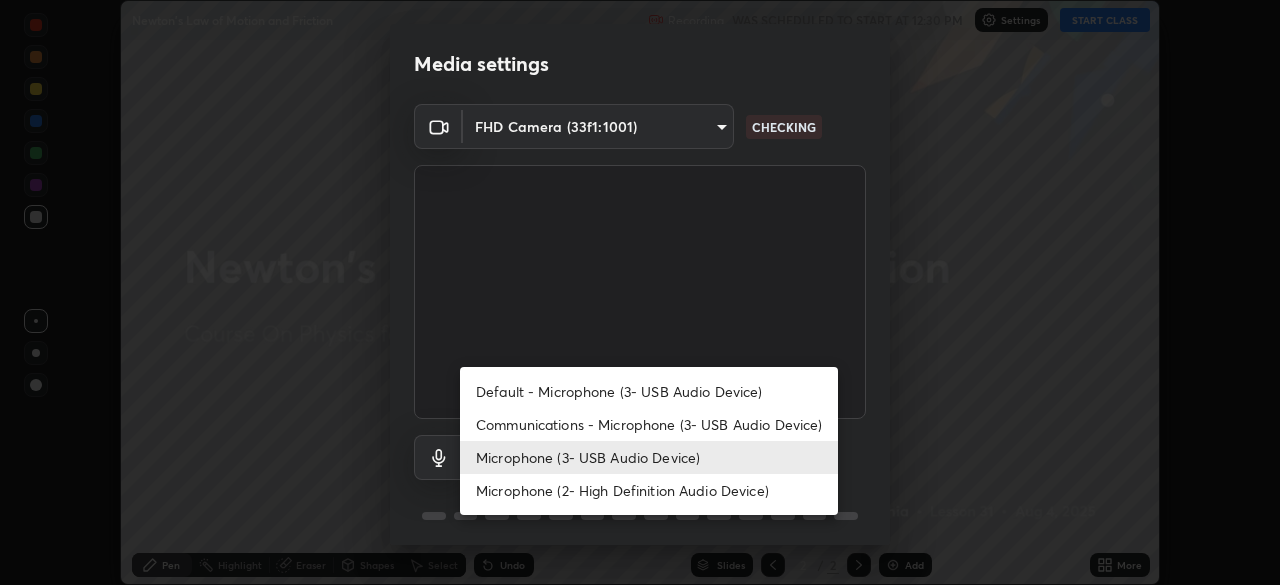 click on "Microphone (2- High Definition Audio Device)" at bounding box center (649, 490) 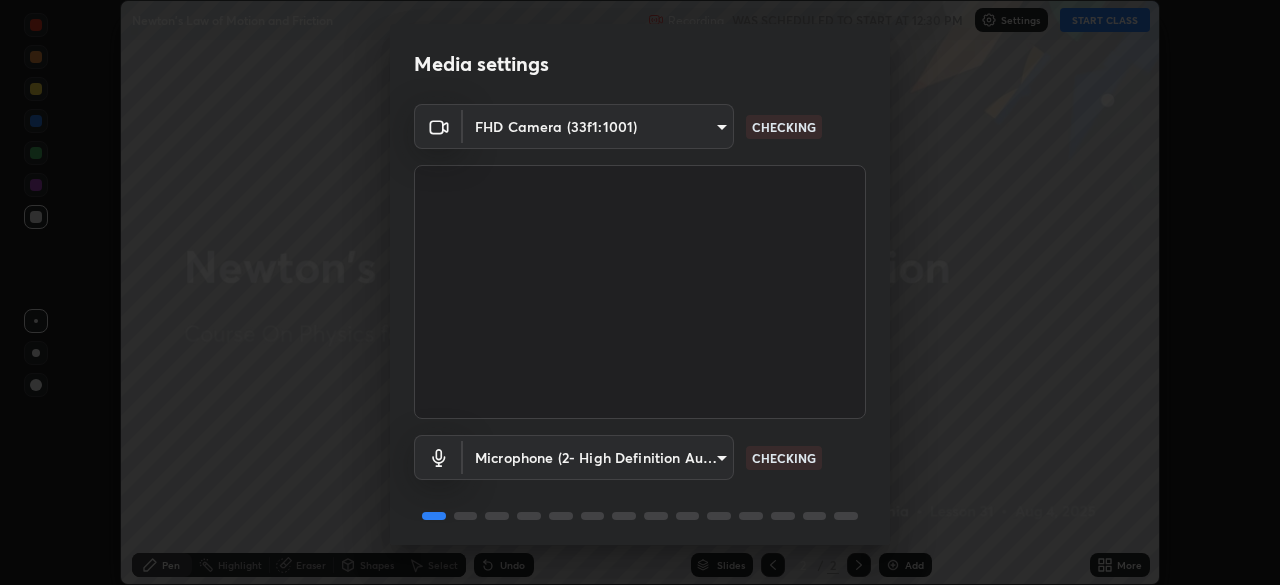 click on "Erase all Newton's Law of Motion and Friction Recording WAS SCHEDULED TO START AT  12:30 PM Settings START CLASS Setting up your live class Newton's Law of Motion and Friction • L31 of Course On Physics for NEET Conquer 2 2026 [PERSON] Pen Highlight Eraser Shapes Select Undo Slides 2 / 2 Add More No doubts shared Encourage your learners to ask a doubt for better clarity Report an issue Reason for reporting Buffering Chat not working Audio - Video sync issue Educator video quality low ​ Attach an image Report Media settings FHD Camera (33f1:1001) [HASH] CHECKING Microphone (2- High Definition Audio Device) [HASH] CHECKING 1 / 5 Next" at bounding box center [640, 292] 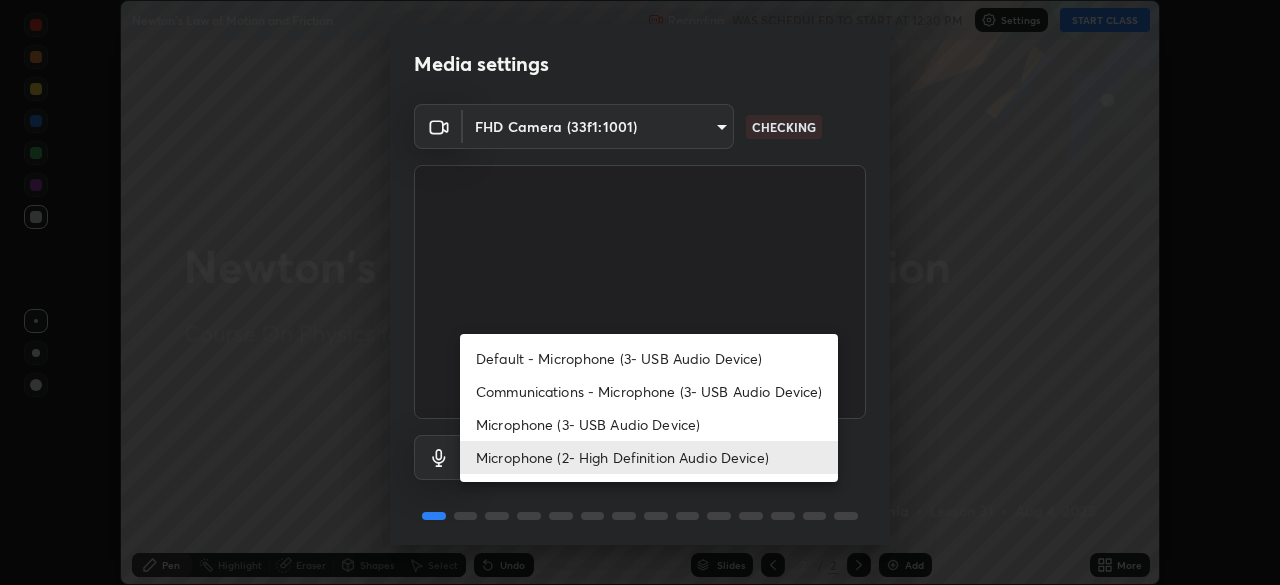 click on "Microphone (3- USB Audio Device)" at bounding box center [649, 424] 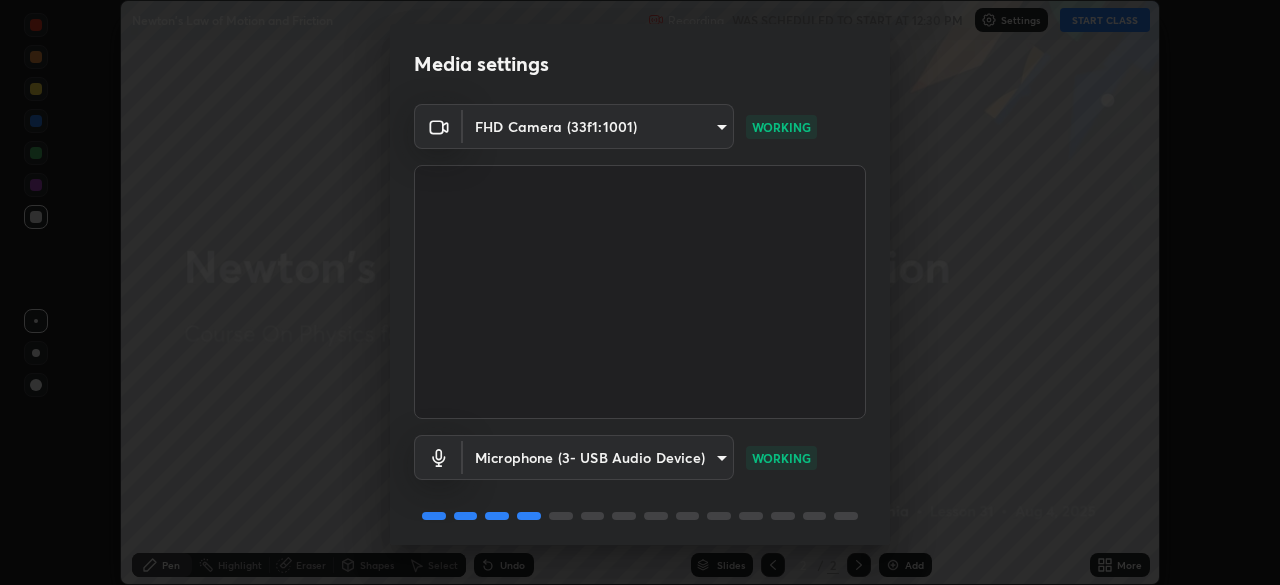 scroll, scrollTop: 70, scrollLeft: 0, axis: vertical 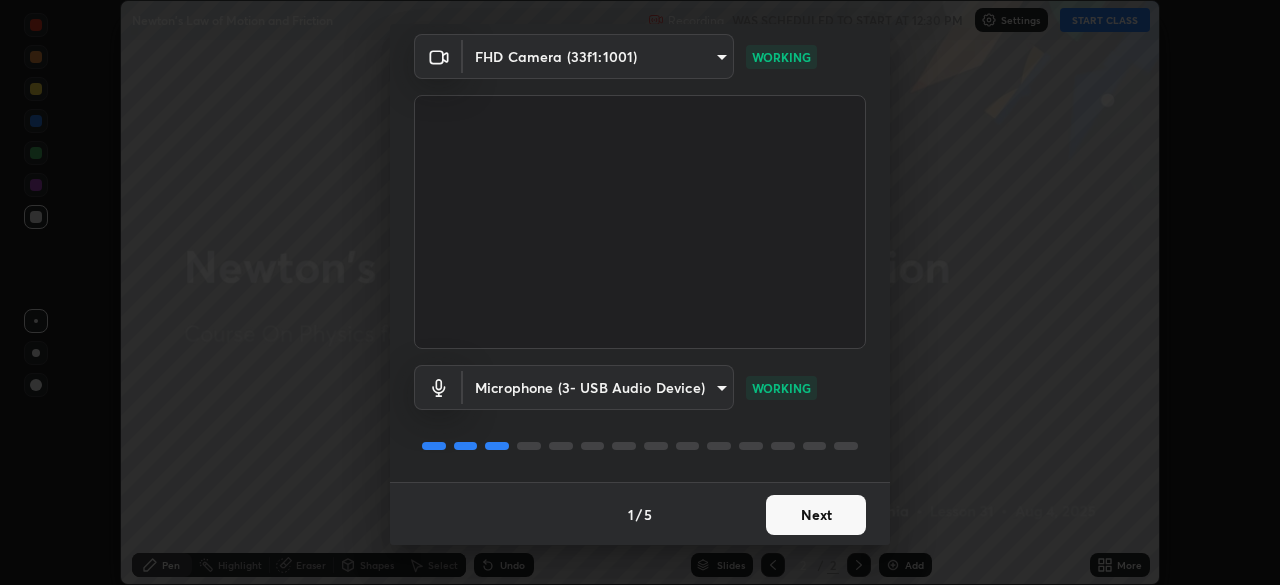 click on "Next" at bounding box center (816, 515) 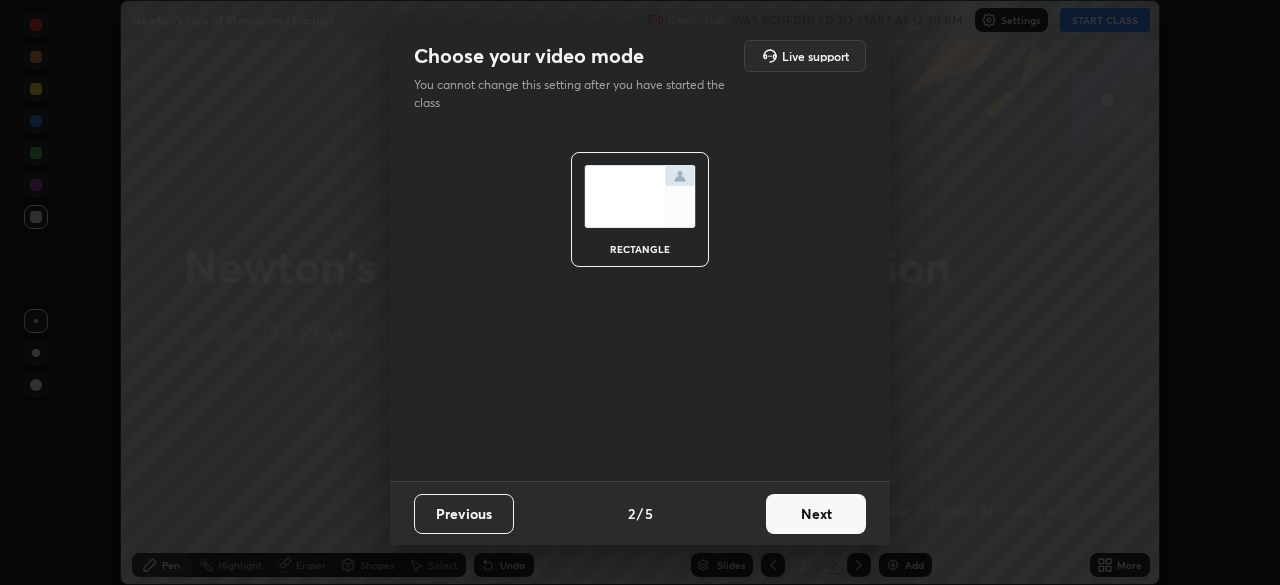 scroll, scrollTop: 0, scrollLeft: 0, axis: both 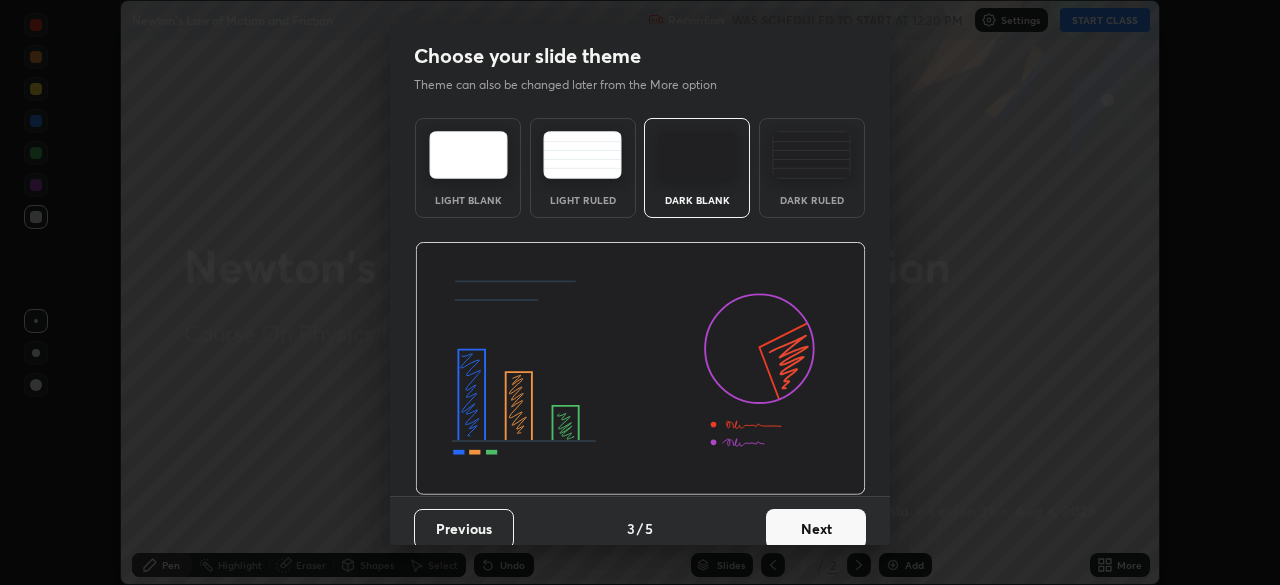 click on "Next" at bounding box center [816, 529] 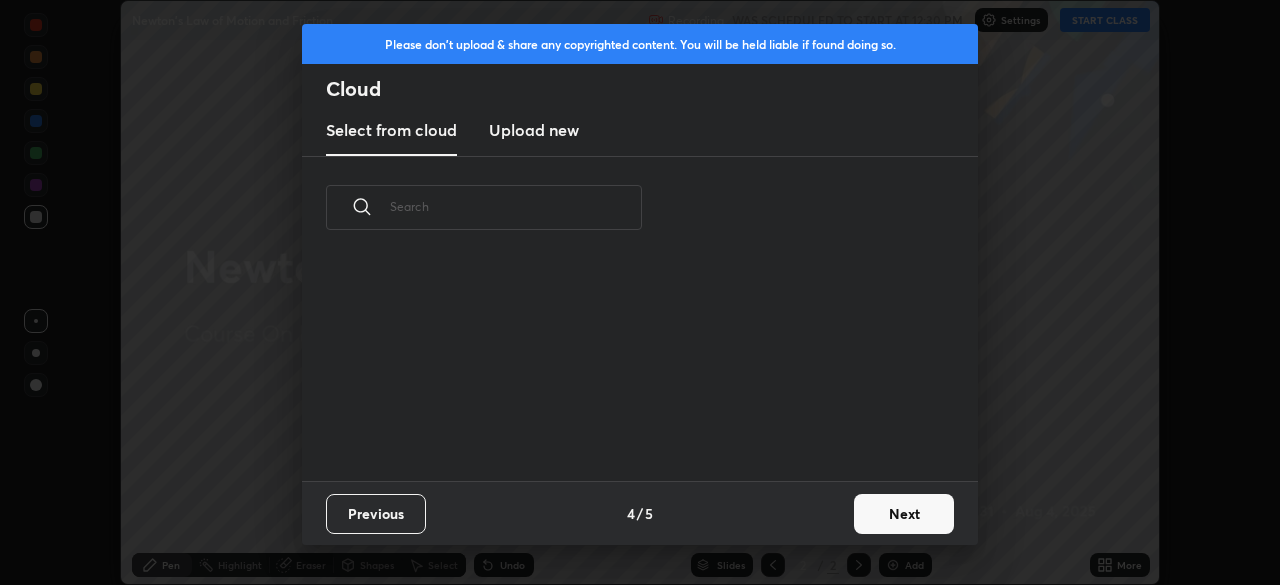scroll, scrollTop: 6, scrollLeft: 11, axis: both 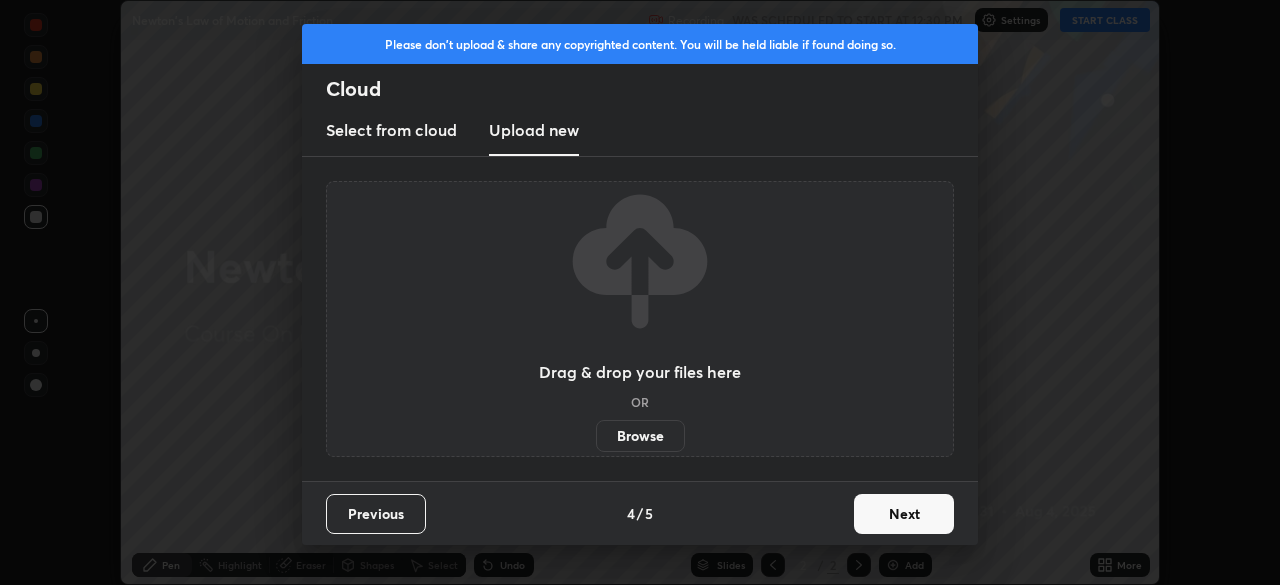 click on "Browse" at bounding box center (640, 436) 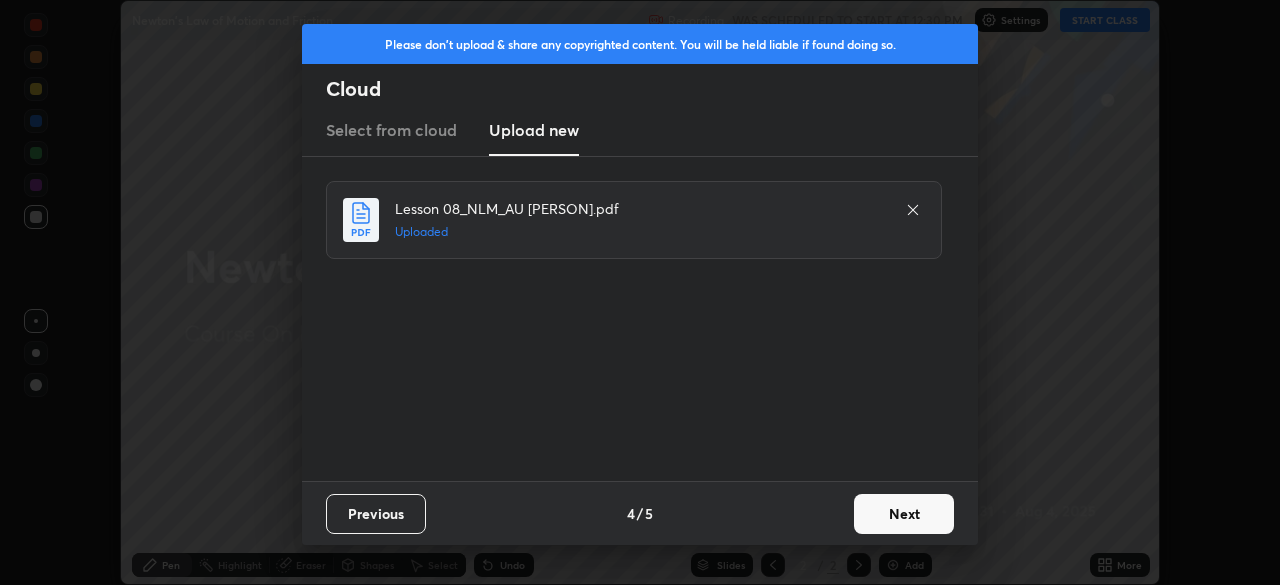 click on "Next" at bounding box center [904, 514] 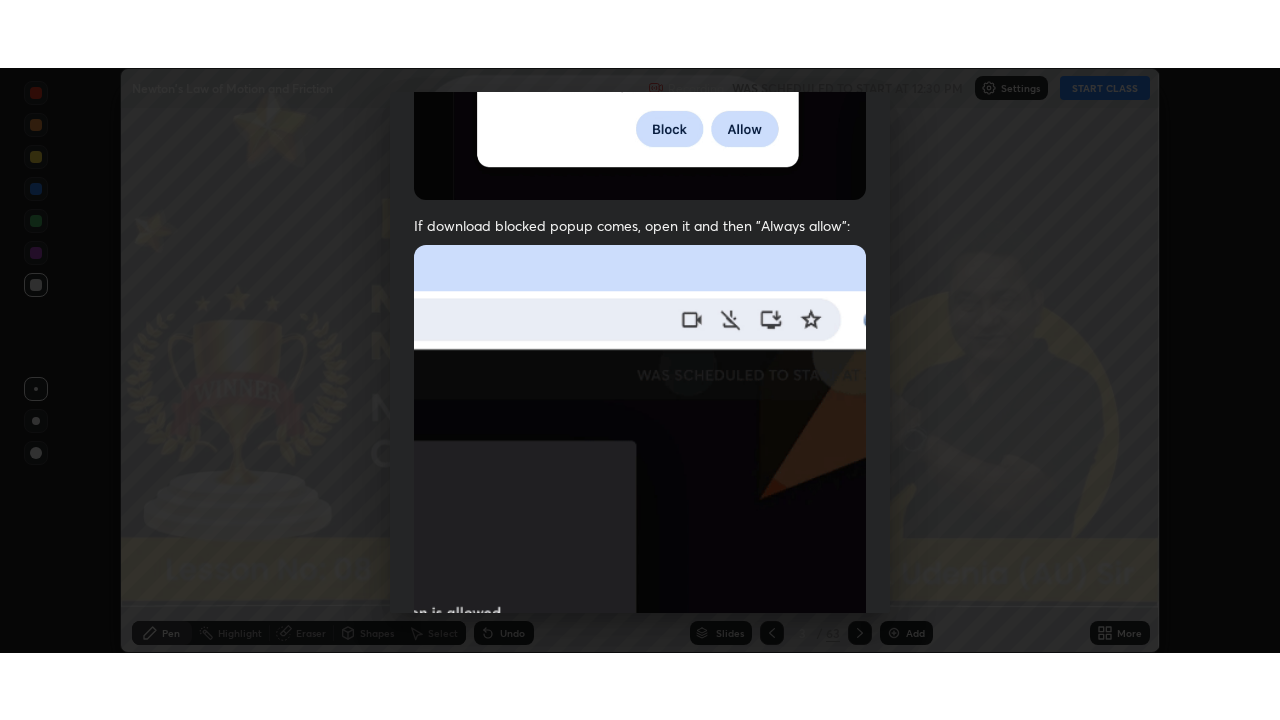 scroll, scrollTop: 478, scrollLeft: 0, axis: vertical 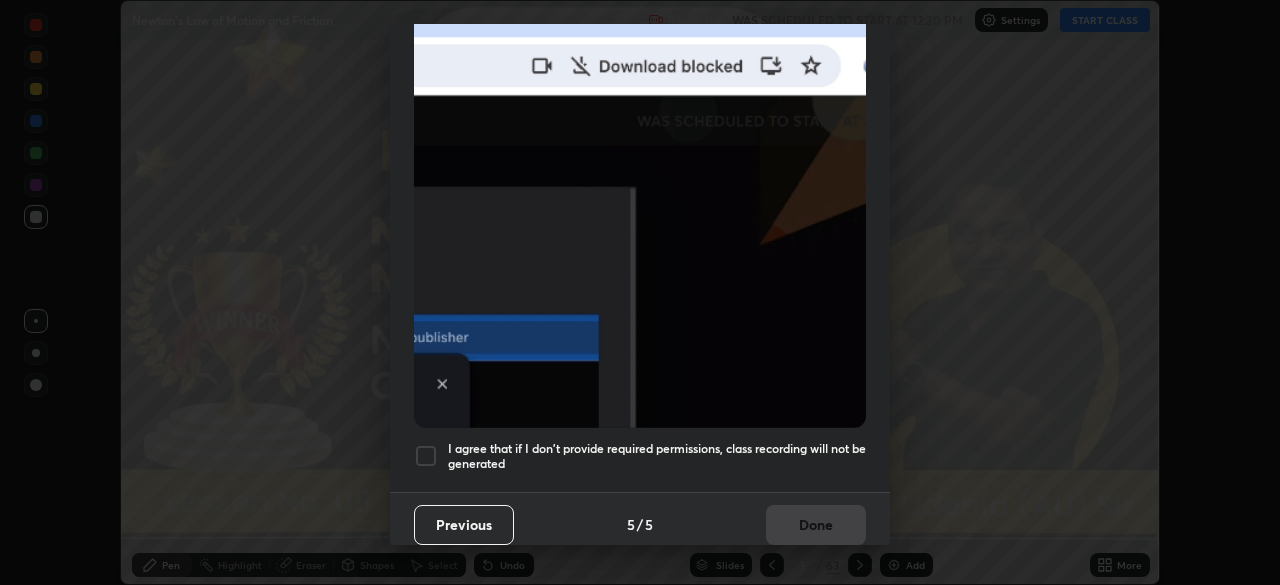 click at bounding box center (426, 456) 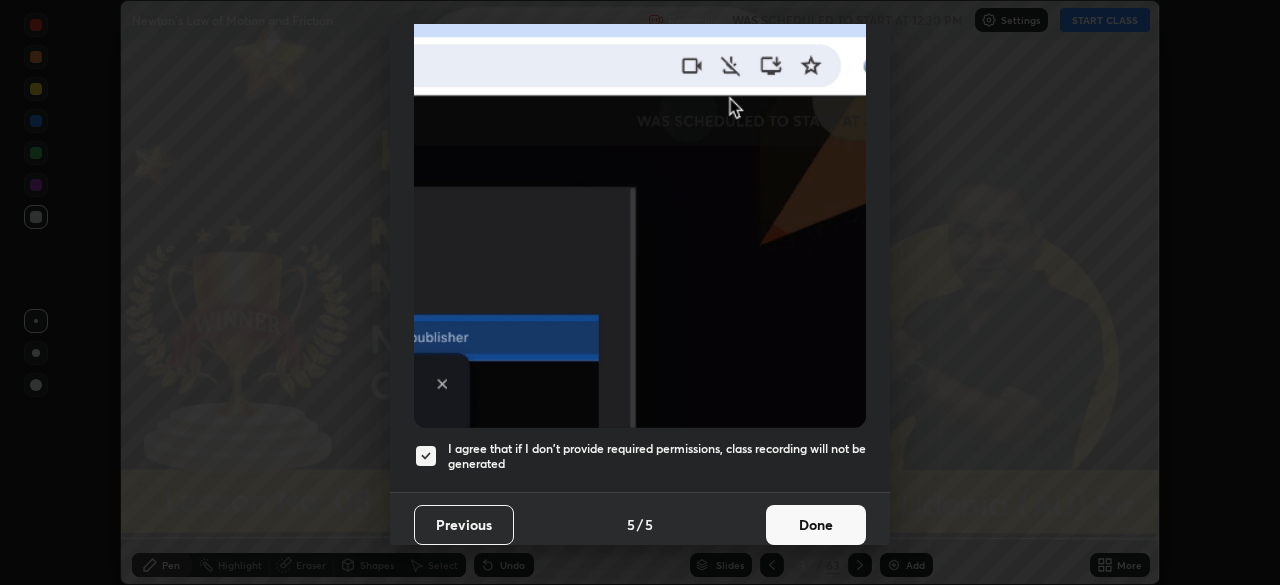 click on "Done" at bounding box center (816, 525) 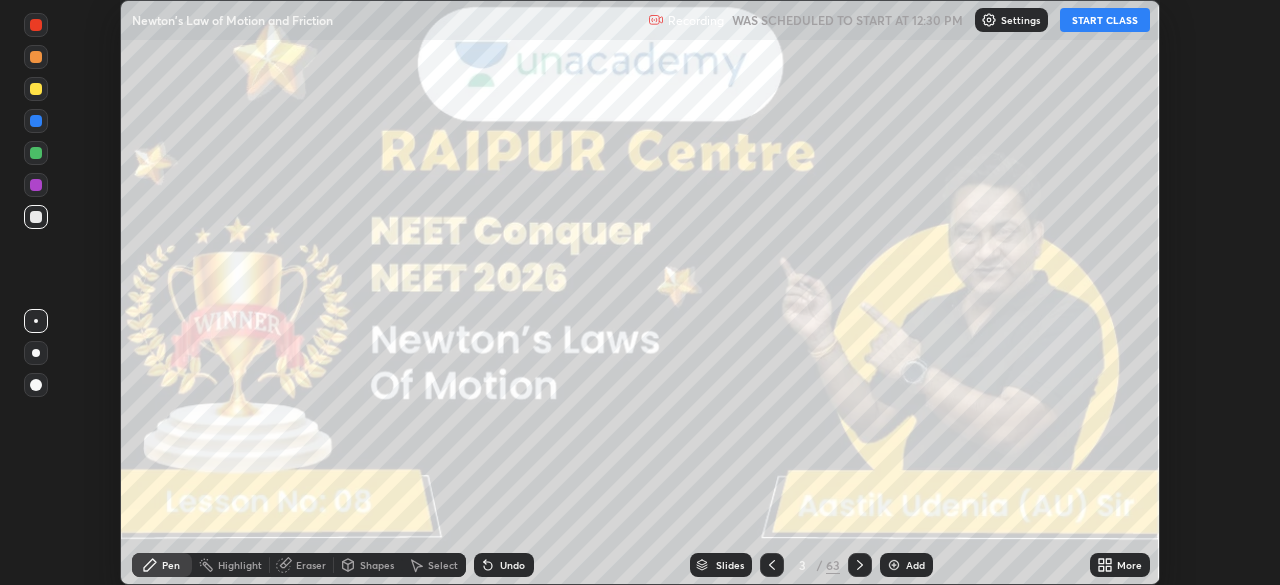 click 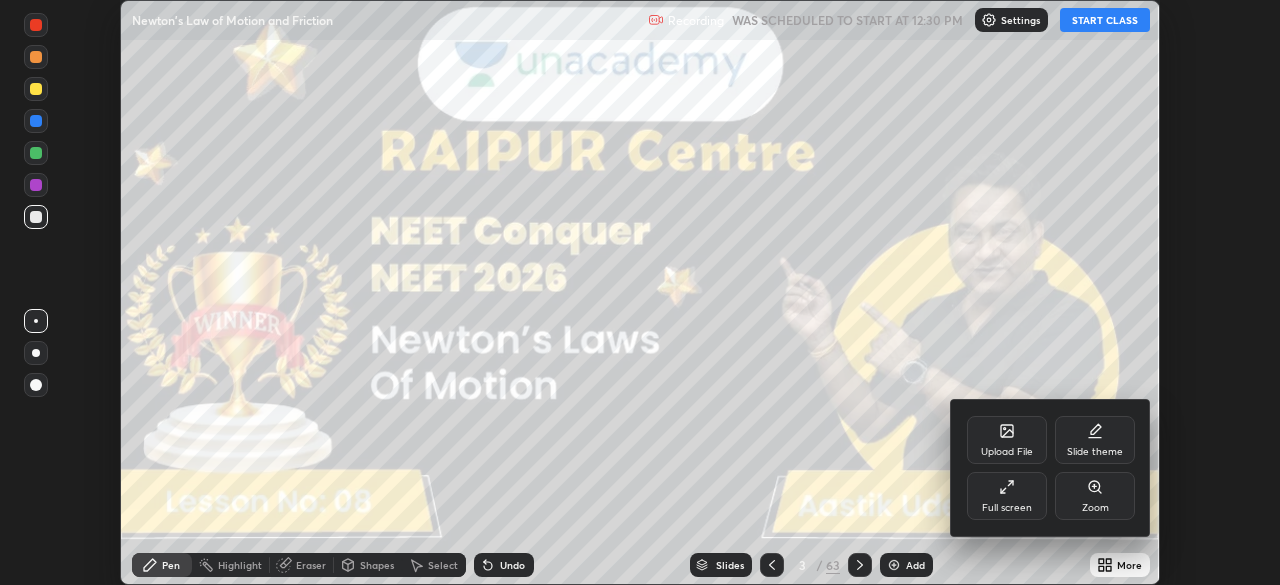 click on "Full screen" at bounding box center (1007, 496) 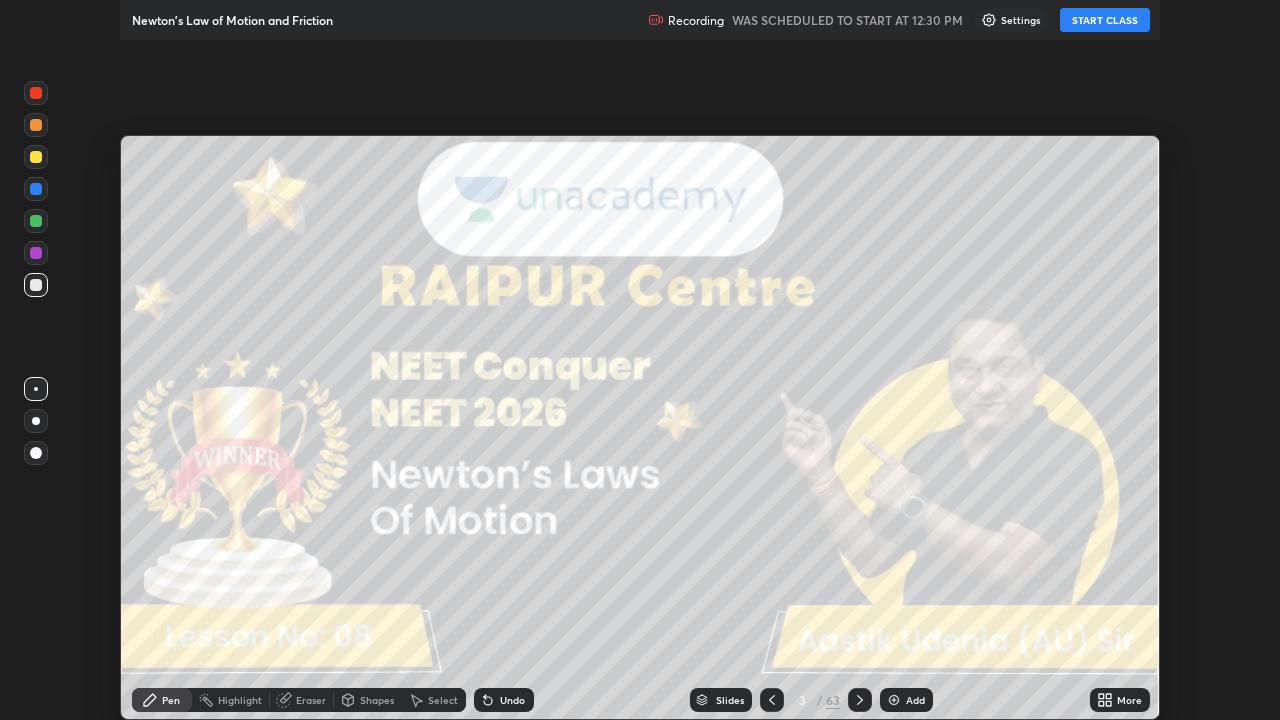 scroll, scrollTop: 99280, scrollLeft: 98720, axis: both 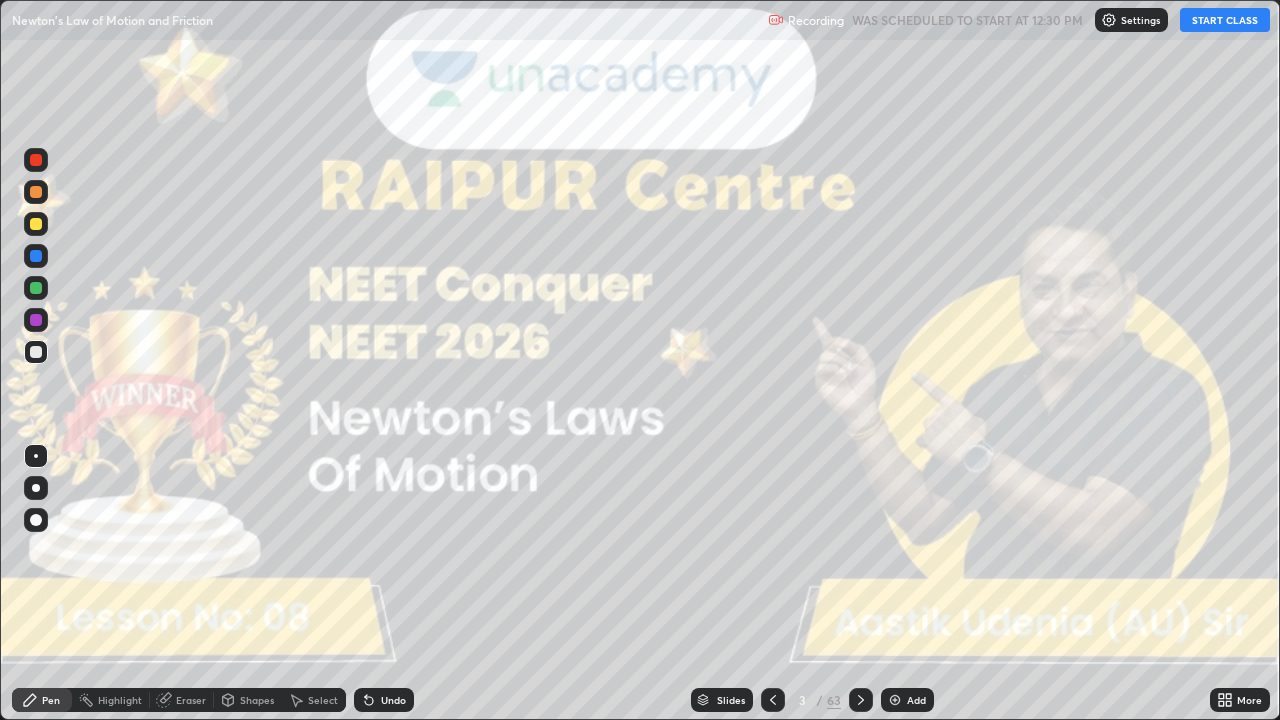 click on "START CLASS" at bounding box center [1225, 20] 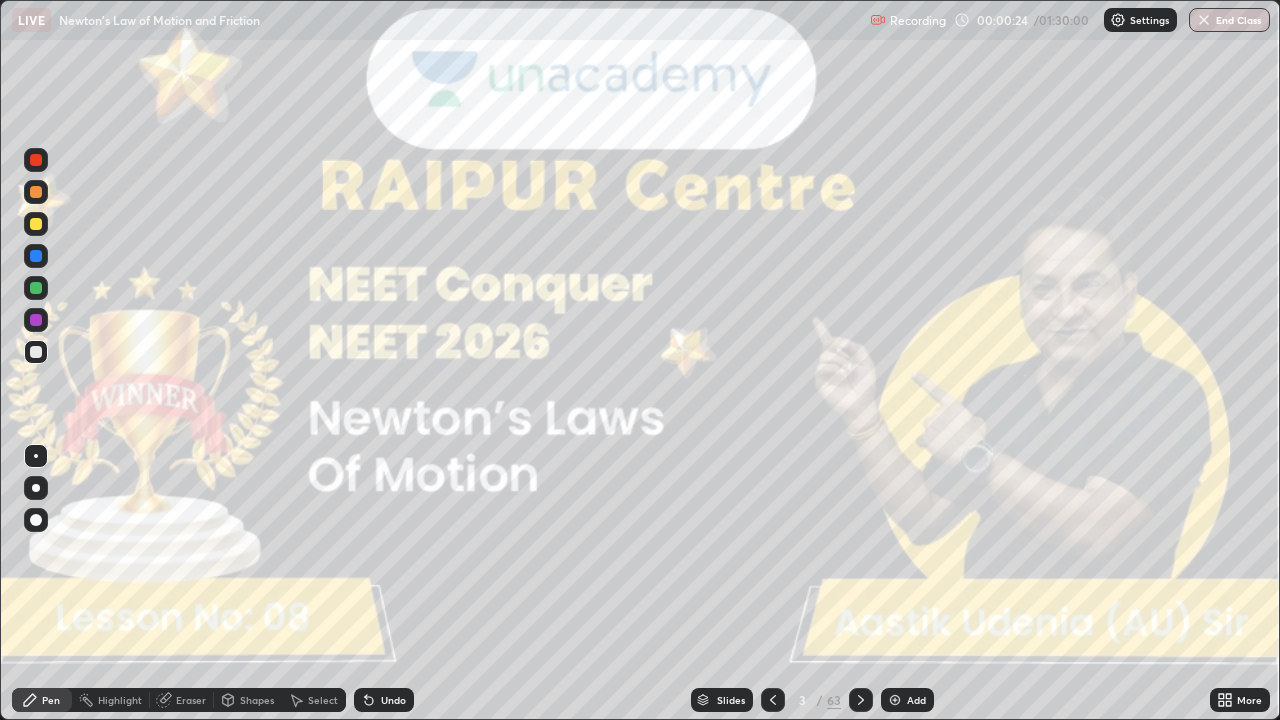 click 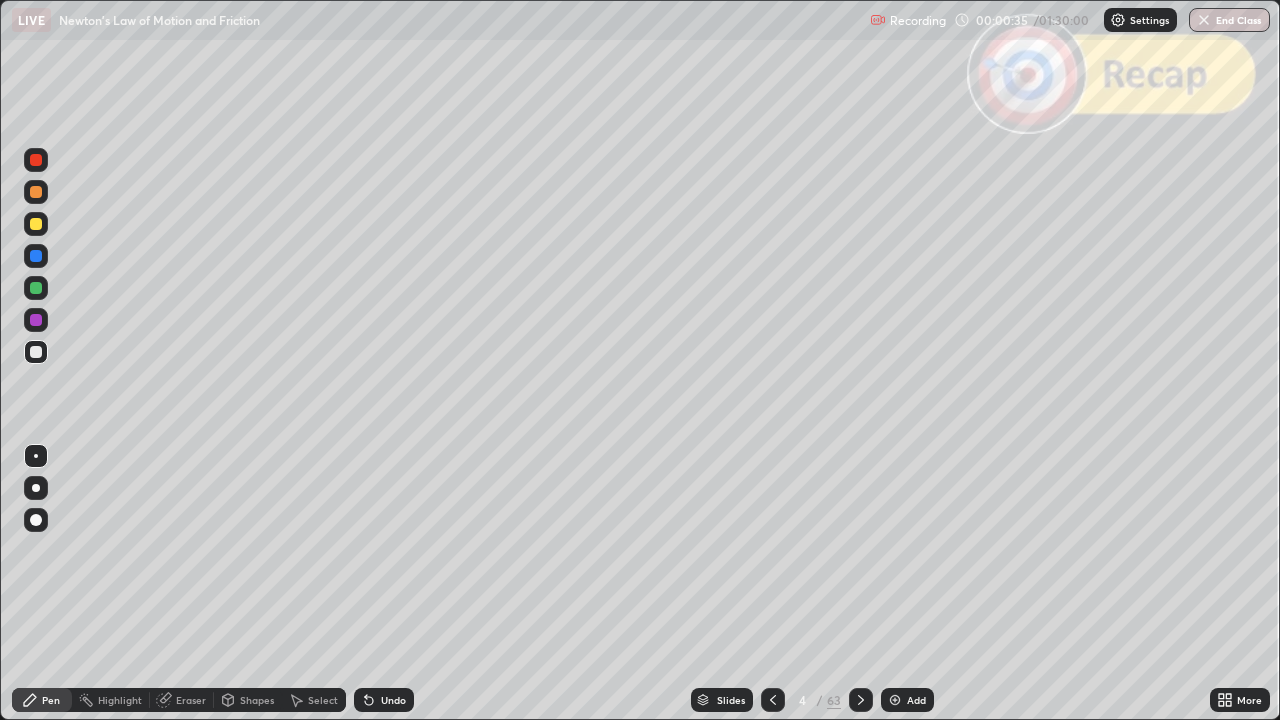 click 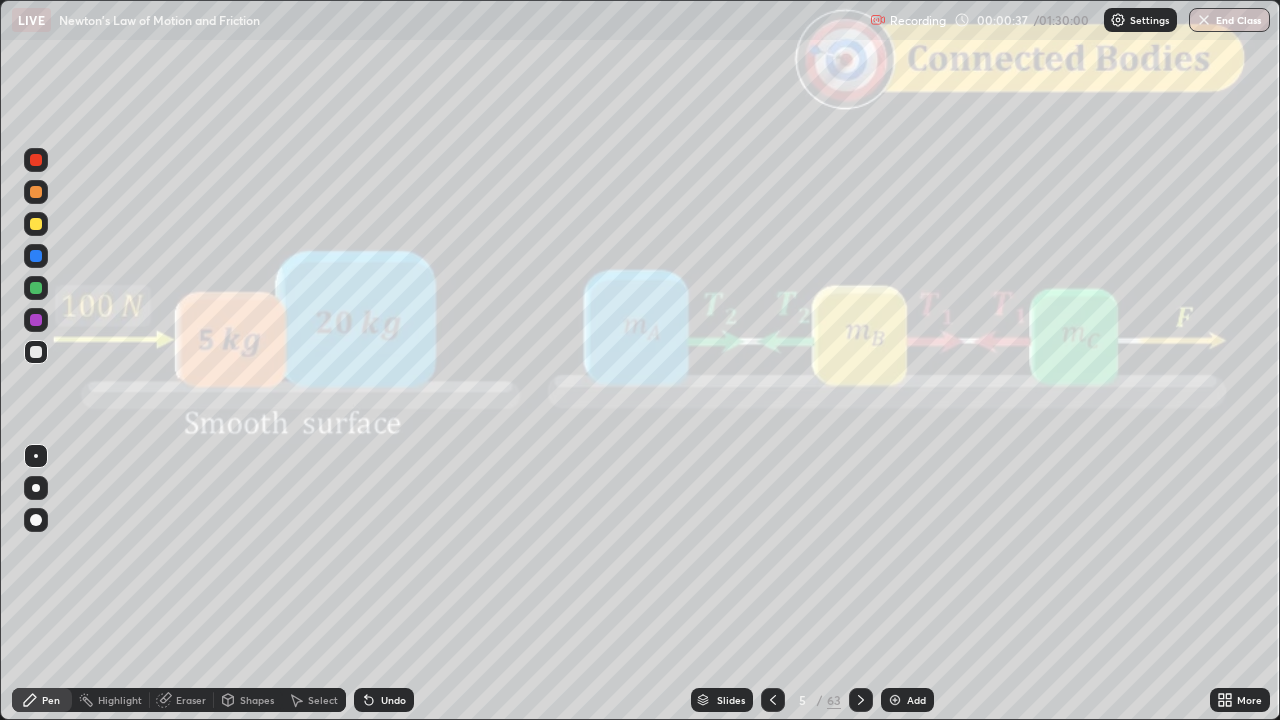 click on "Slides" at bounding box center (722, 700) 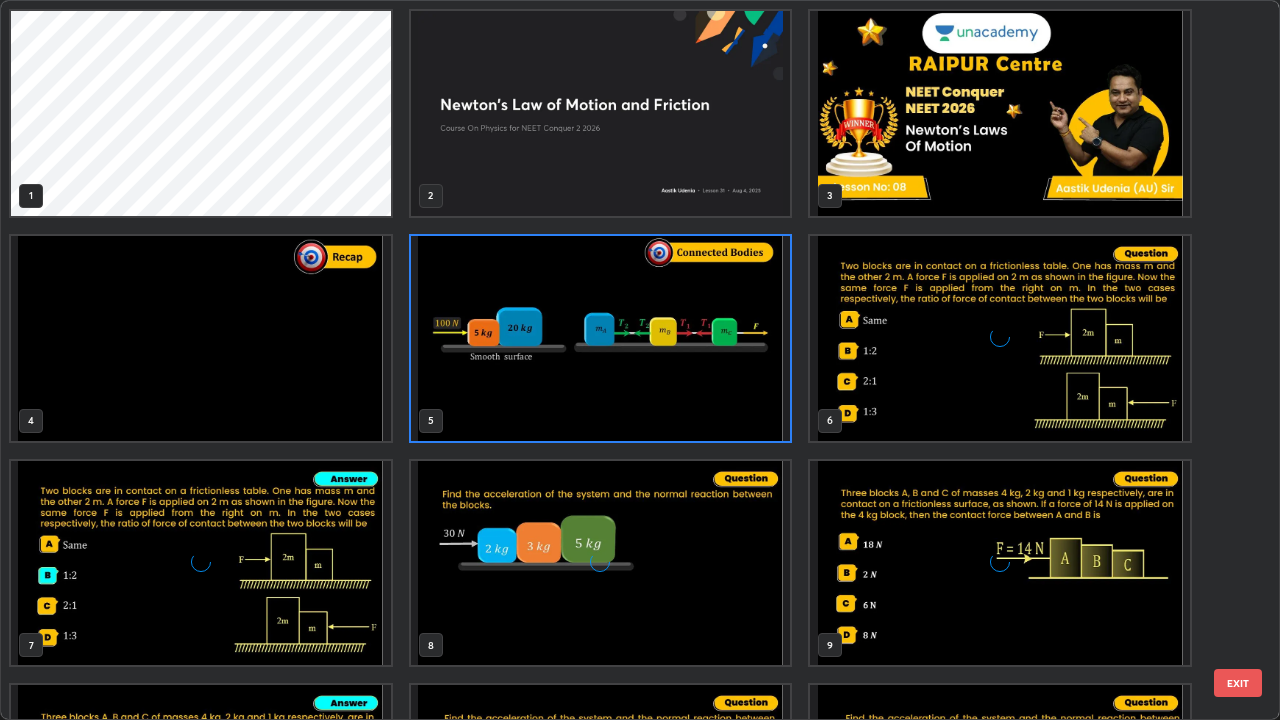 scroll, scrollTop: 7, scrollLeft: 11, axis: both 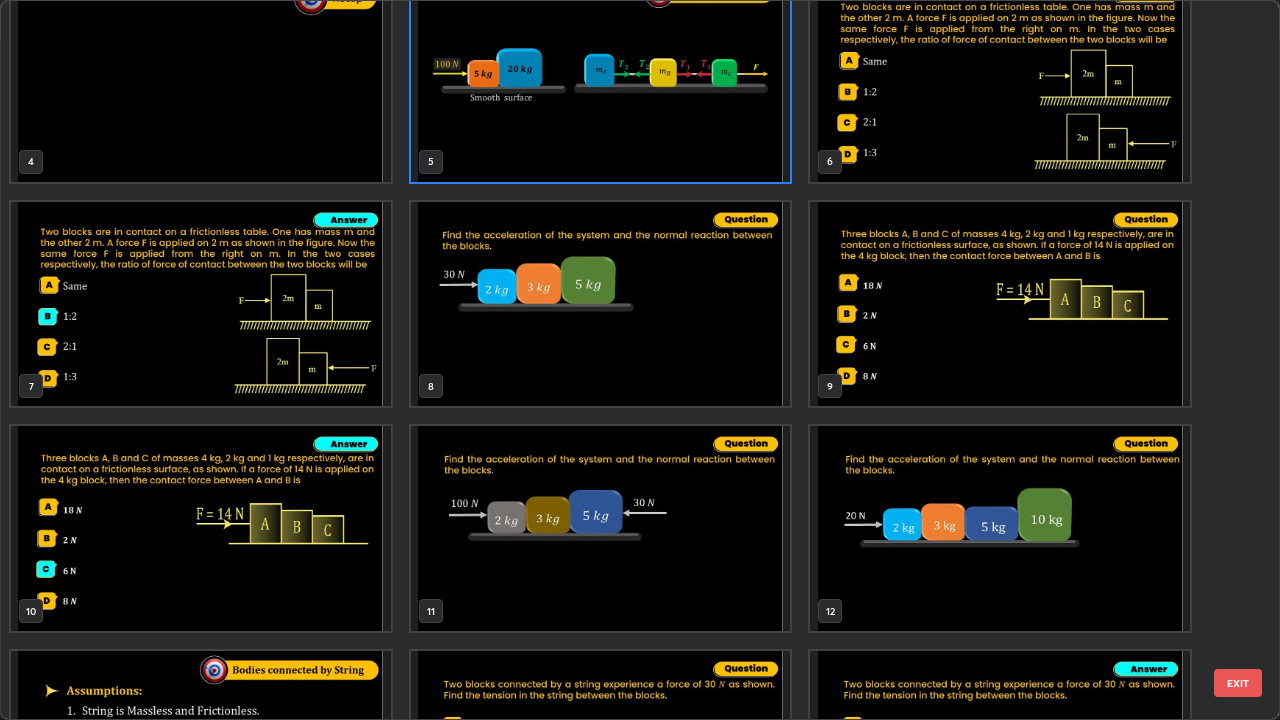 click at bounding box center [1000, 304] 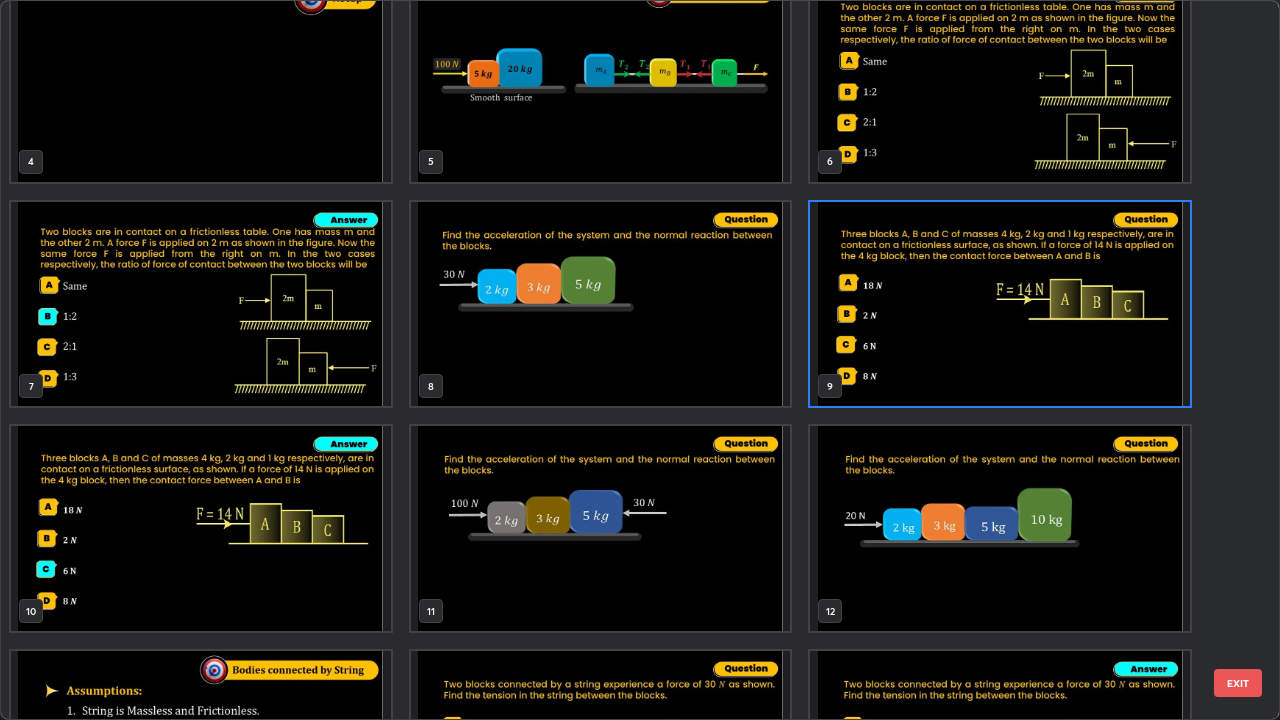 click on "EXIT" at bounding box center (1238, 683) 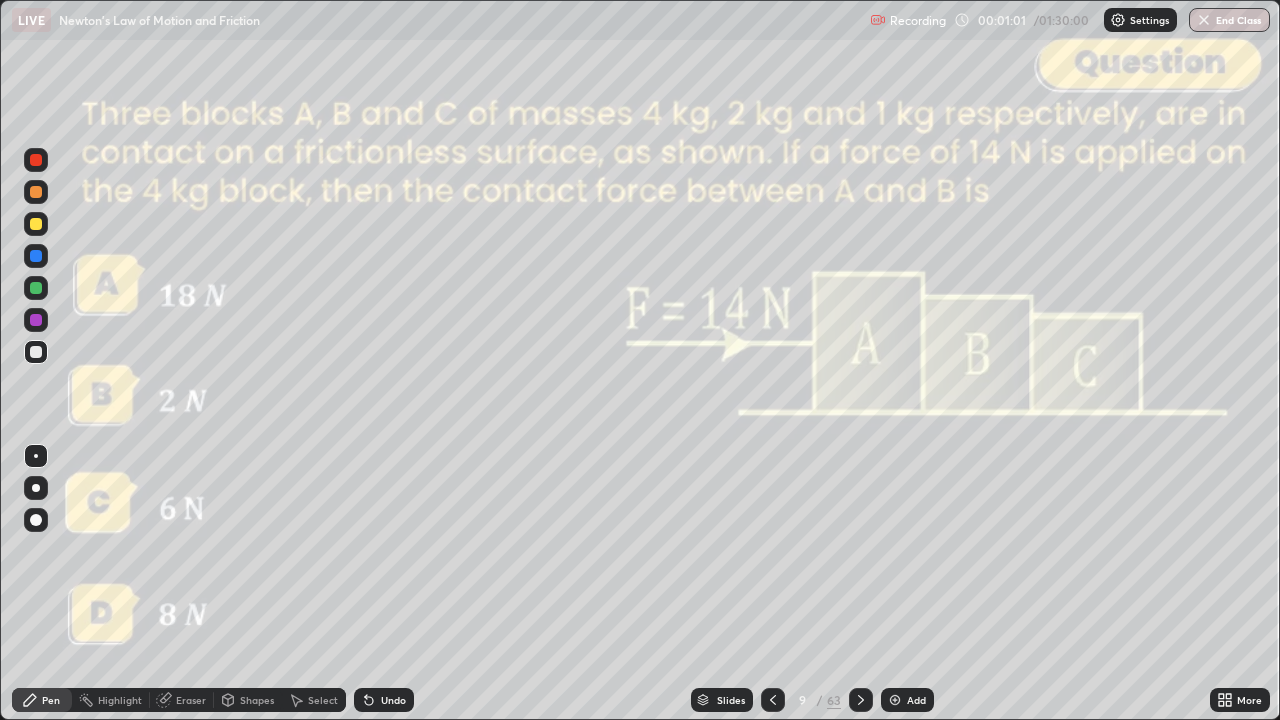 click 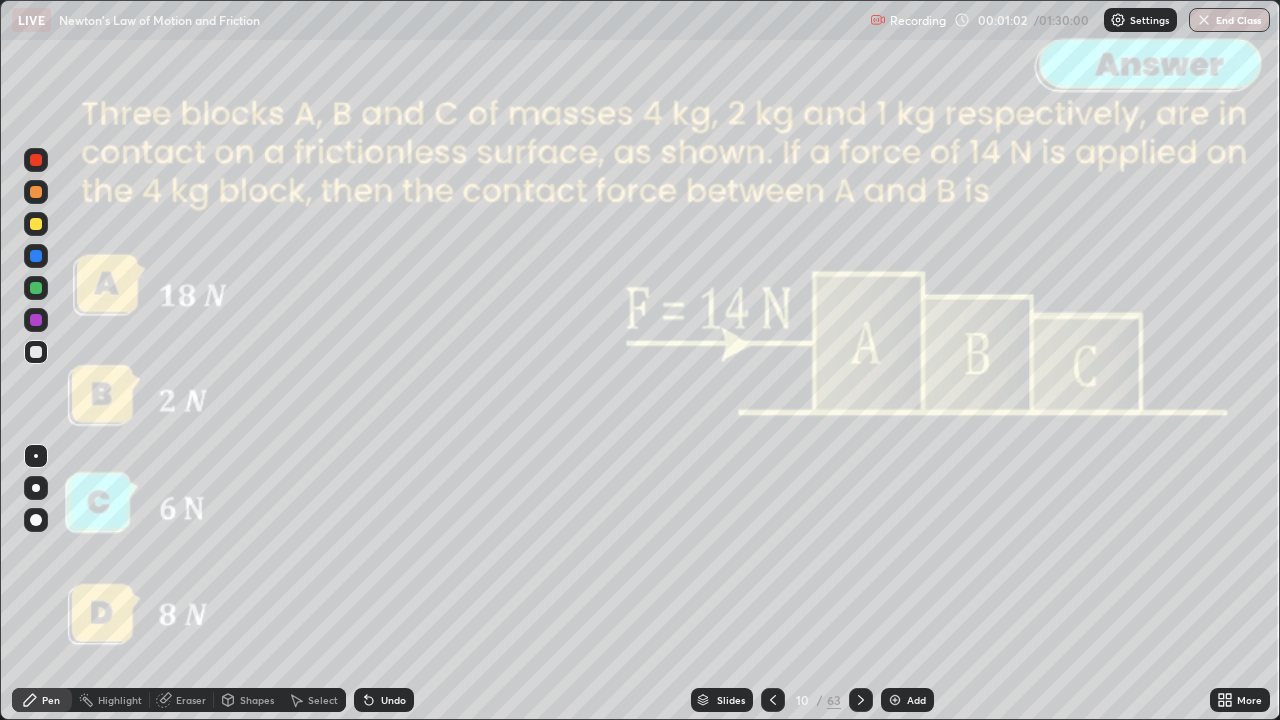 click 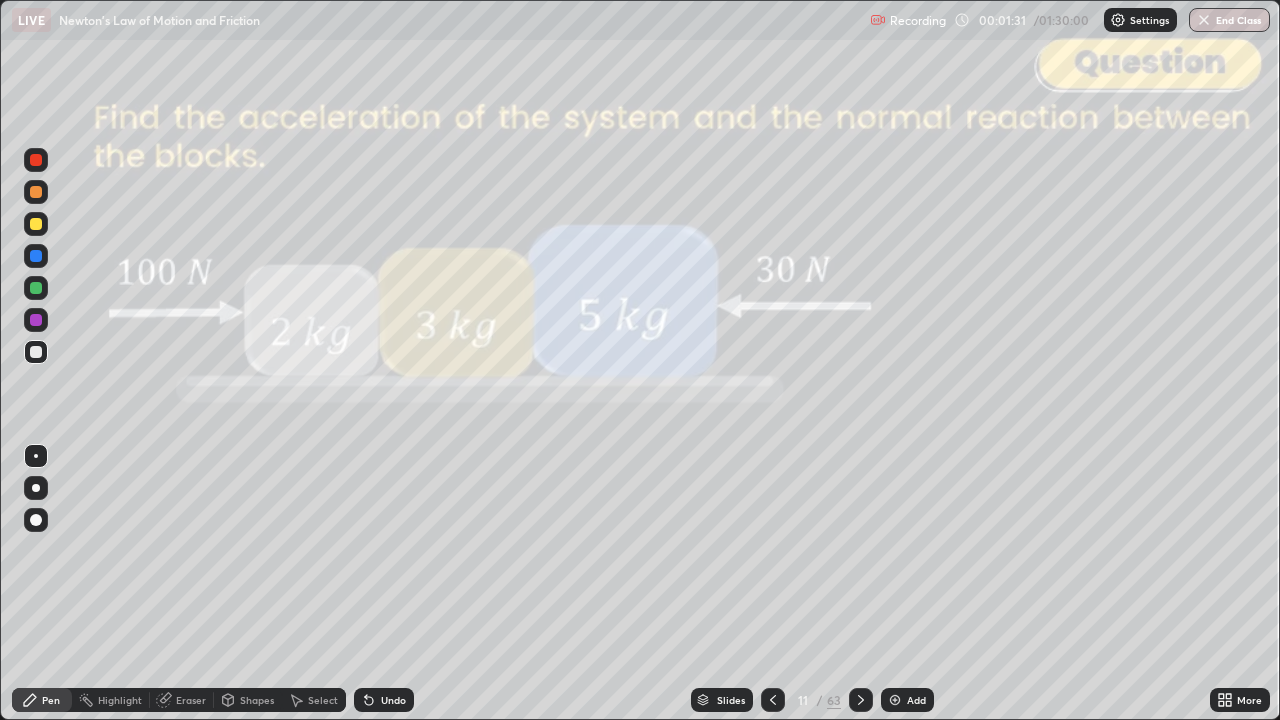 click at bounding box center [36, 488] 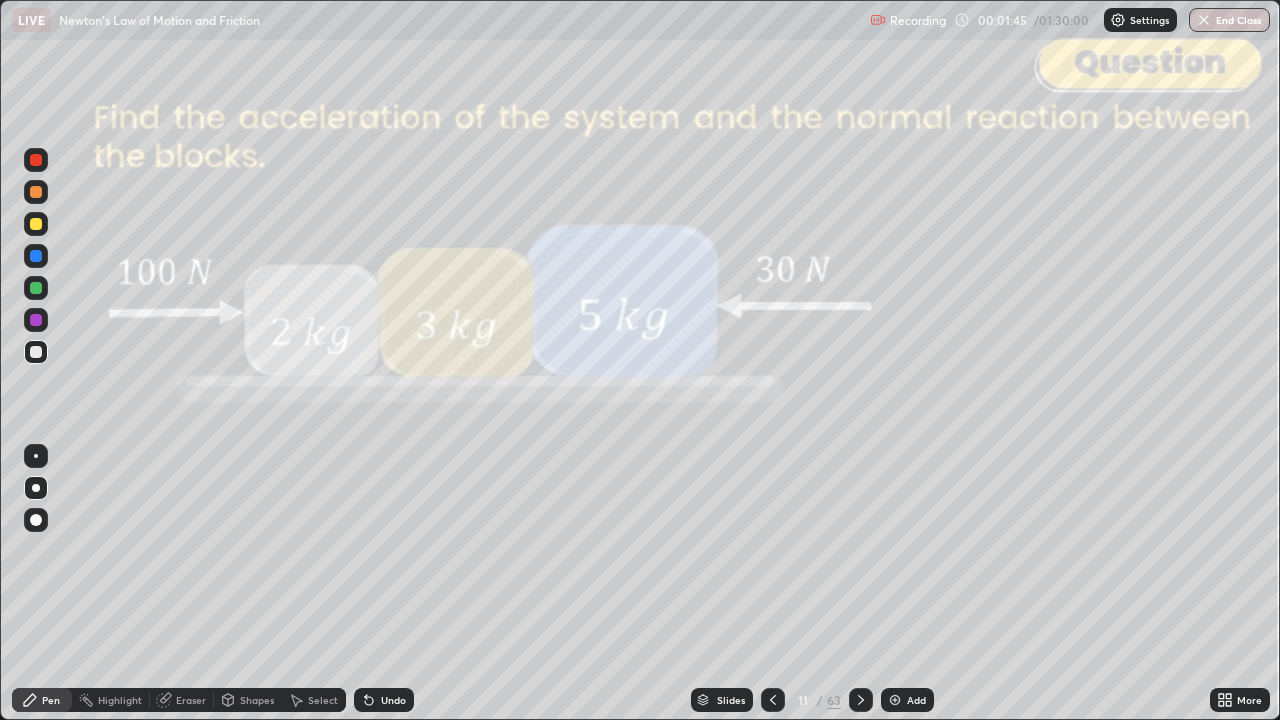 click at bounding box center (36, 192) 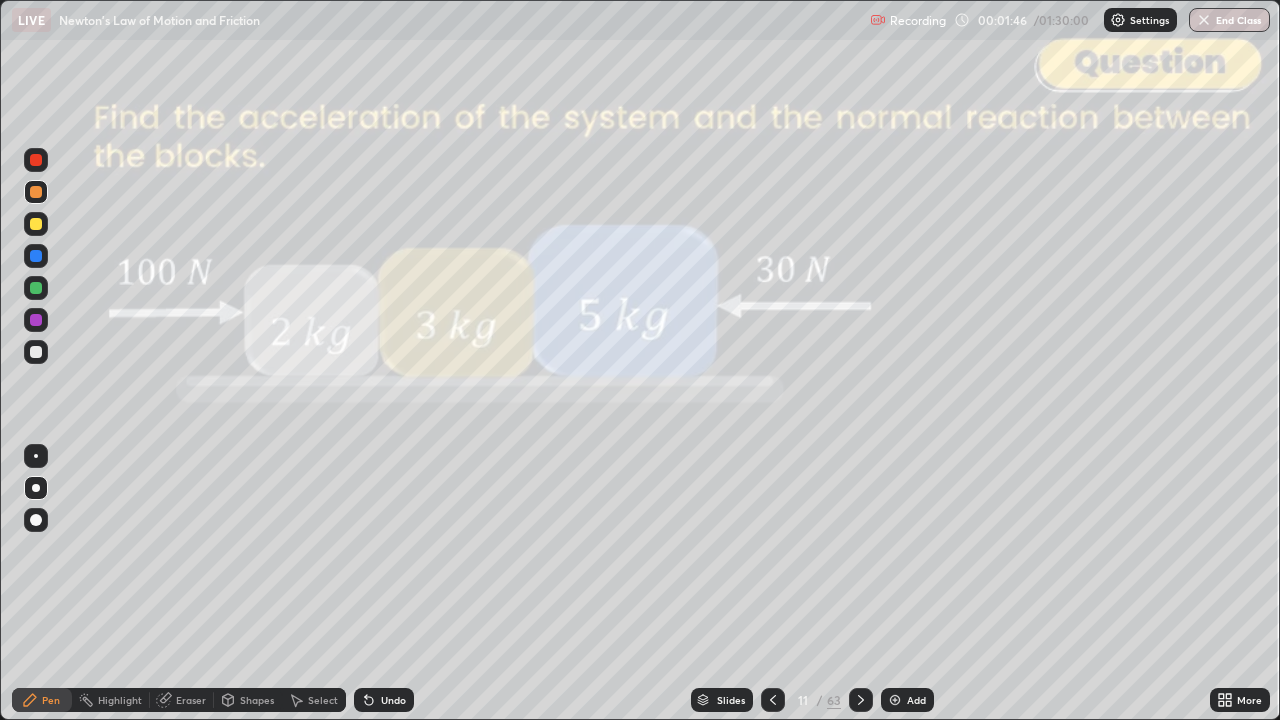 click 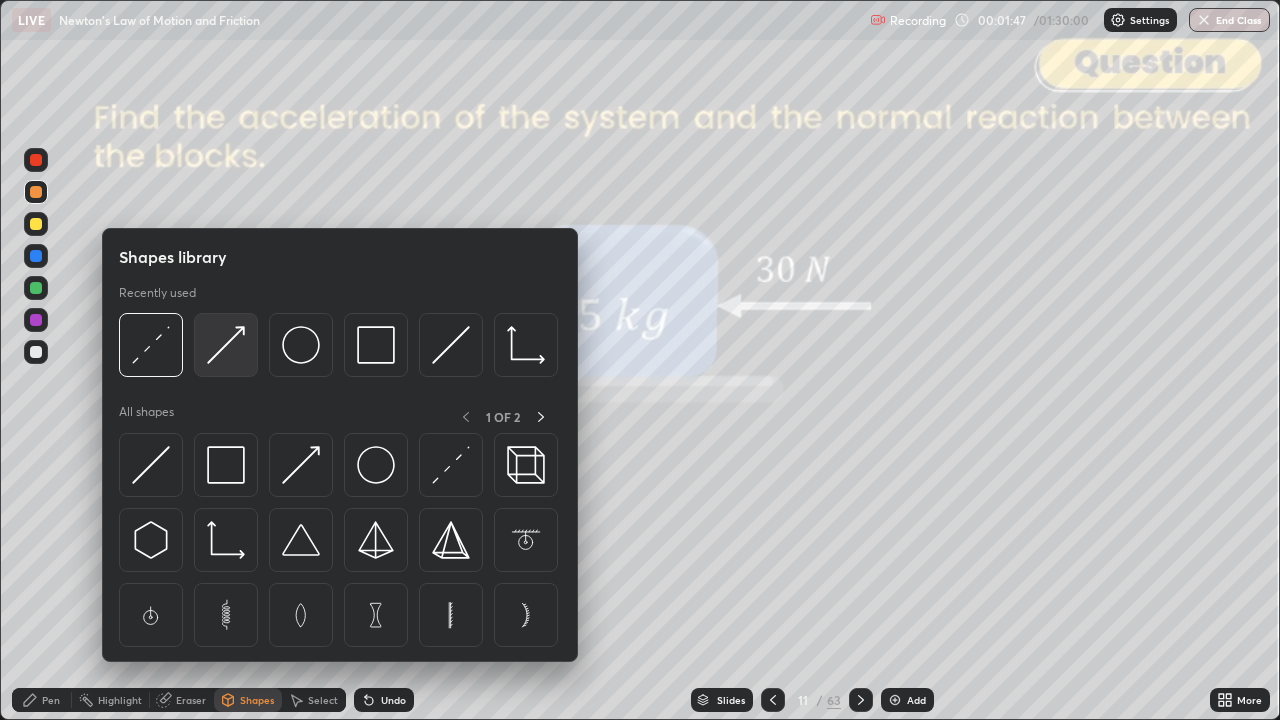click at bounding box center [226, 345] 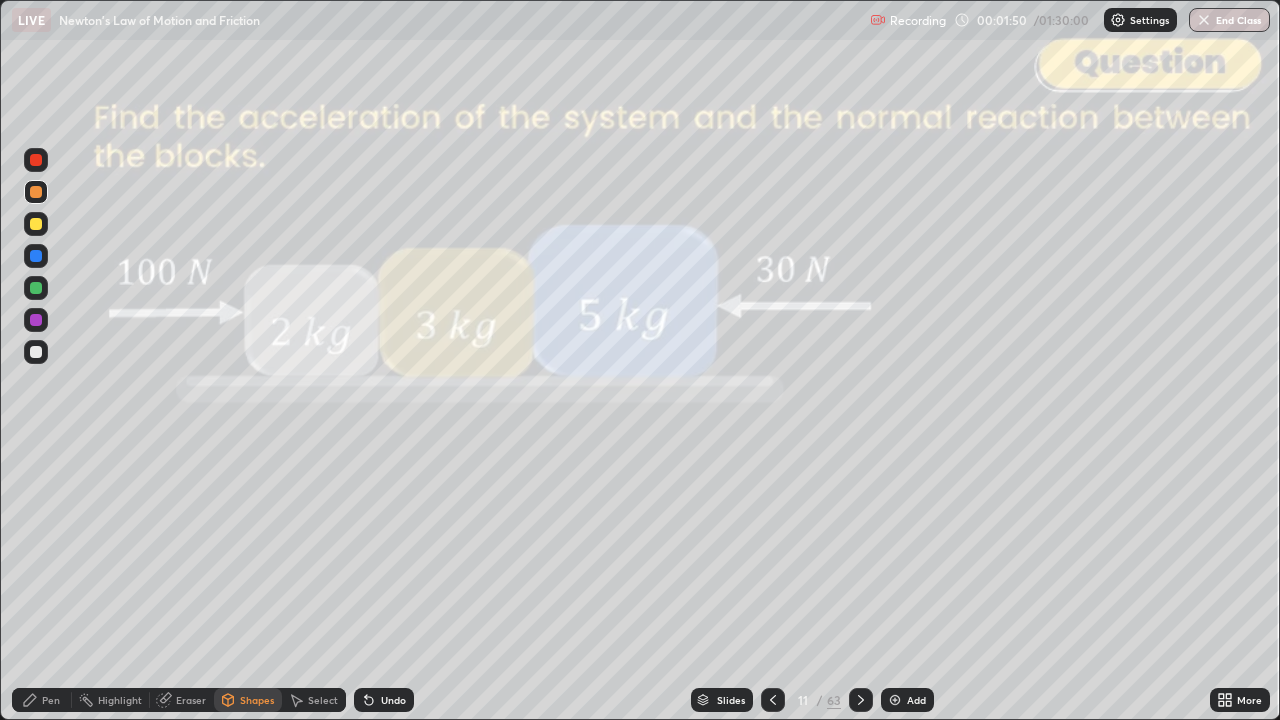 click 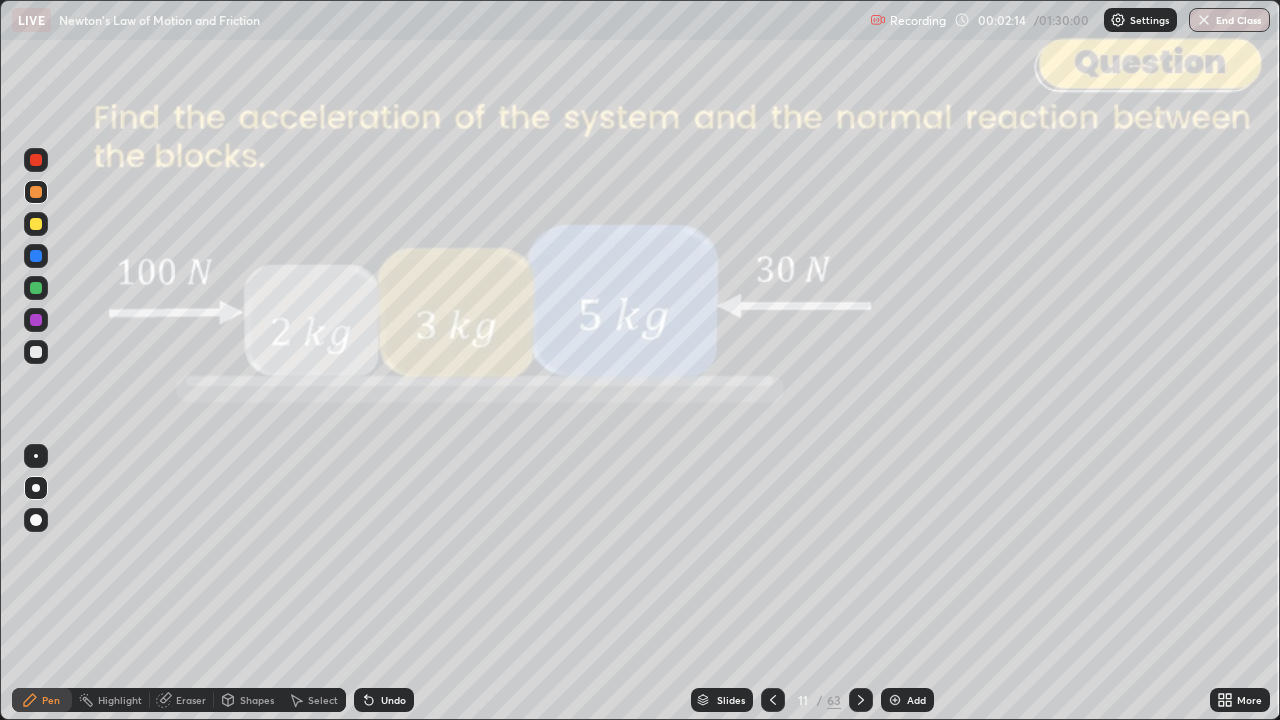 click at bounding box center (36, 224) 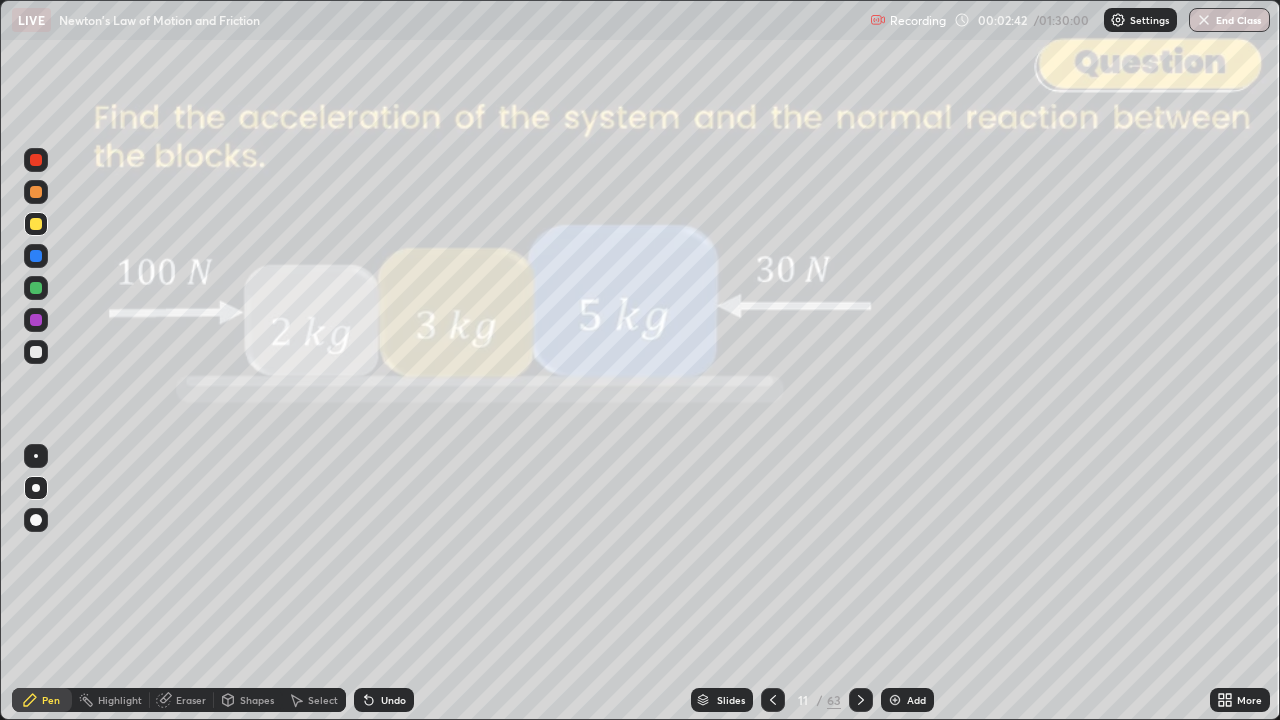 click on "Shapes" at bounding box center [257, 700] 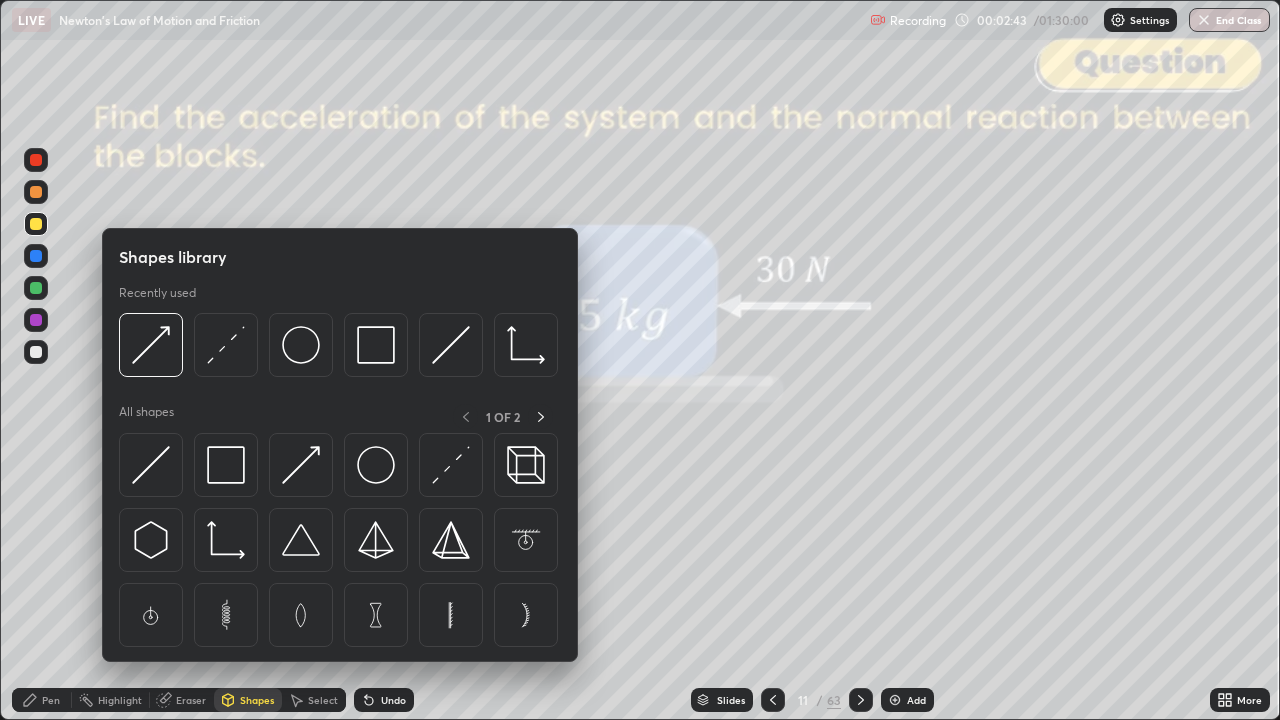 click at bounding box center [151, 345] 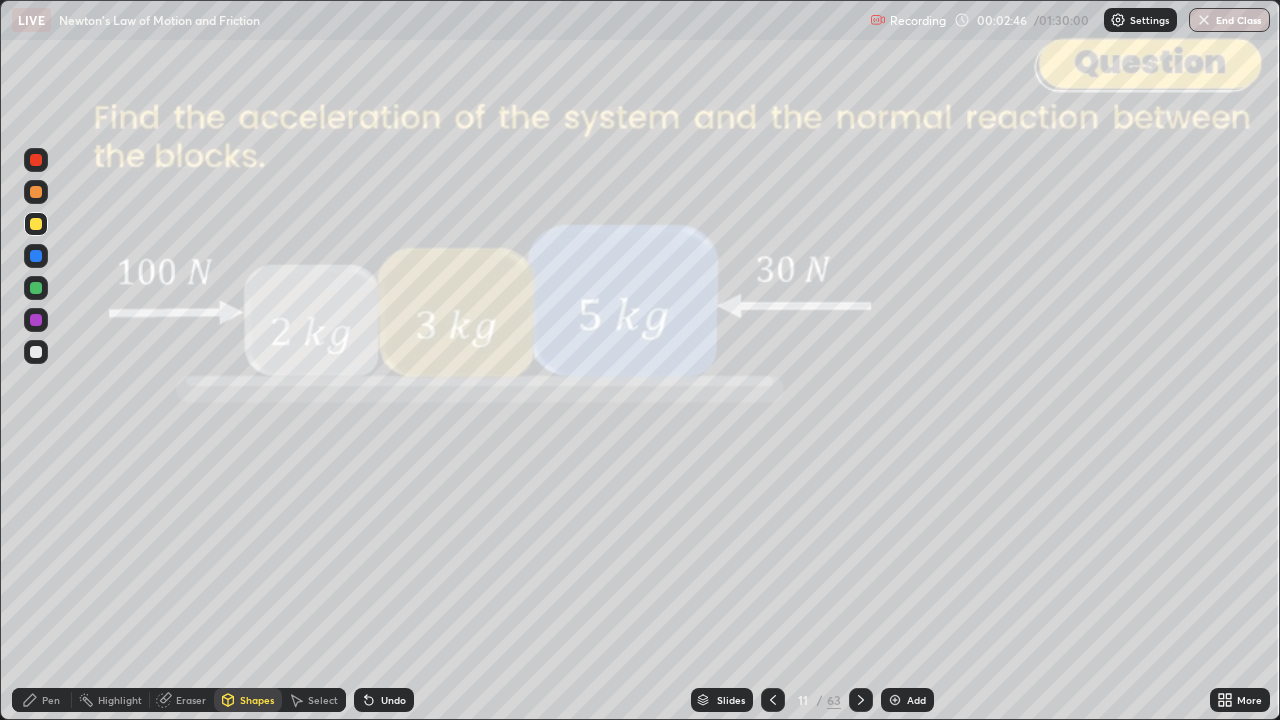 click 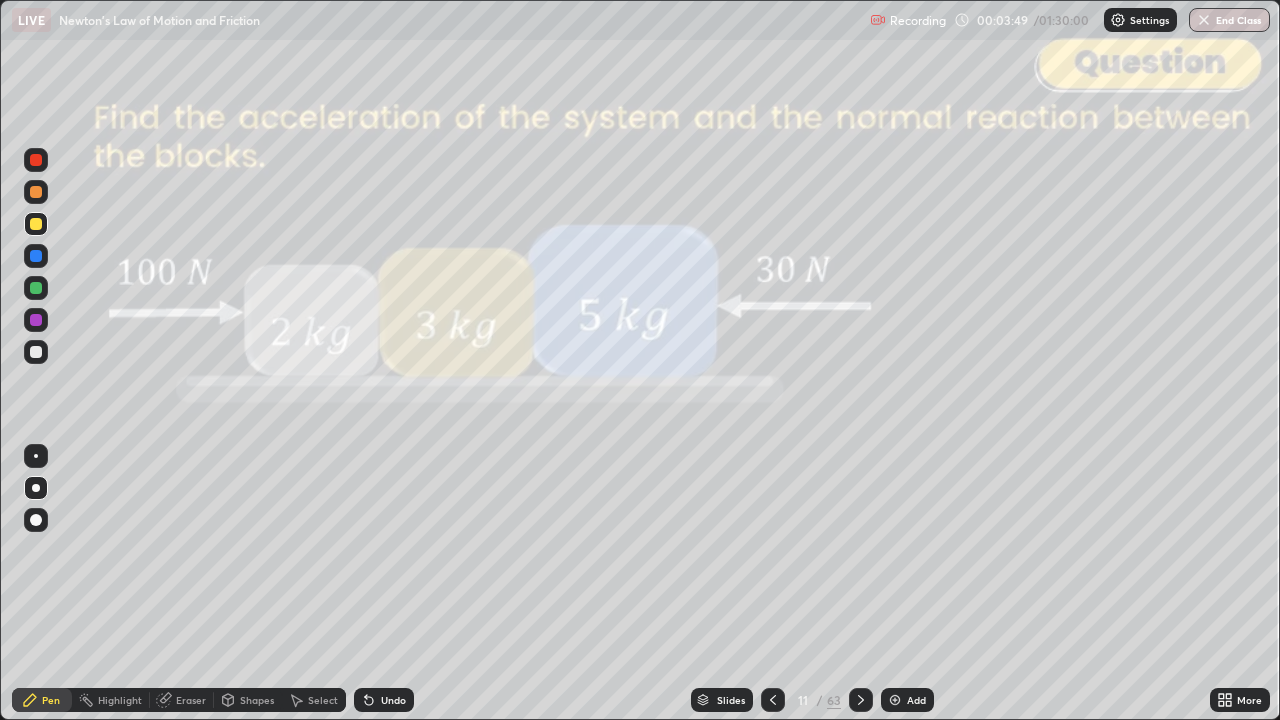 click at bounding box center (36, 320) 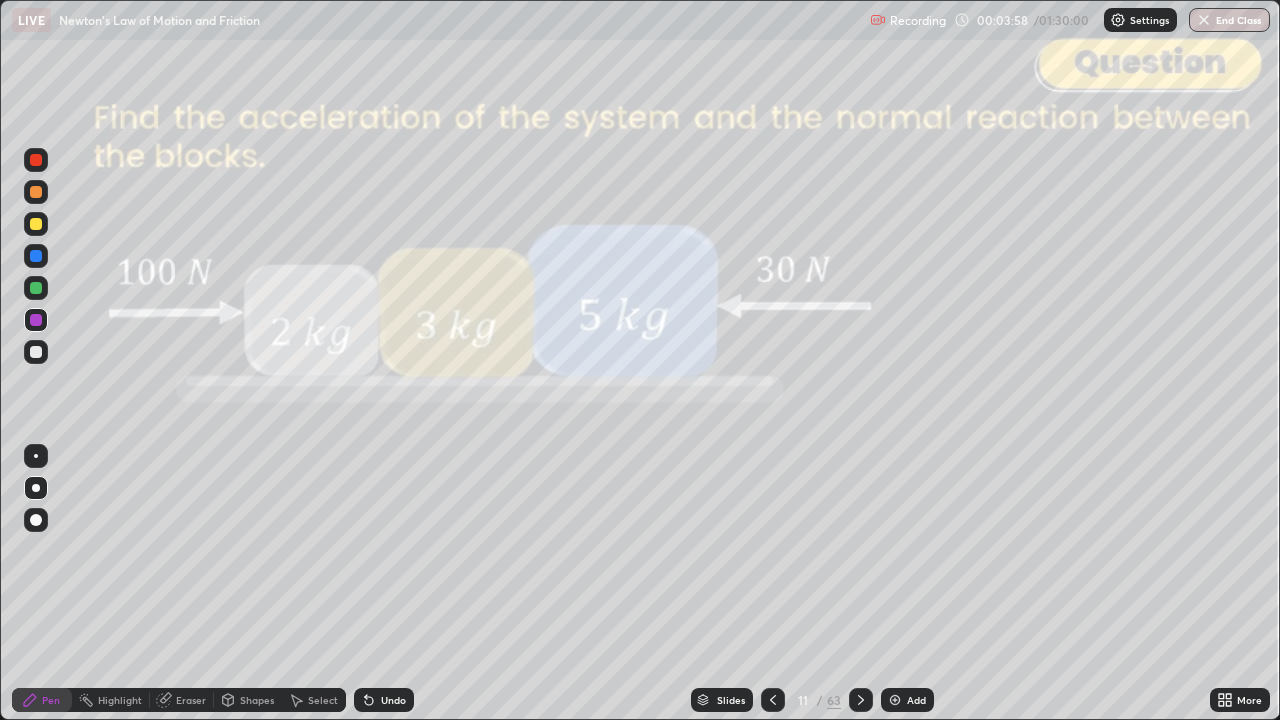 click on "Shapes" at bounding box center [257, 700] 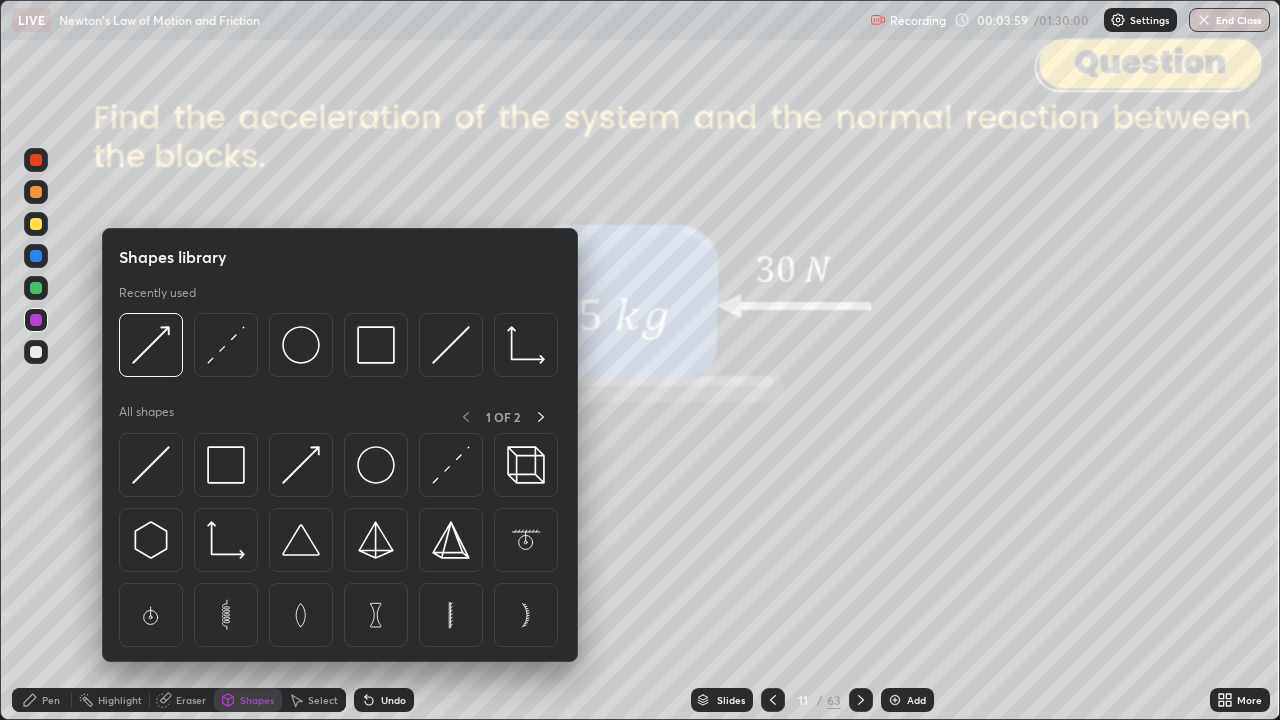 click at bounding box center [151, 345] 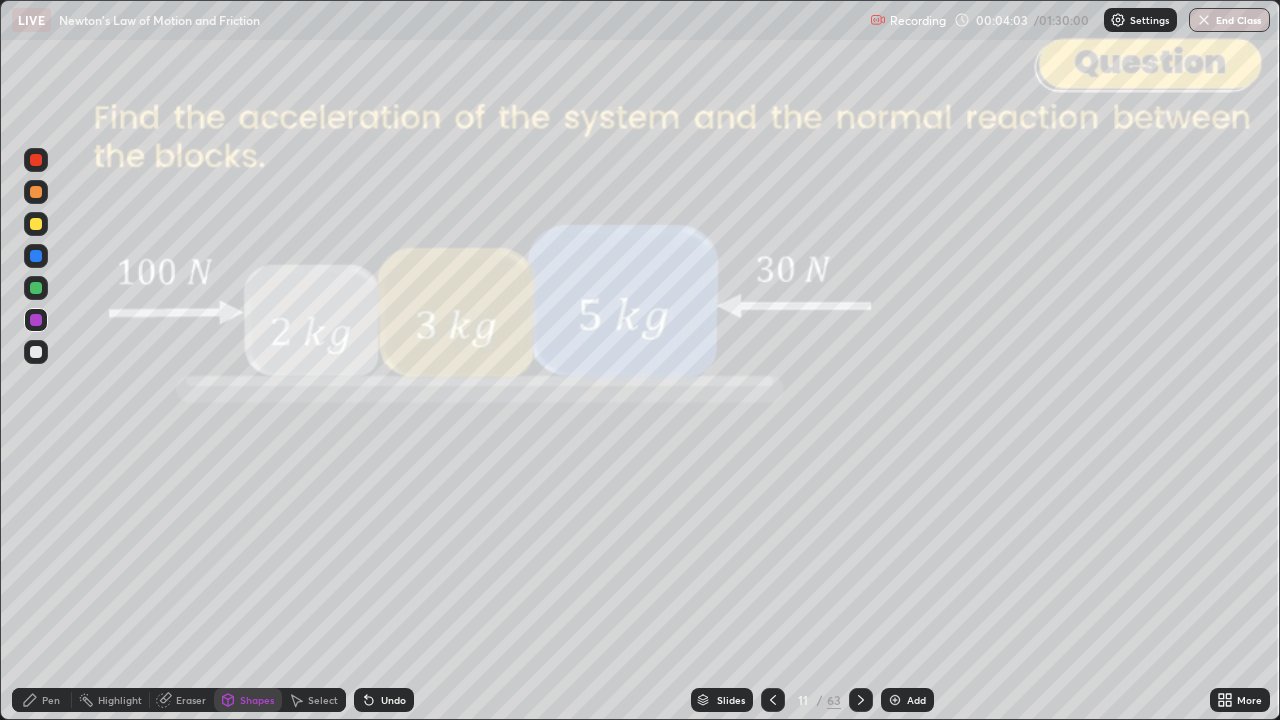 click 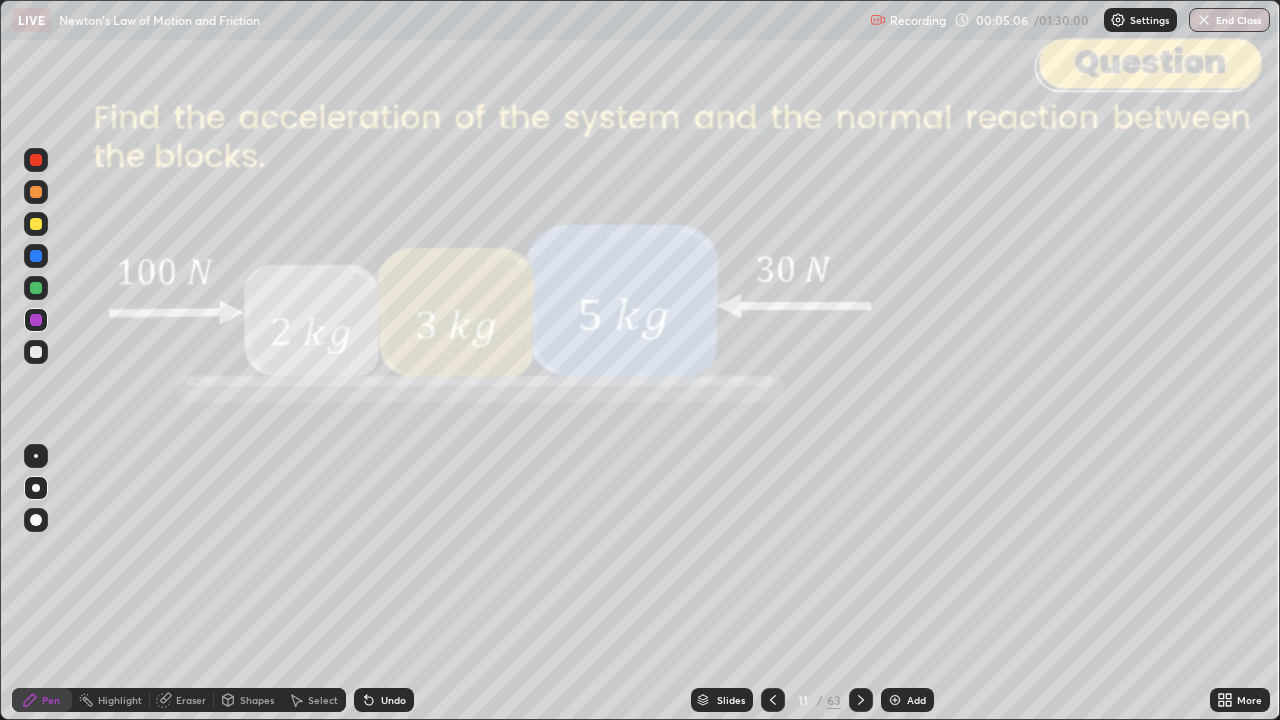 click 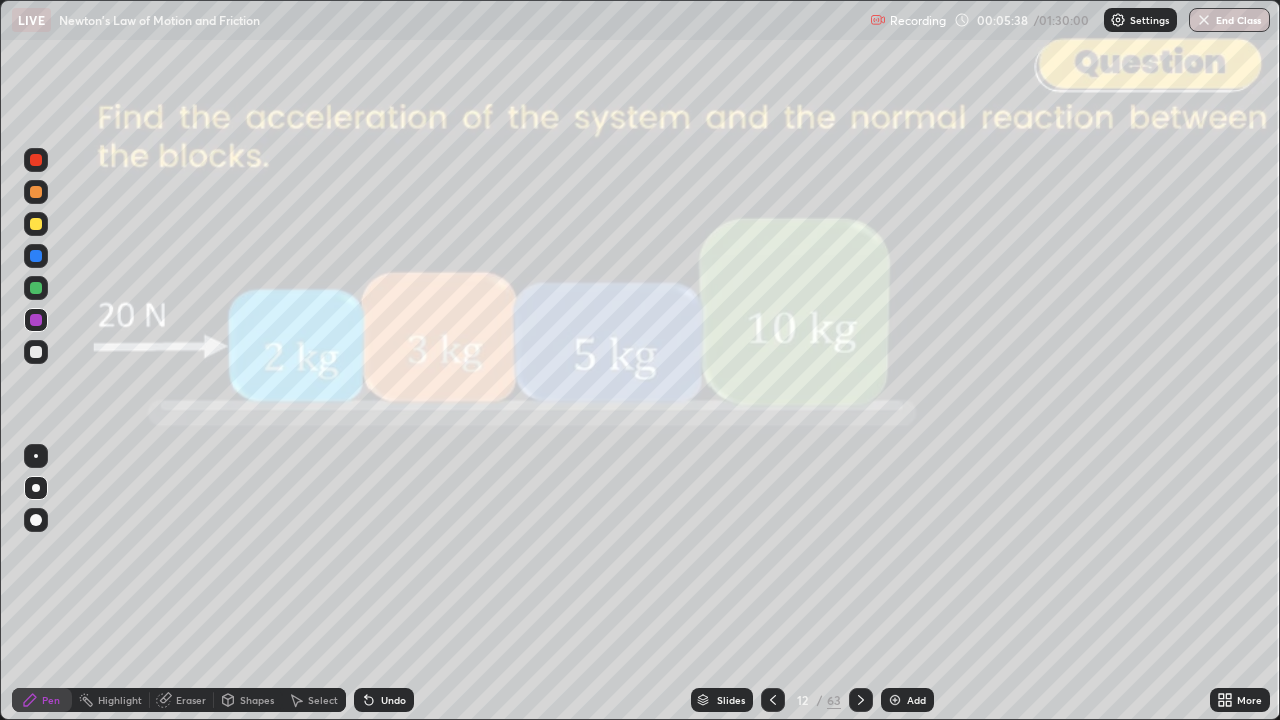 click on "Shapes" at bounding box center [248, 700] 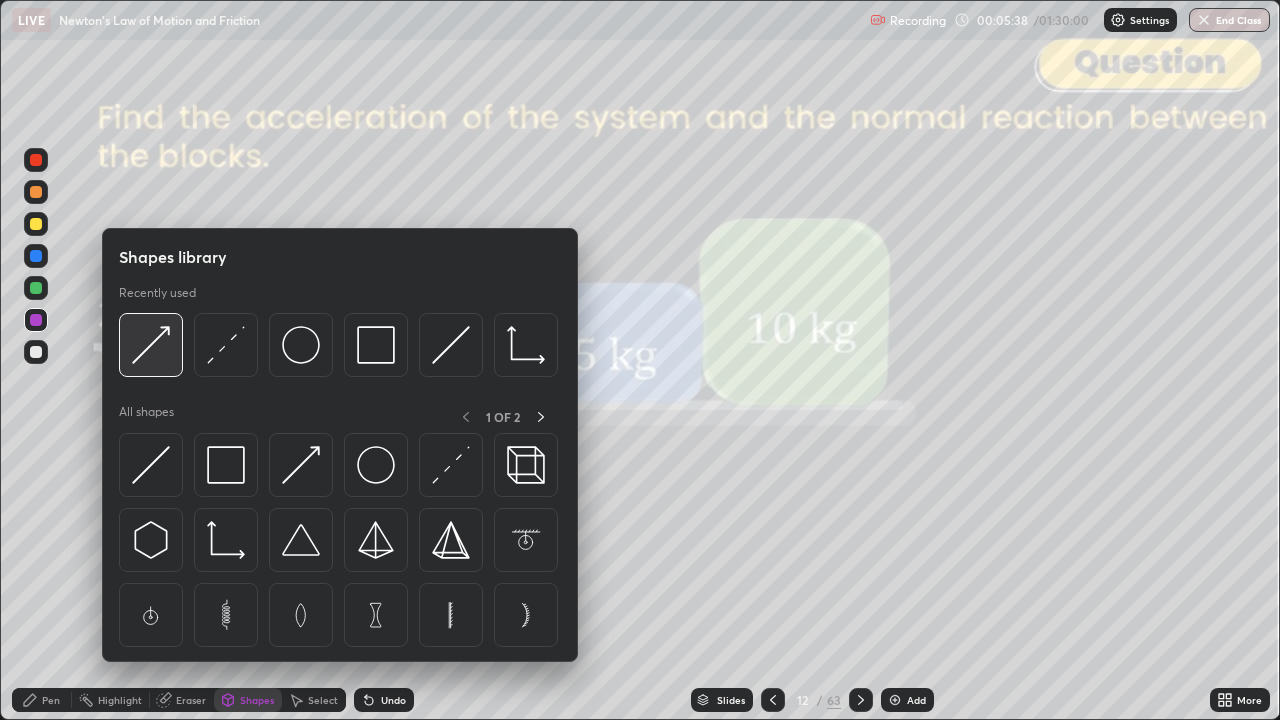 click at bounding box center (151, 345) 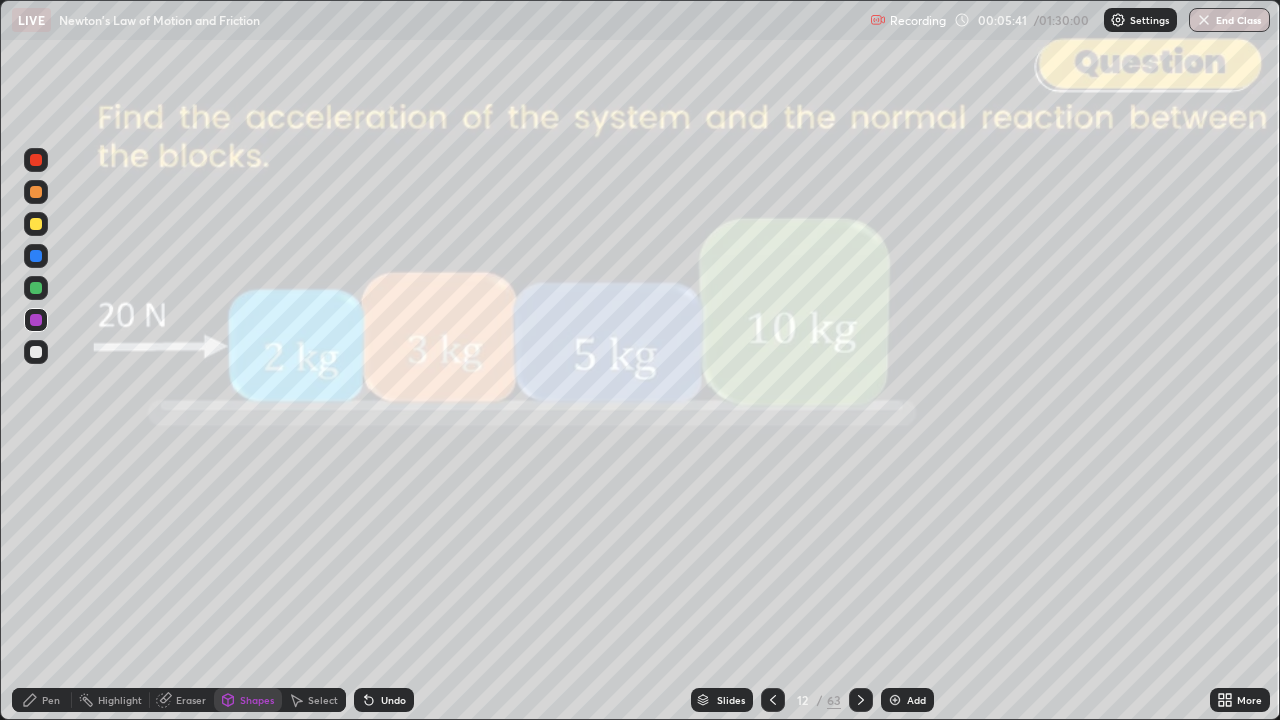 click 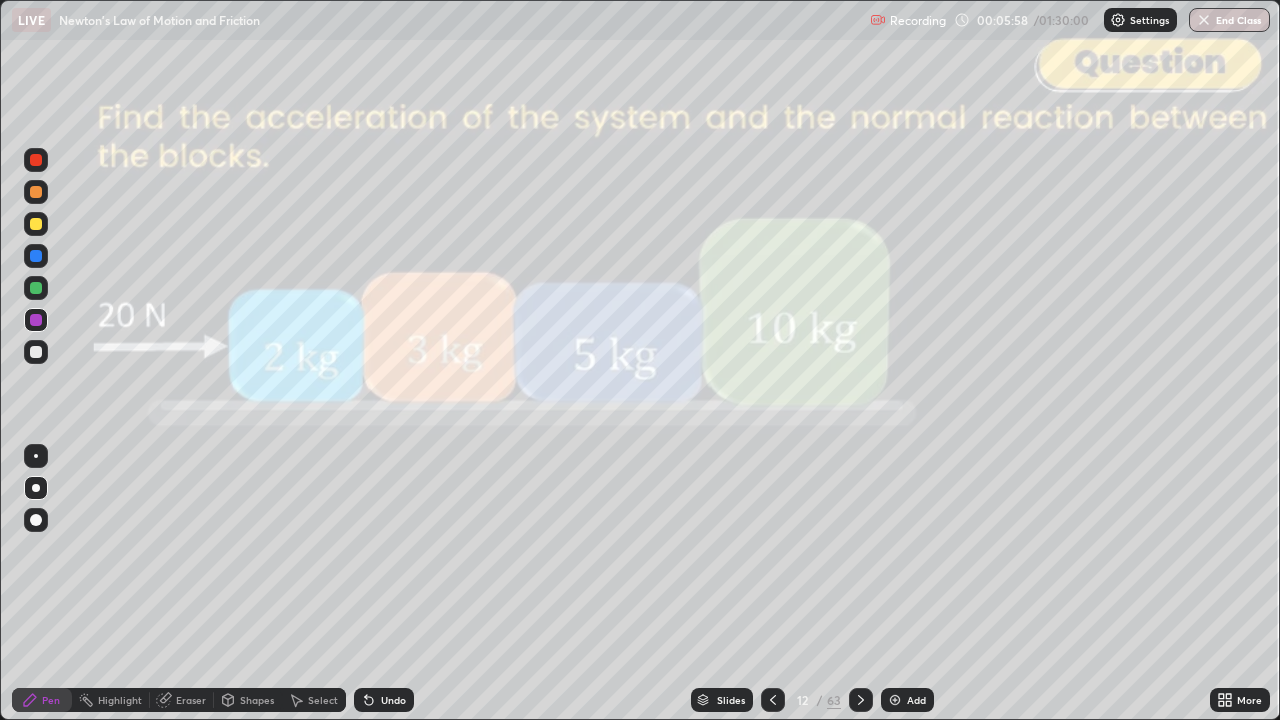 click at bounding box center (36, 192) 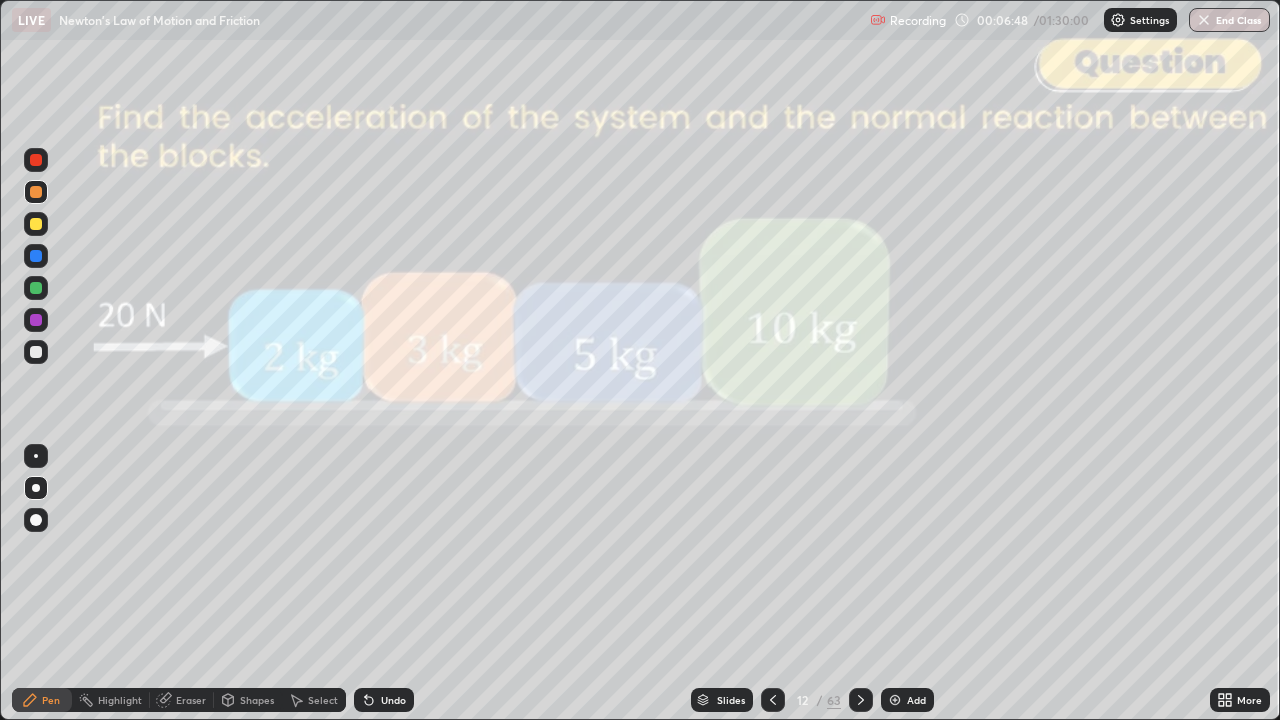click 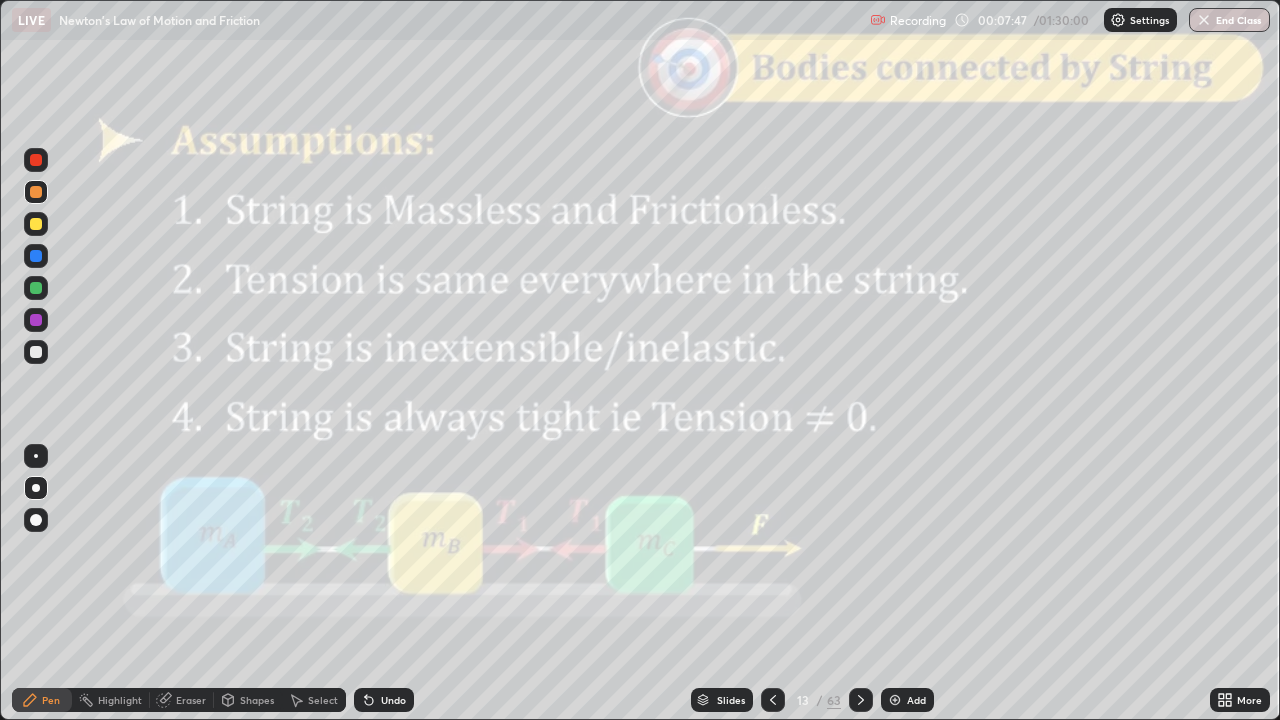 click 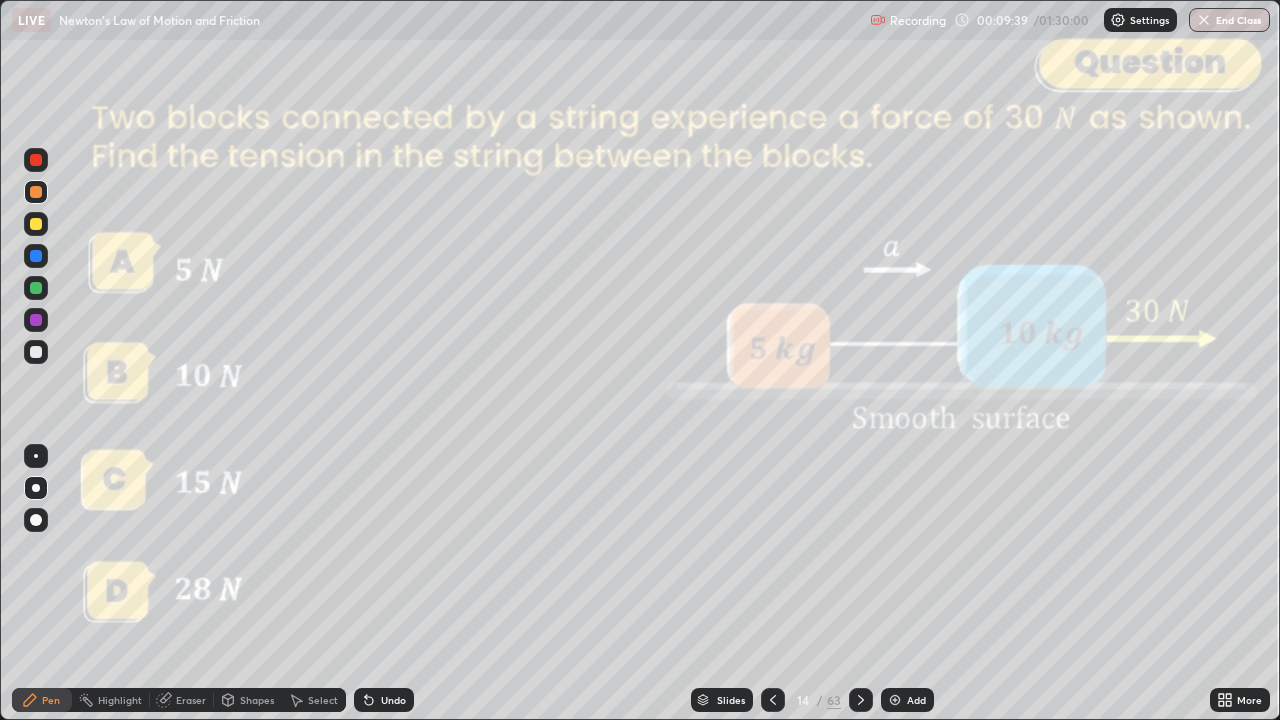 click at bounding box center (36, 288) 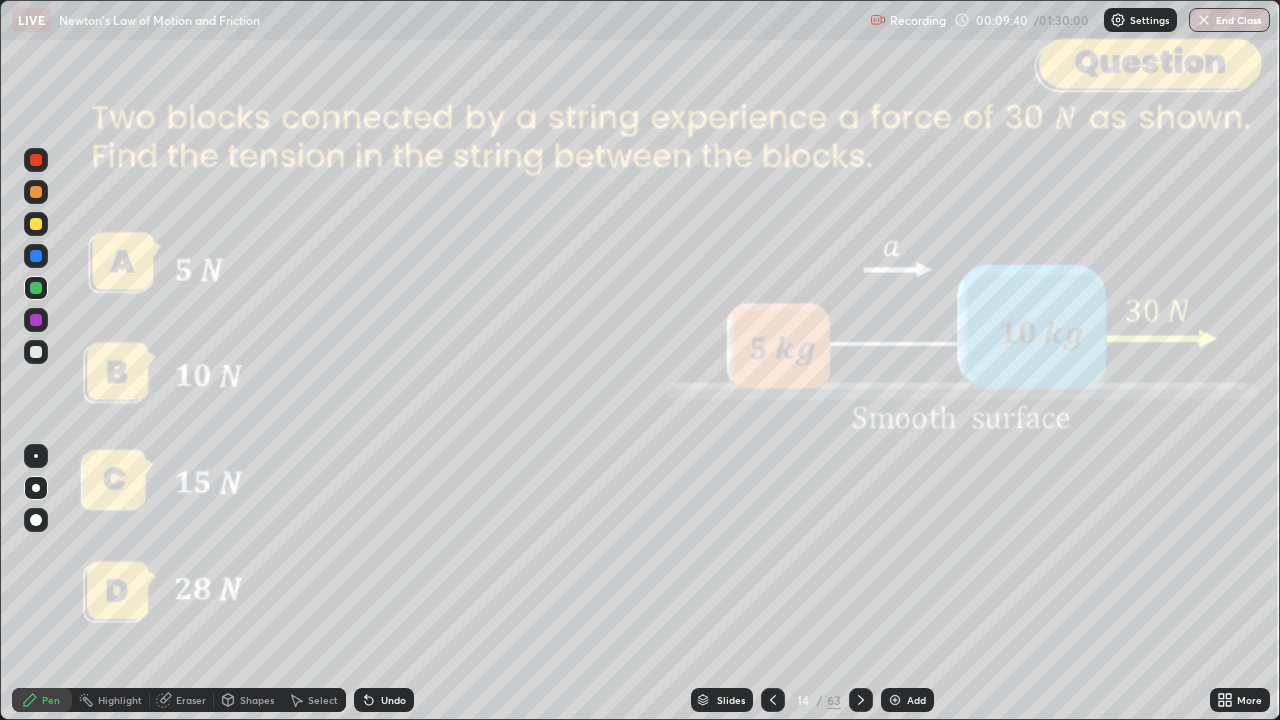 click on "Shapes" at bounding box center [257, 700] 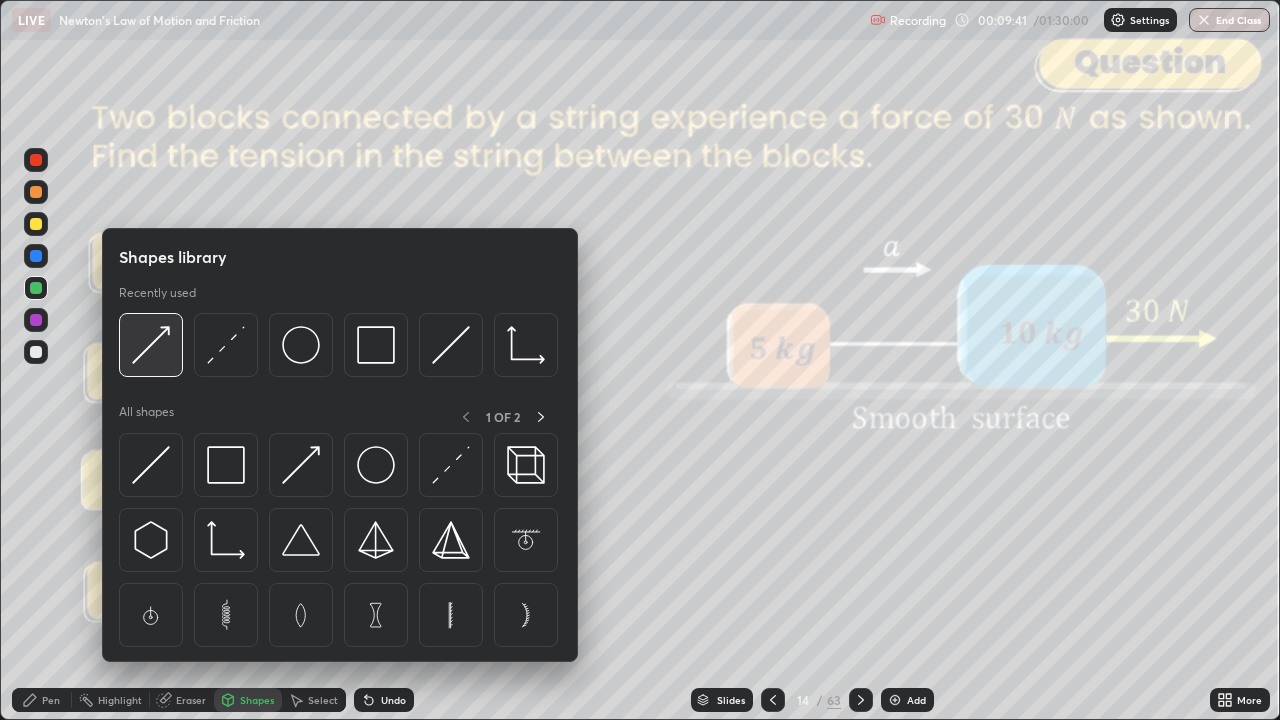 click at bounding box center (151, 345) 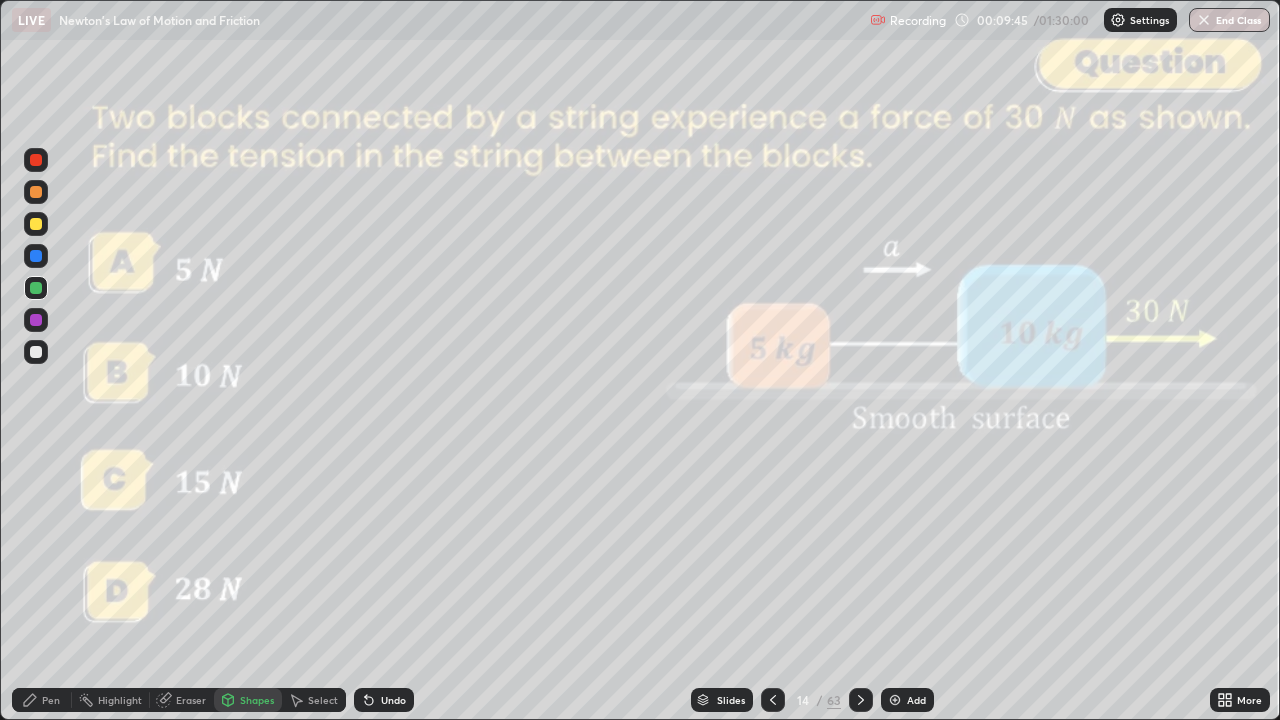 click 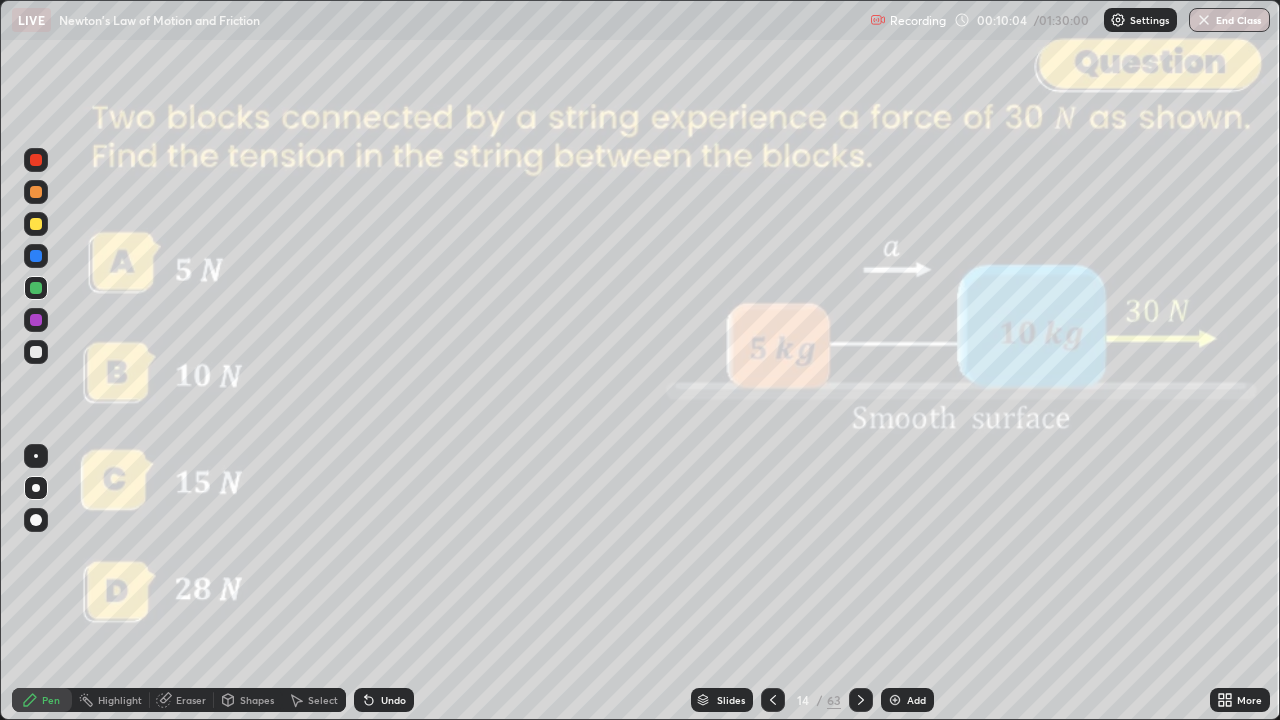 click on "Undo" at bounding box center [393, 700] 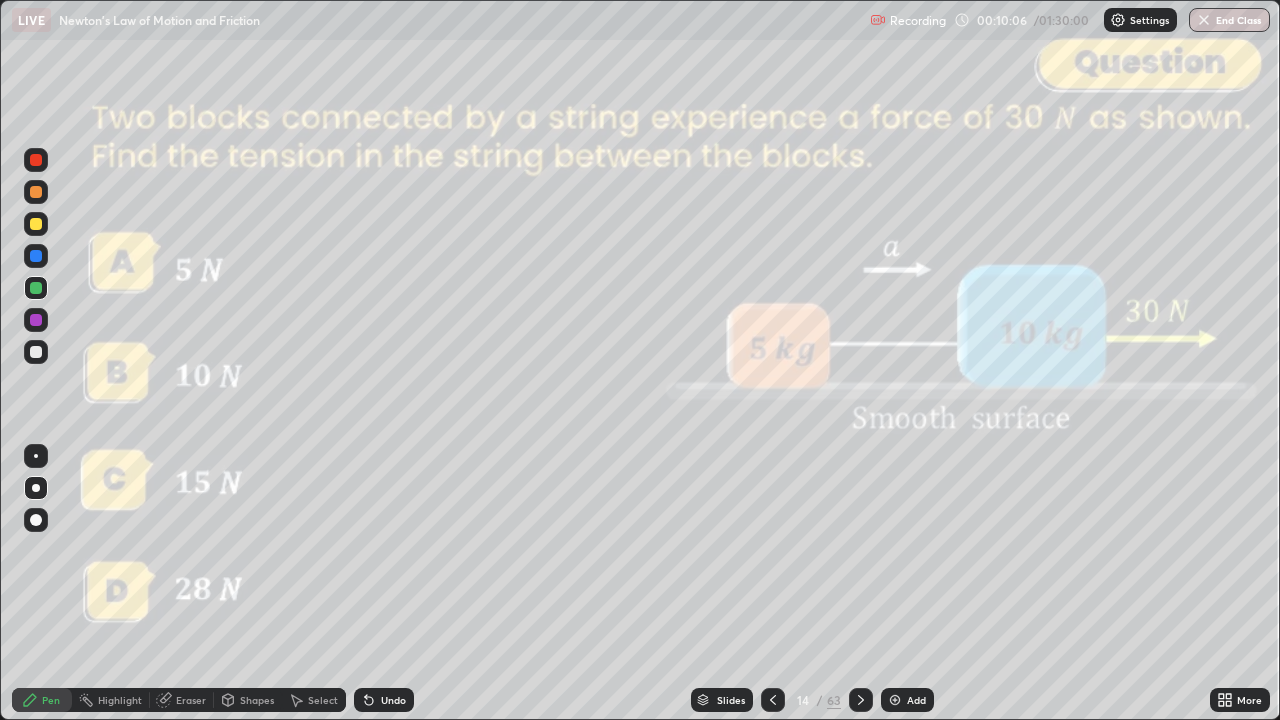 click on "Shapes" at bounding box center [257, 700] 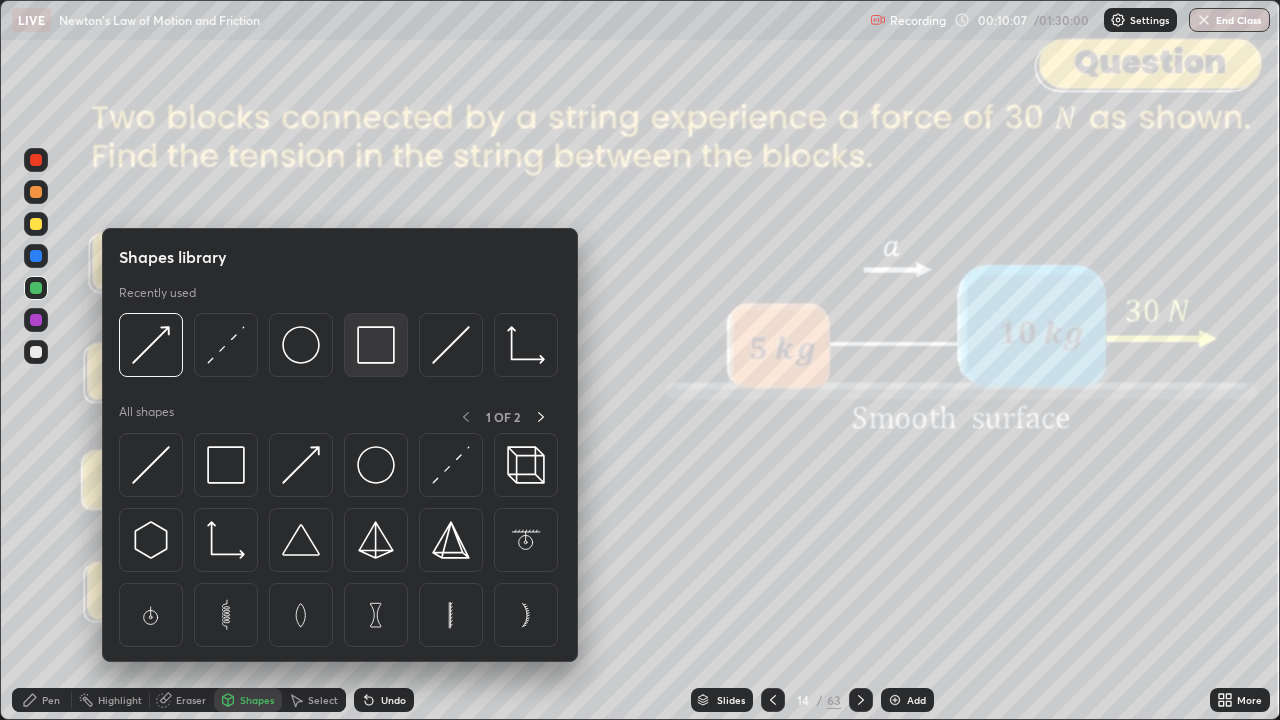 click at bounding box center (376, 345) 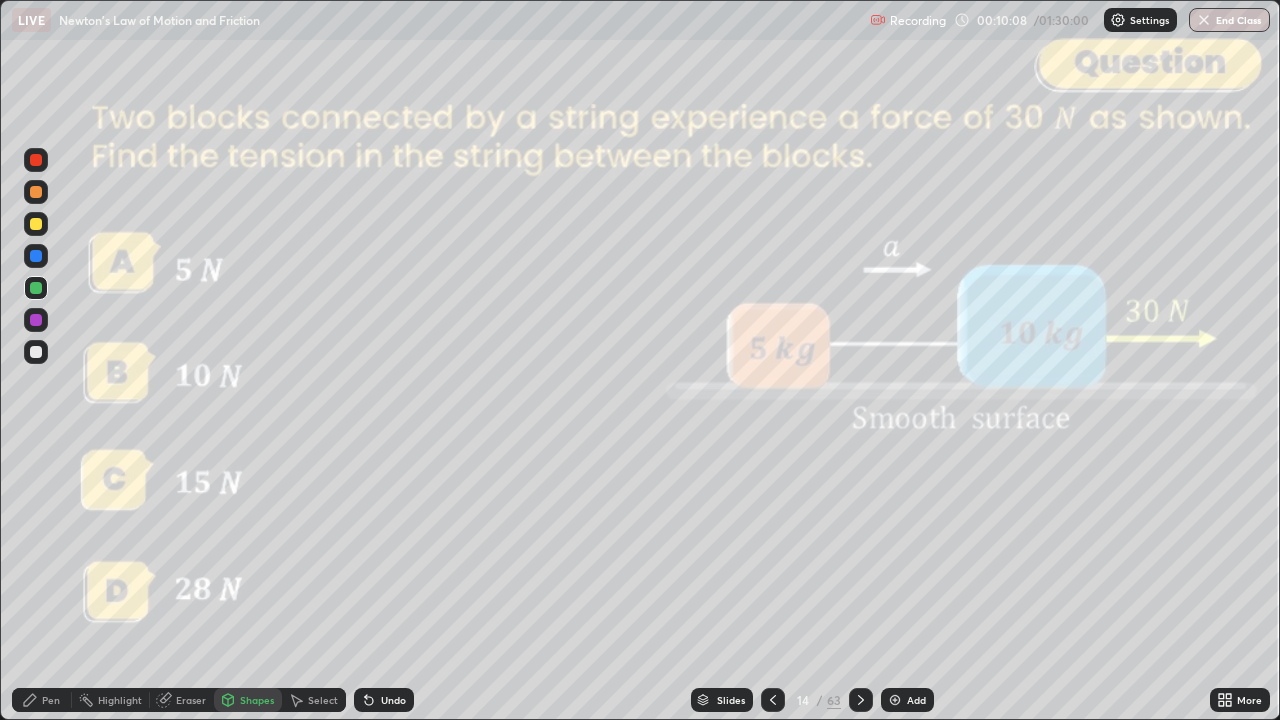 click at bounding box center (36, 160) 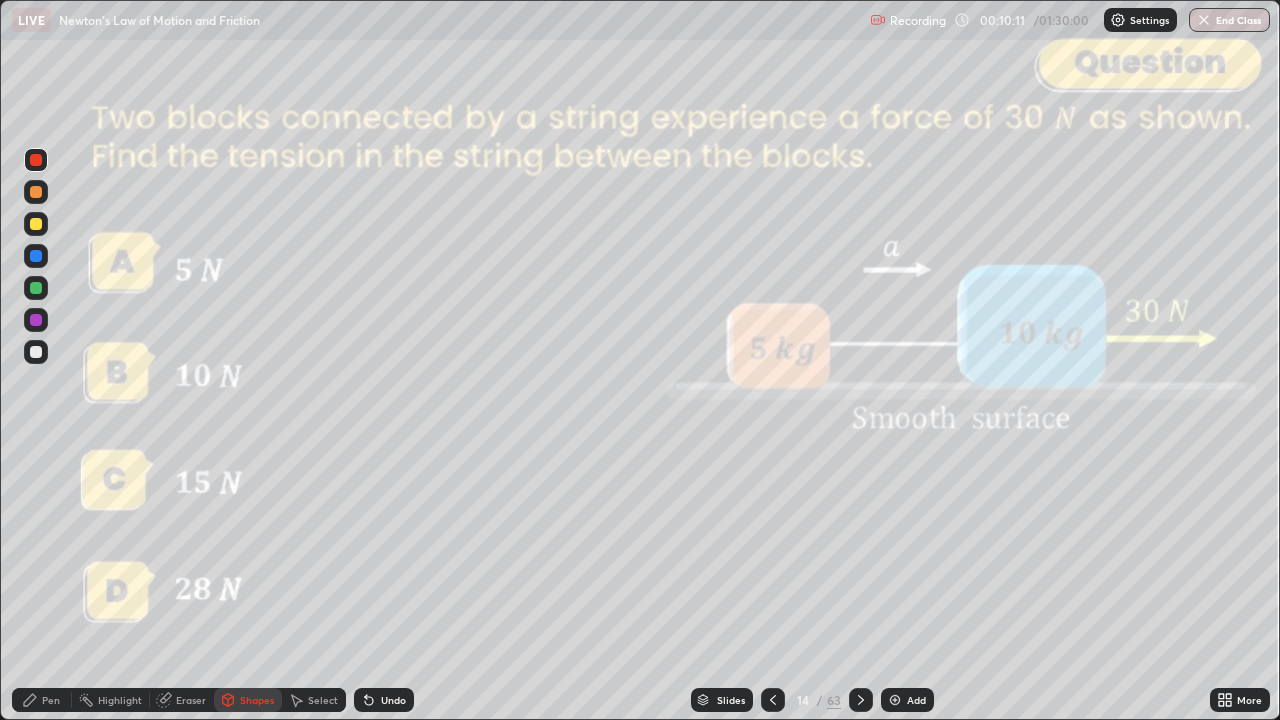 click on "Pen" at bounding box center [51, 700] 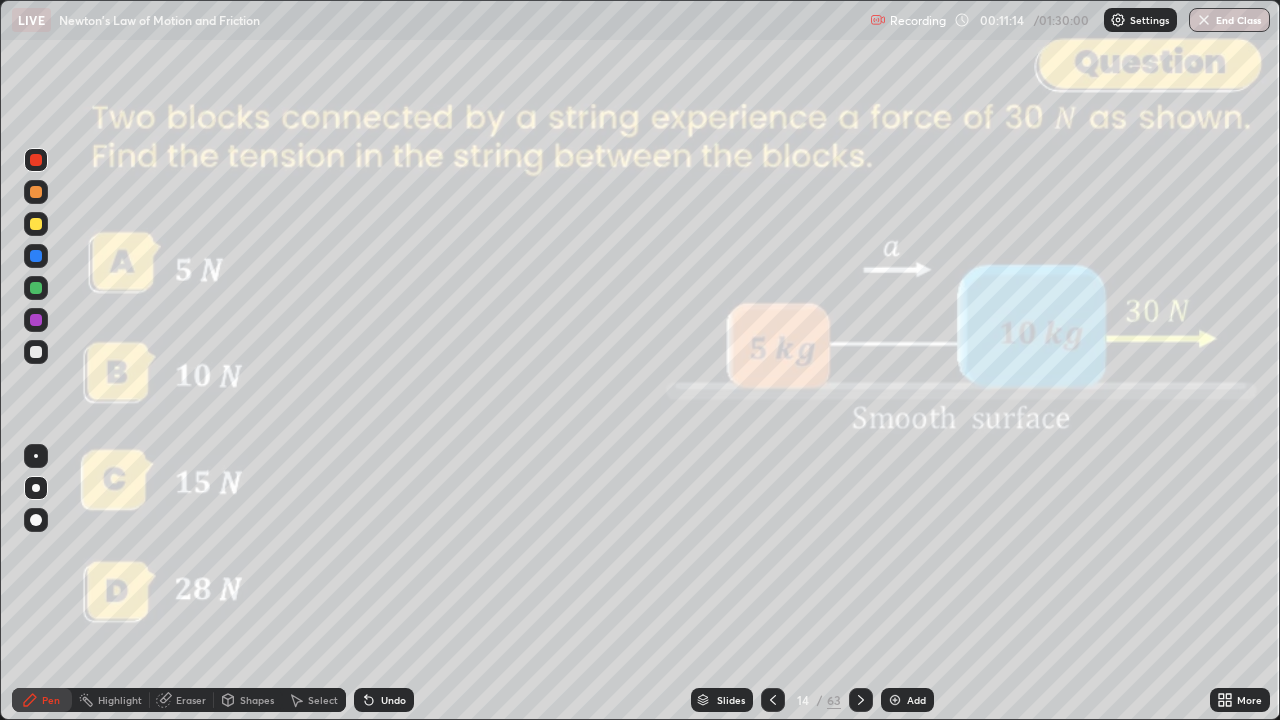 click 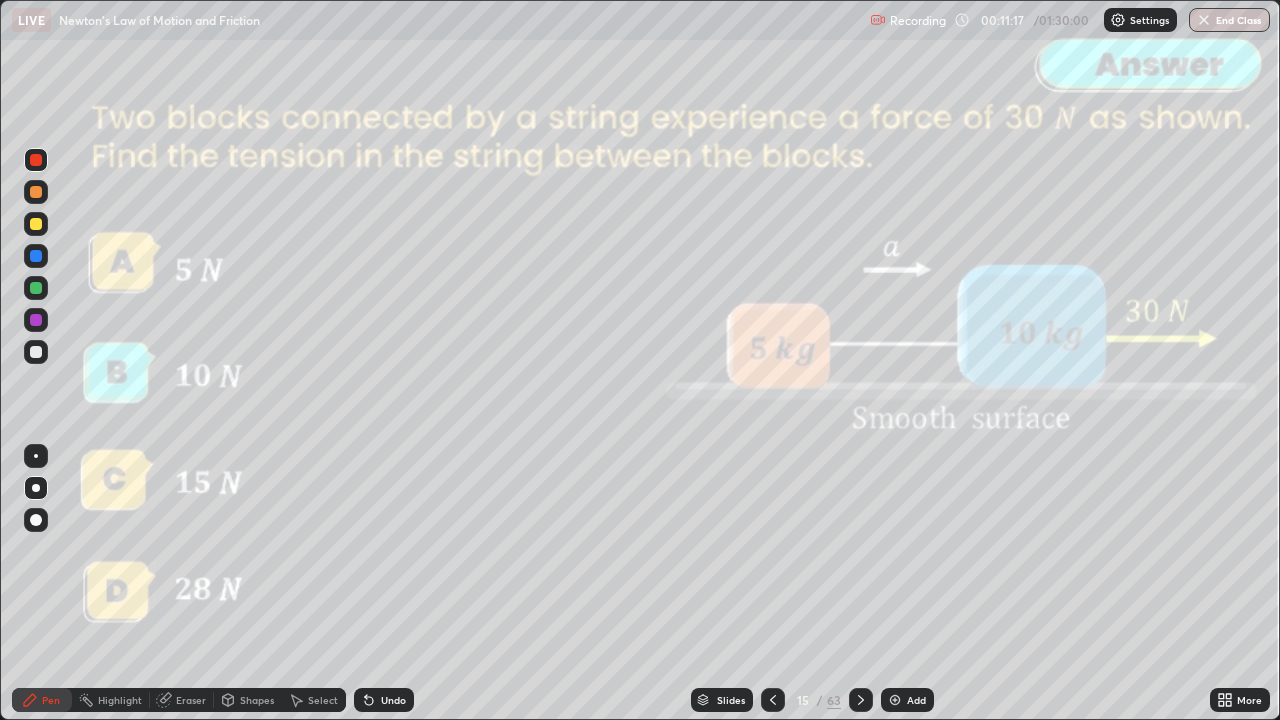 click 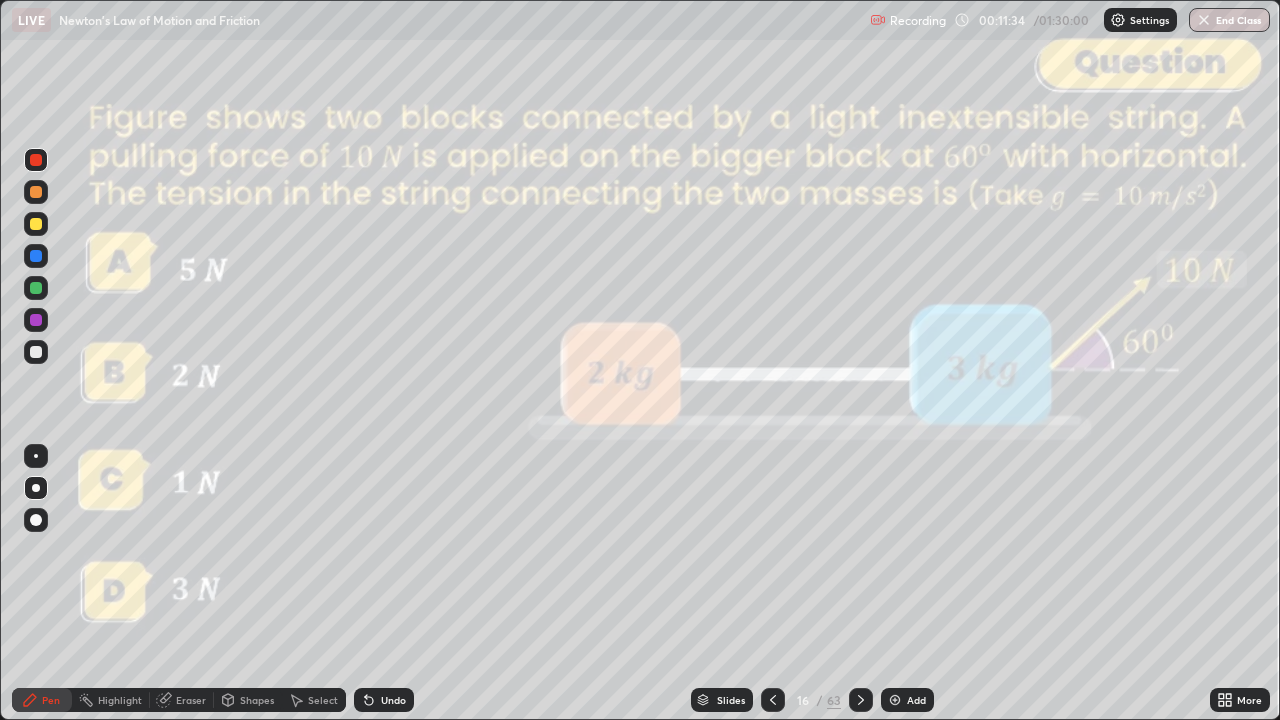 click on "Shapes" at bounding box center [257, 700] 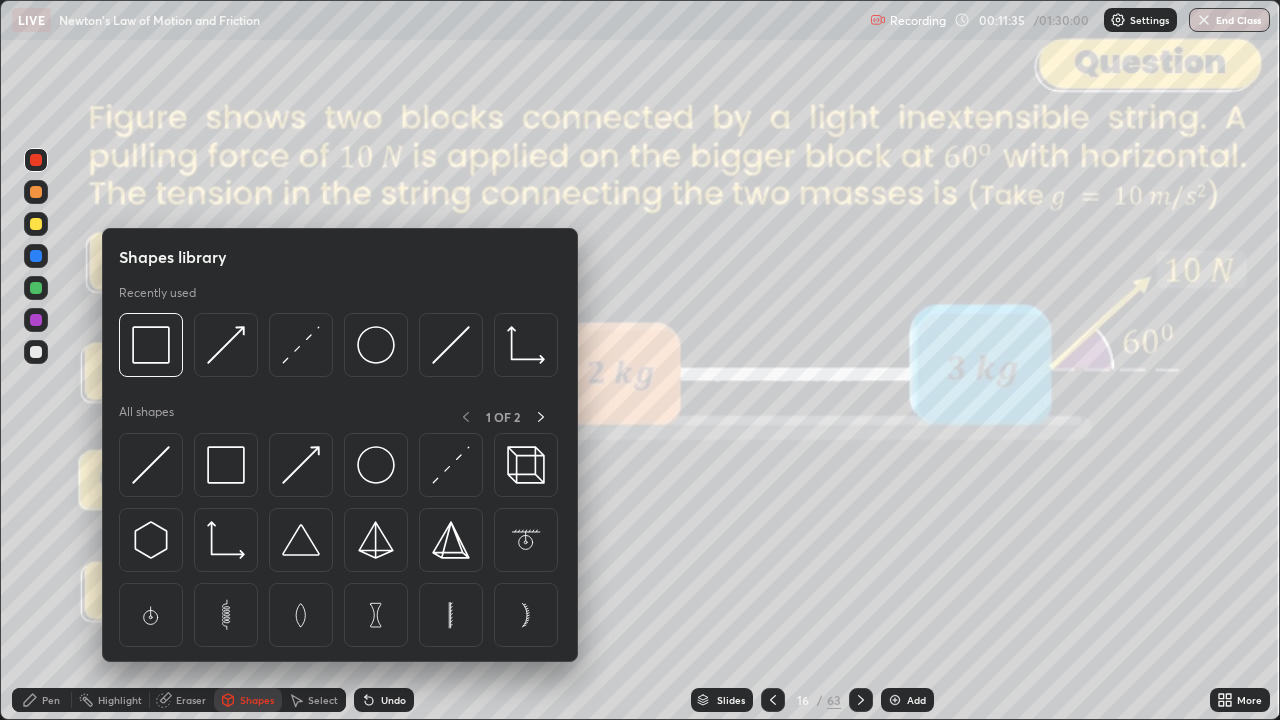 click at bounding box center [36, 288] 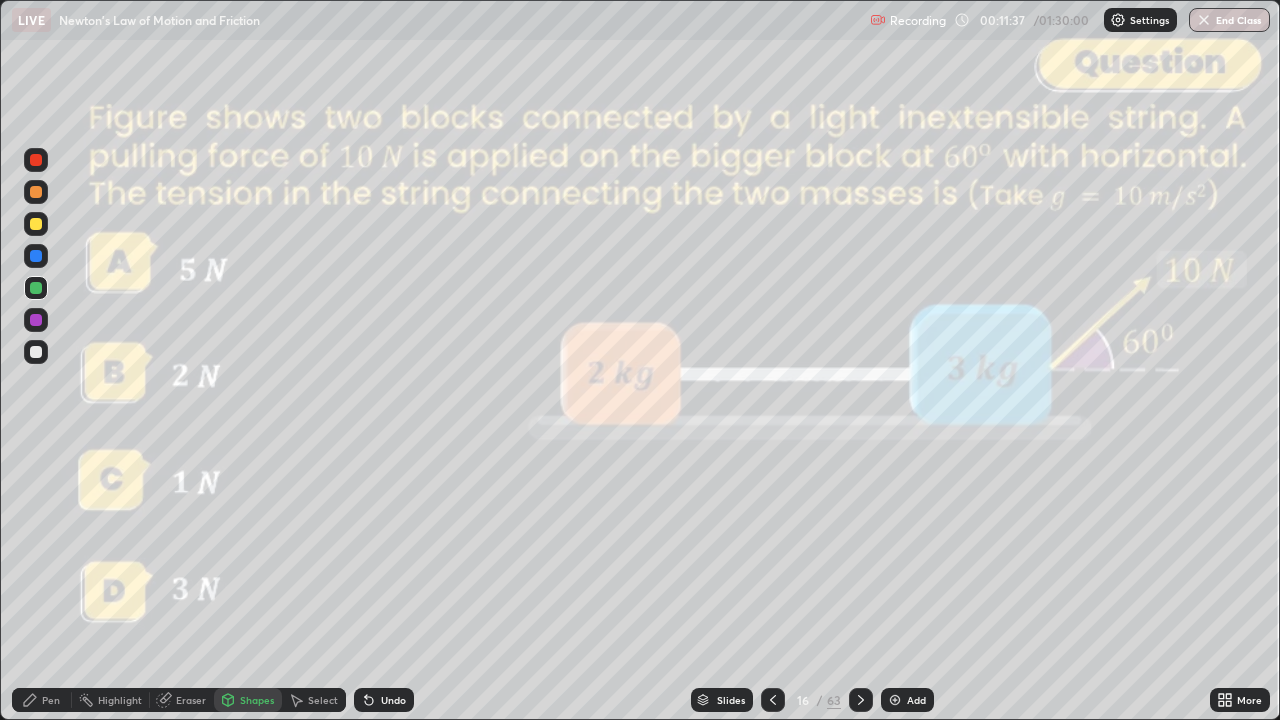 click at bounding box center (36, 224) 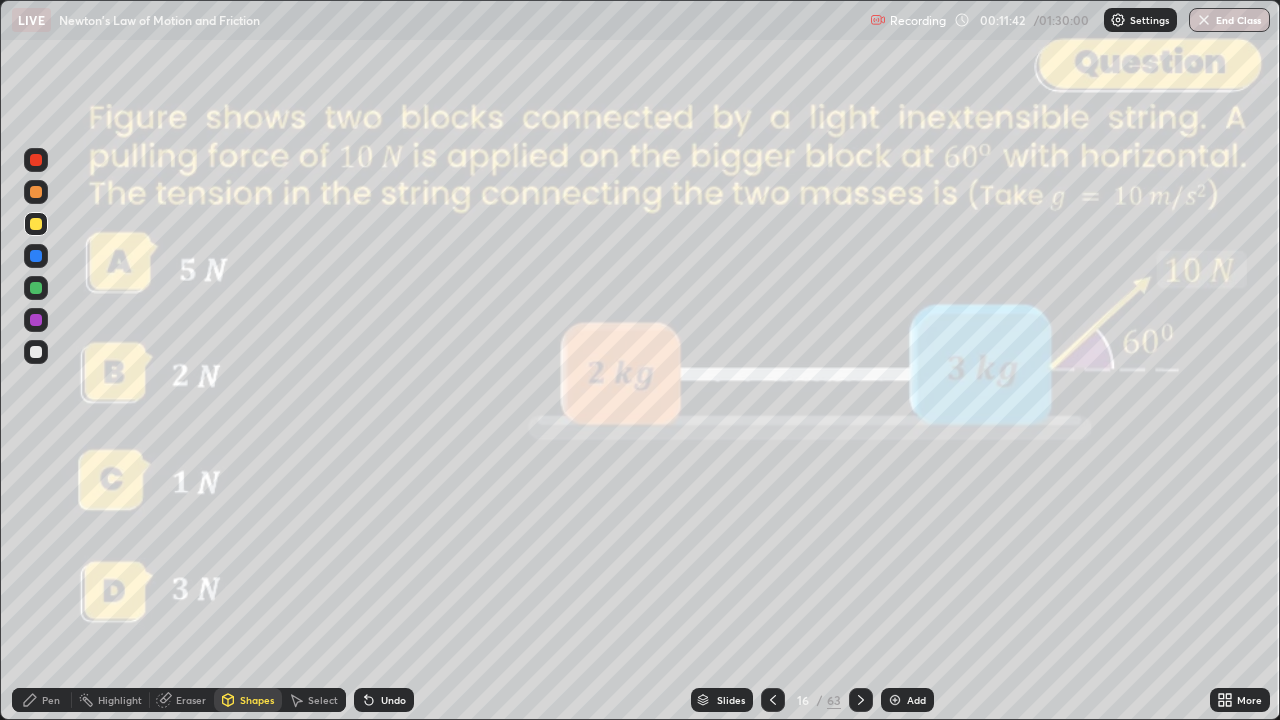 click on "Undo" at bounding box center (393, 700) 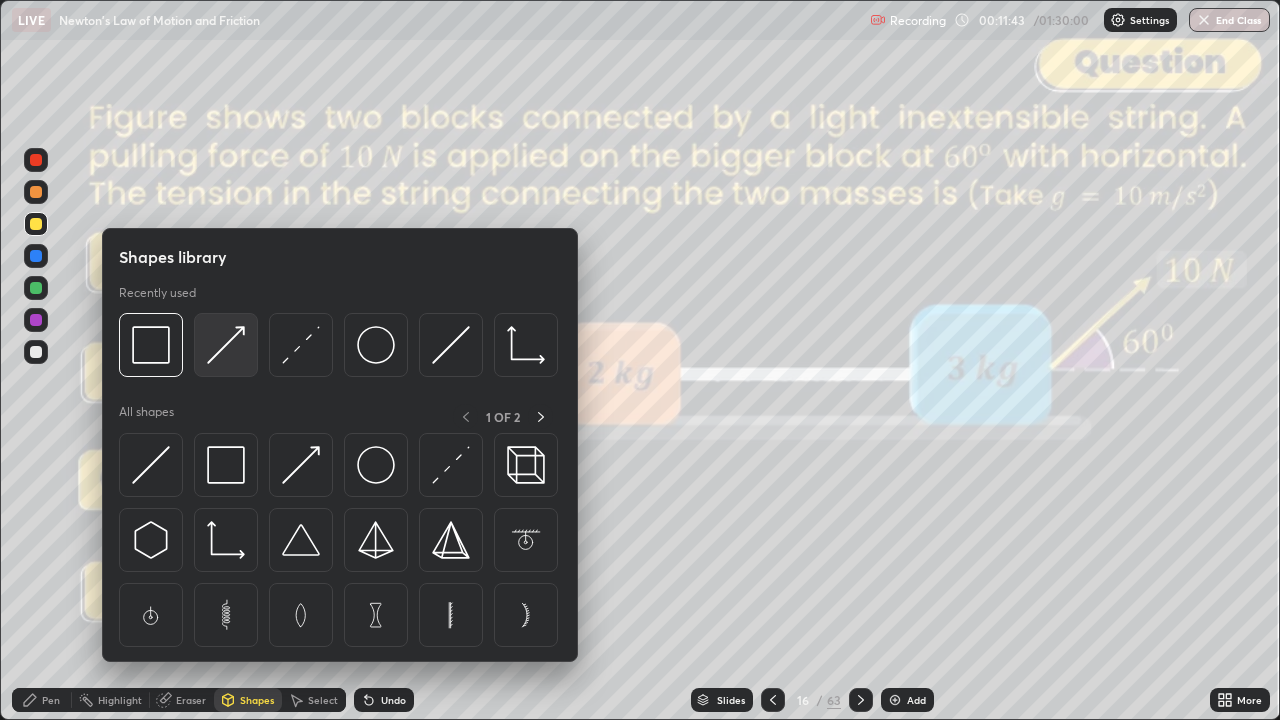 click at bounding box center [226, 345] 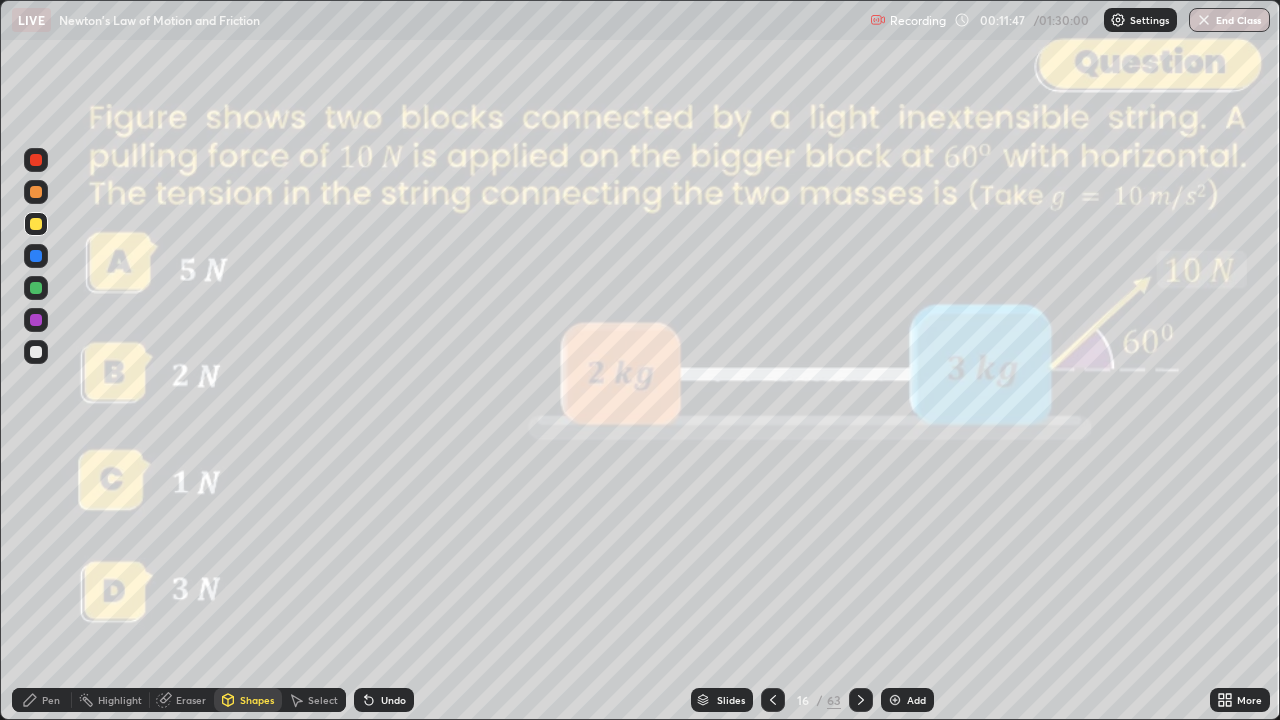 click 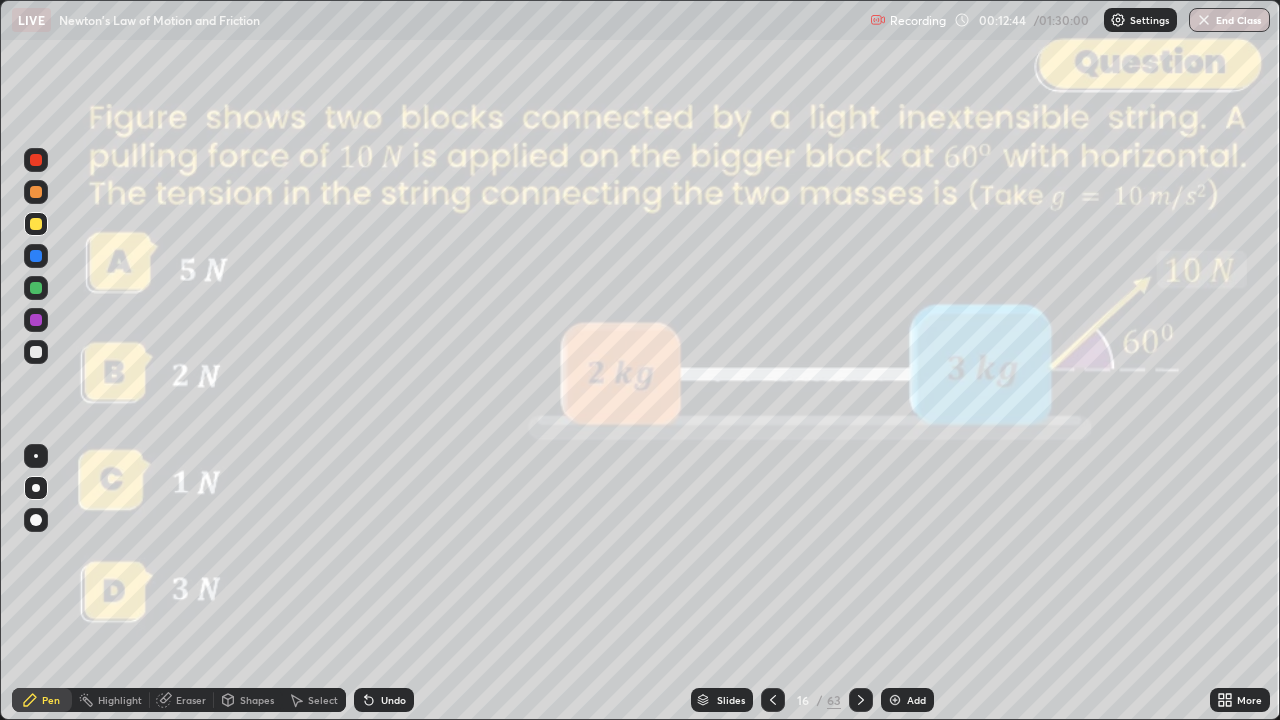 click at bounding box center [861, 700] 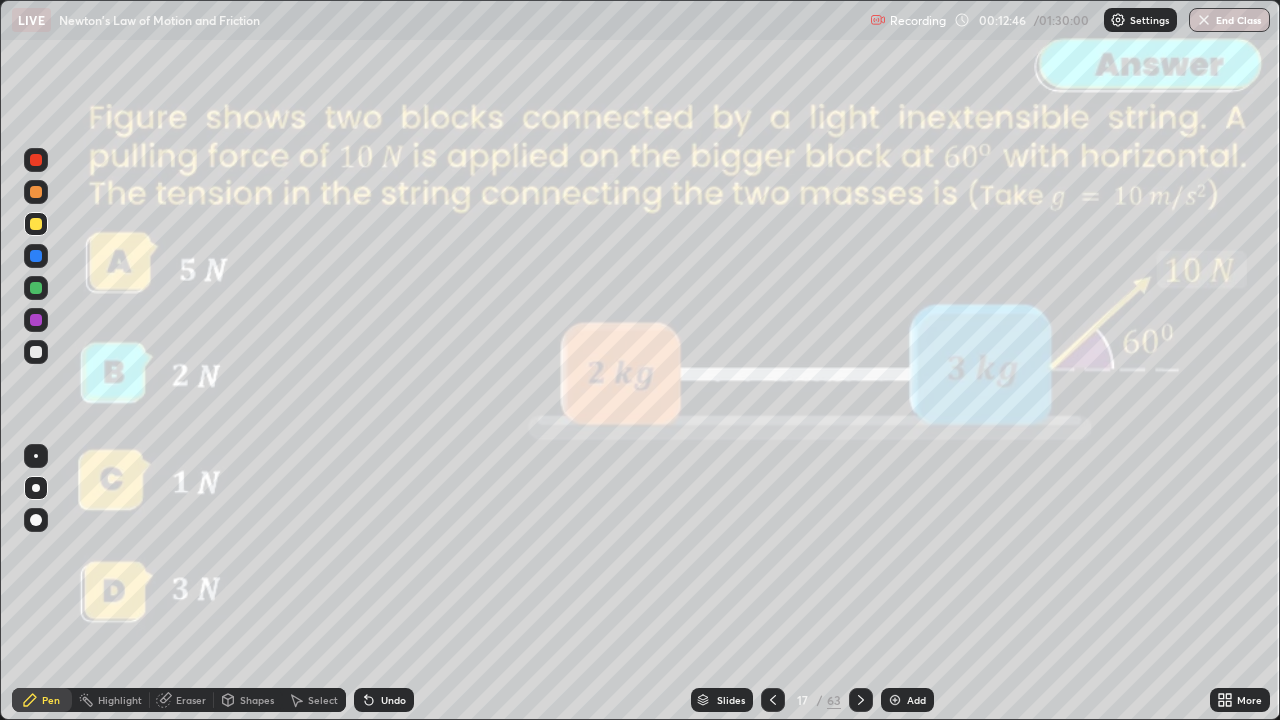 click at bounding box center [861, 700] 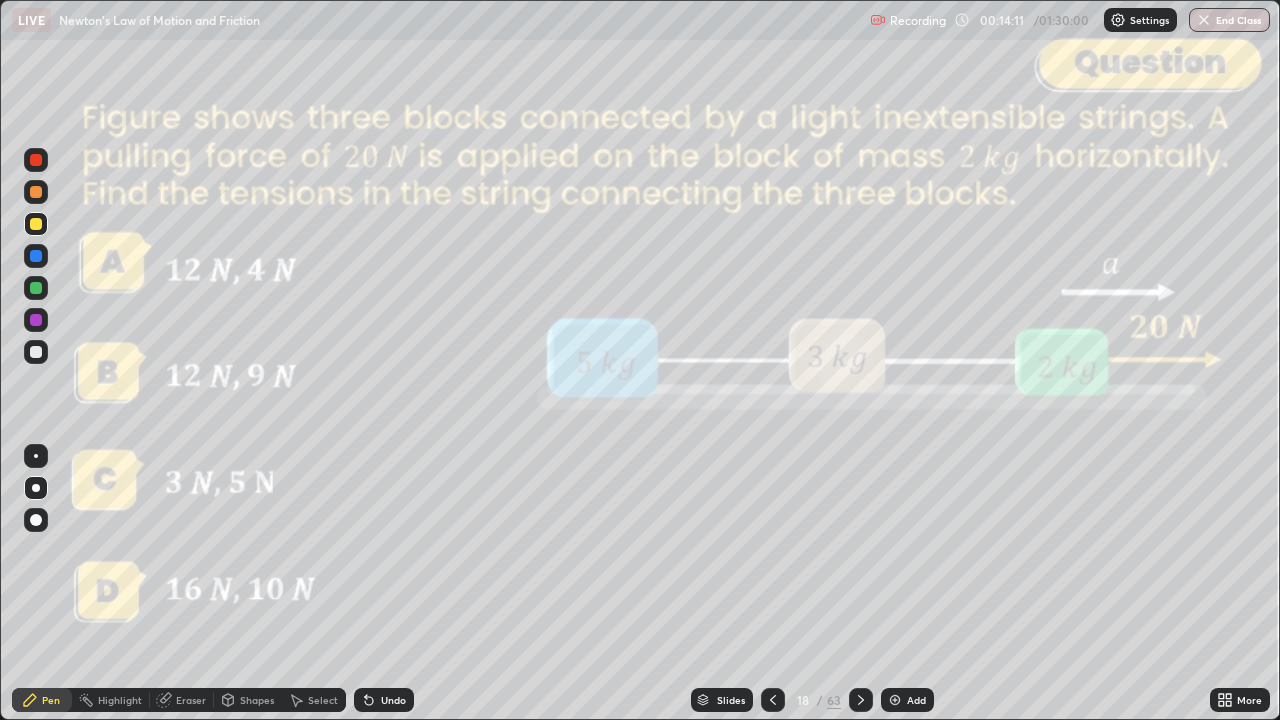 click at bounding box center (36, 256) 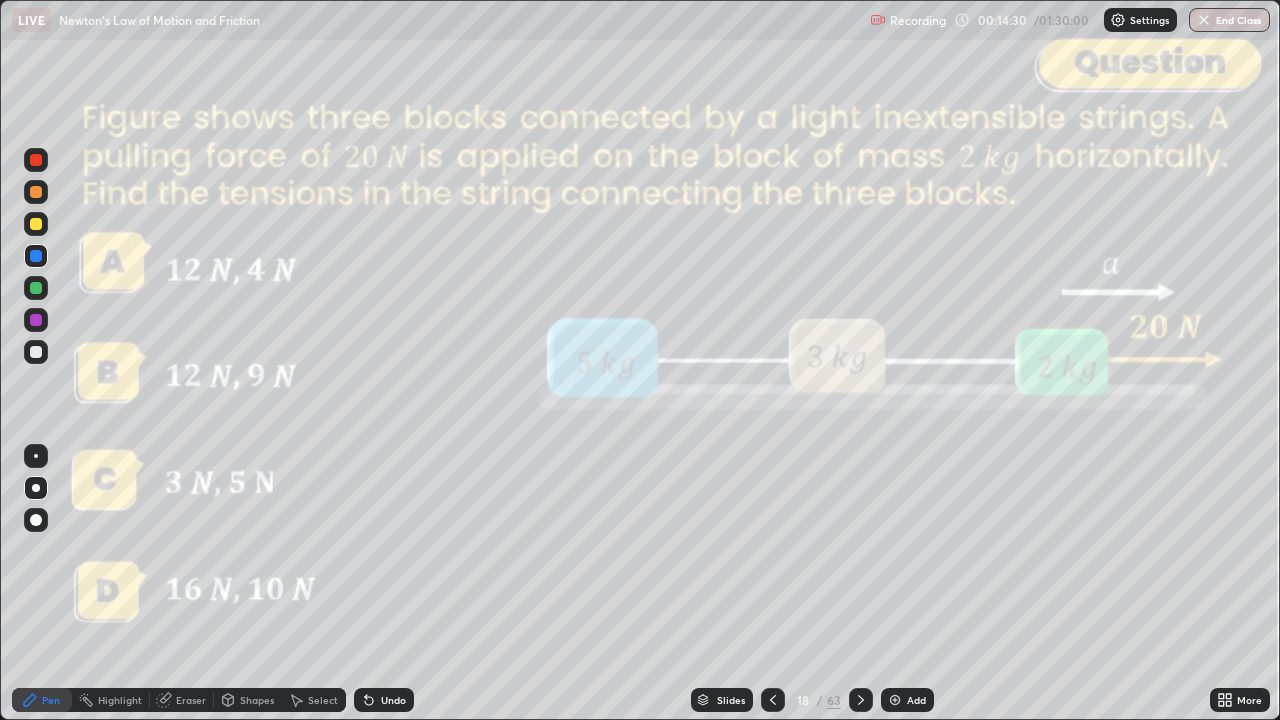 click at bounding box center (36, 192) 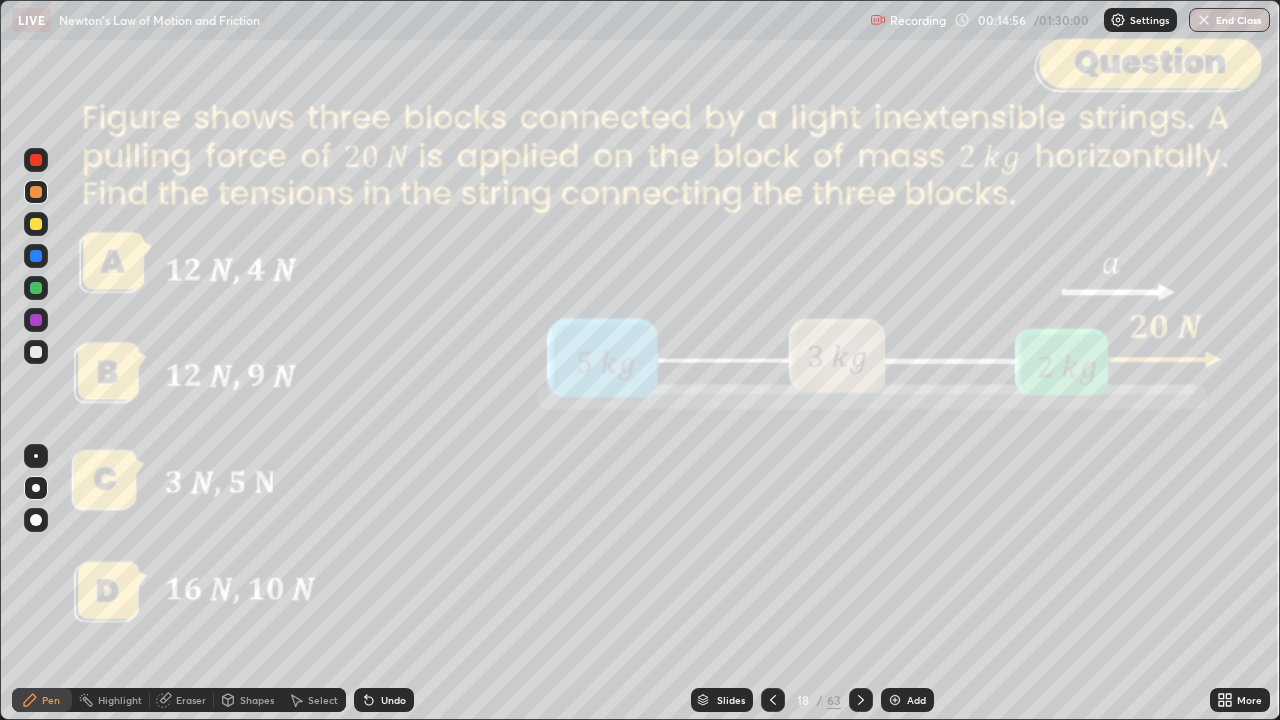 click 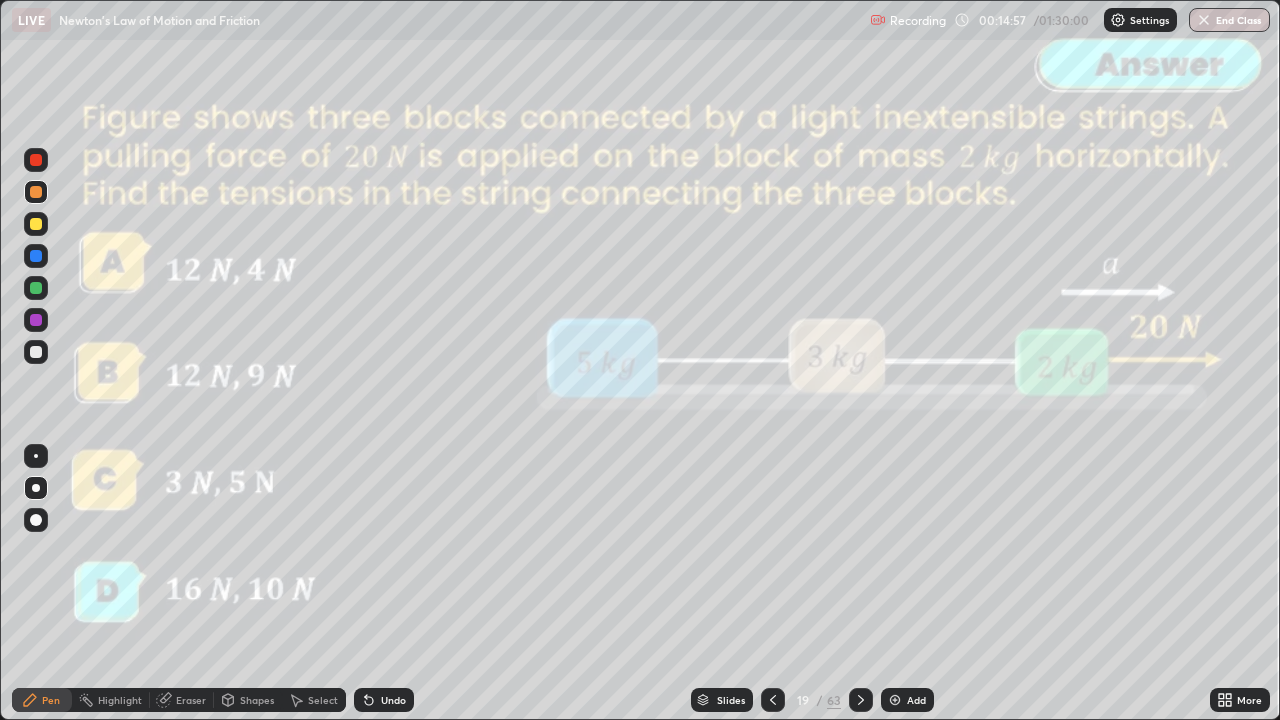 click 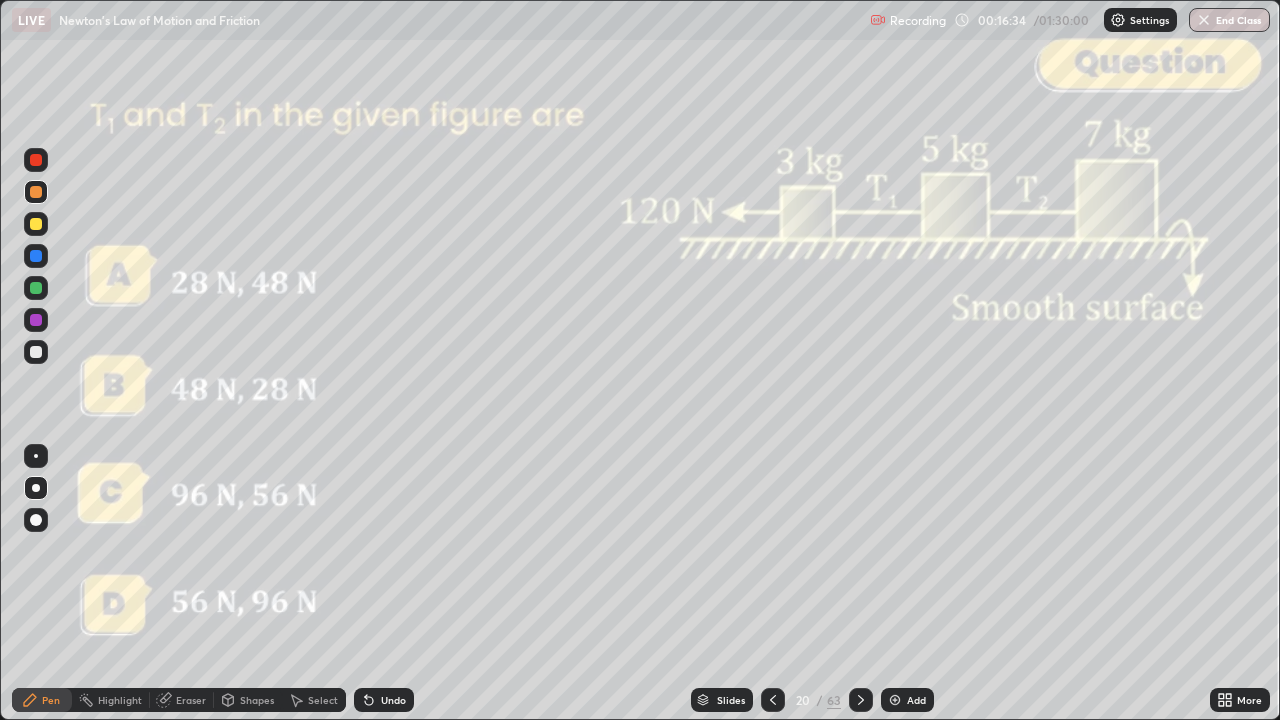 click on "Undo" at bounding box center (393, 700) 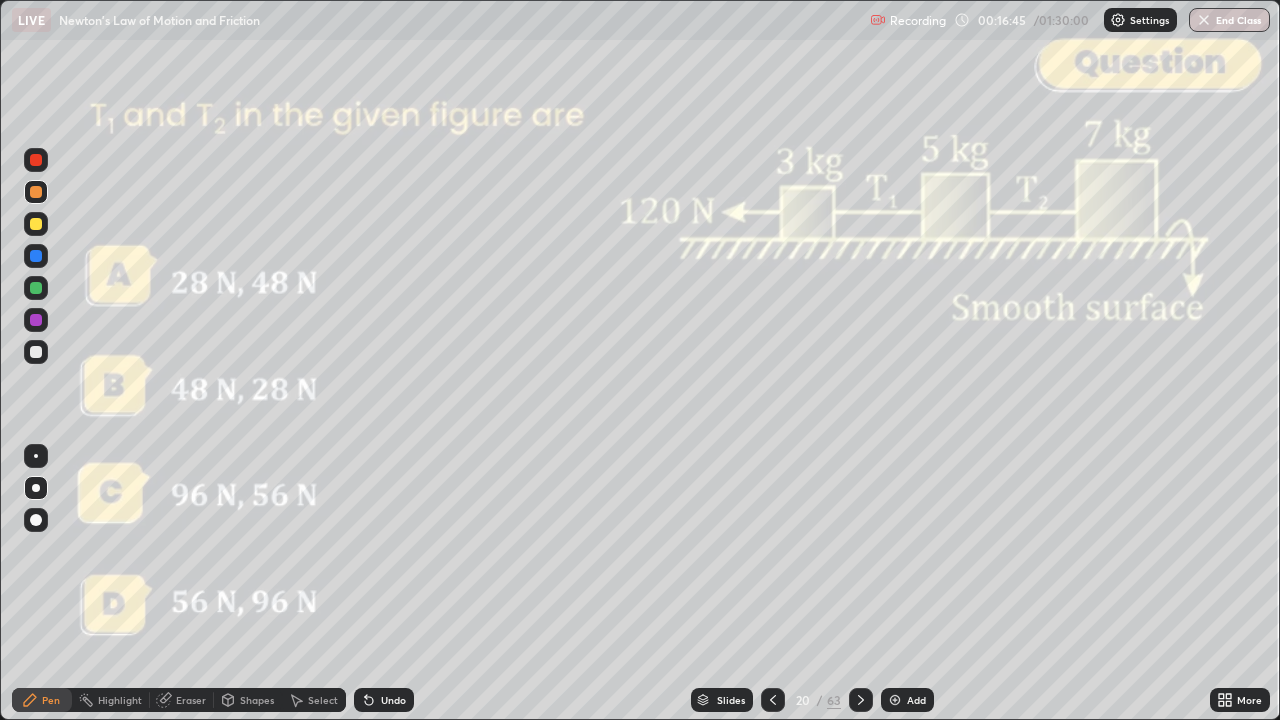 click 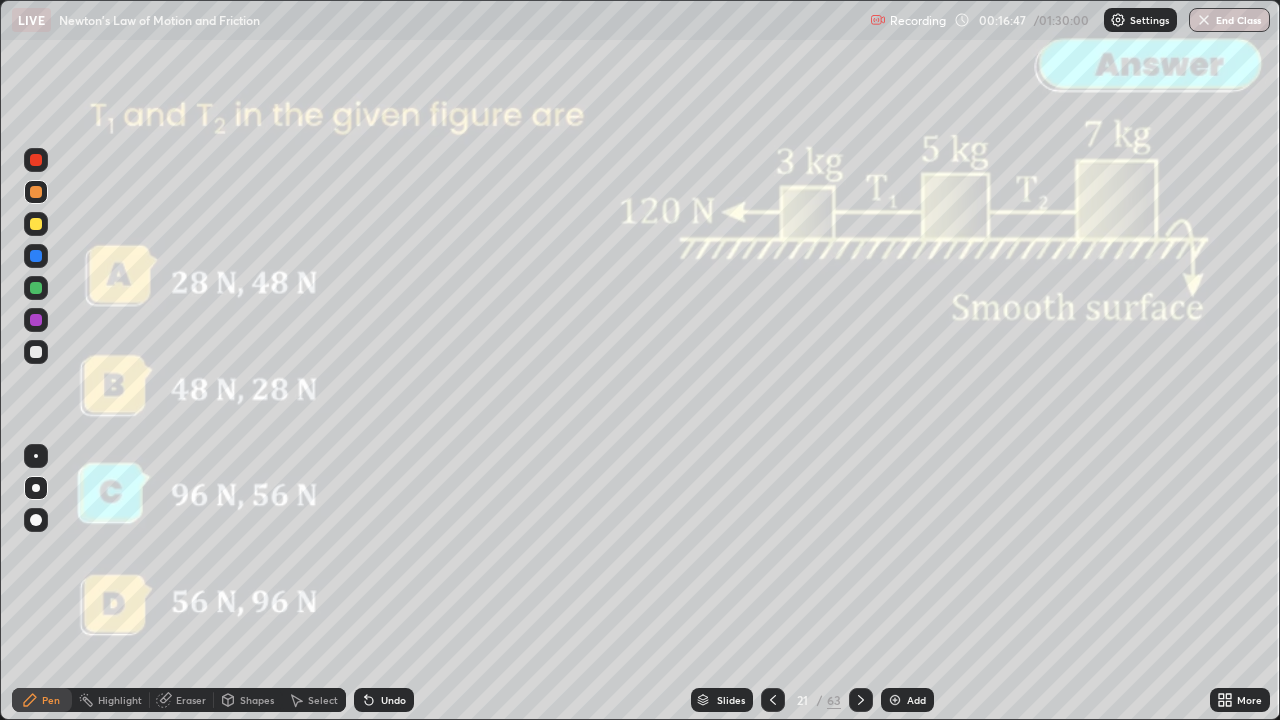 click 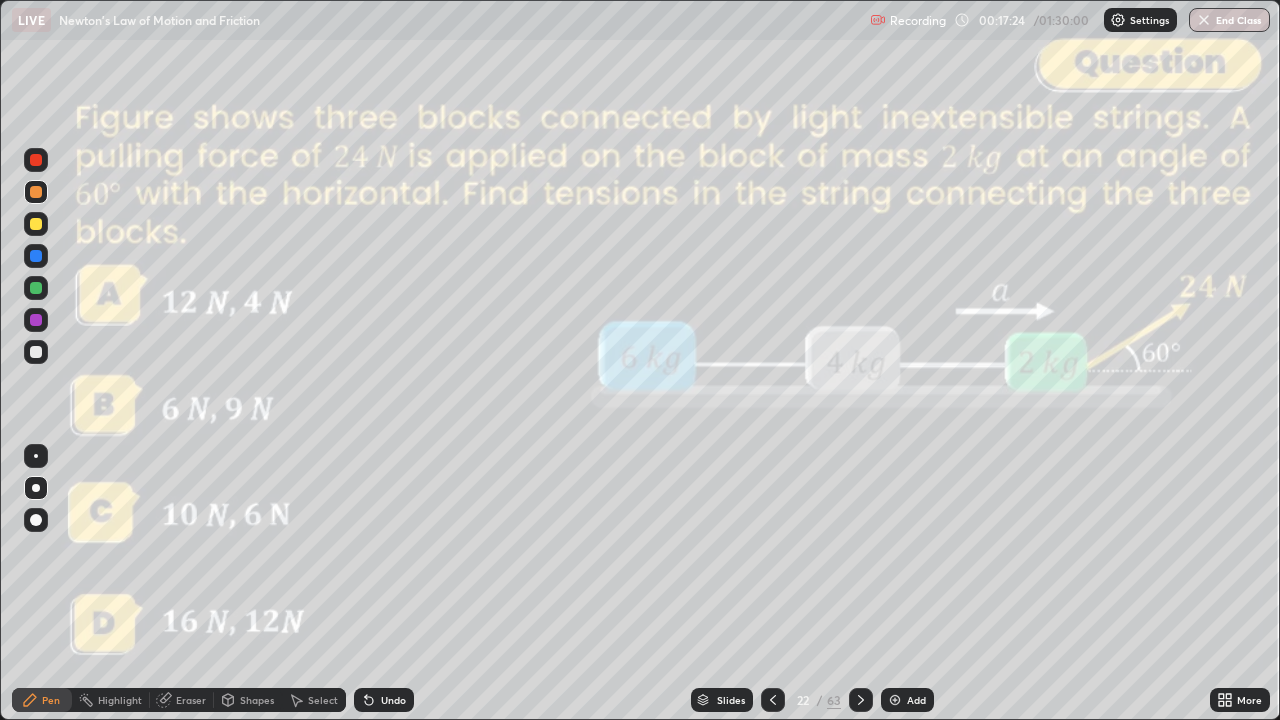 click 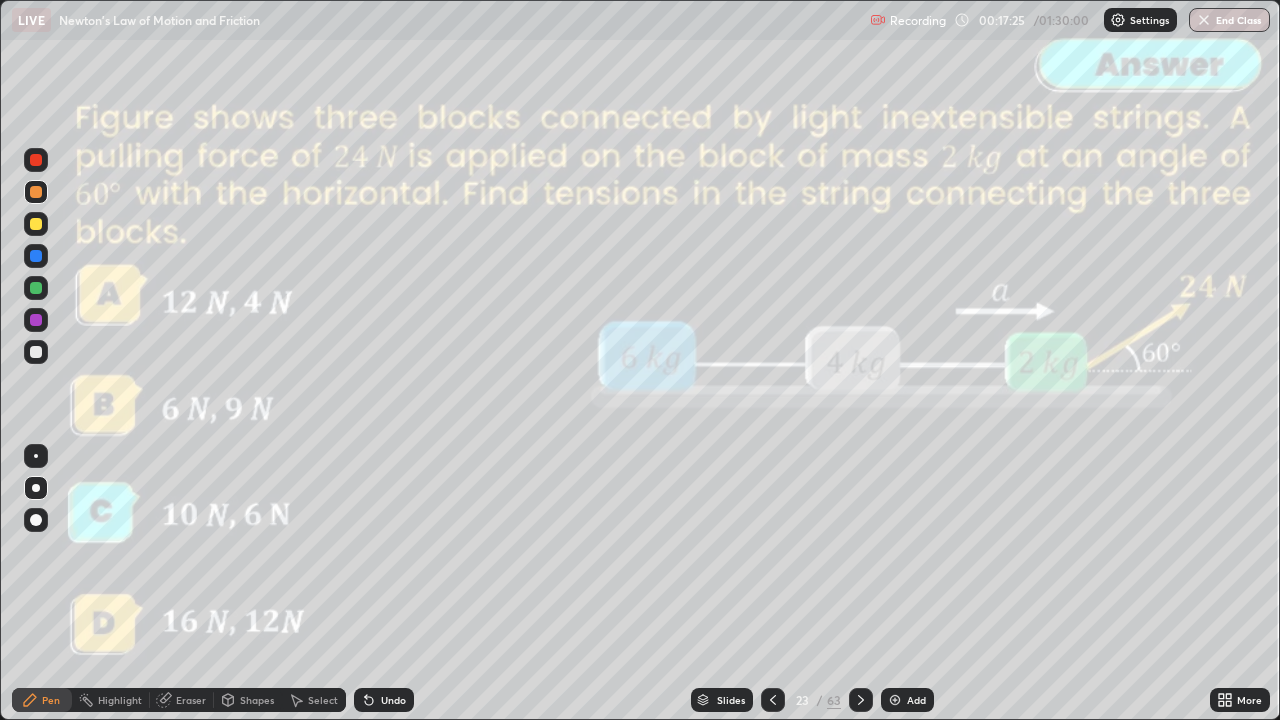 click 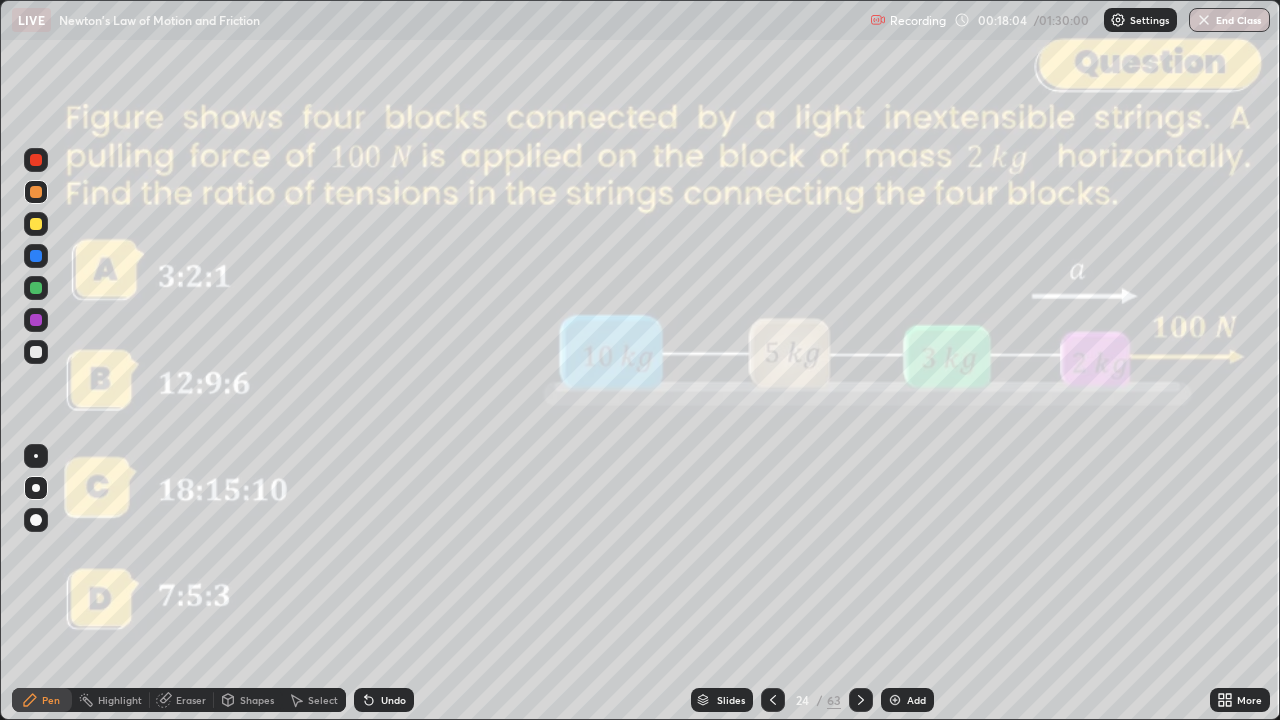 click 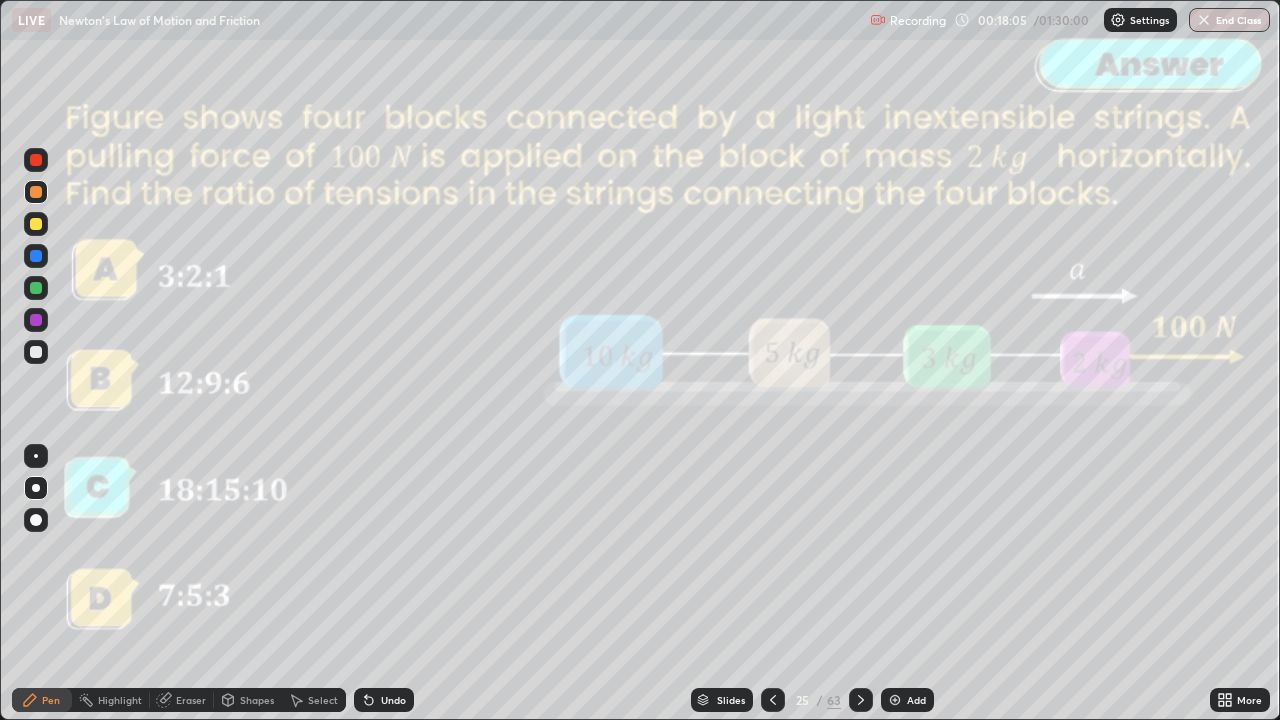 click 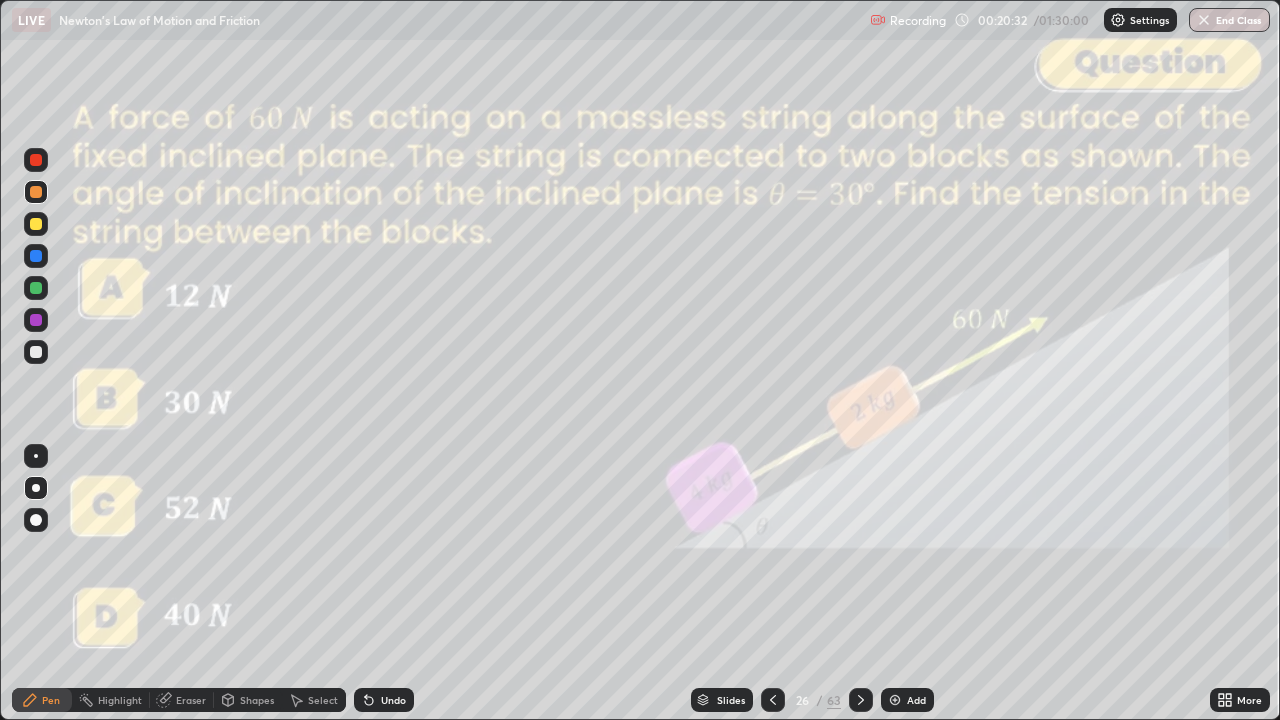 click at bounding box center [36, 352] 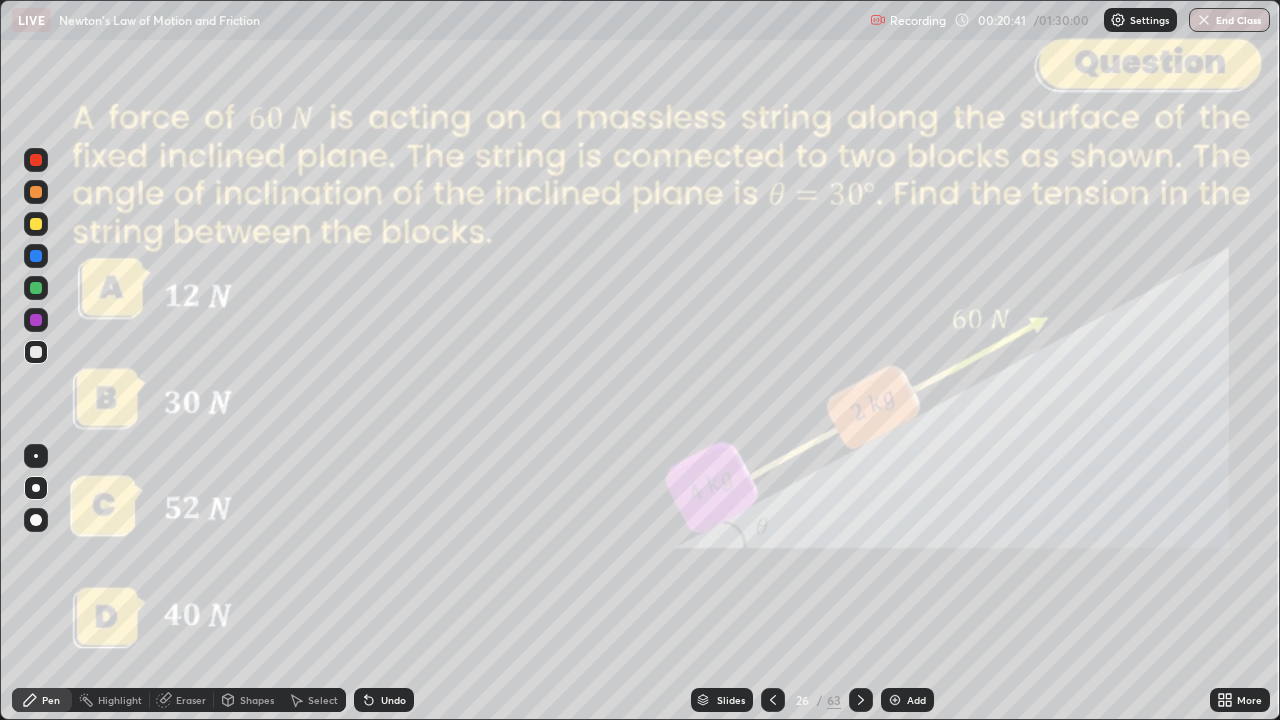 click at bounding box center [36, 160] 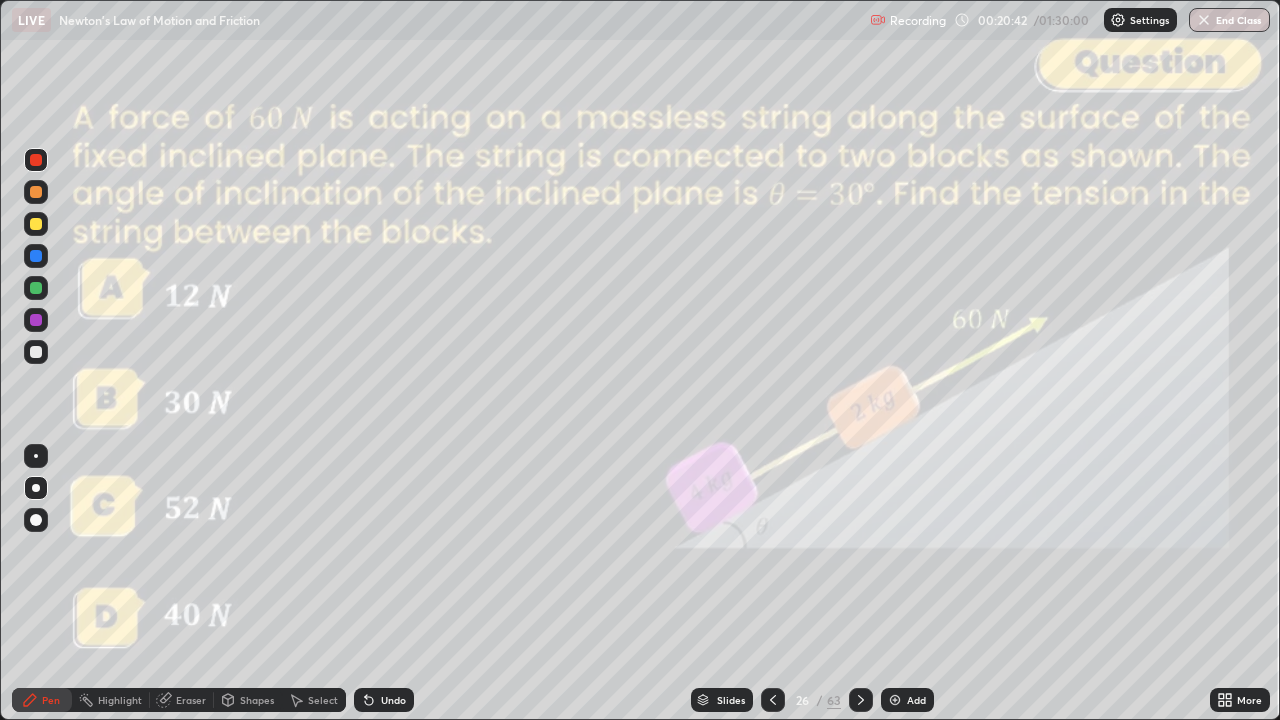 click on "Shapes" at bounding box center (257, 700) 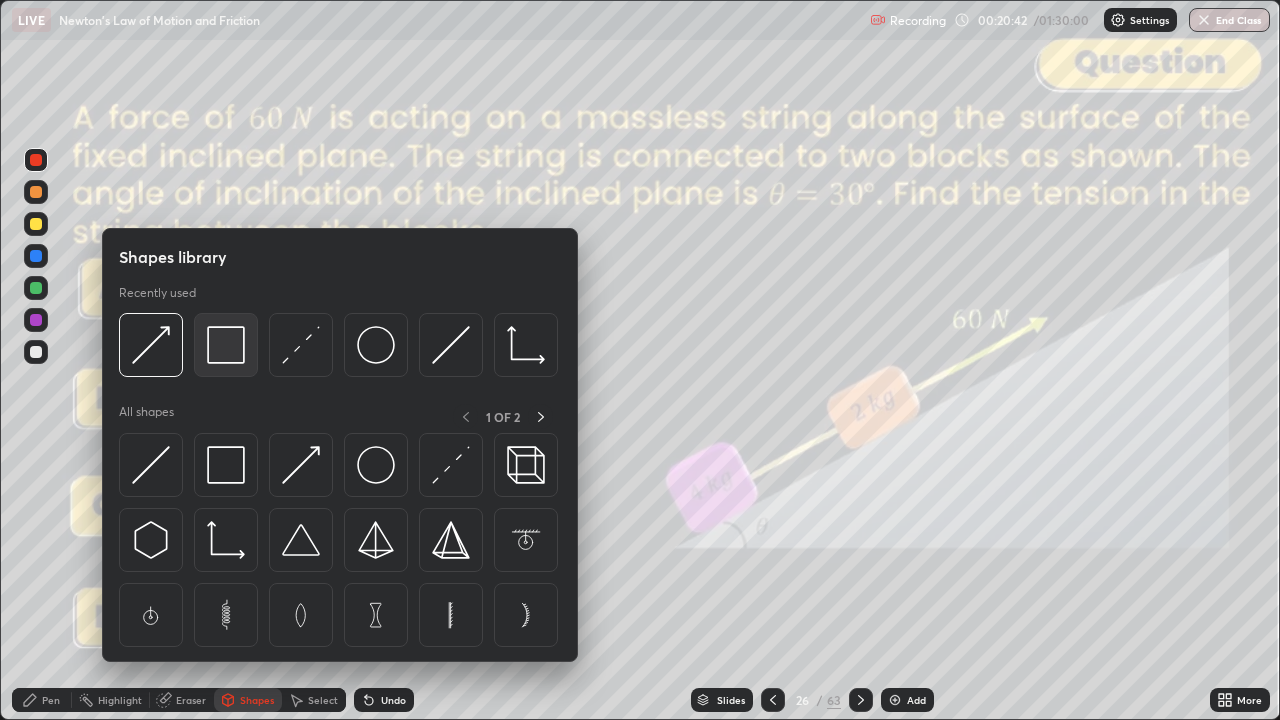 click at bounding box center [226, 345] 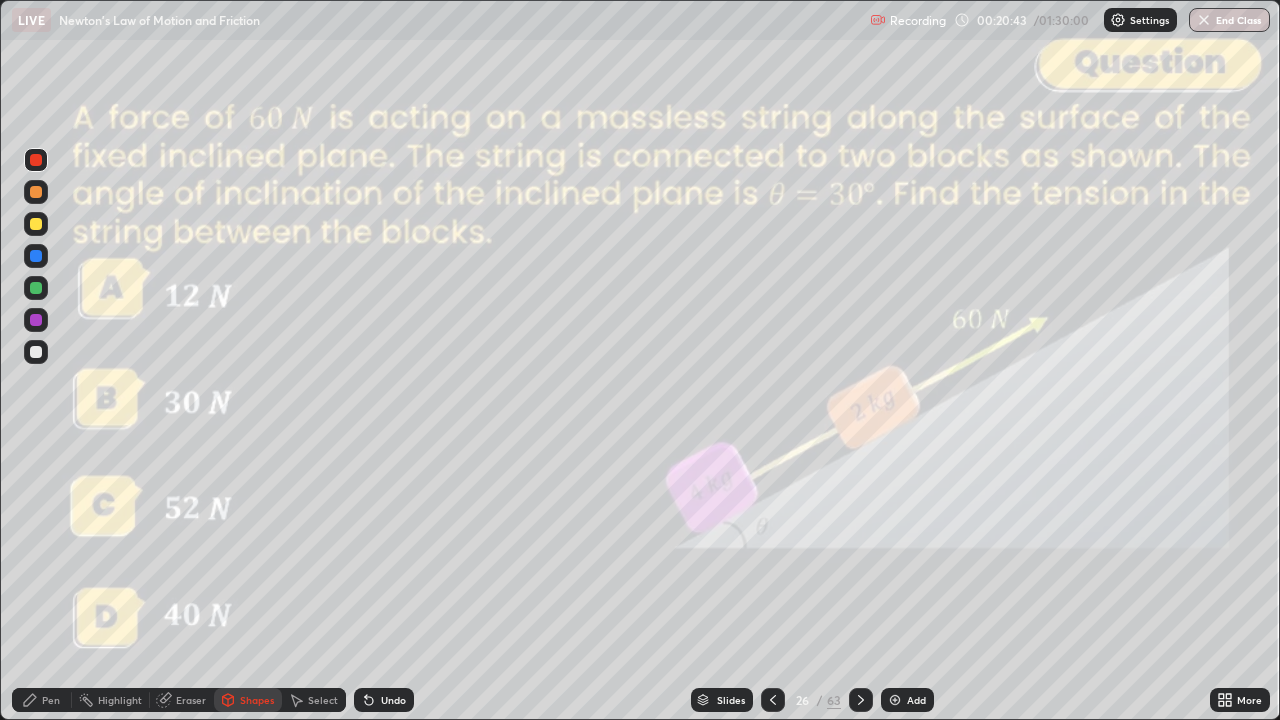 click on "Shapes" at bounding box center [248, 700] 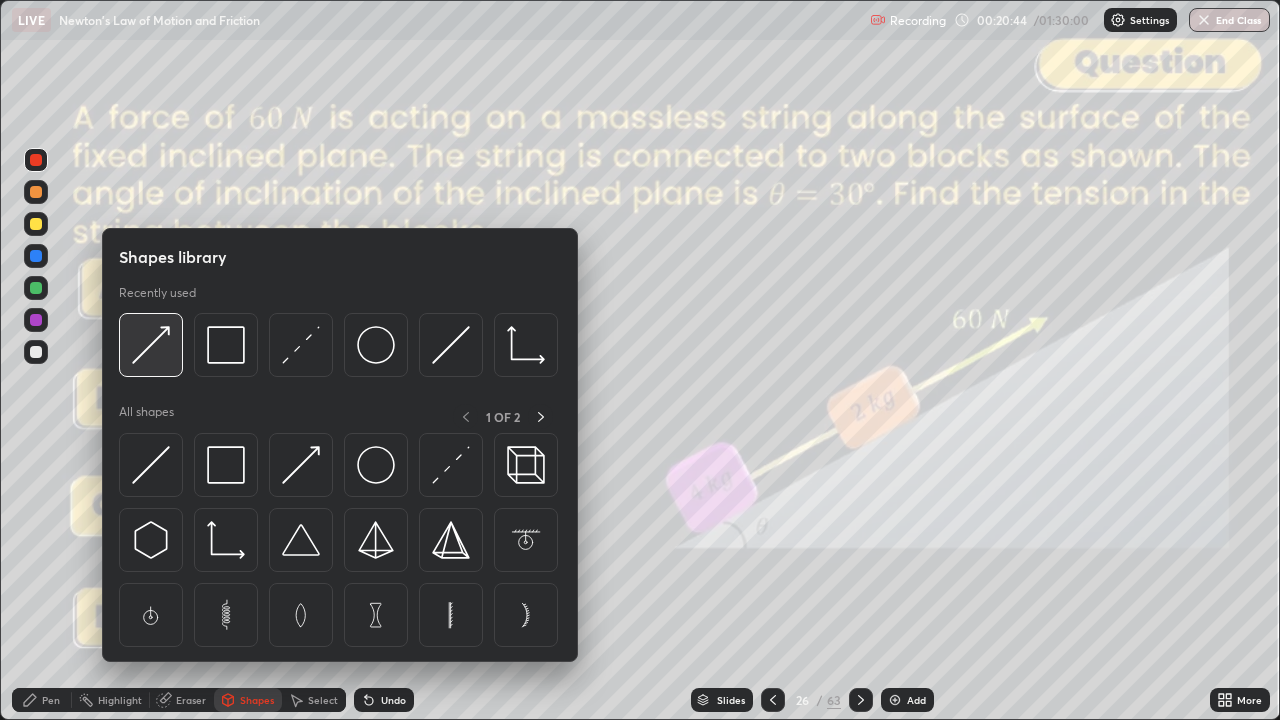 click at bounding box center (151, 345) 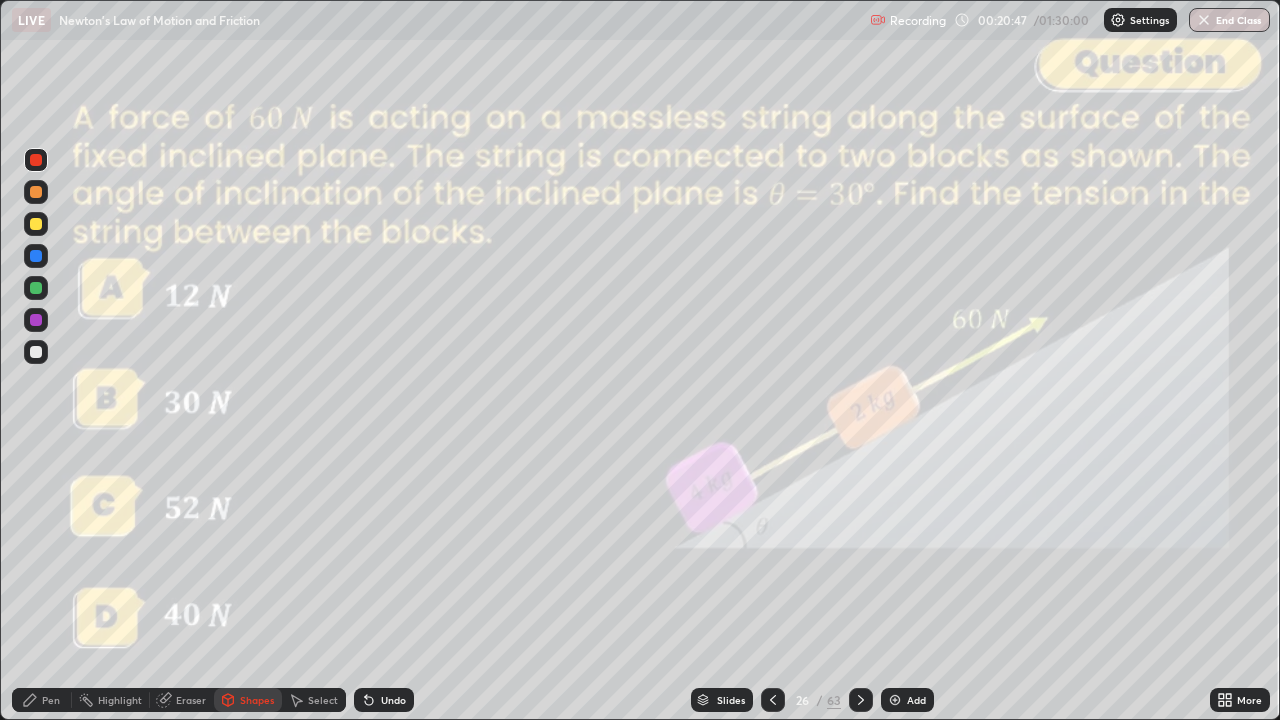 click 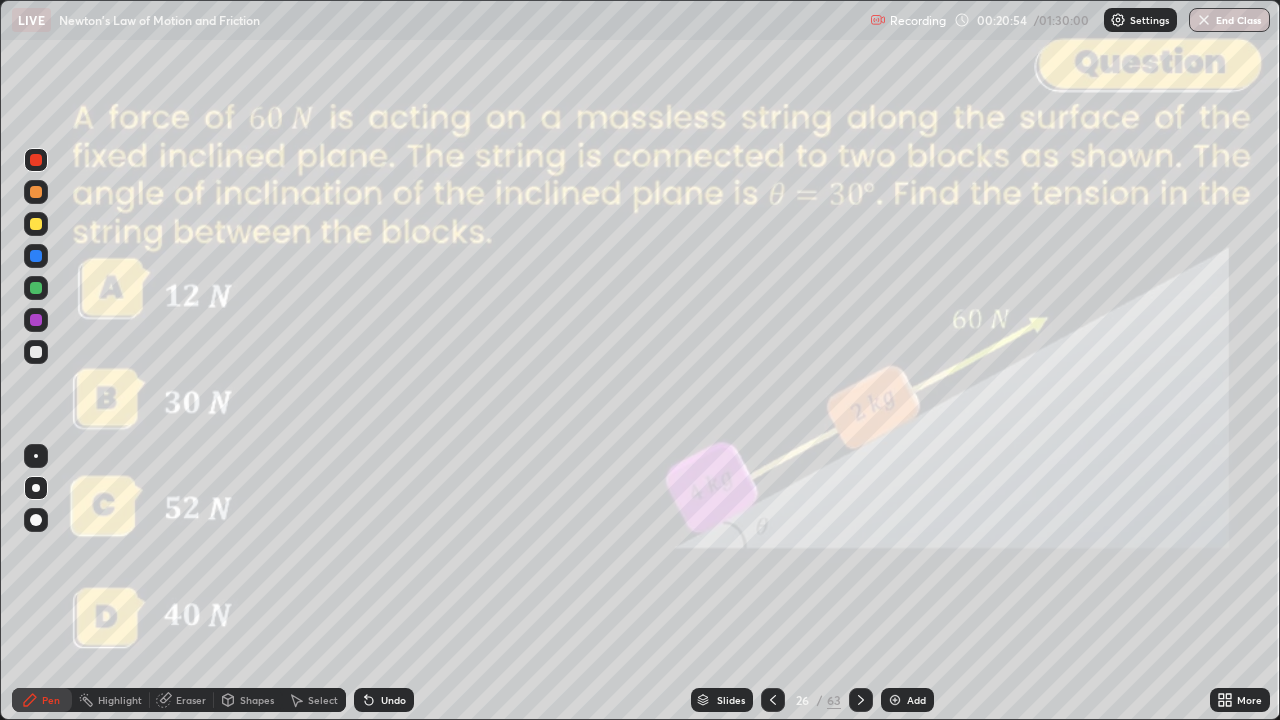 click at bounding box center [36, 160] 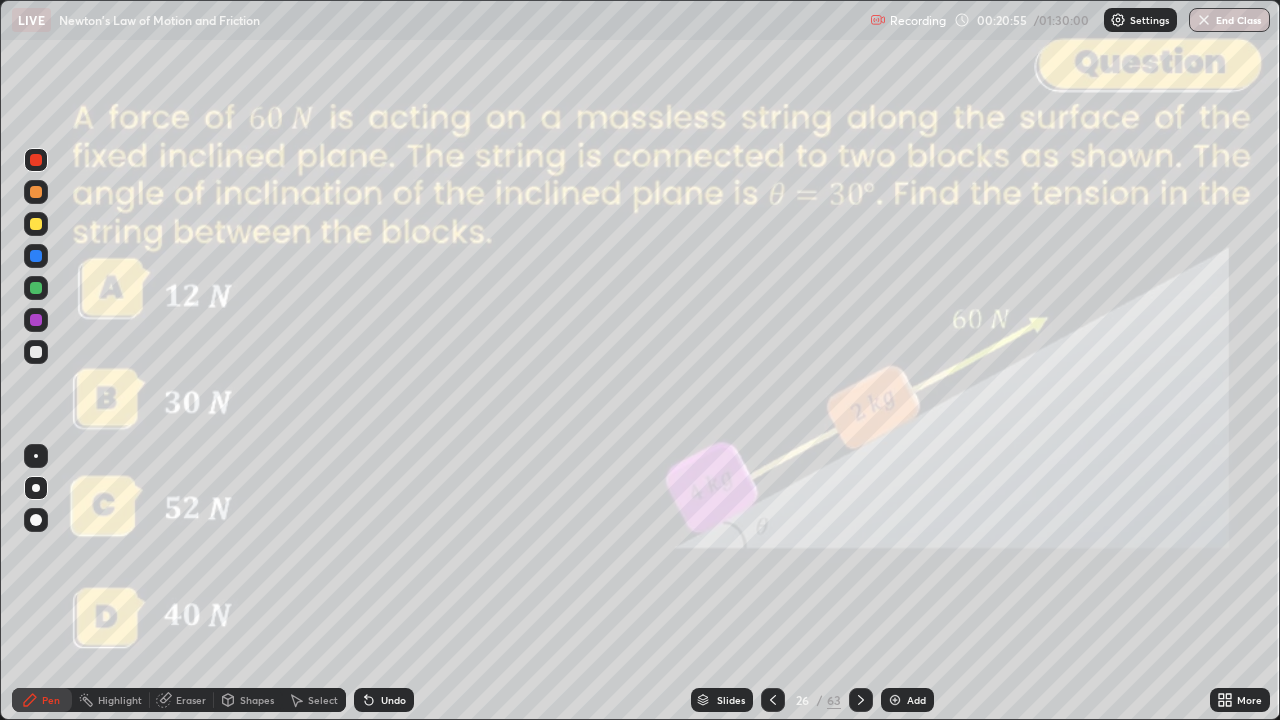 click on "Shapes" at bounding box center [257, 700] 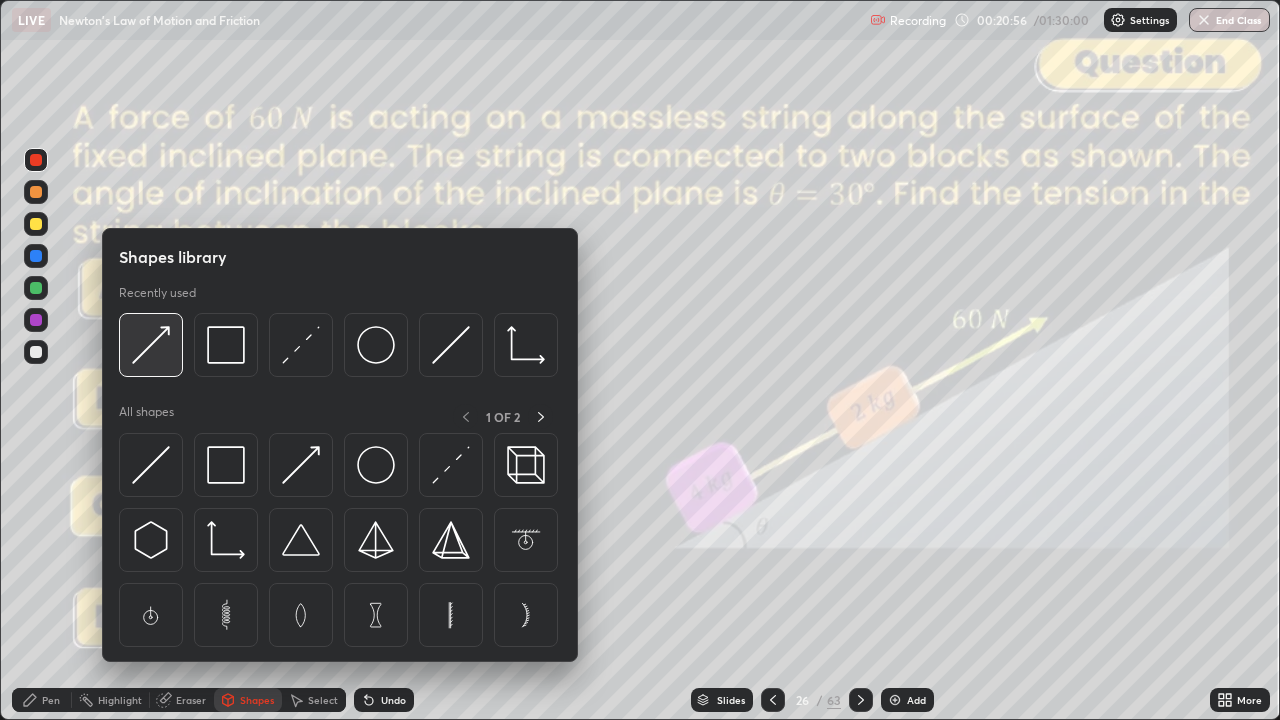 click at bounding box center [151, 345] 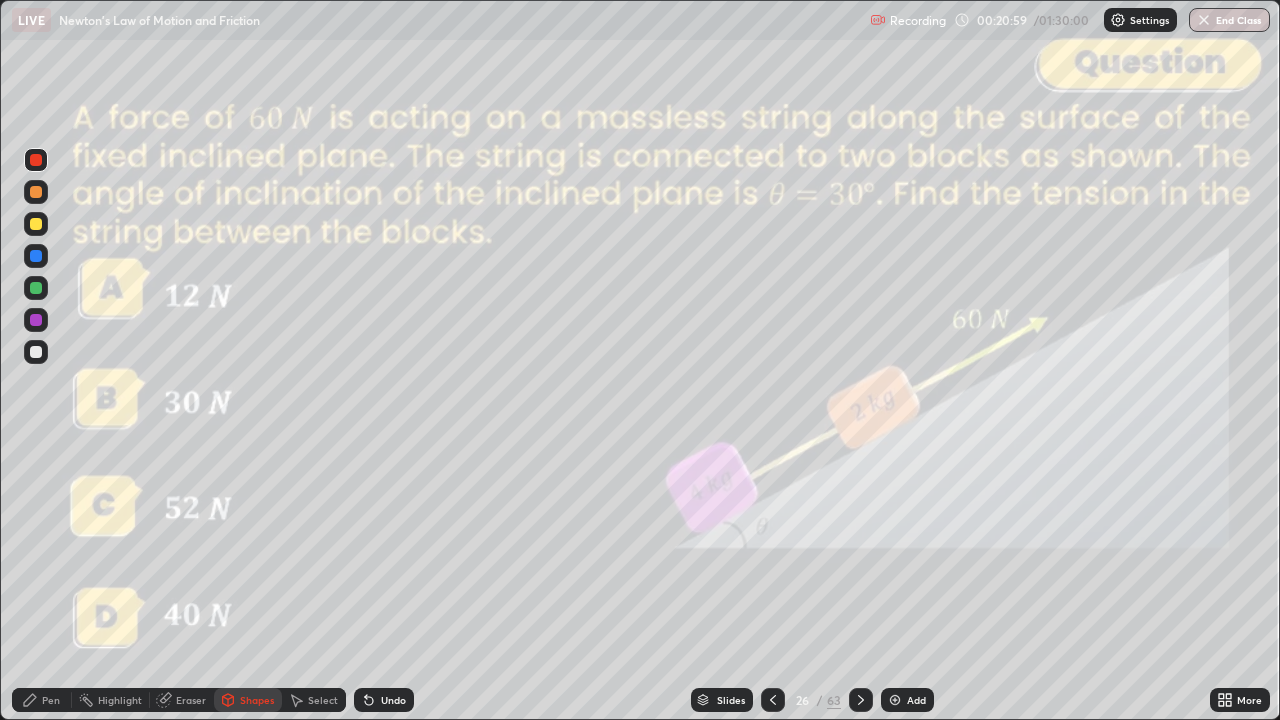 click on "Pen" at bounding box center [42, 700] 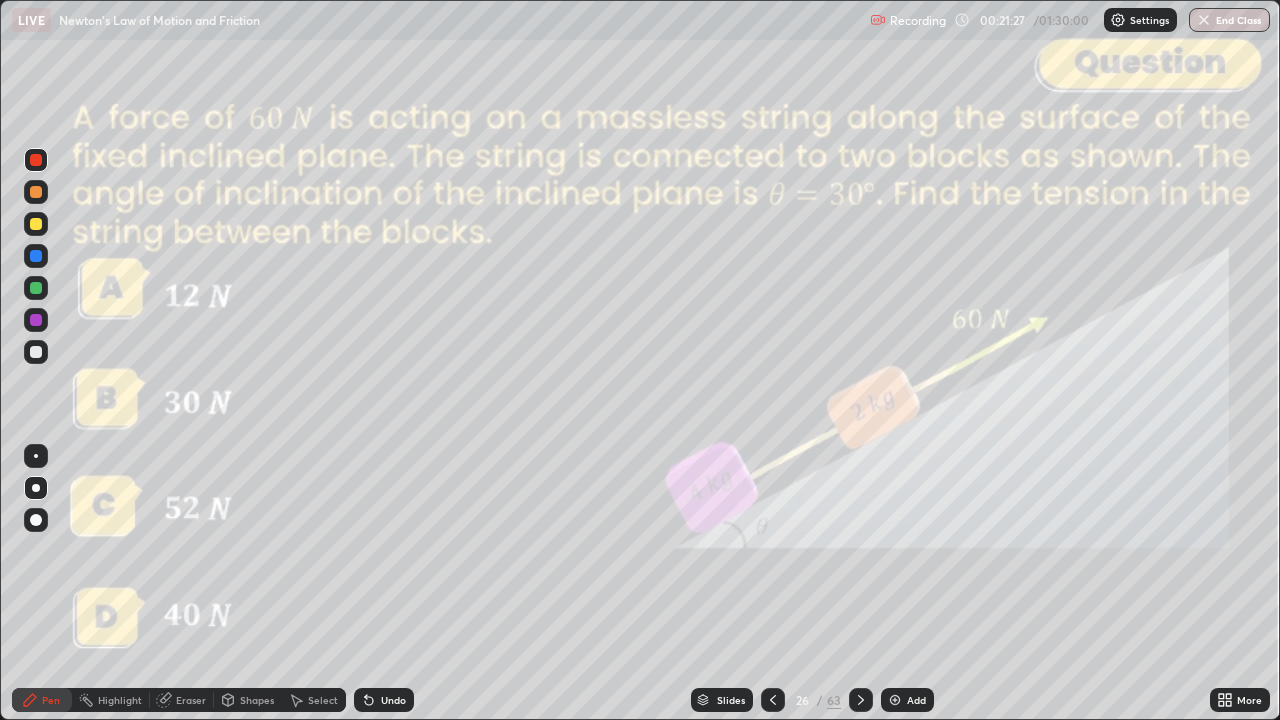 click at bounding box center [36, 352] 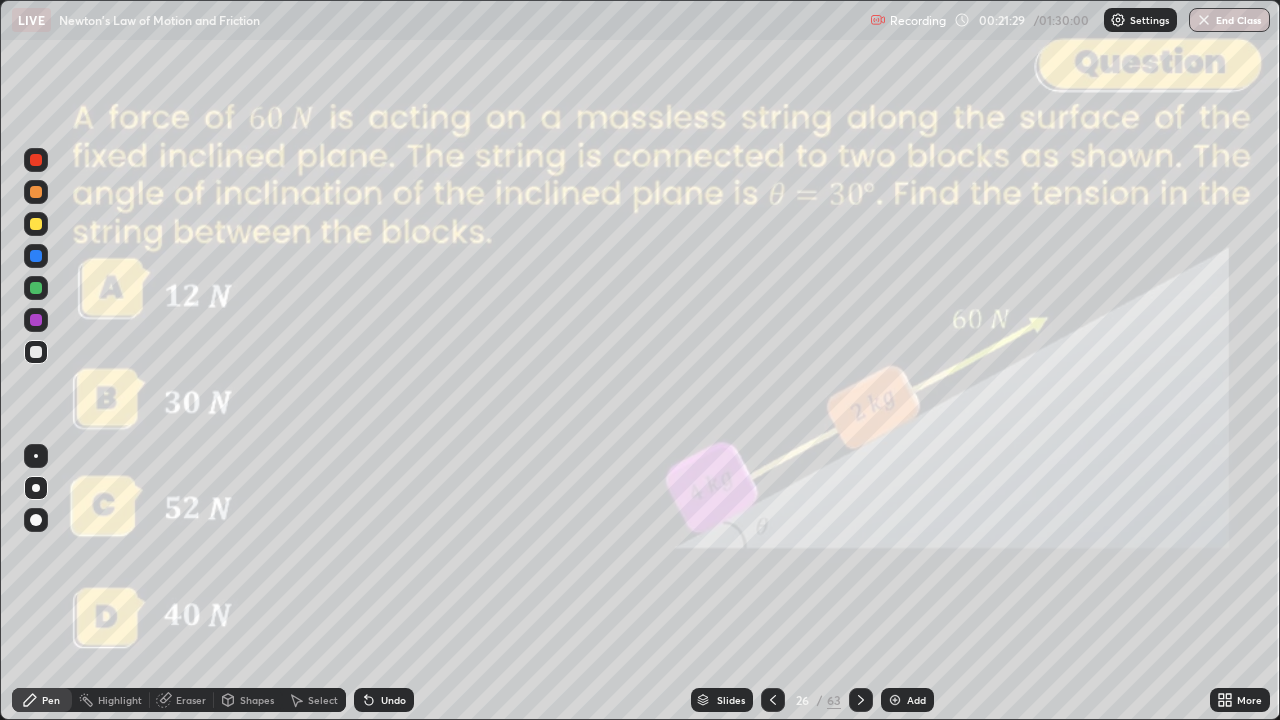 click at bounding box center [36, 192] 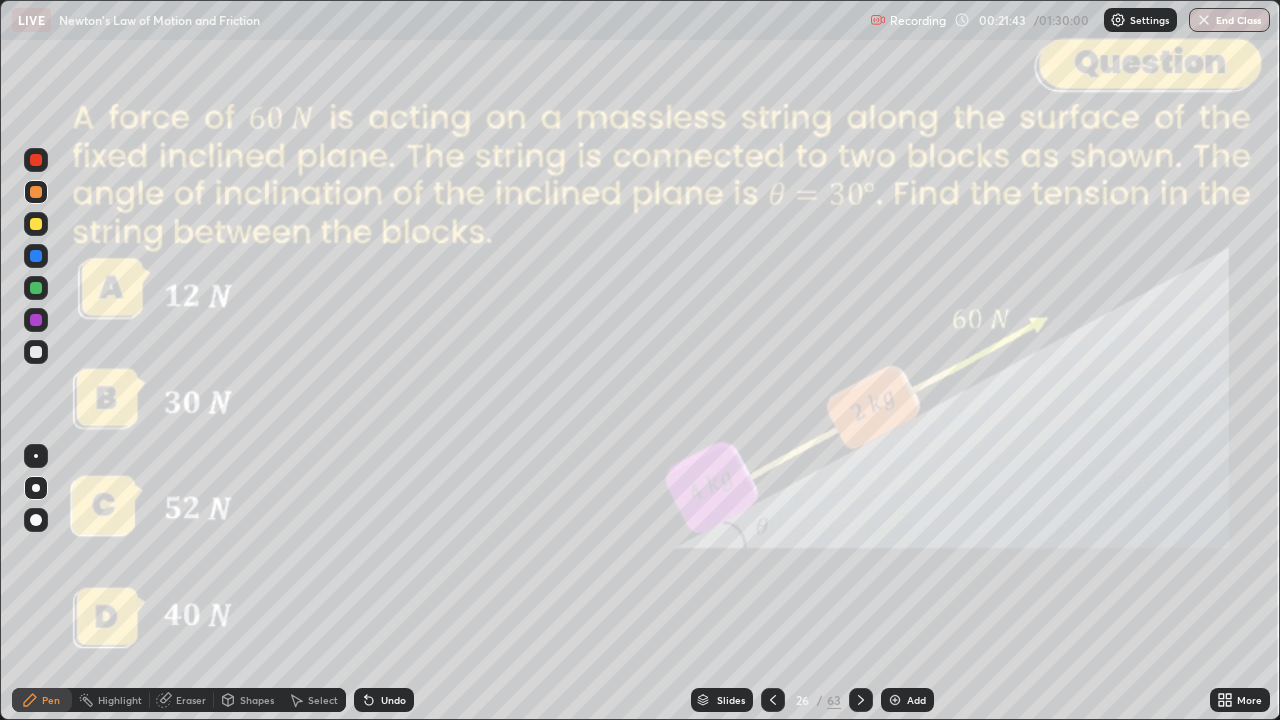 click on "Shapes" at bounding box center (257, 700) 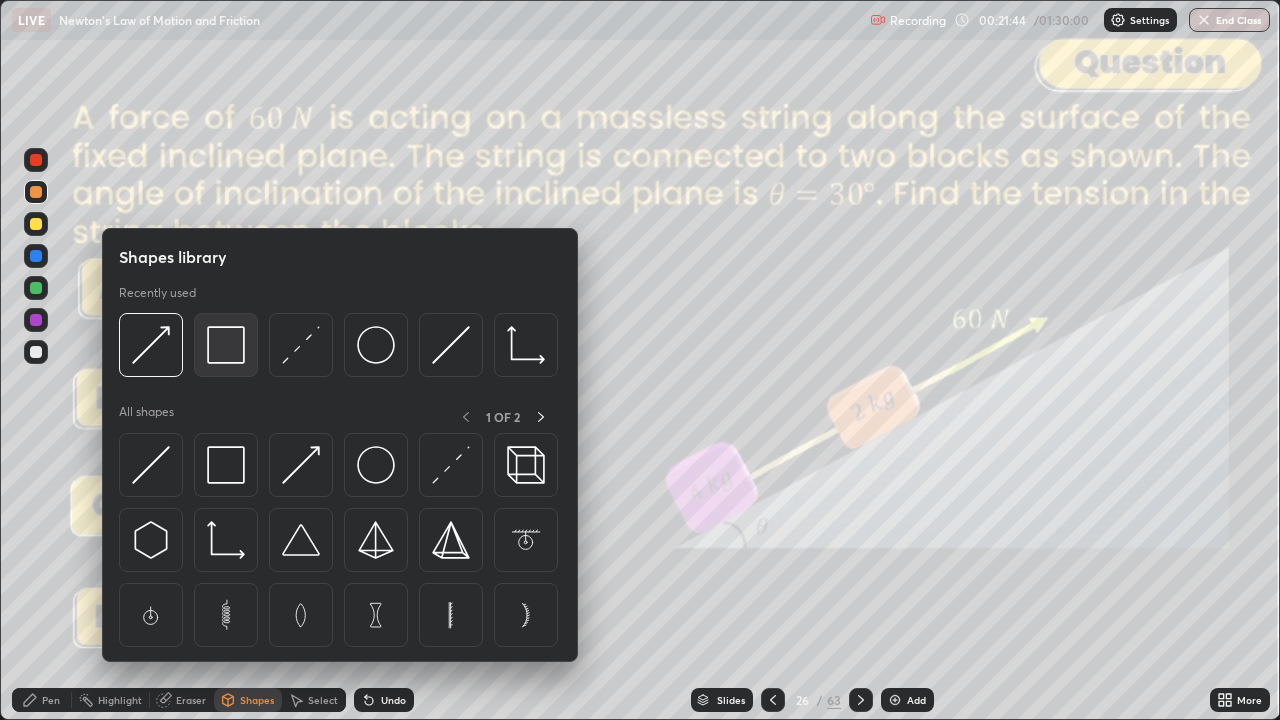 click at bounding box center (226, 345) 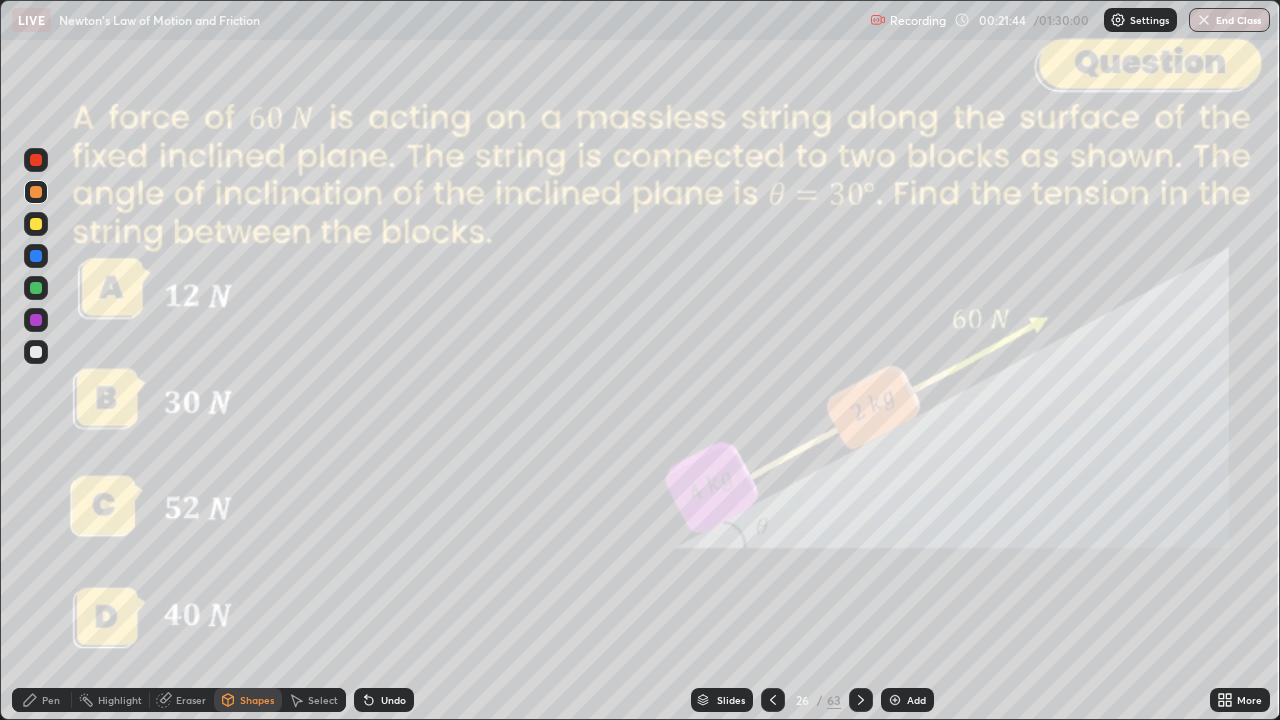 click at bounding box center [36, 160] 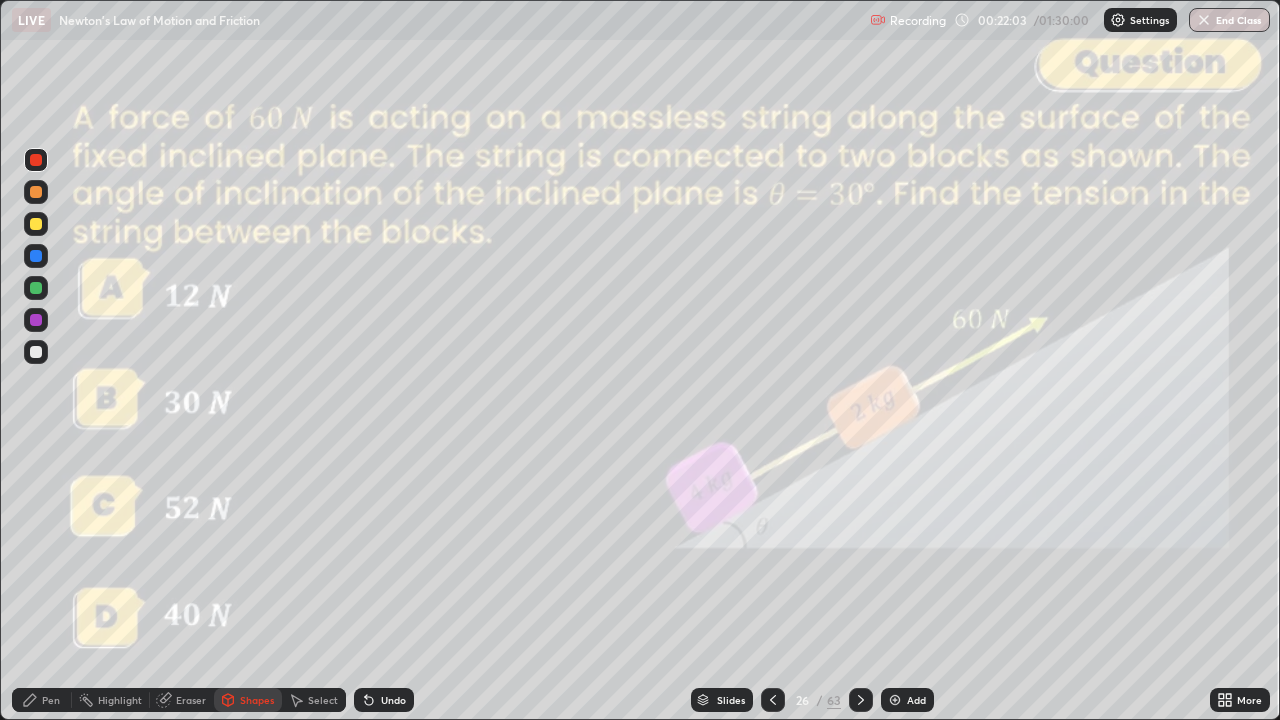 click 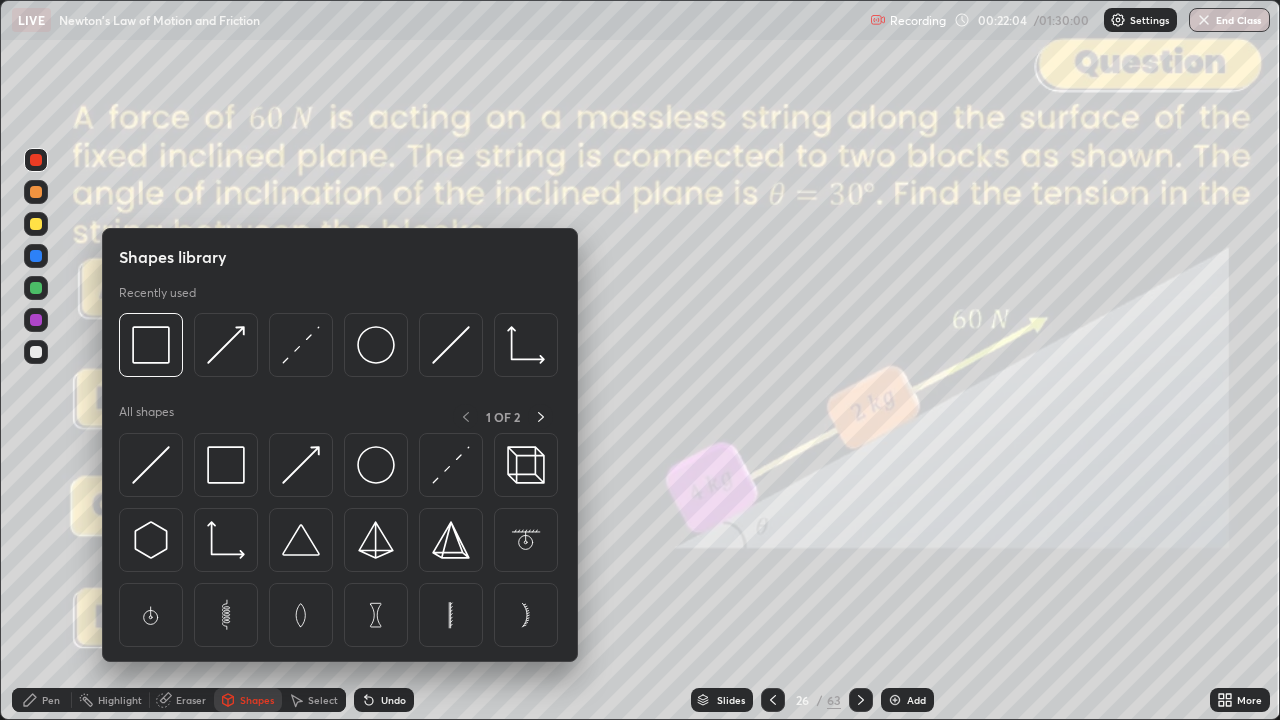 click at bounding box center [36, 256] 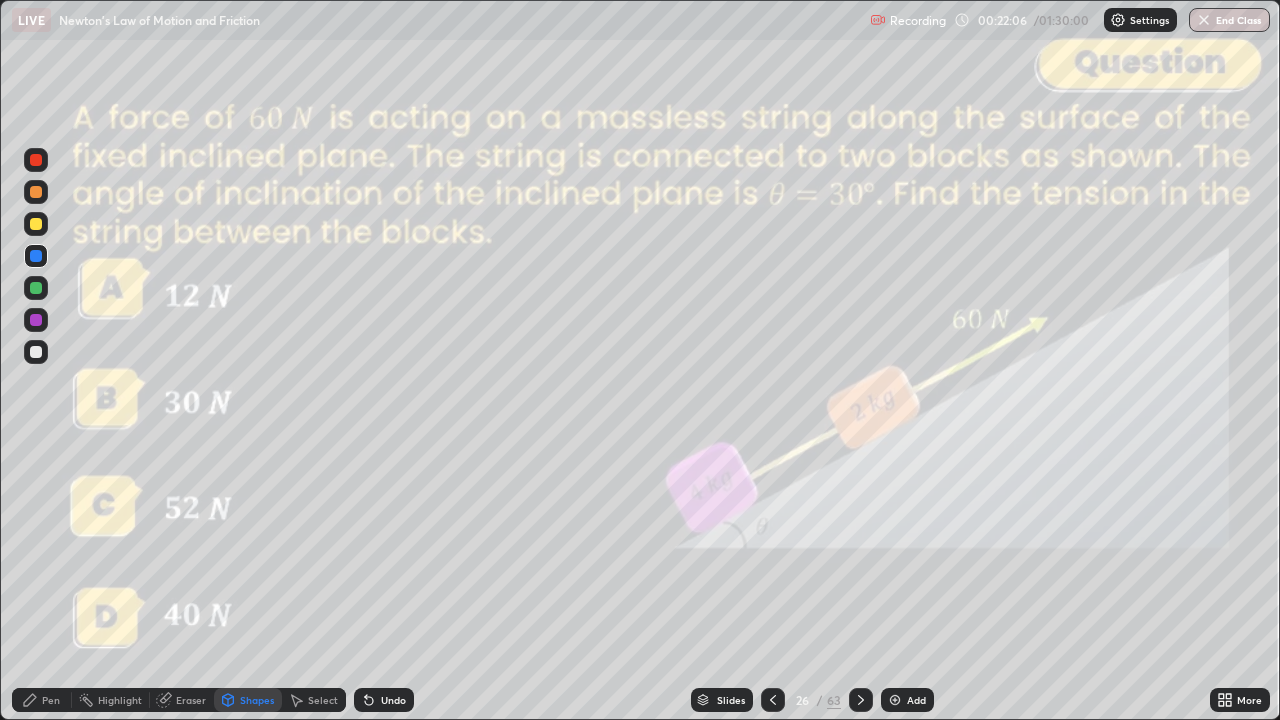 click 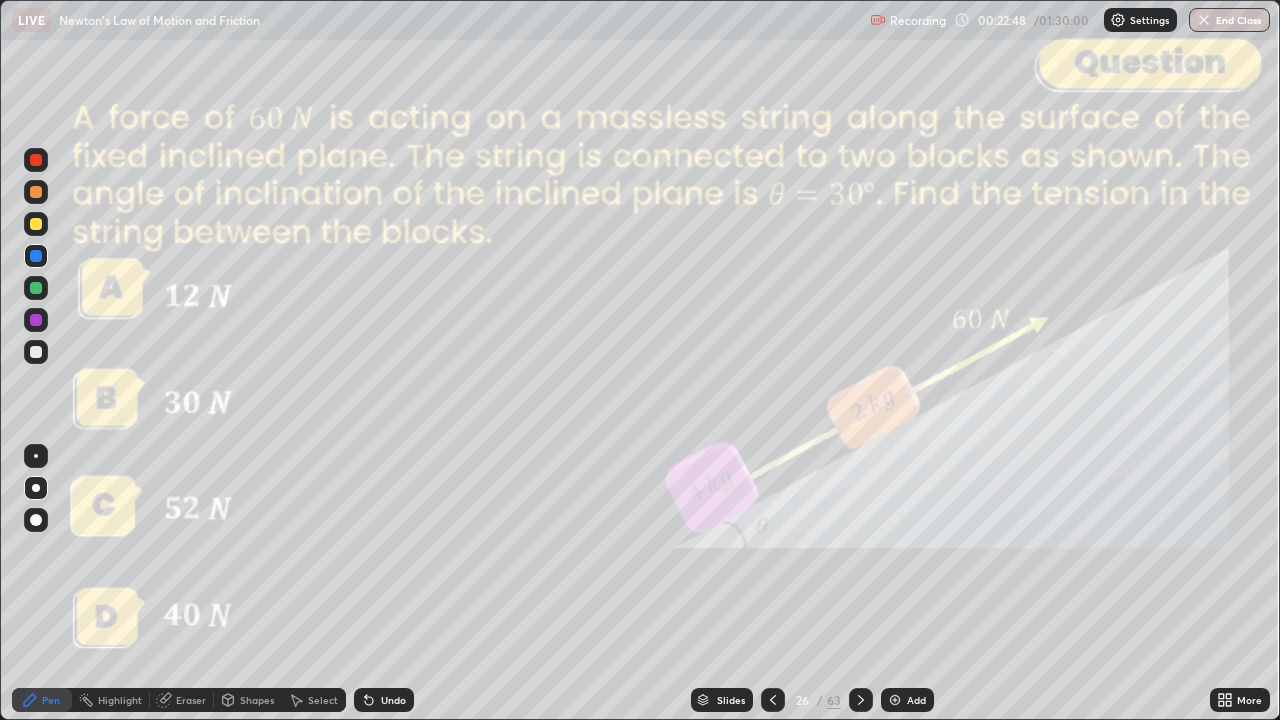 click on "Undo" at bounding box center [384, 700] 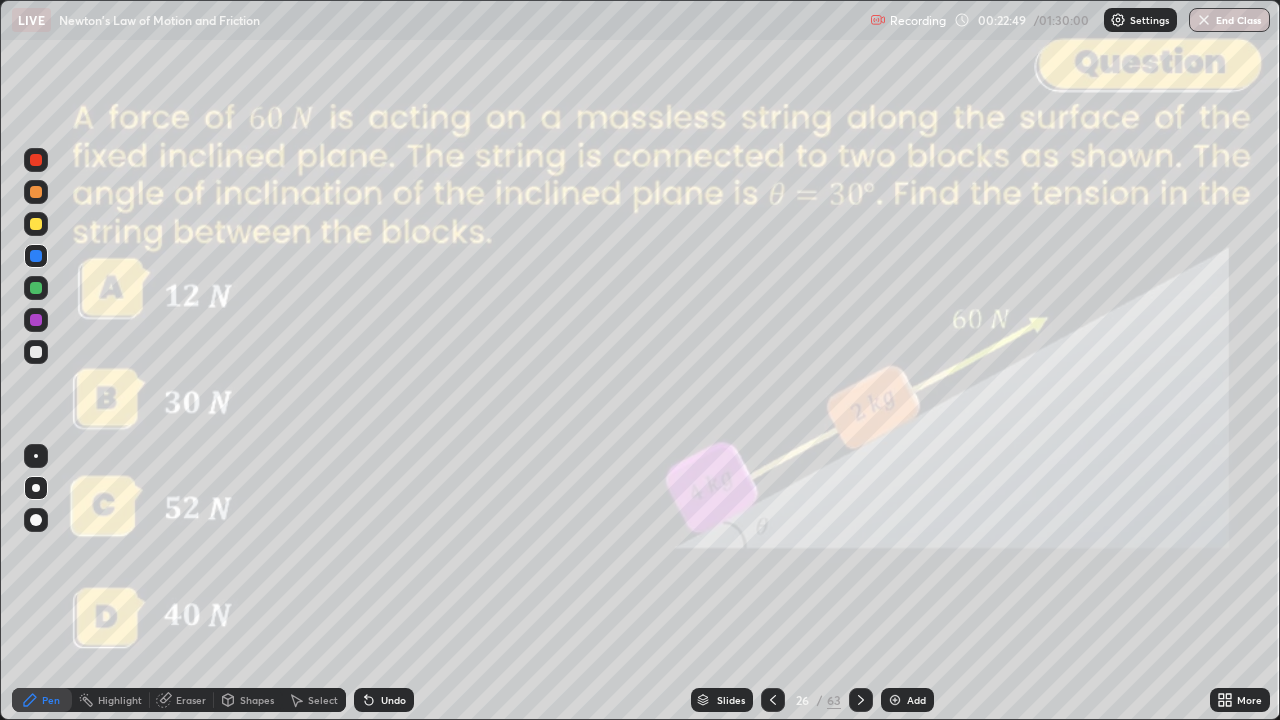 click on "Undo" at bounding box center (393, 700) 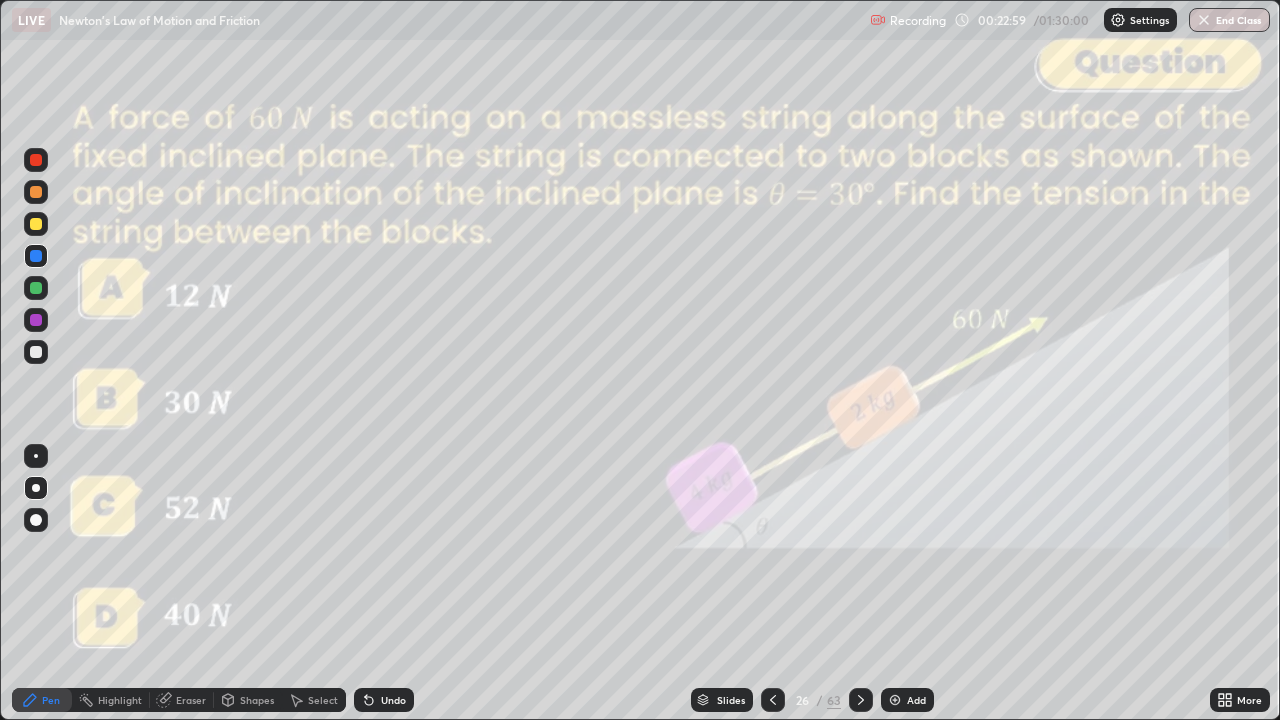 click on "Shapes" at bounding box center [257, 700] 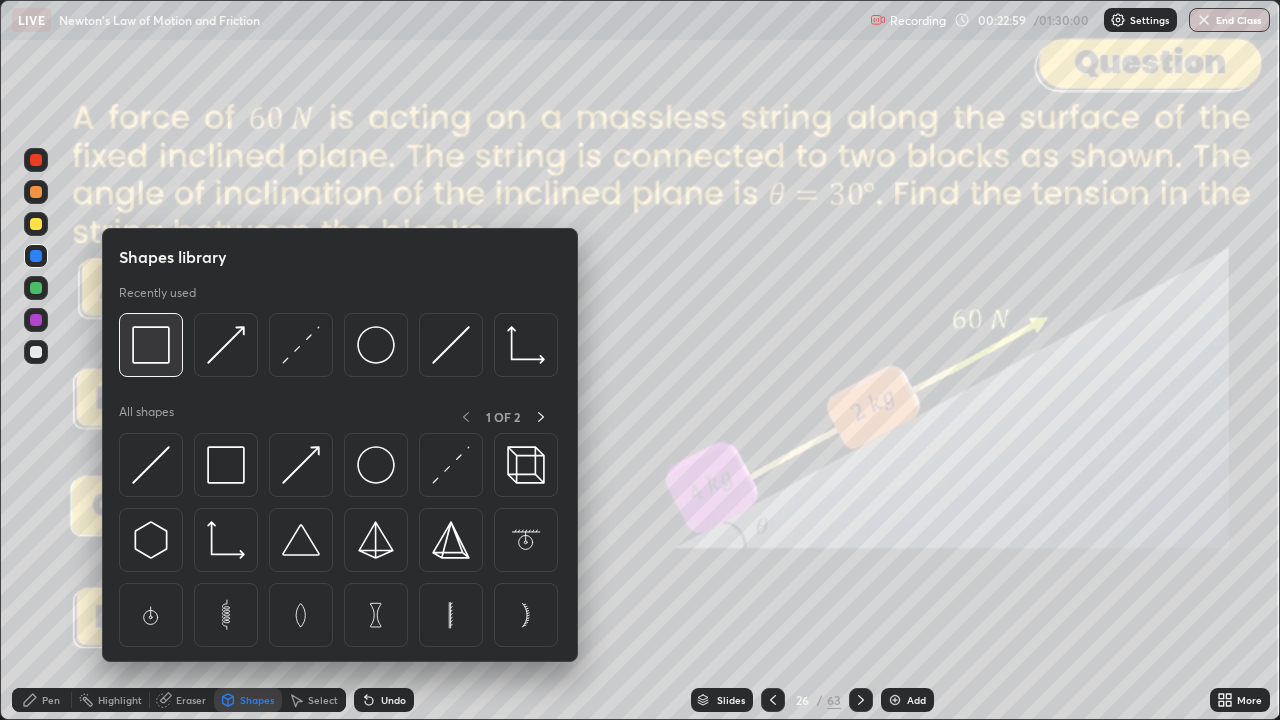 click at bounding box center (151, 345) 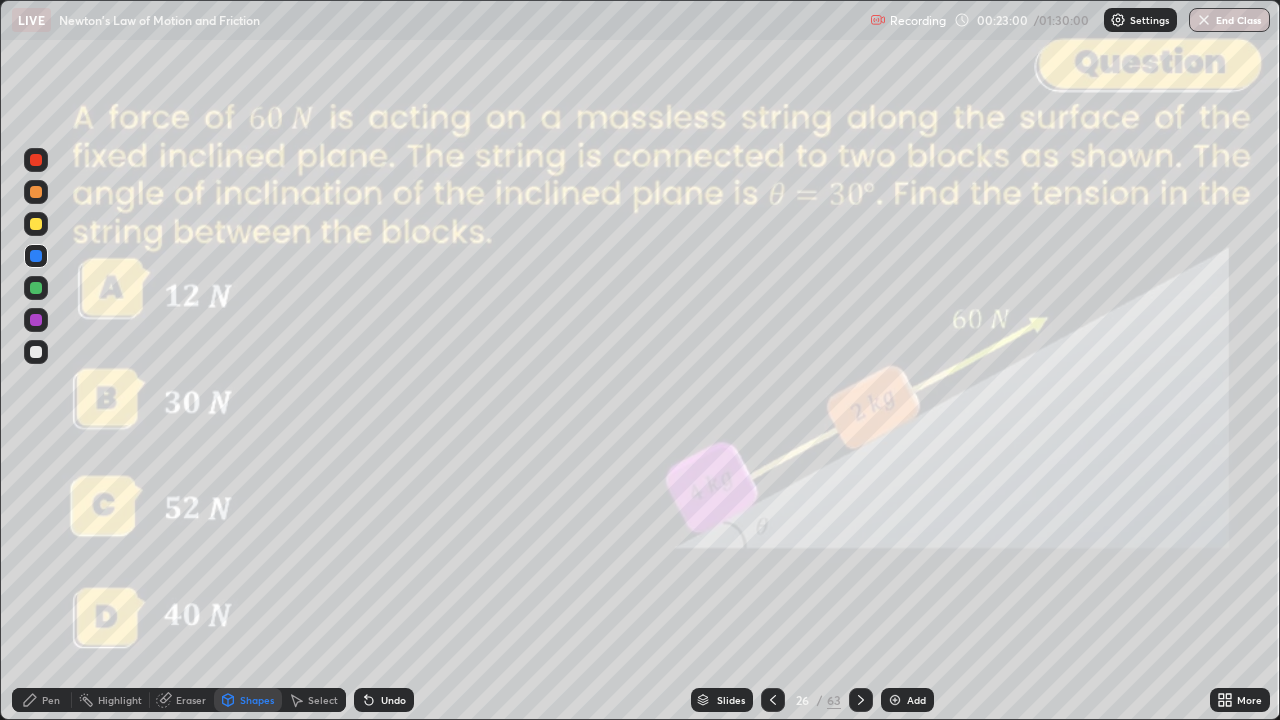 click at bounding box center (36, 160) 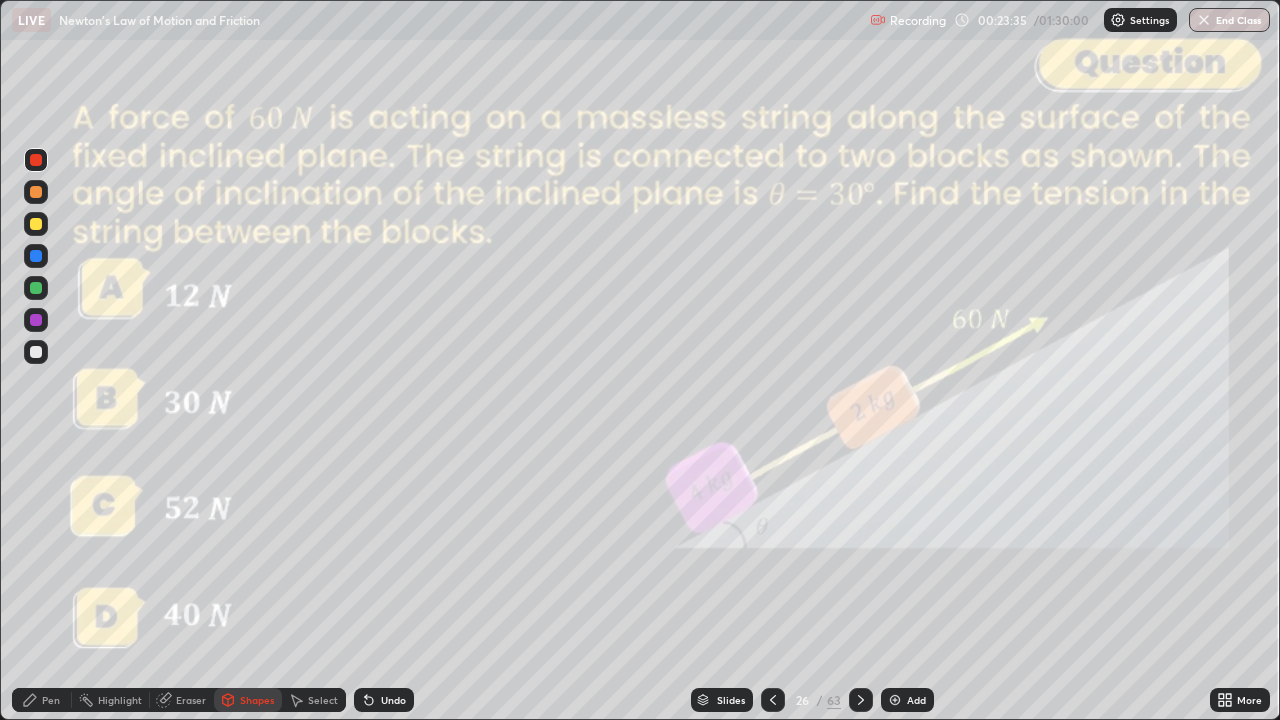click at bounding box center [773, 700] 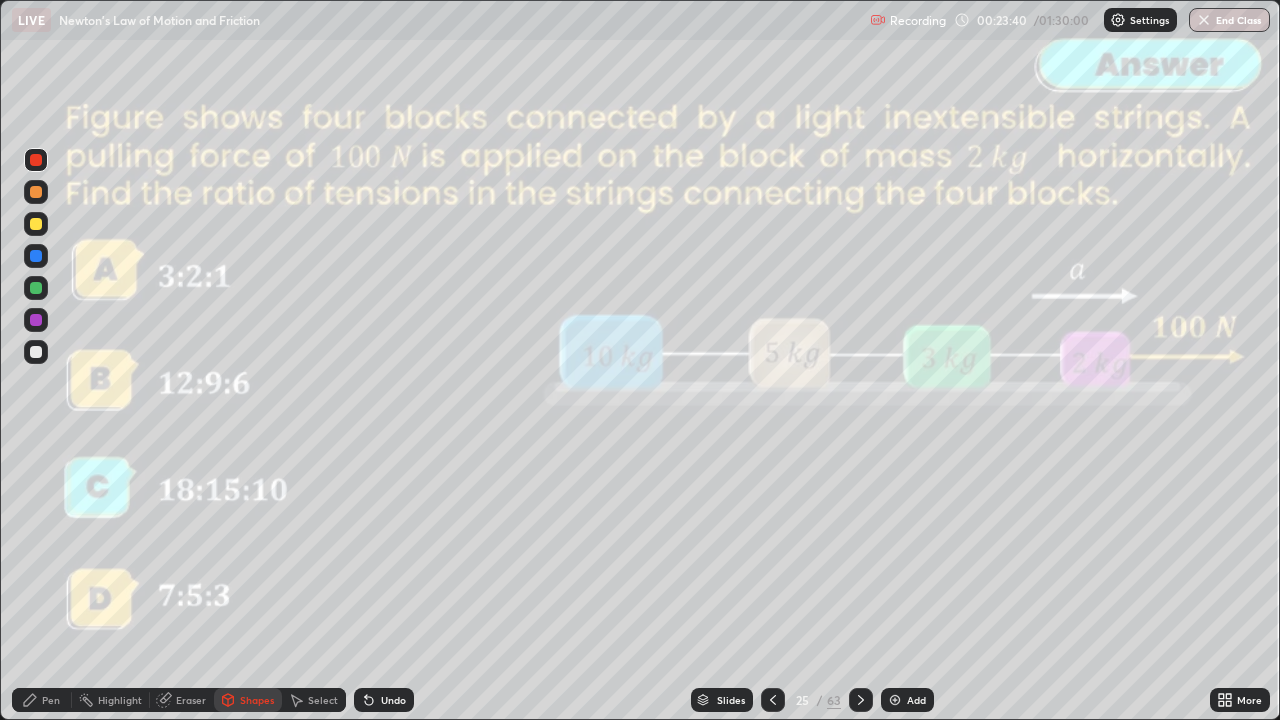 click 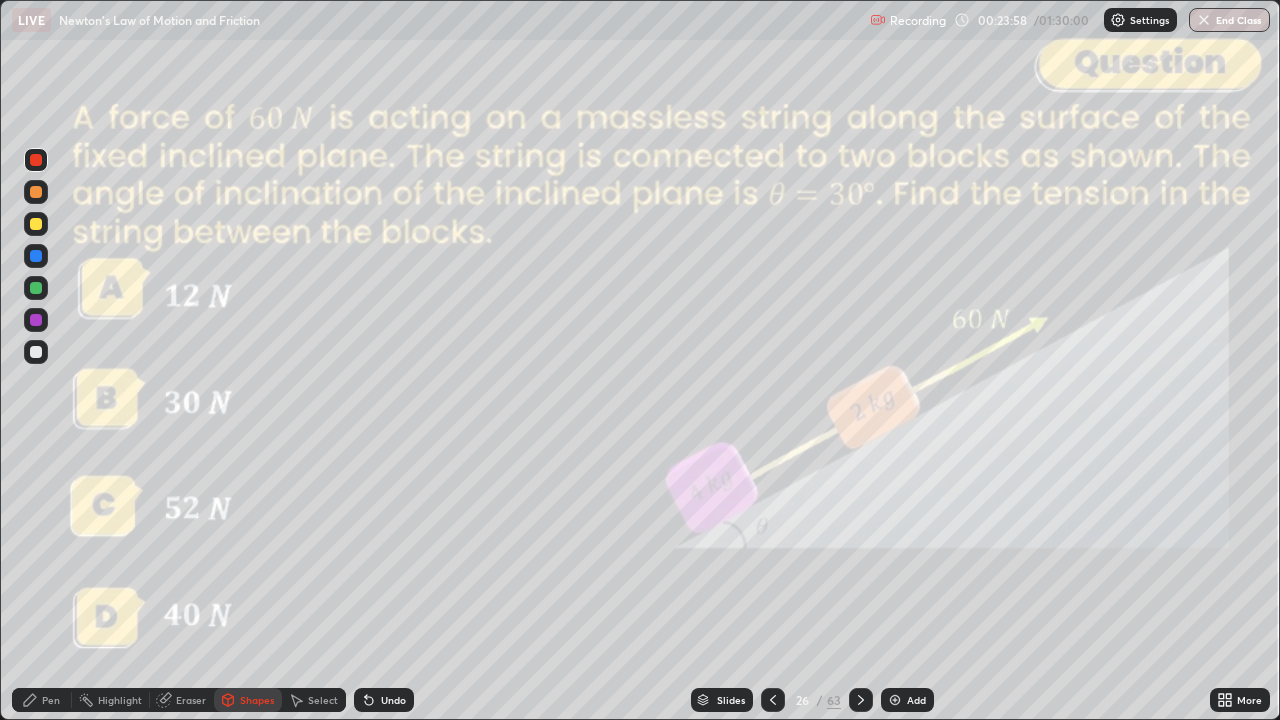click 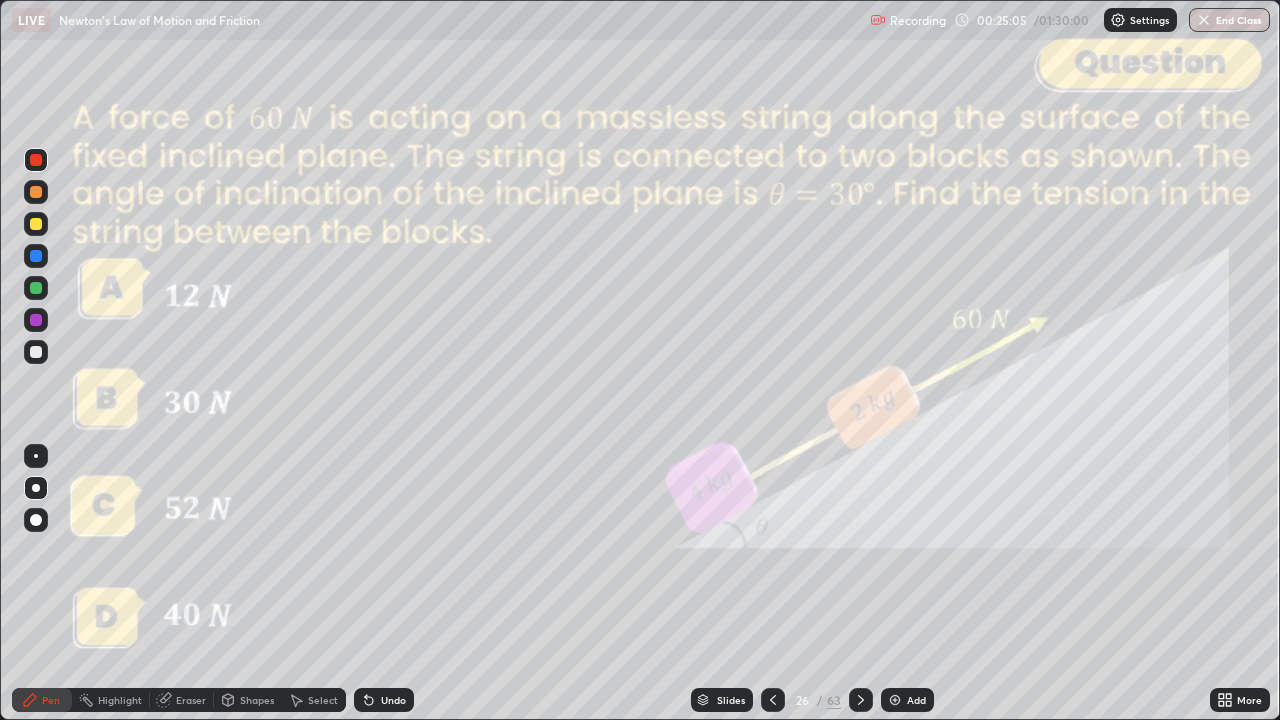 click on "Slides" at bounding box center (731, 700) 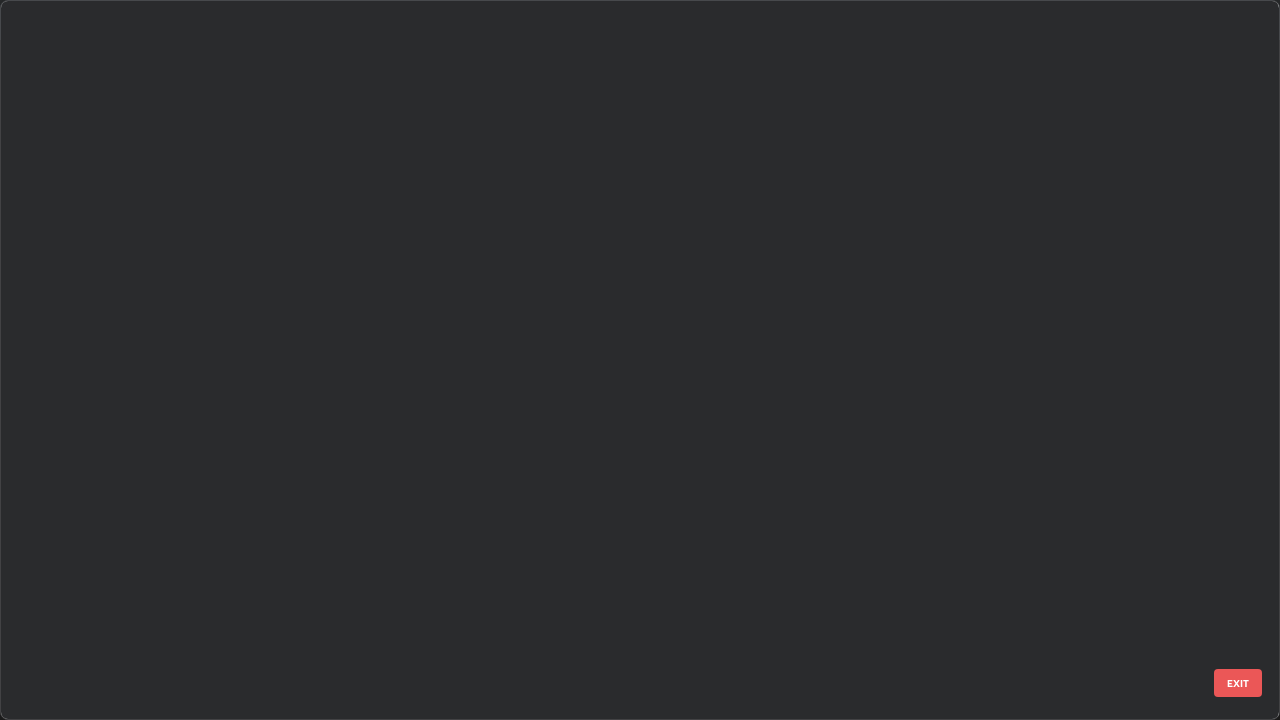 scroll, scrollTop: 1304, scrollLeft: 0, axis: vertical 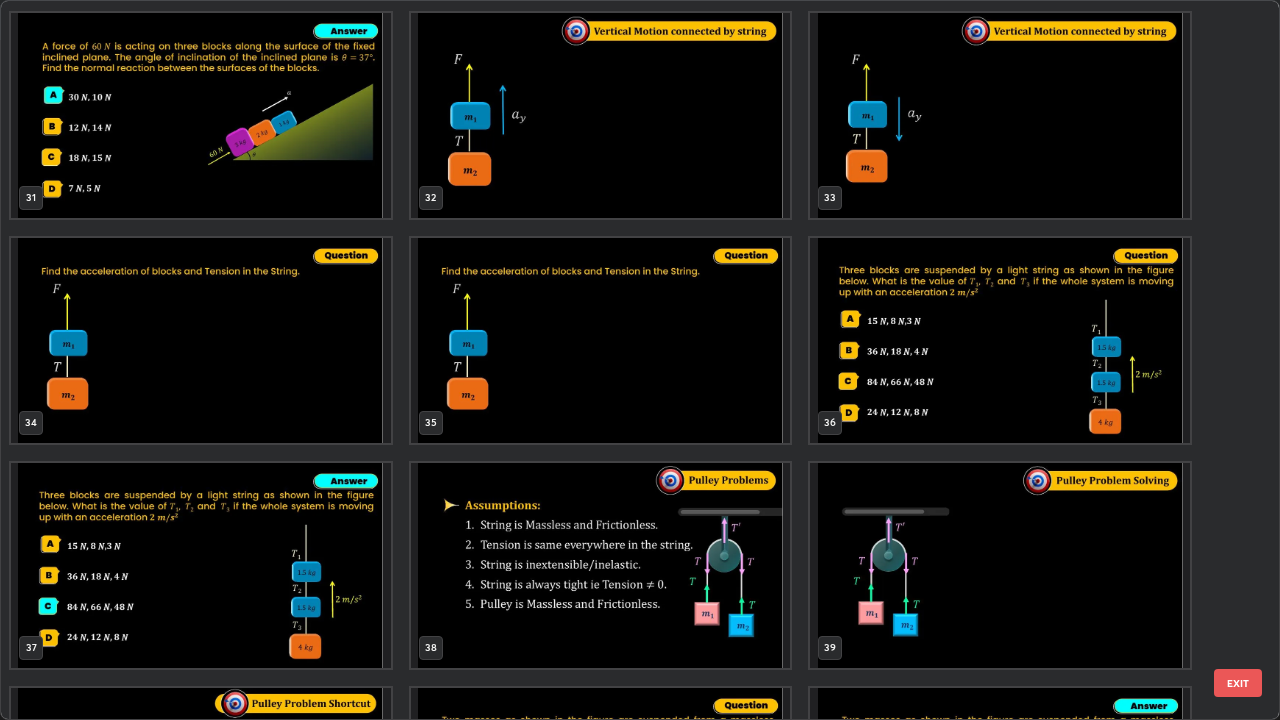 click on "EXIT" at bounding box center [1238, 683] 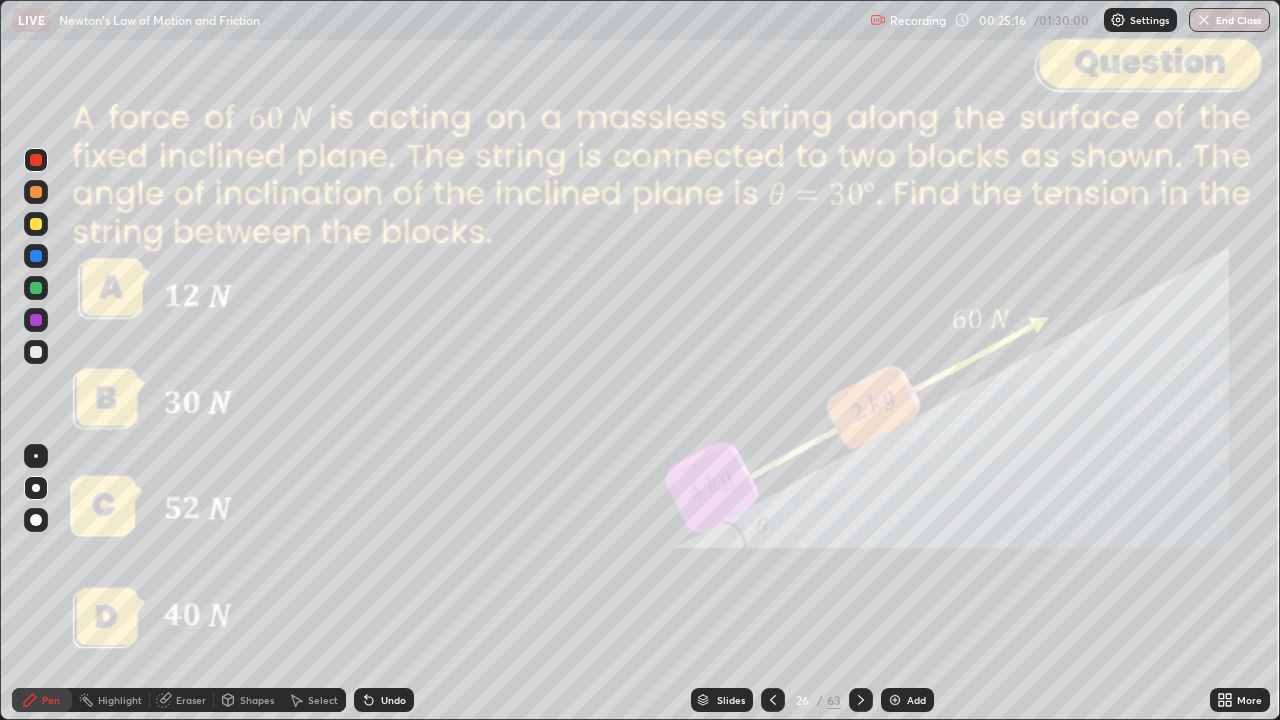 click 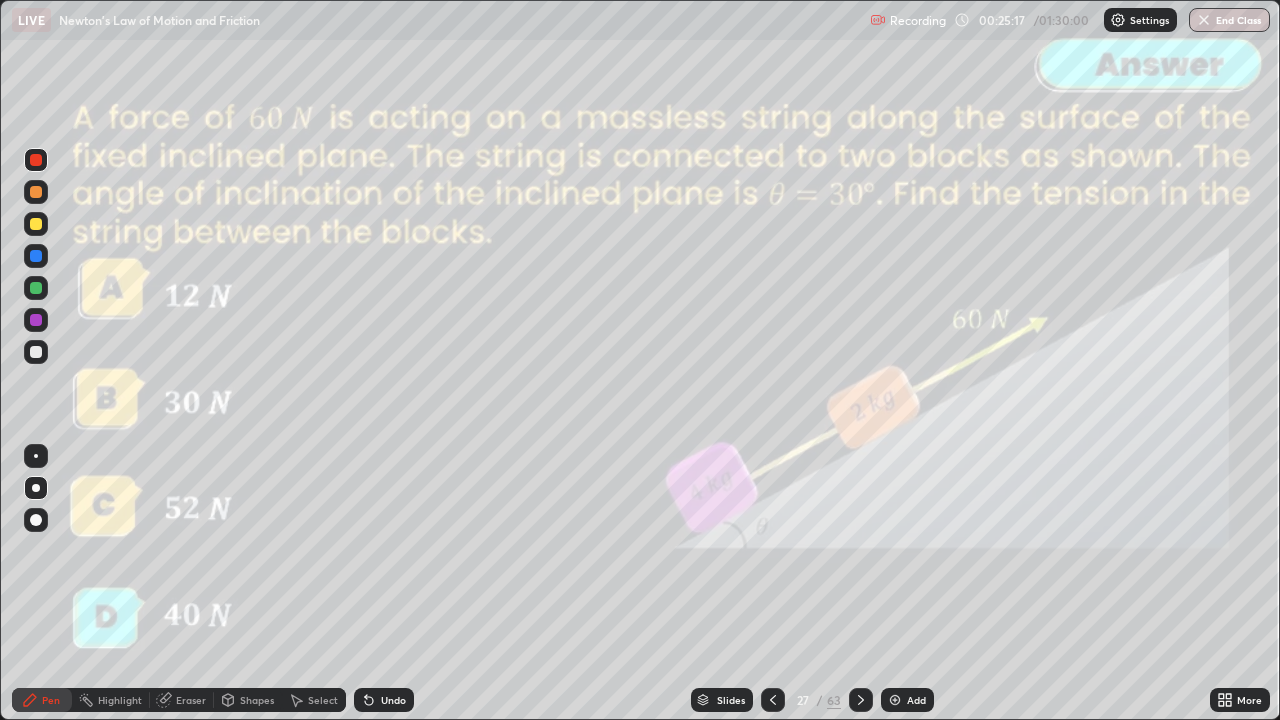click 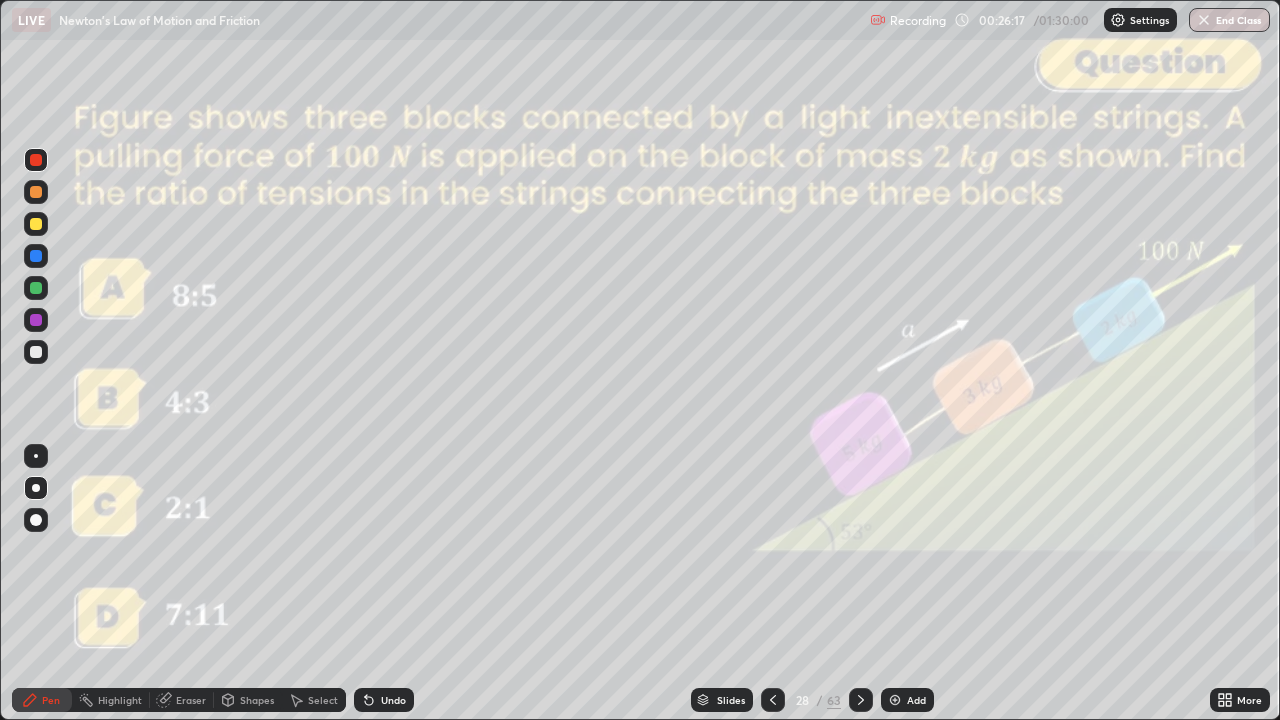 click 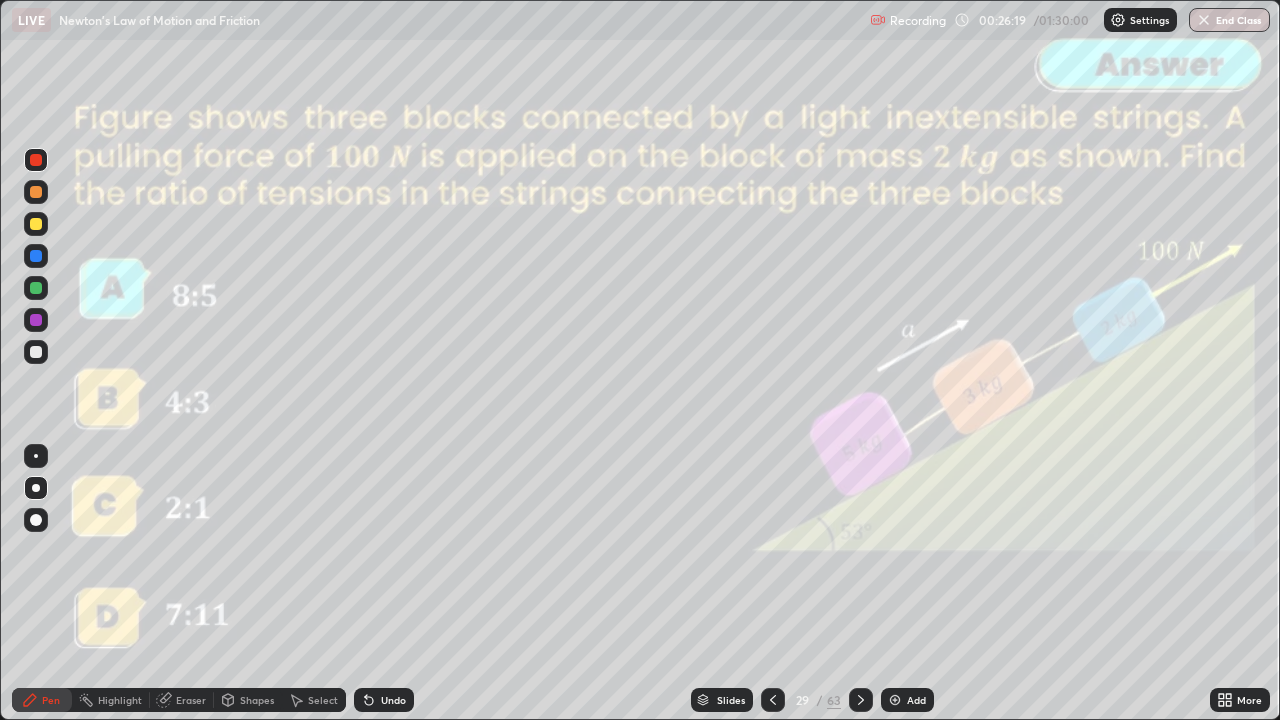 click 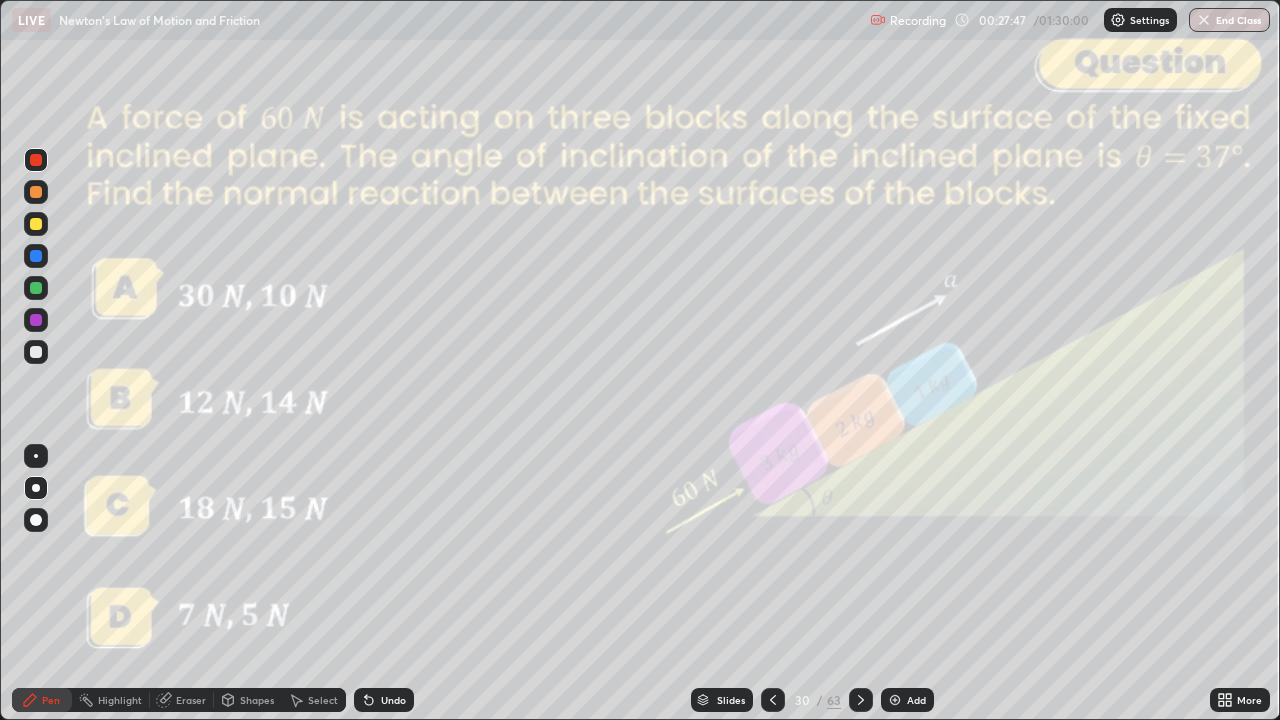 click 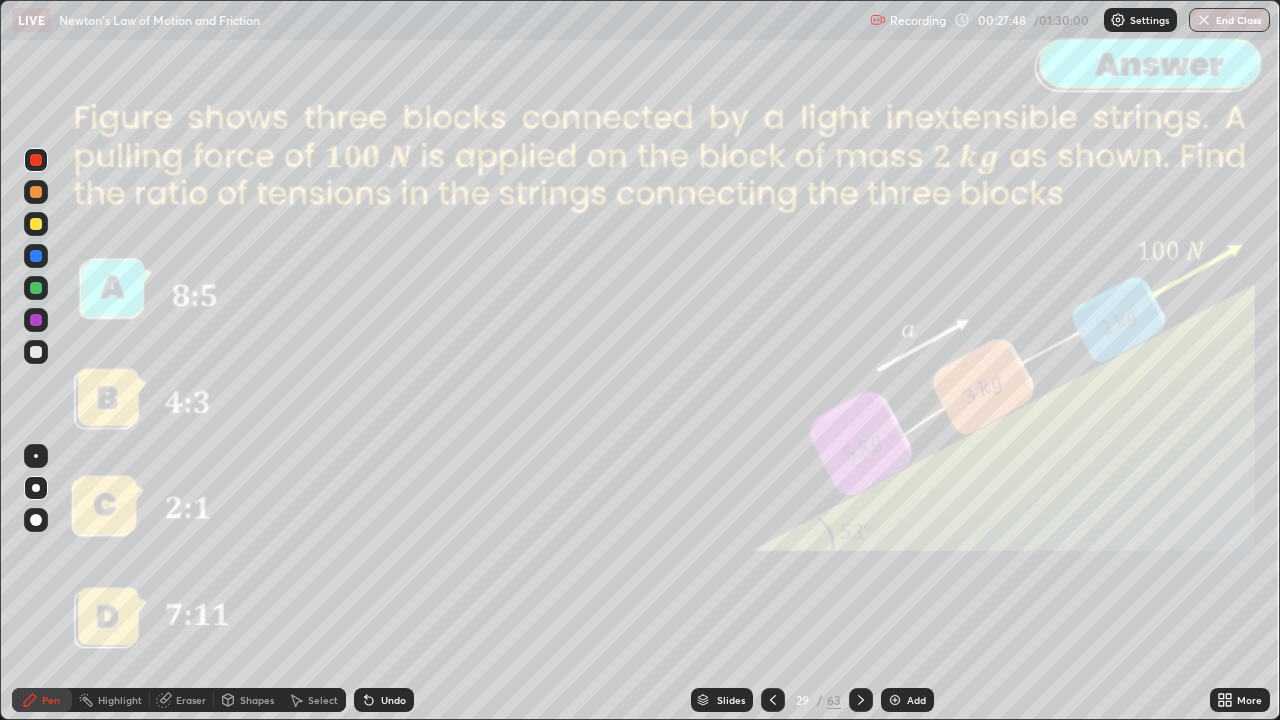 click 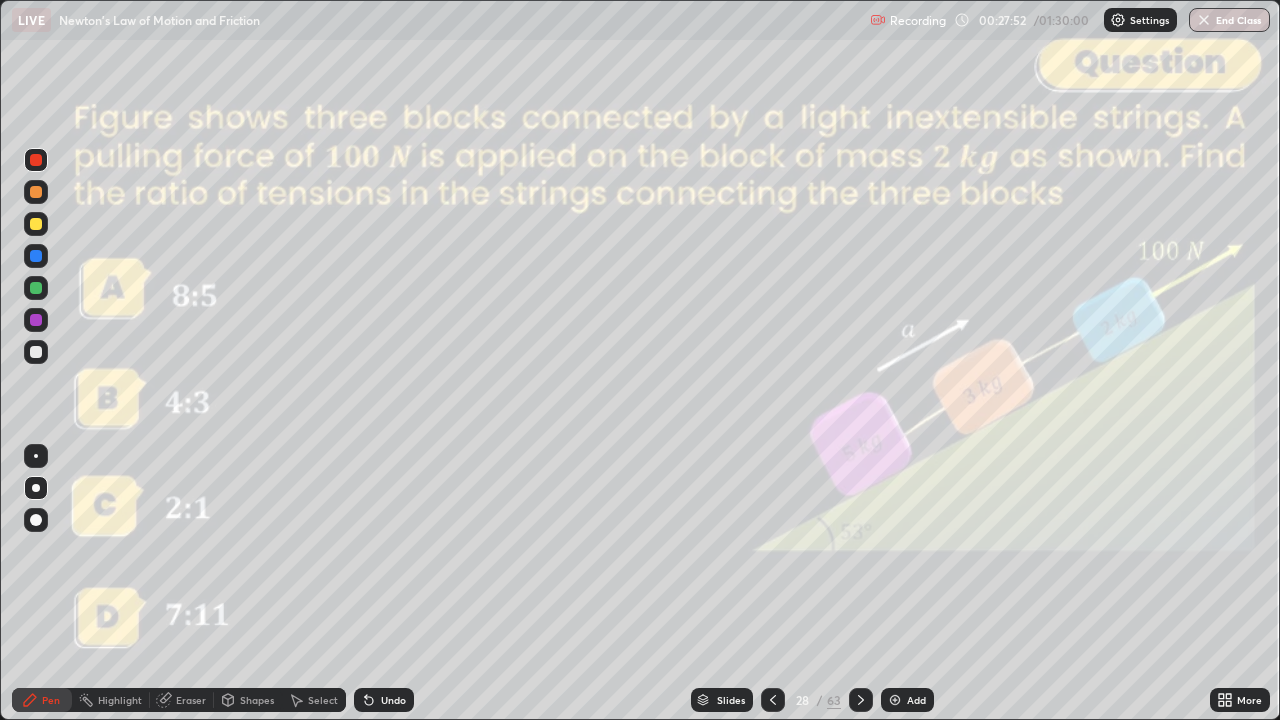 click 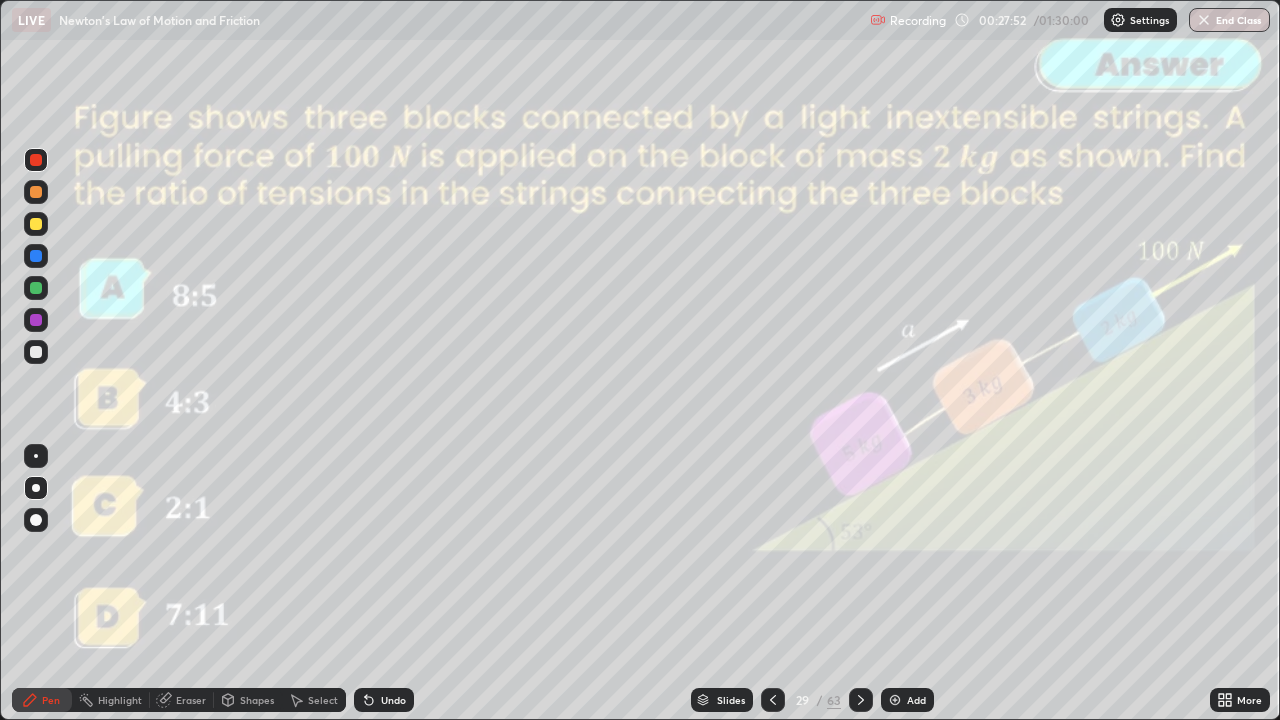 click 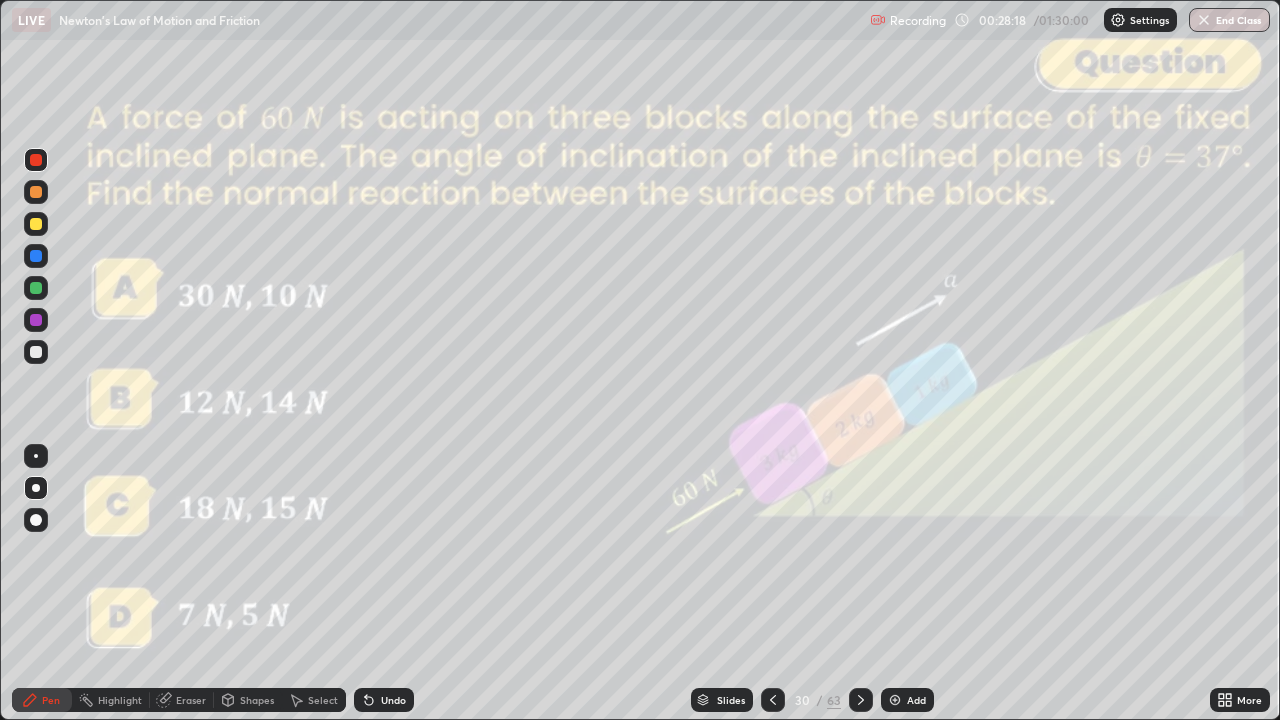click 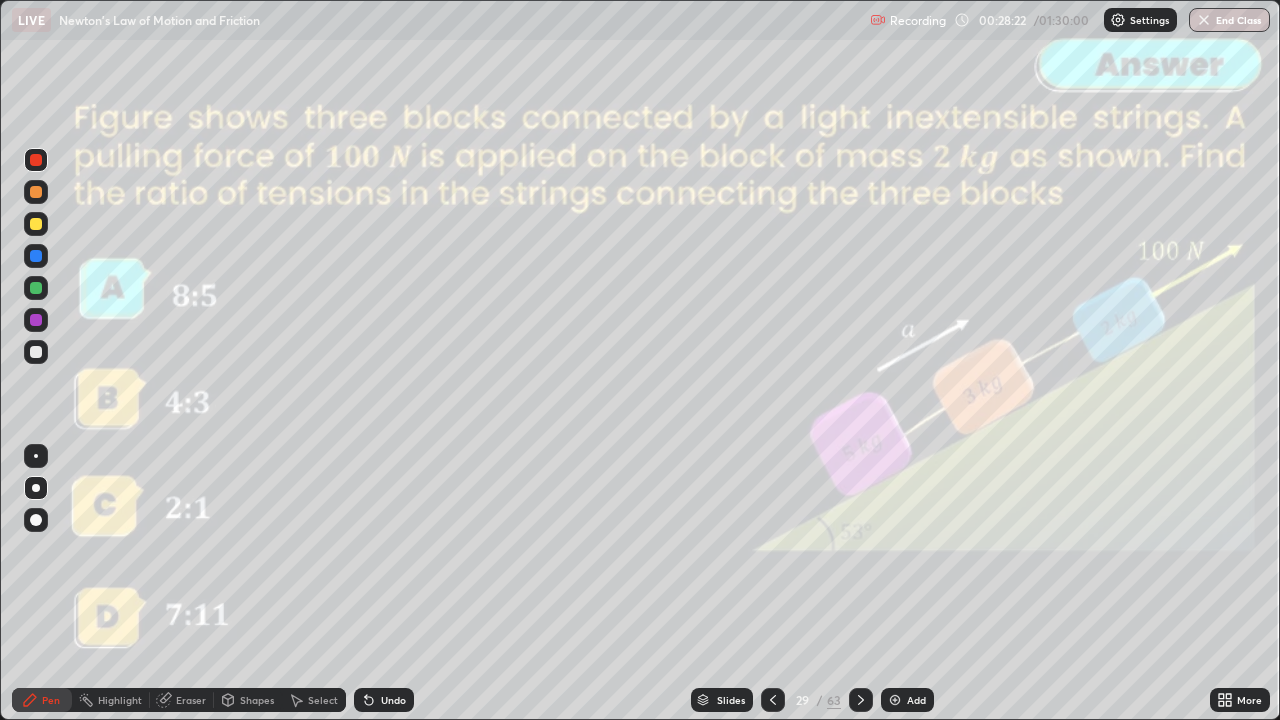 click 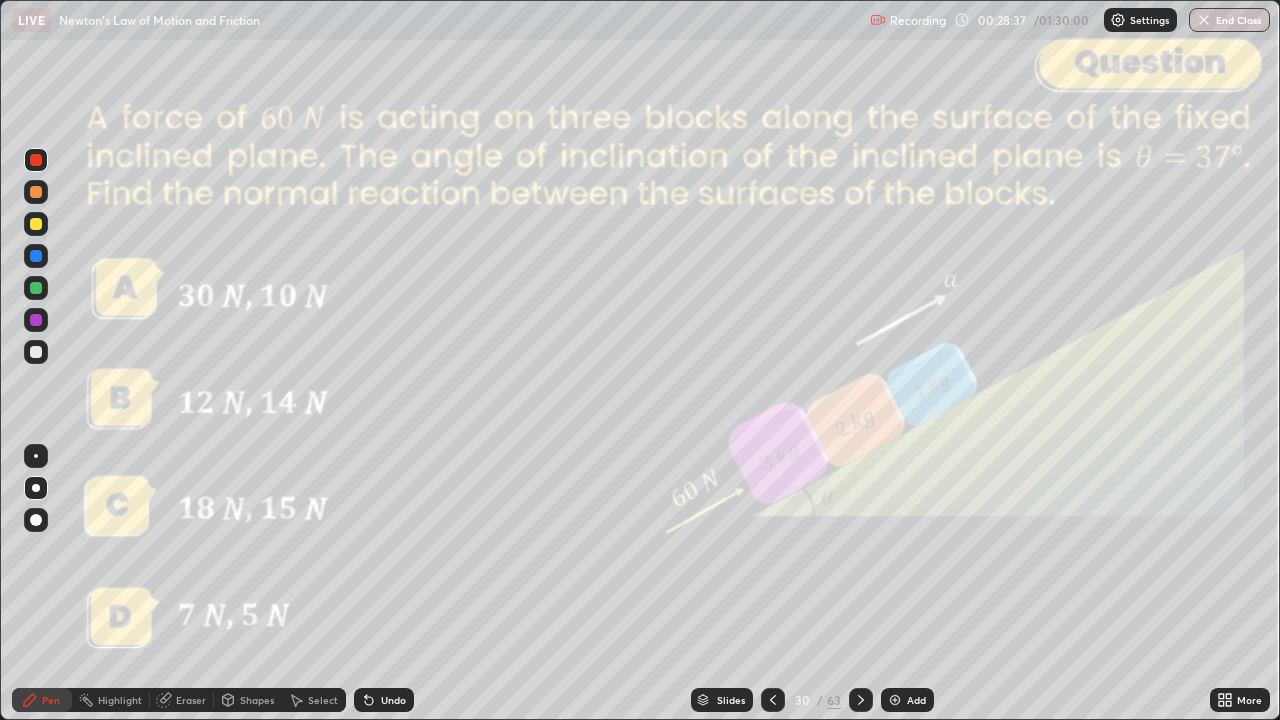 click 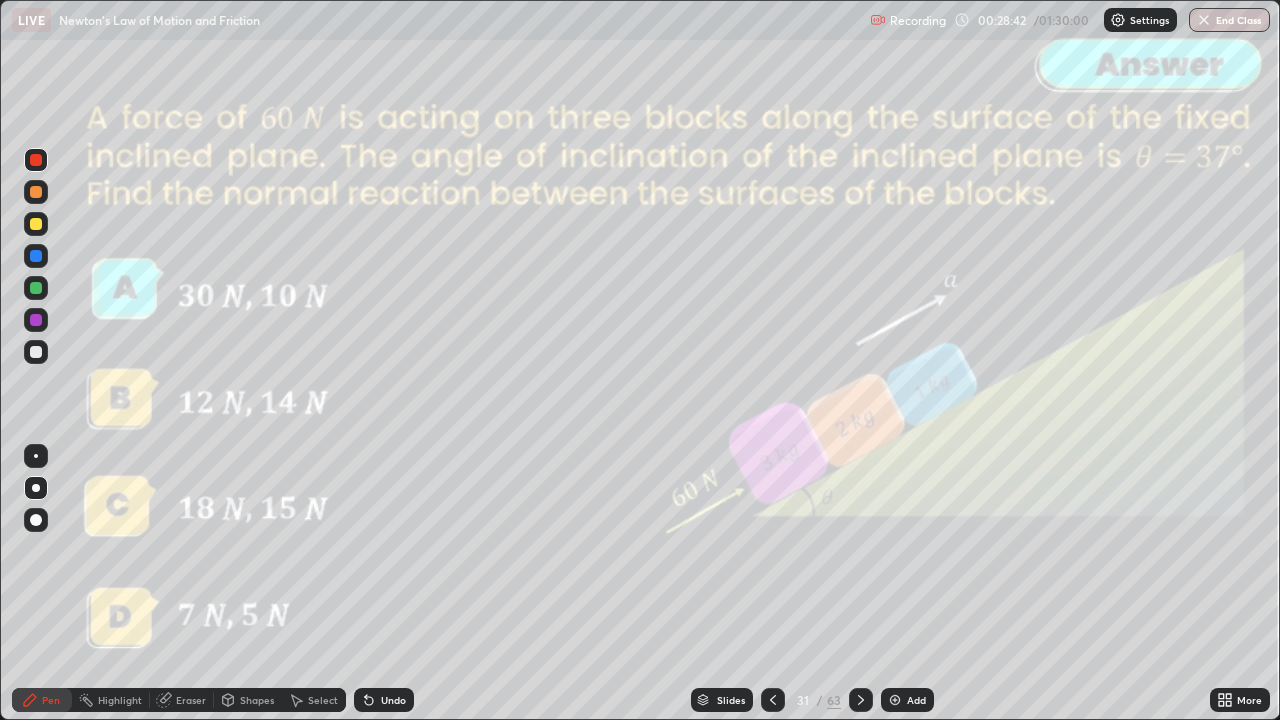 click at bounding box center [861, 700] 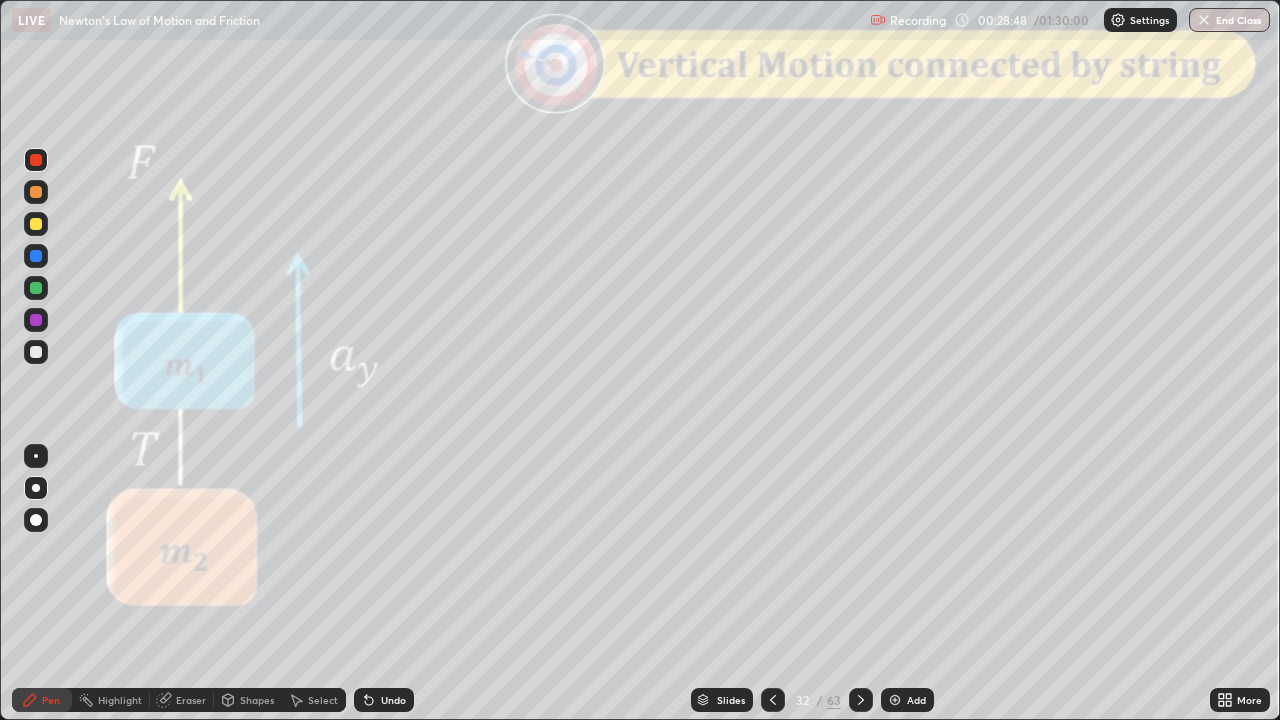 click at bounding box center (773, 700) 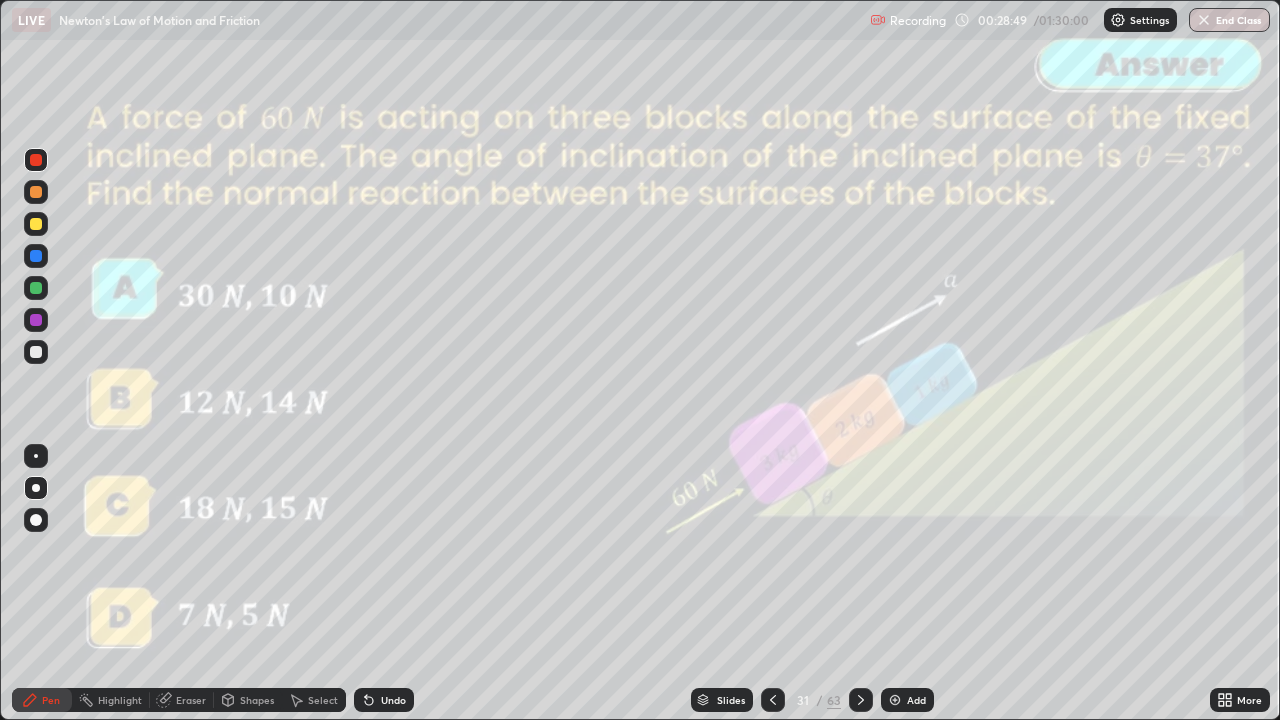 click 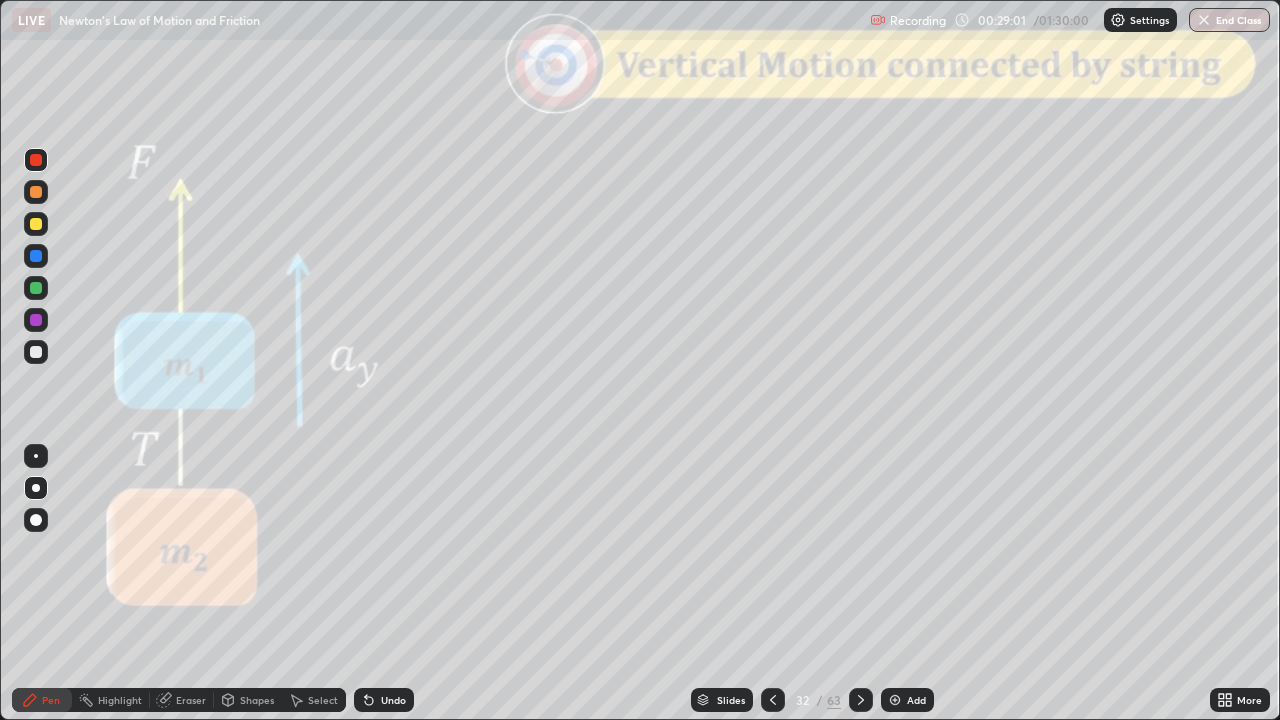 click 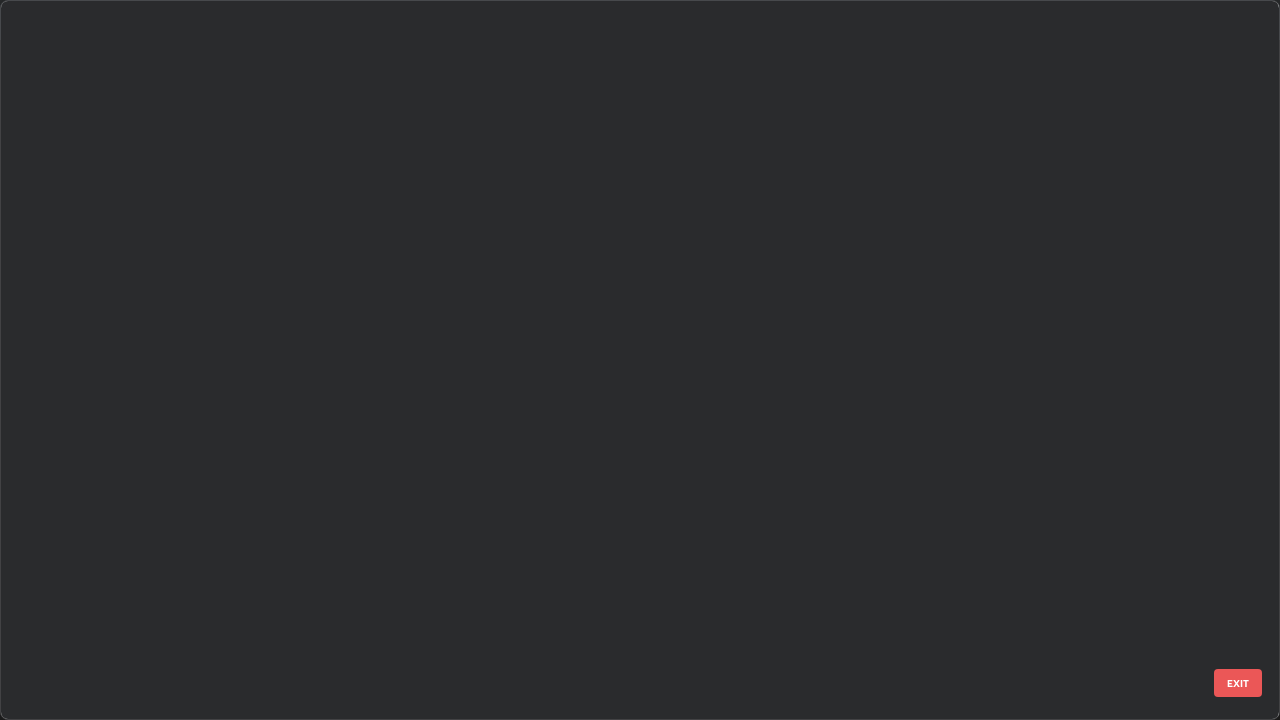 scroll, scrollTop: 1754, scrollLeft: 0, axis: vertical 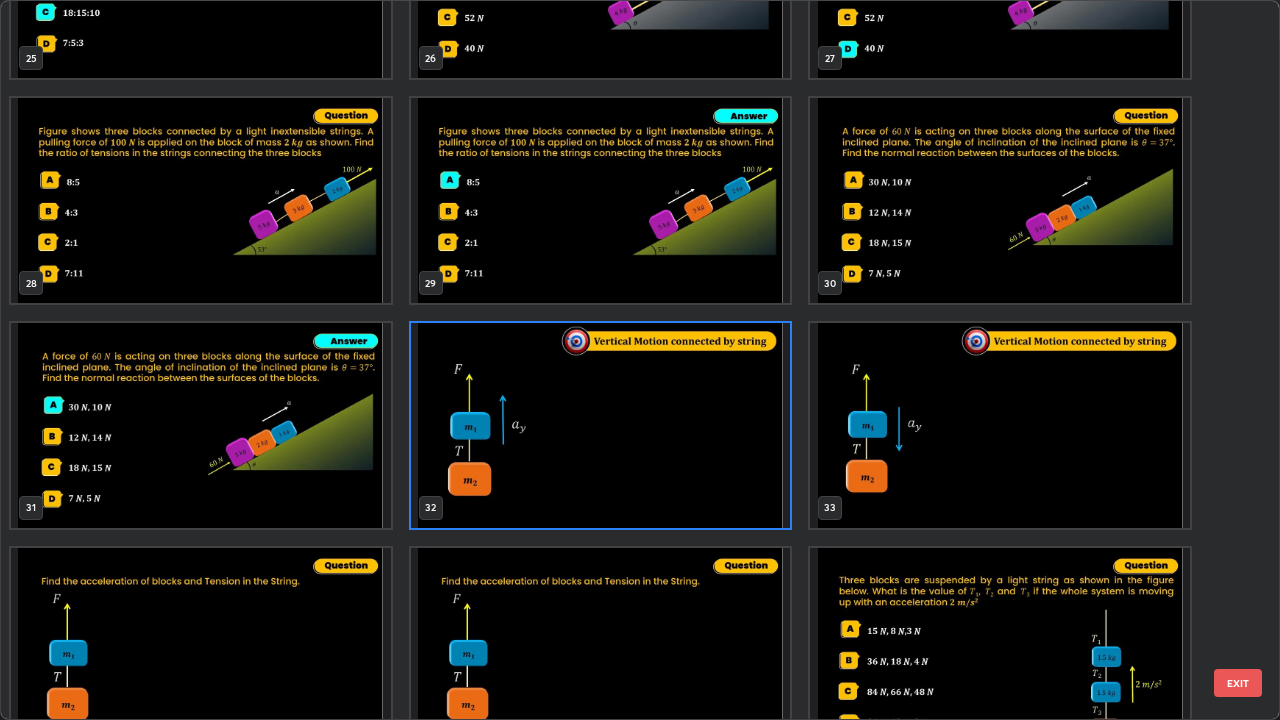 click on "EXIT" at bounding box center (1238, 683) 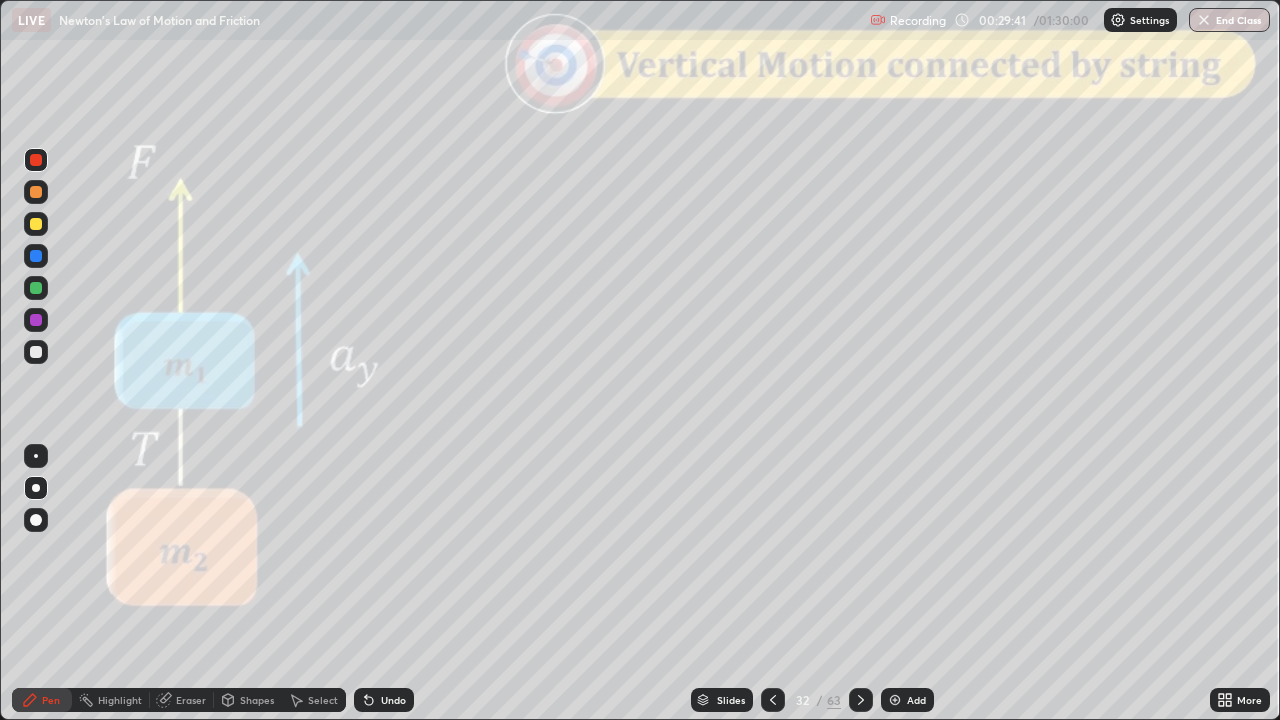 click on "Shapes" at bounding box center (248, 700) 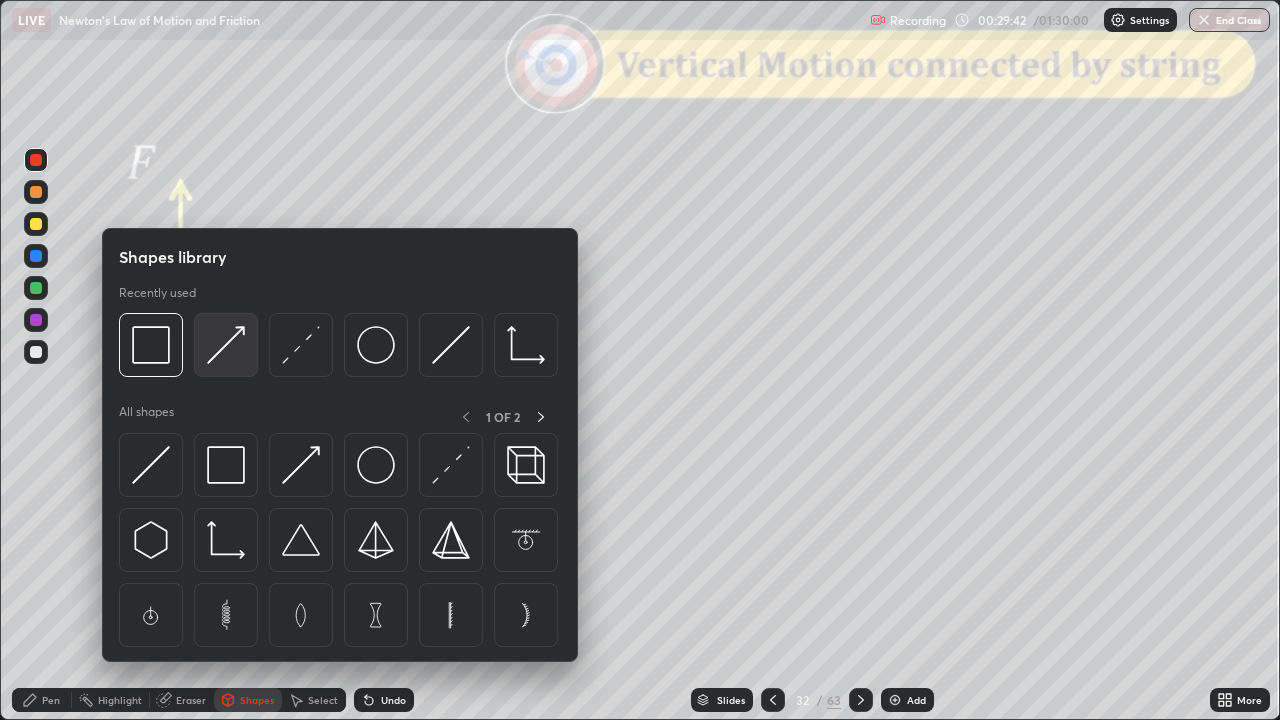 click at bounding box center [226, 345] 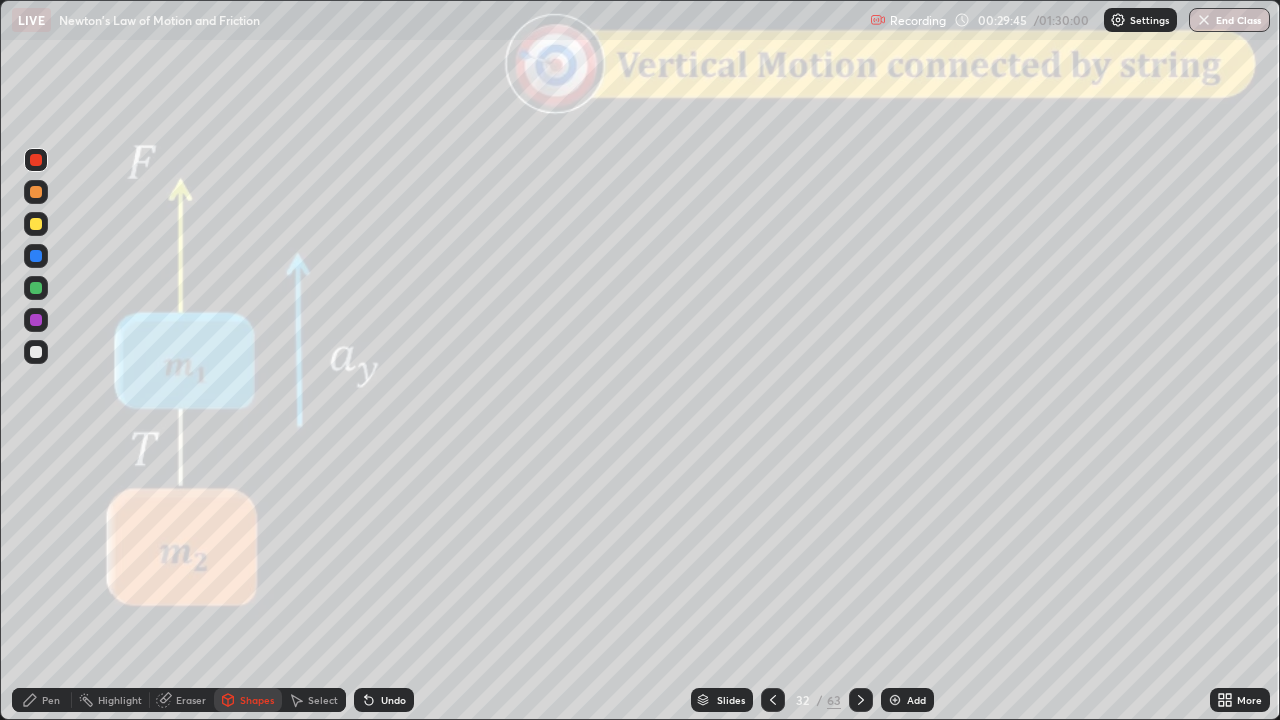 click on "Pen" at bounding box center [42, 700] 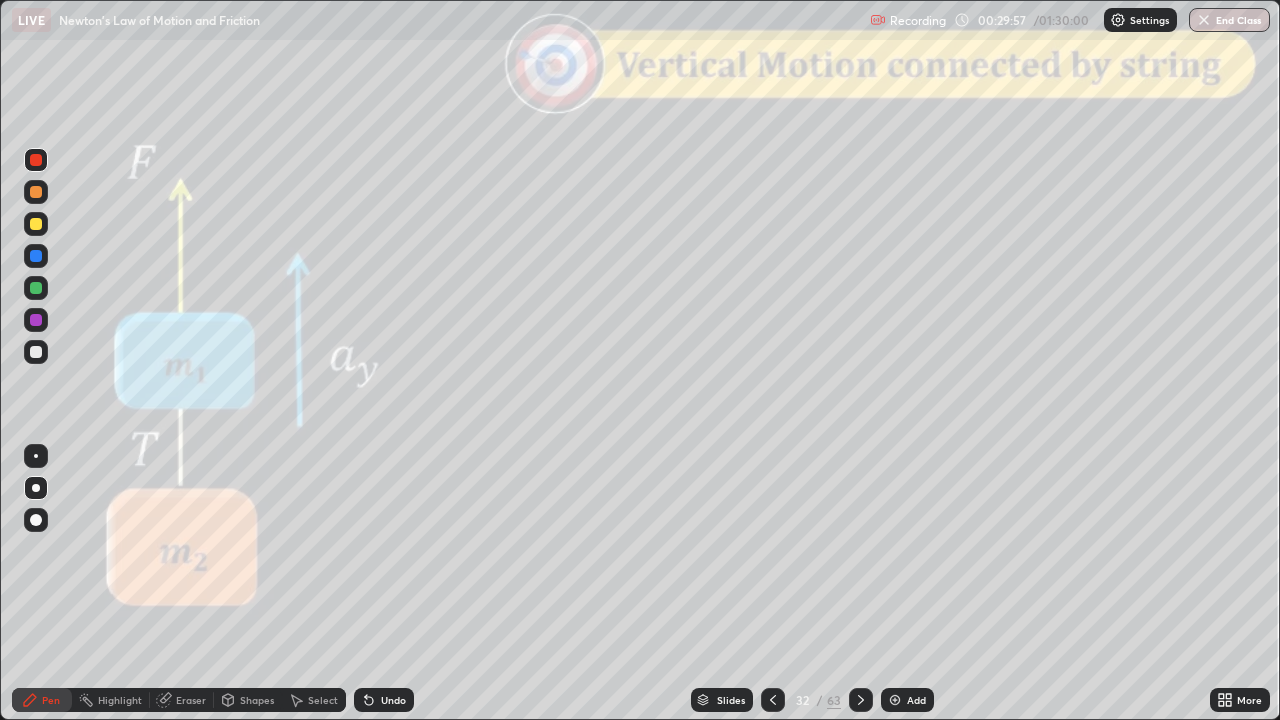 click at bounding box center [36, 288] 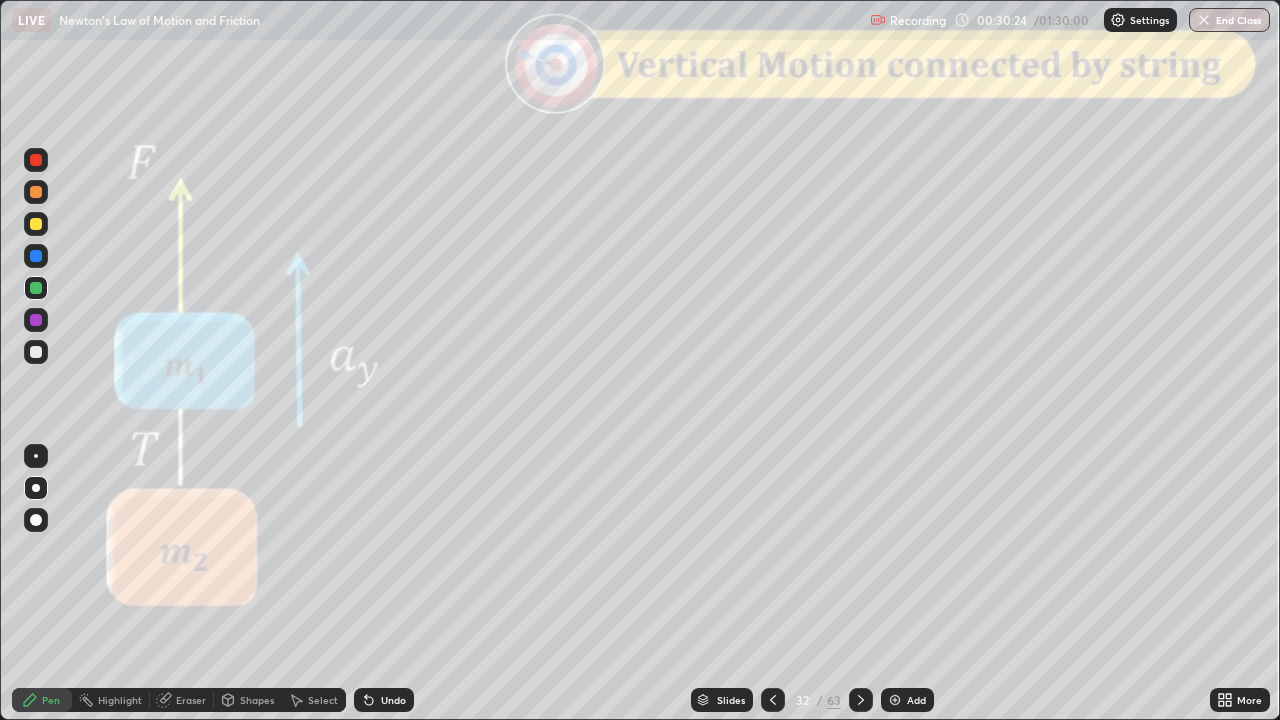 click on "Shapes" at bounding box center [257, 700] 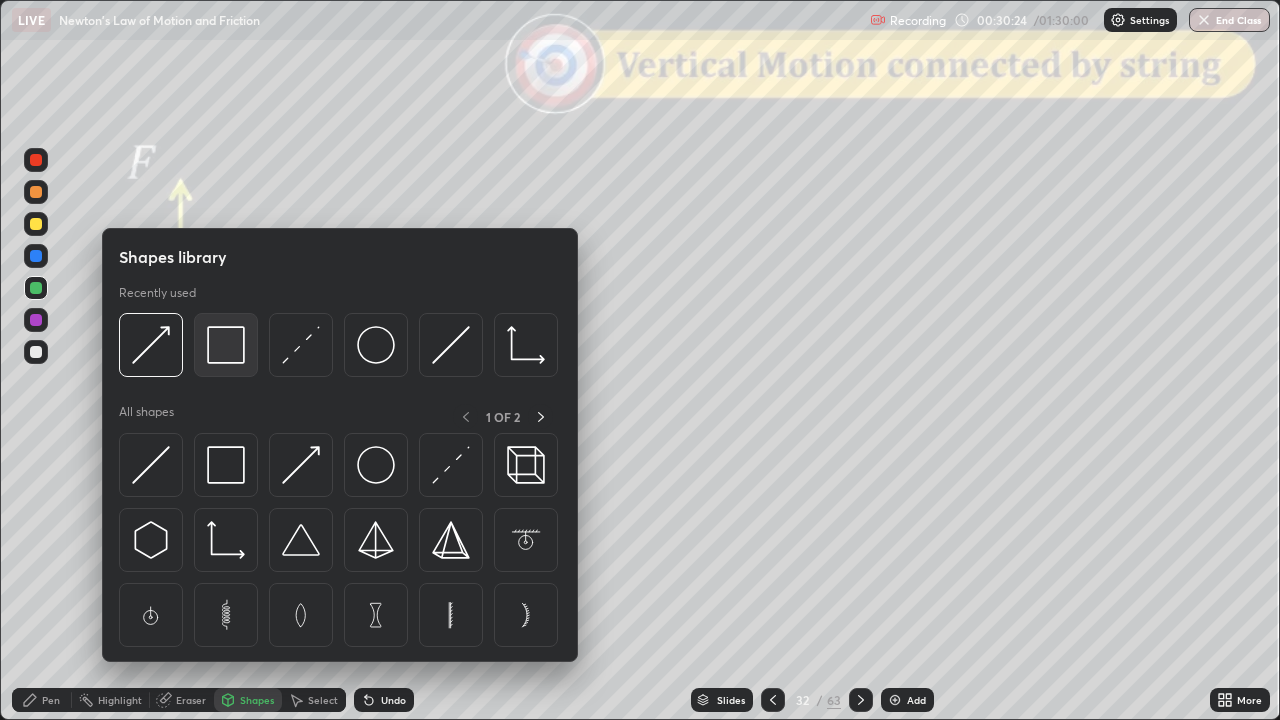 click at bounding box center (226, 345) 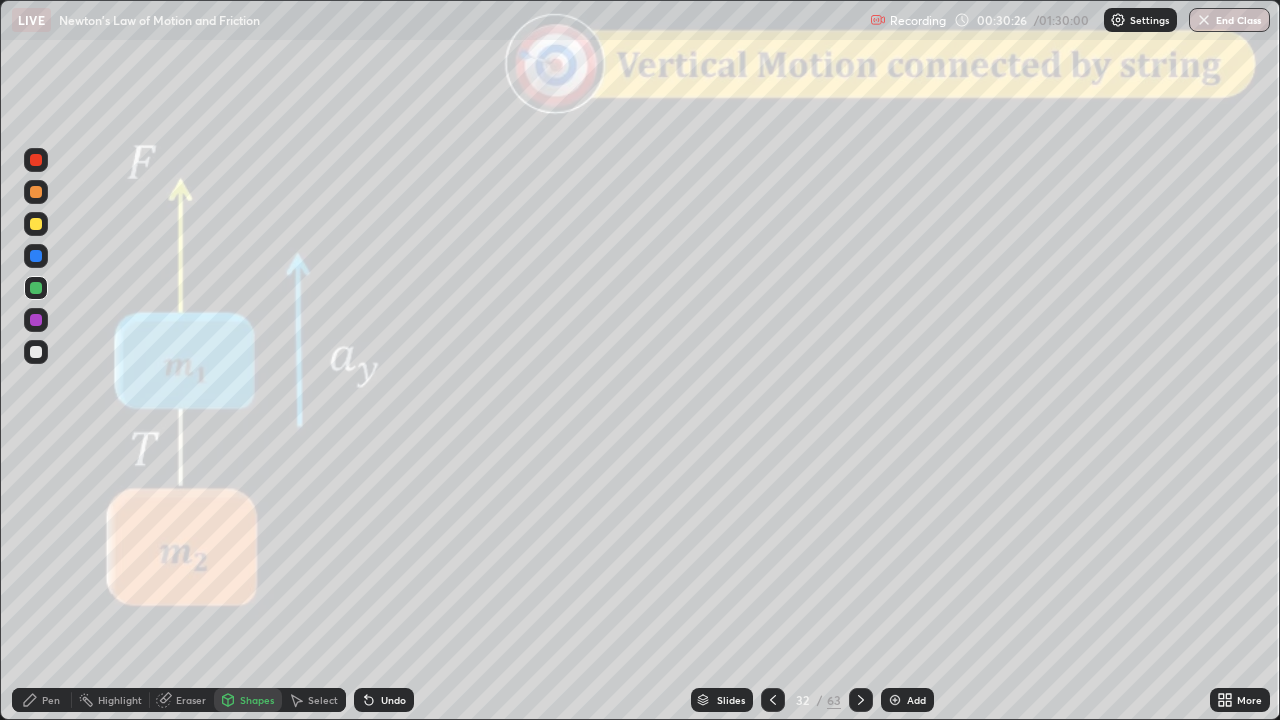 click at bounding box center (36, 160) 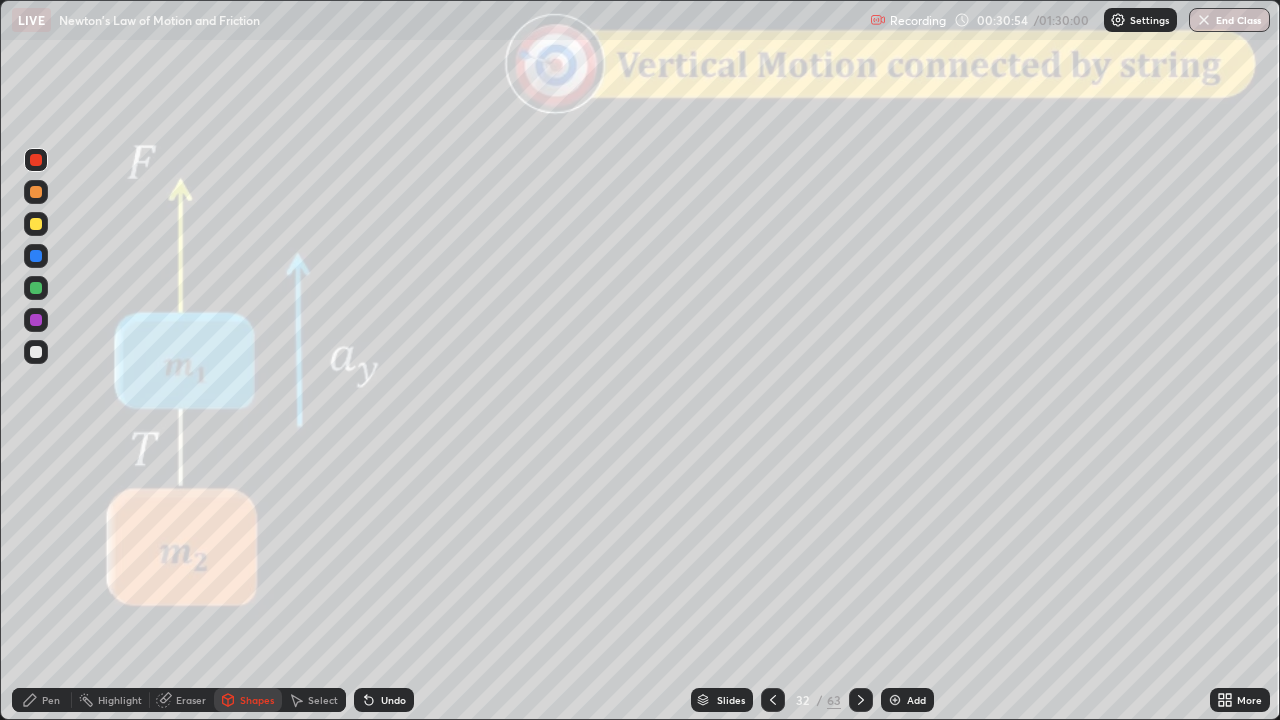 click at bounding box center (36, 256) 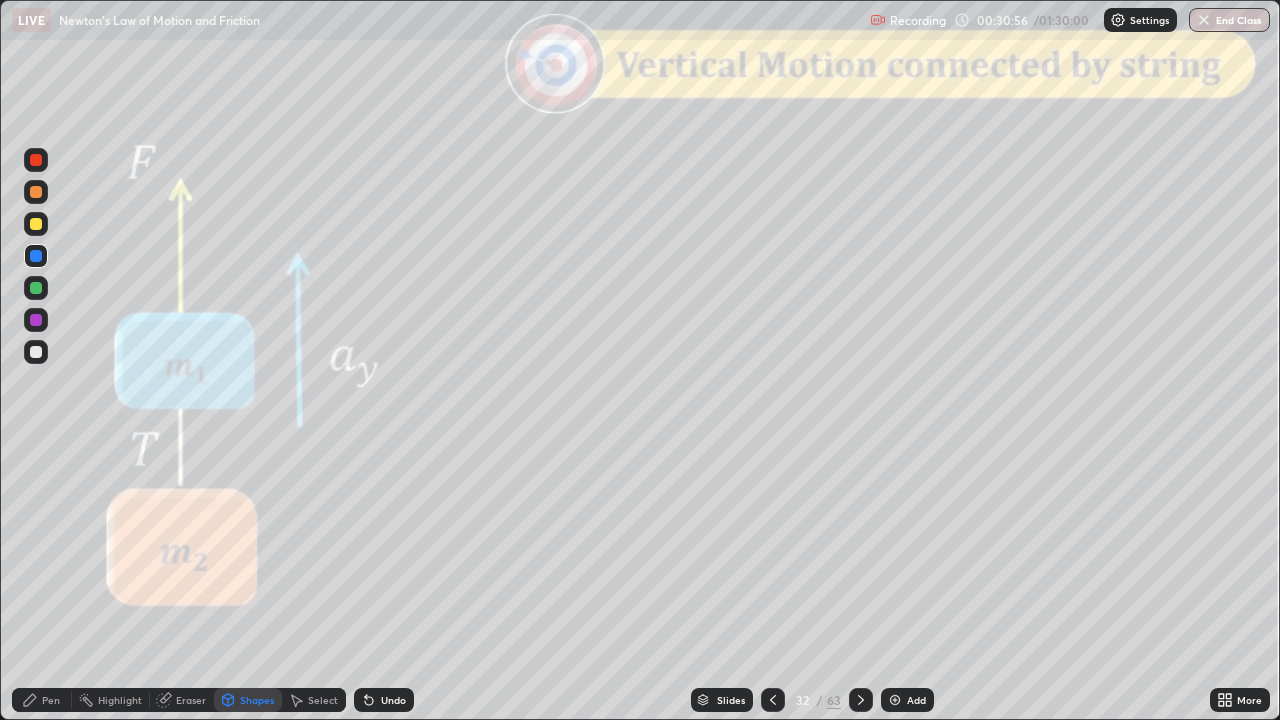 click at bounding box center (36, 288) 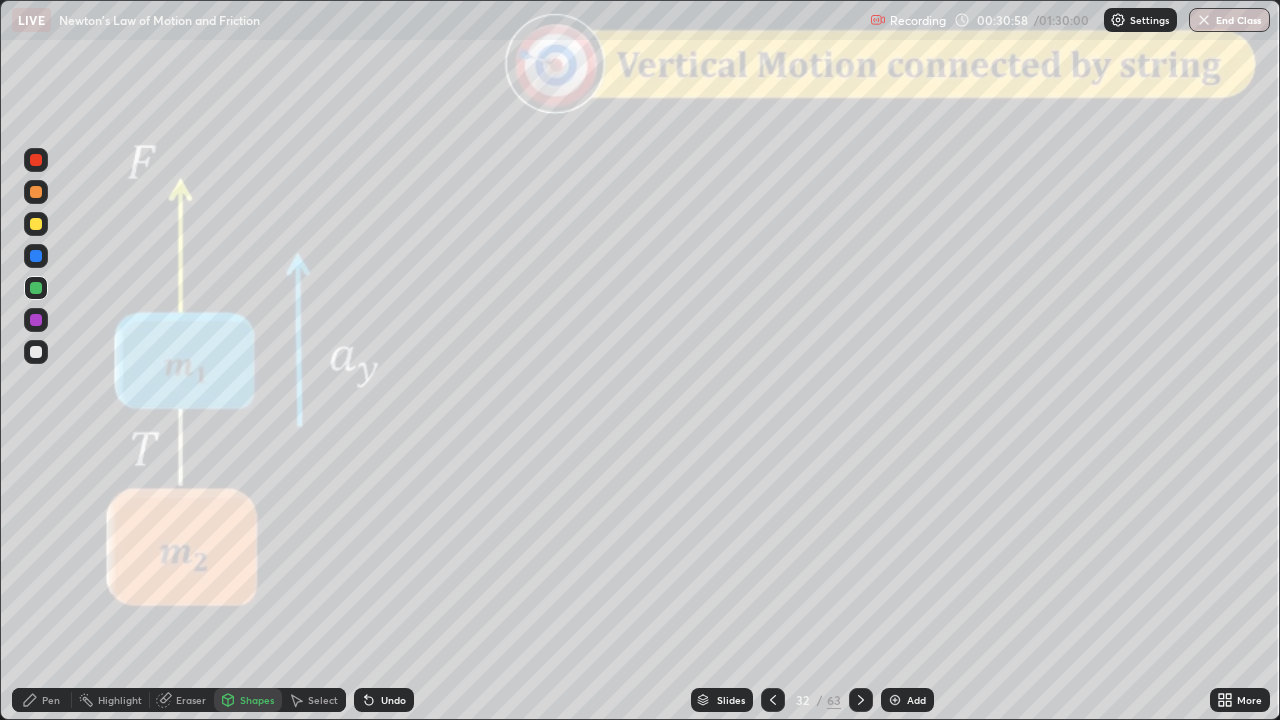 click on "Undo" at bounding box center [384, 700] 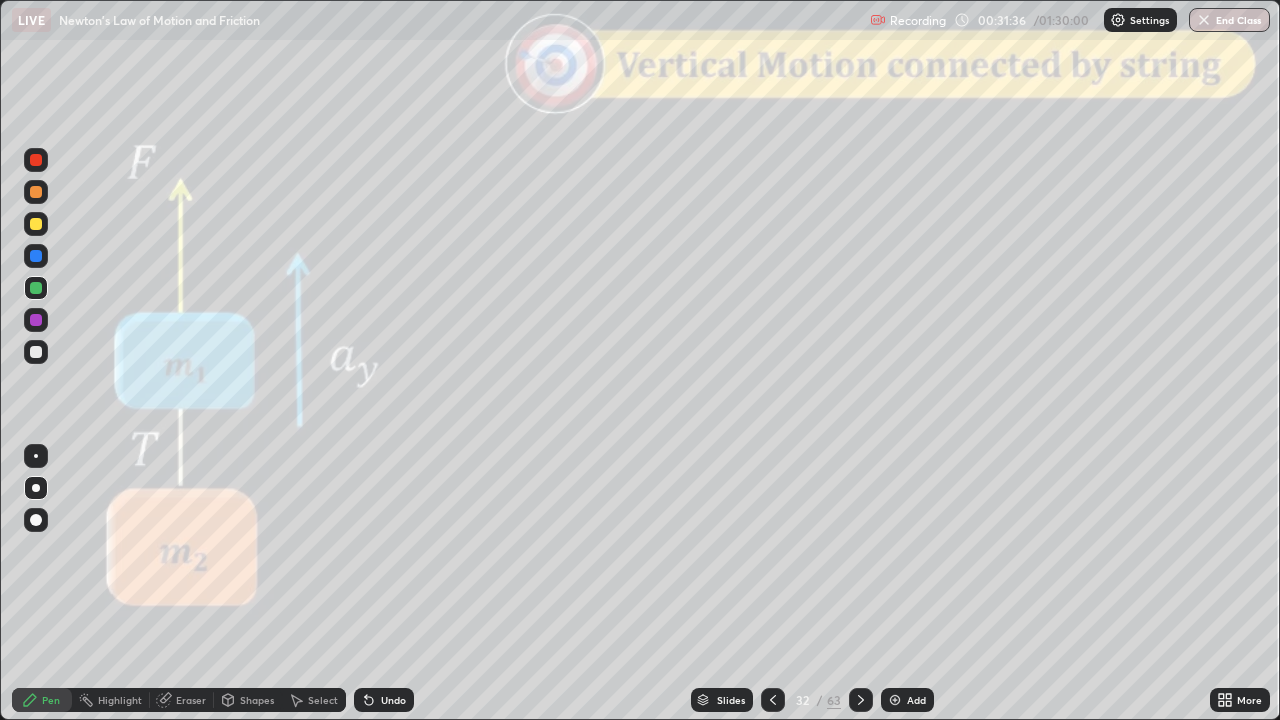 click on "Shapes" at bounding box center [248, 700] 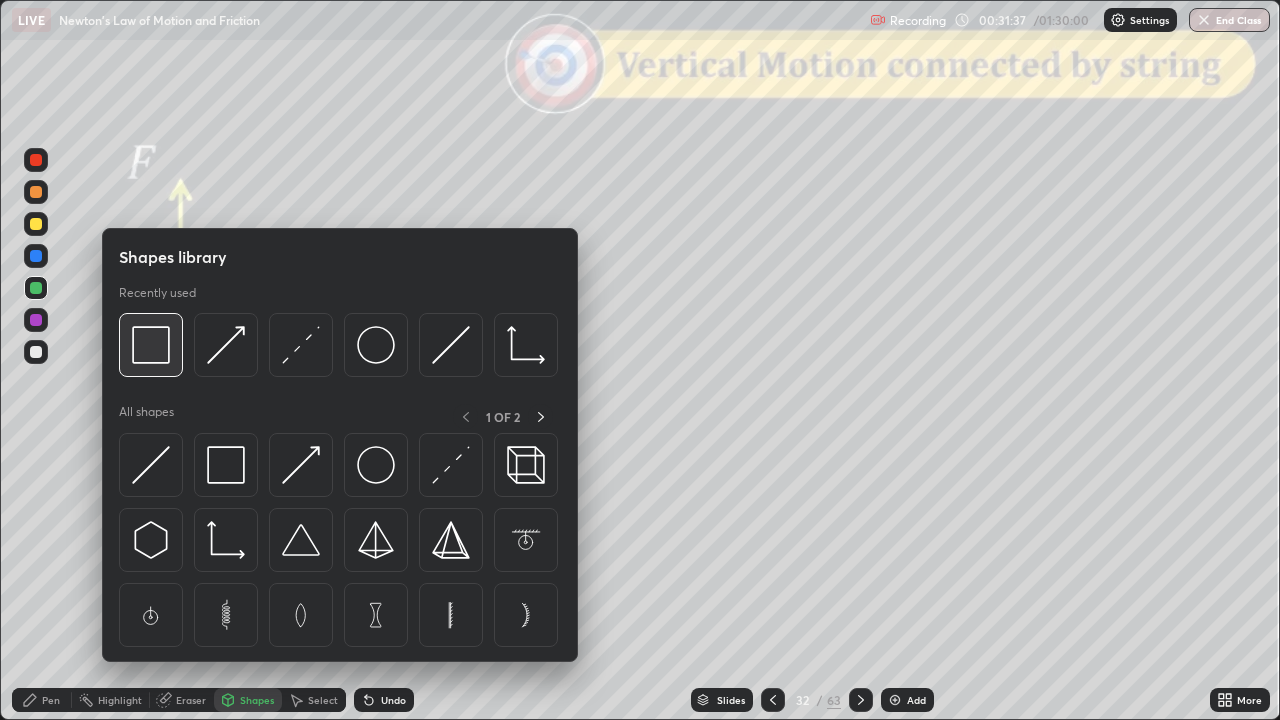 click at bounding box center (151, 345) 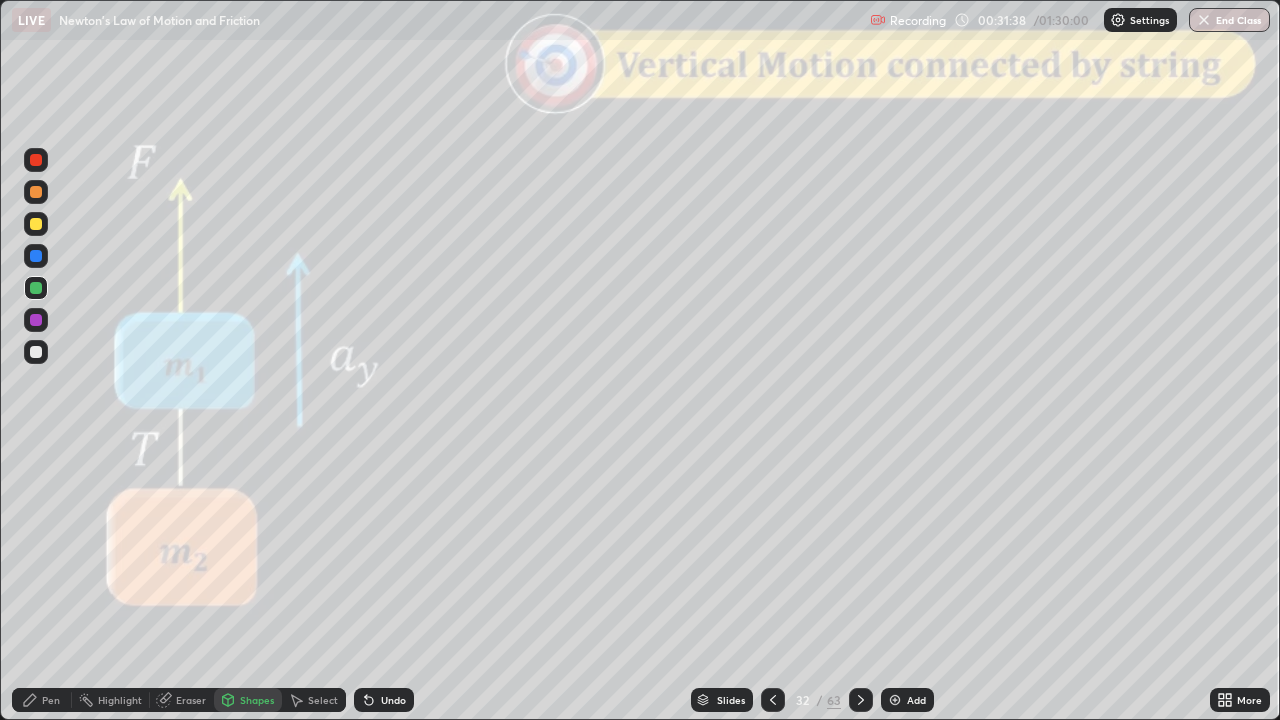 click at bounding box center [36, 160] 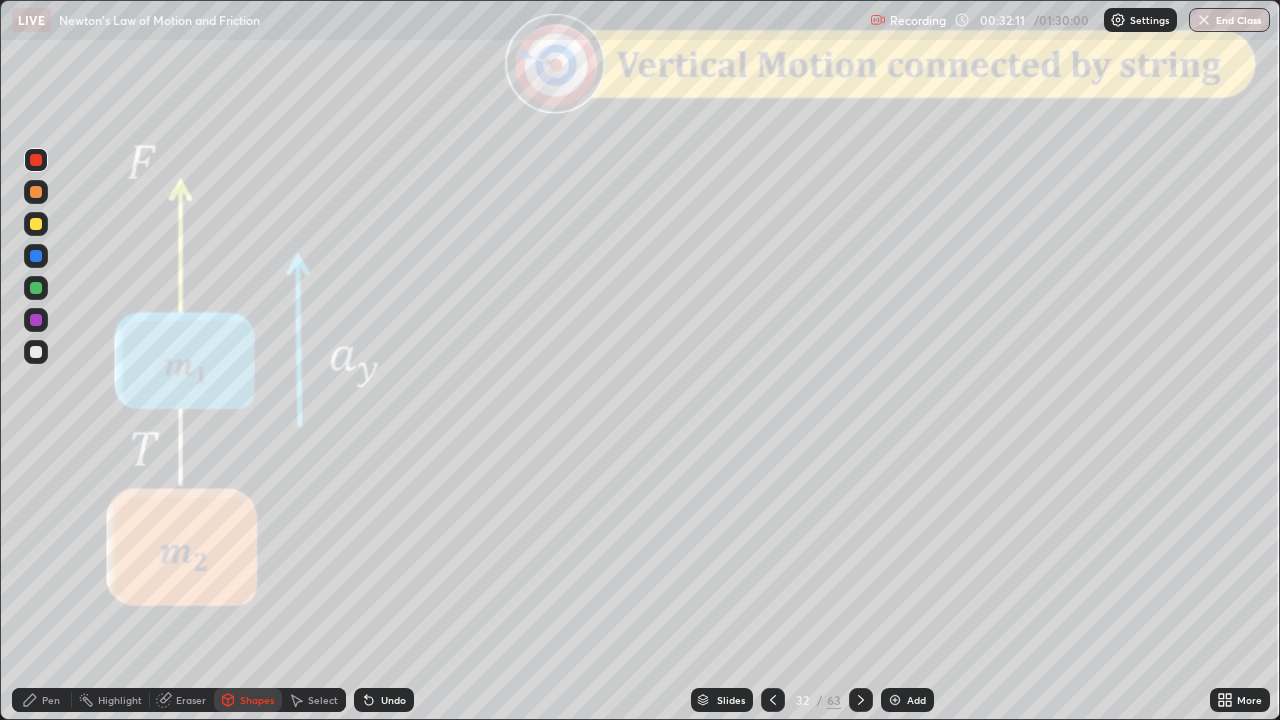 click at bounding box center [861, 700] 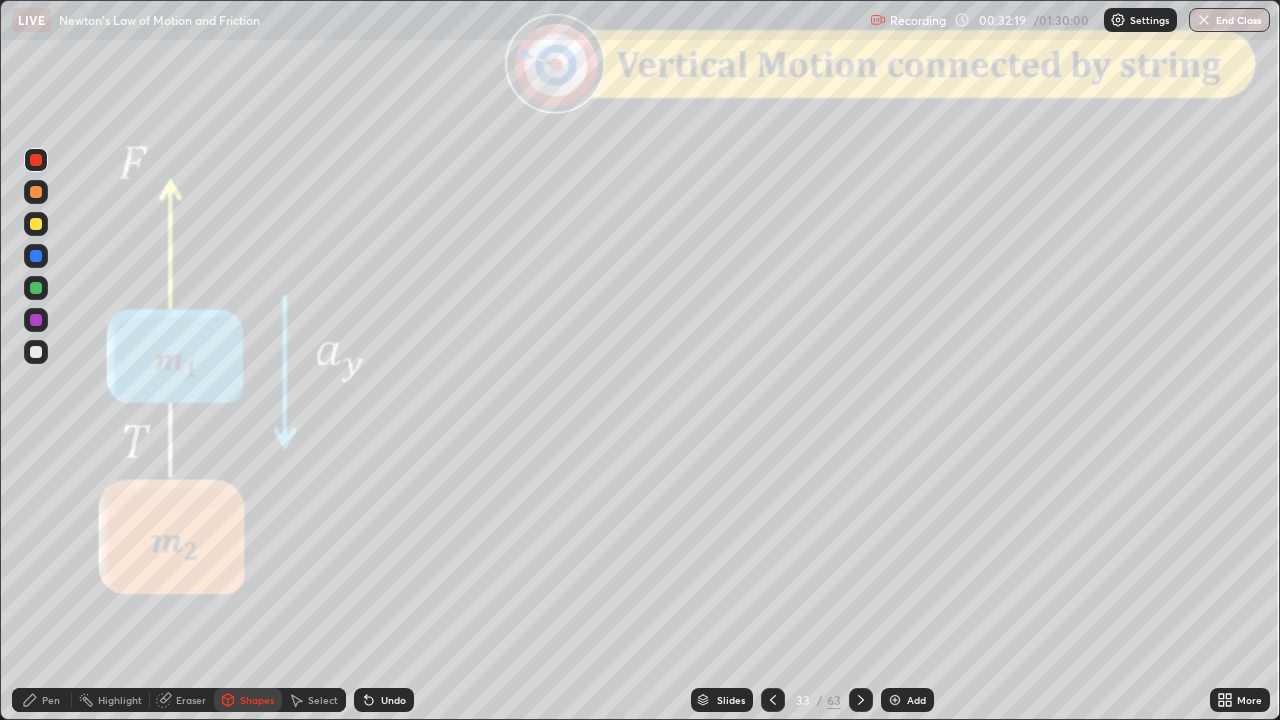 click at bounding box center [36, 288] 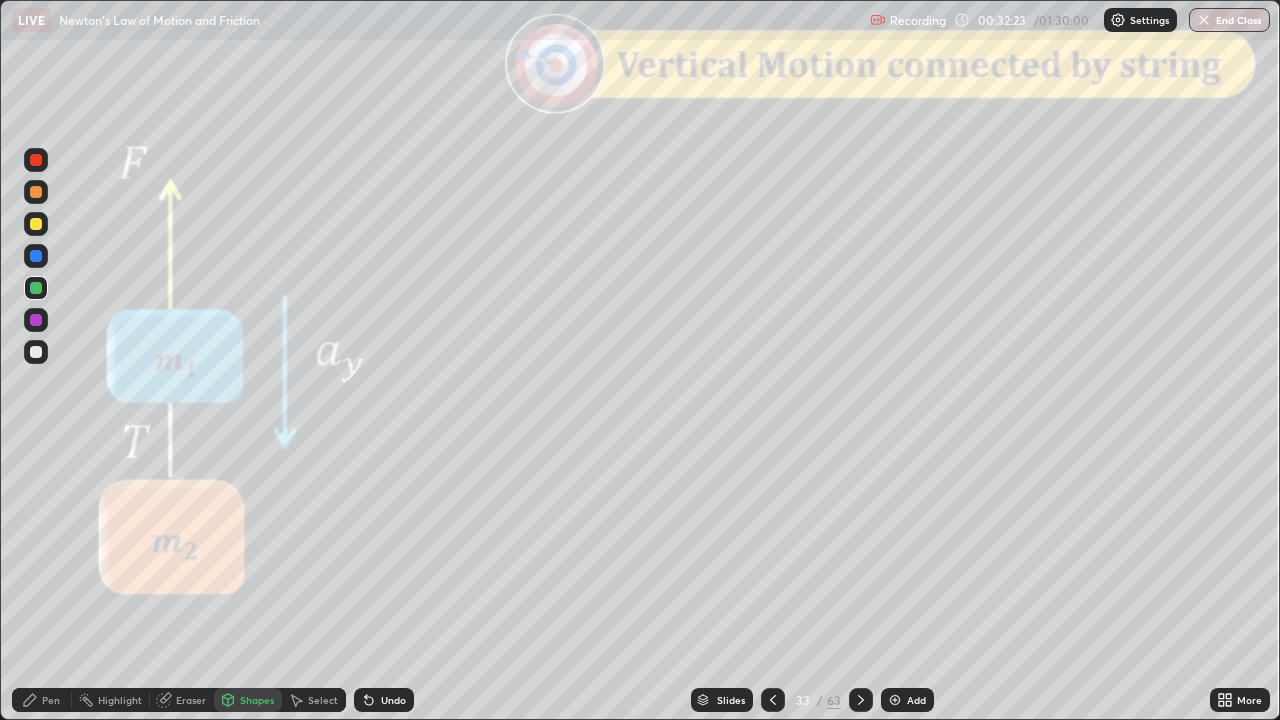 click on "Undo" at bounding box center [393, 700] 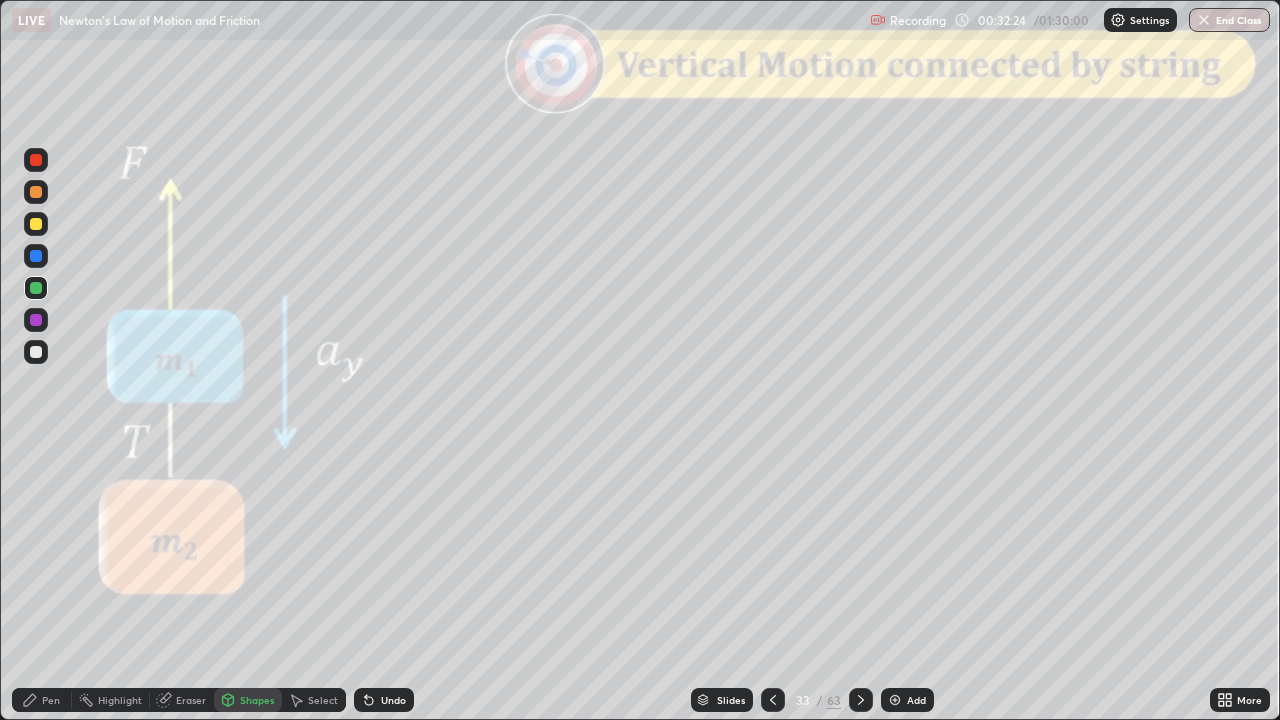 click 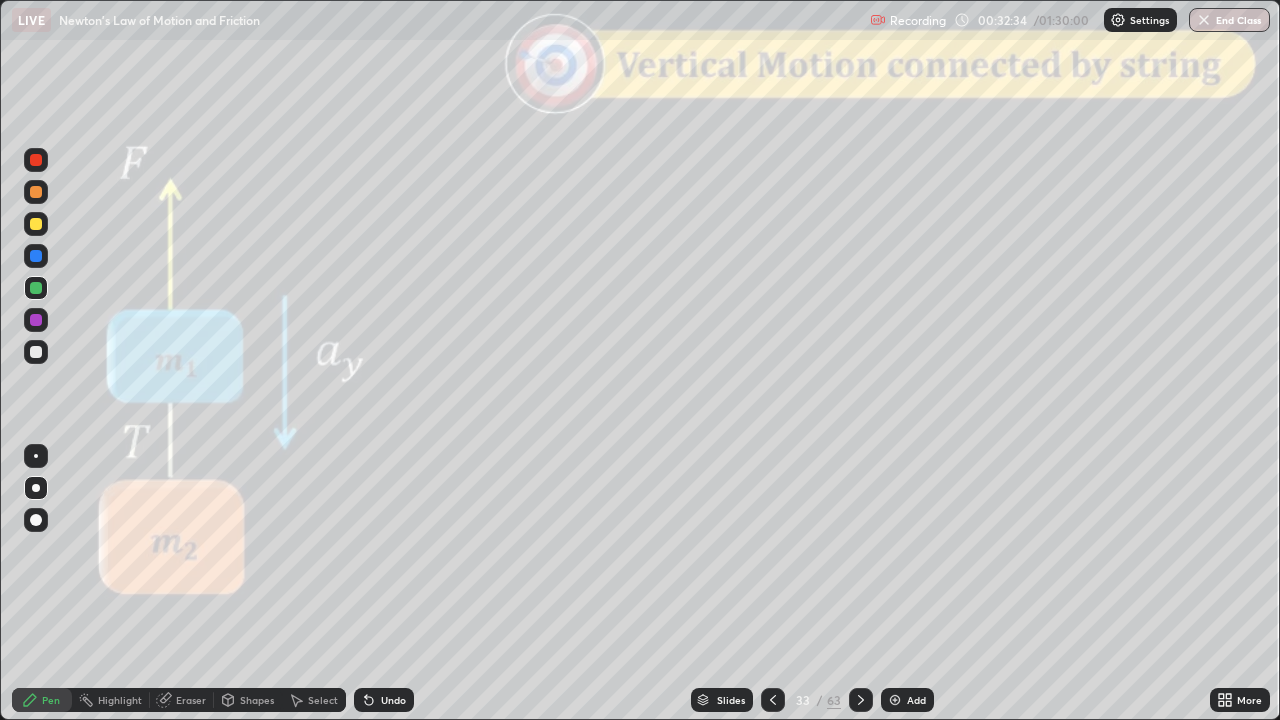 click on "Undo" at bounding box center (393, 700) 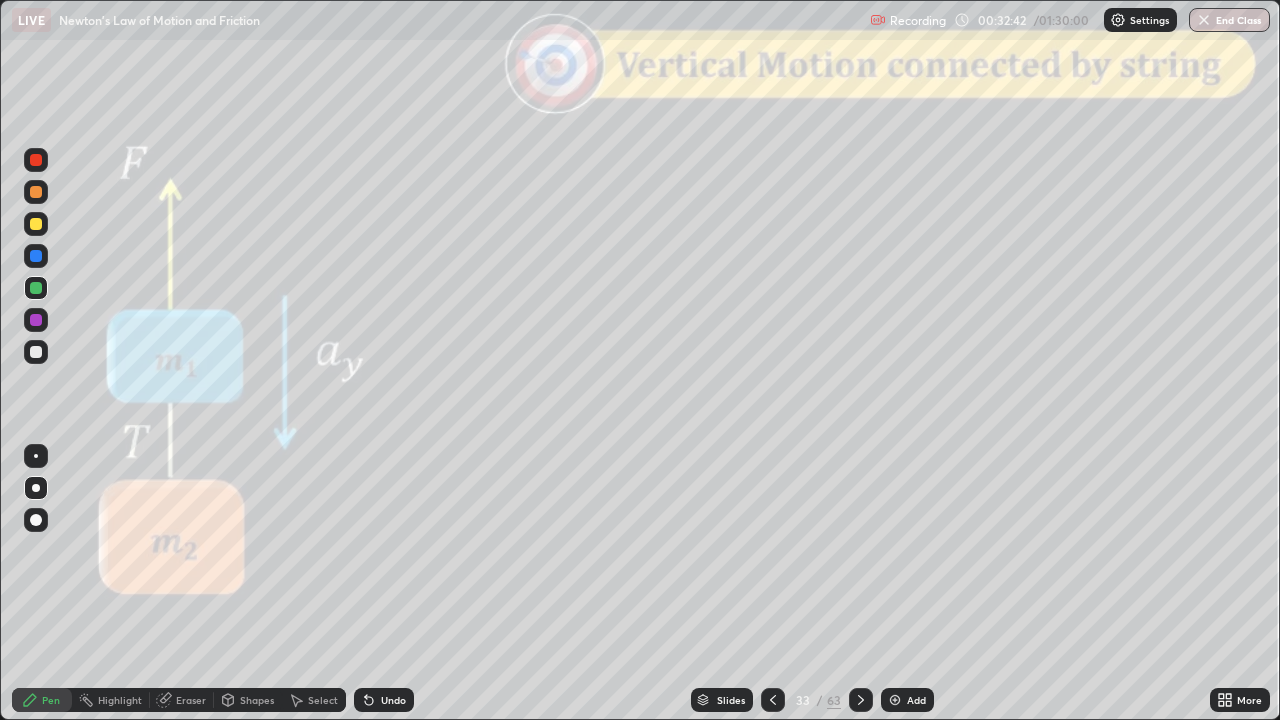 click on "Shapes" at bounding box center [257, 700] 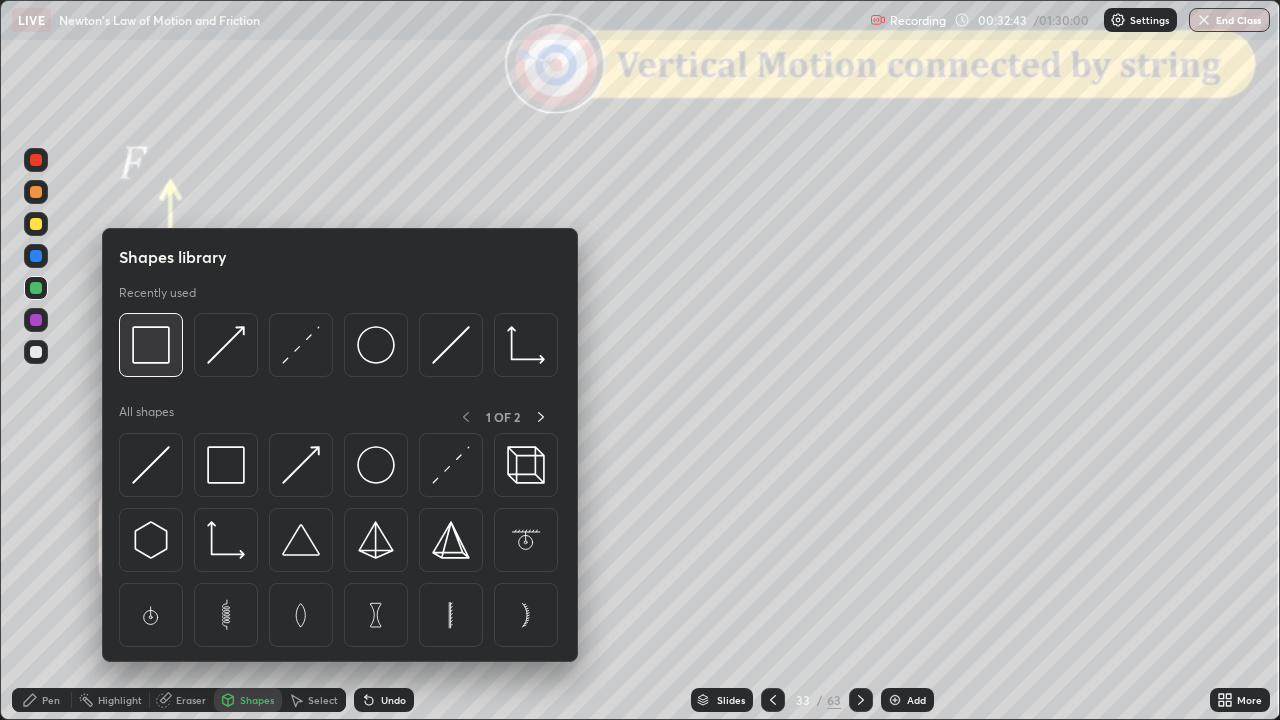 click at bounding box center (151, 345) 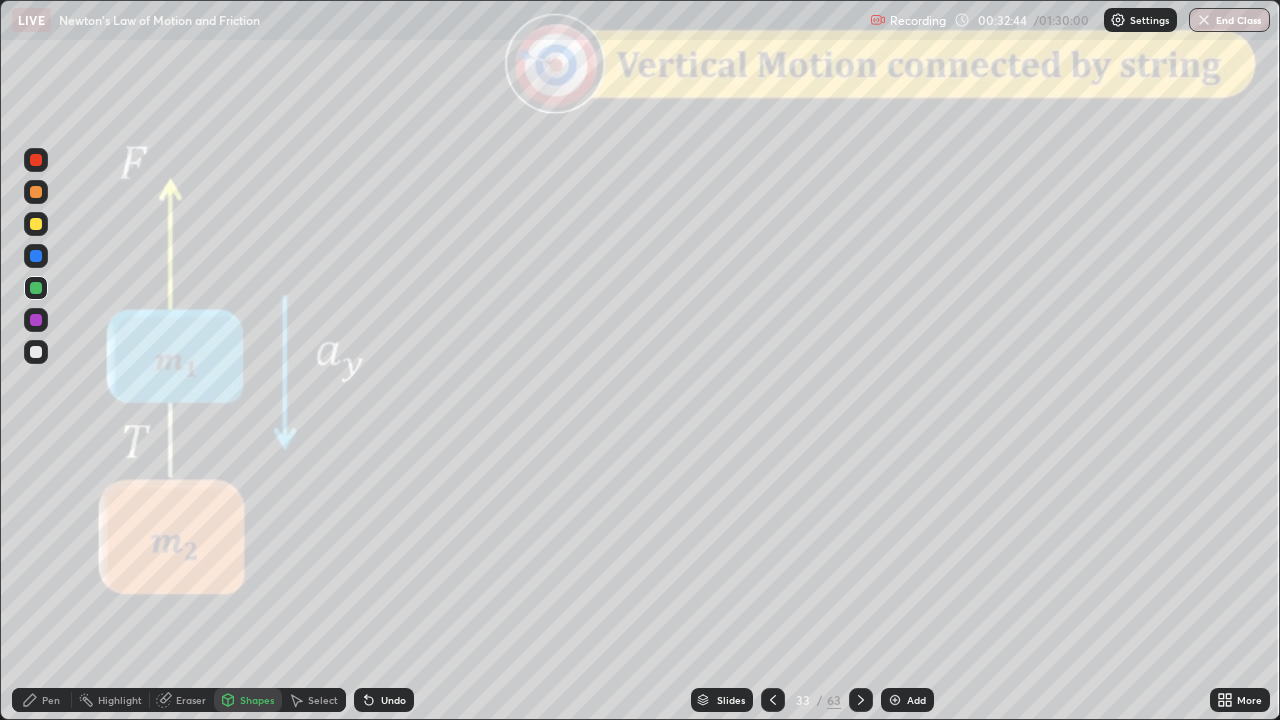 click at bounding box center [36, 160] 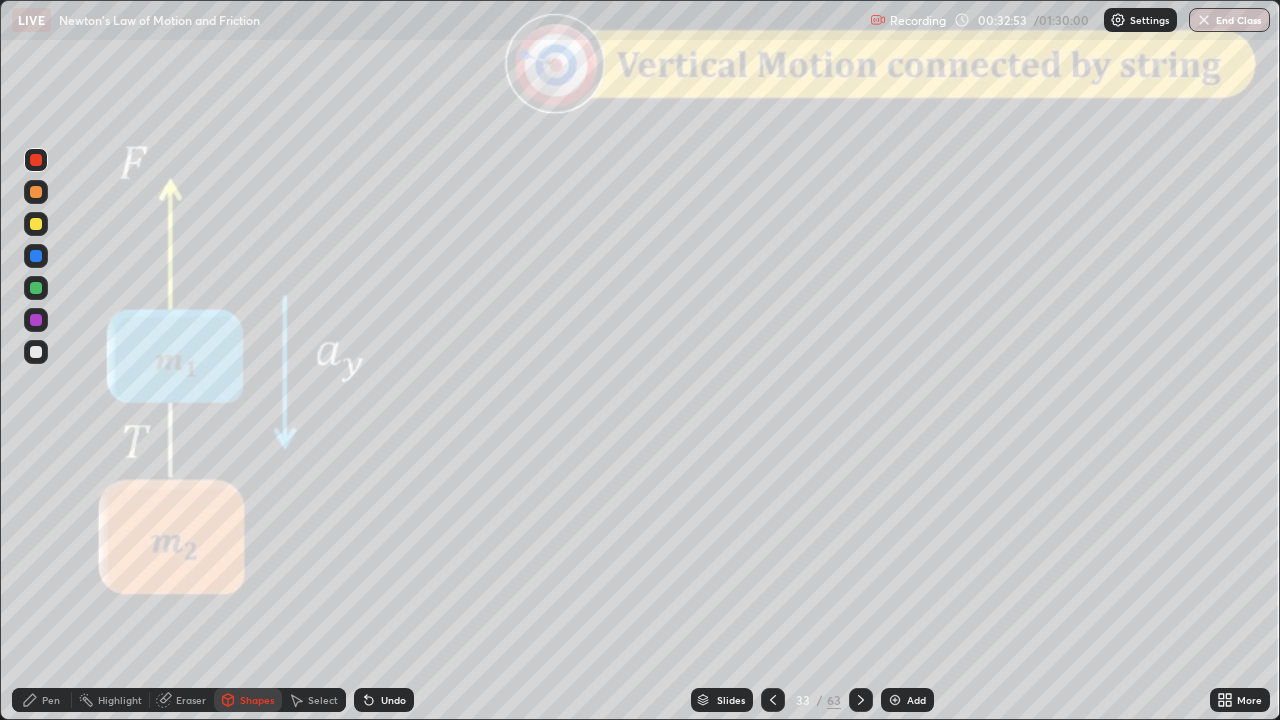 click on "Pen" at bounding box center [42, 700] 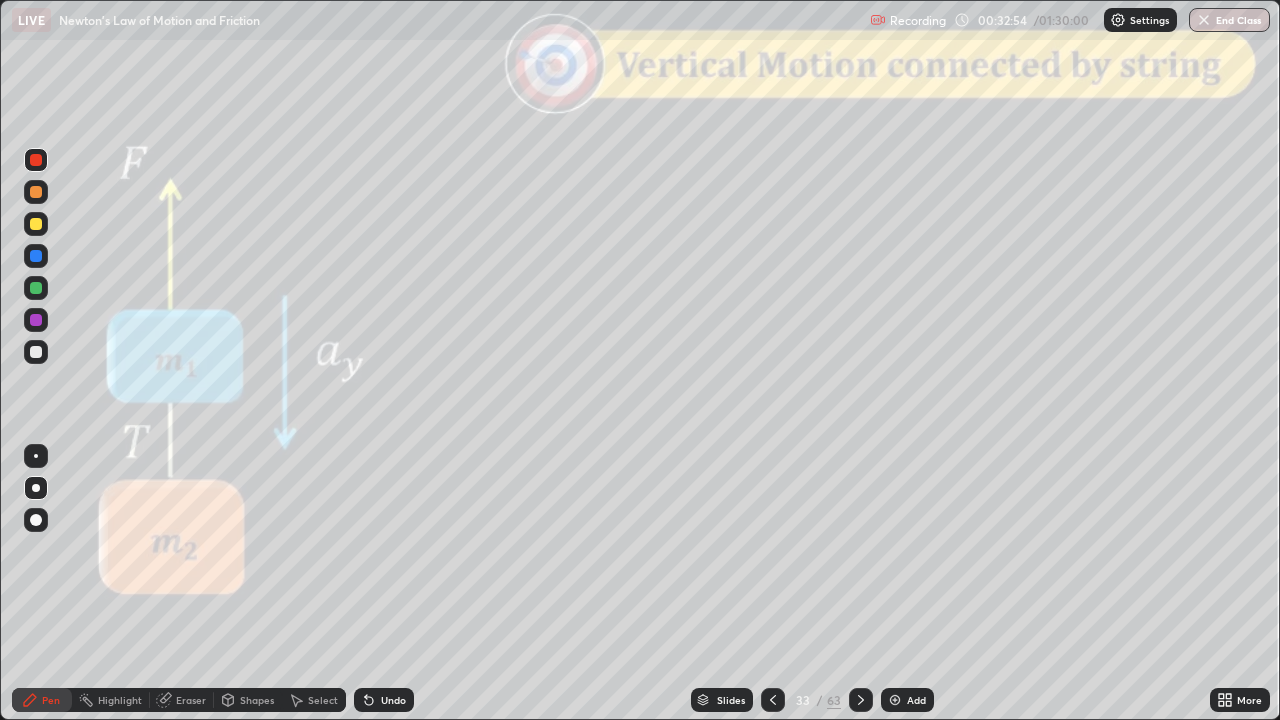 click at bounding box center (36, 224) 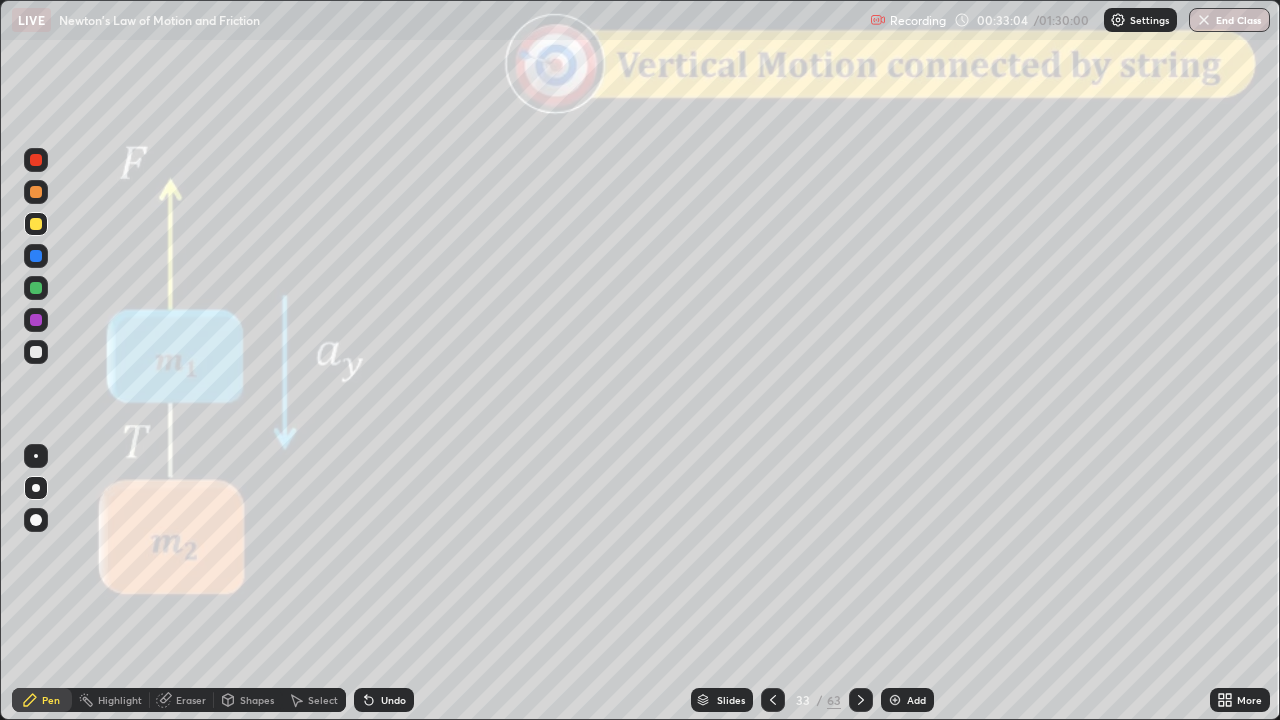 click on "Undo" at bounding box center (384, 700) 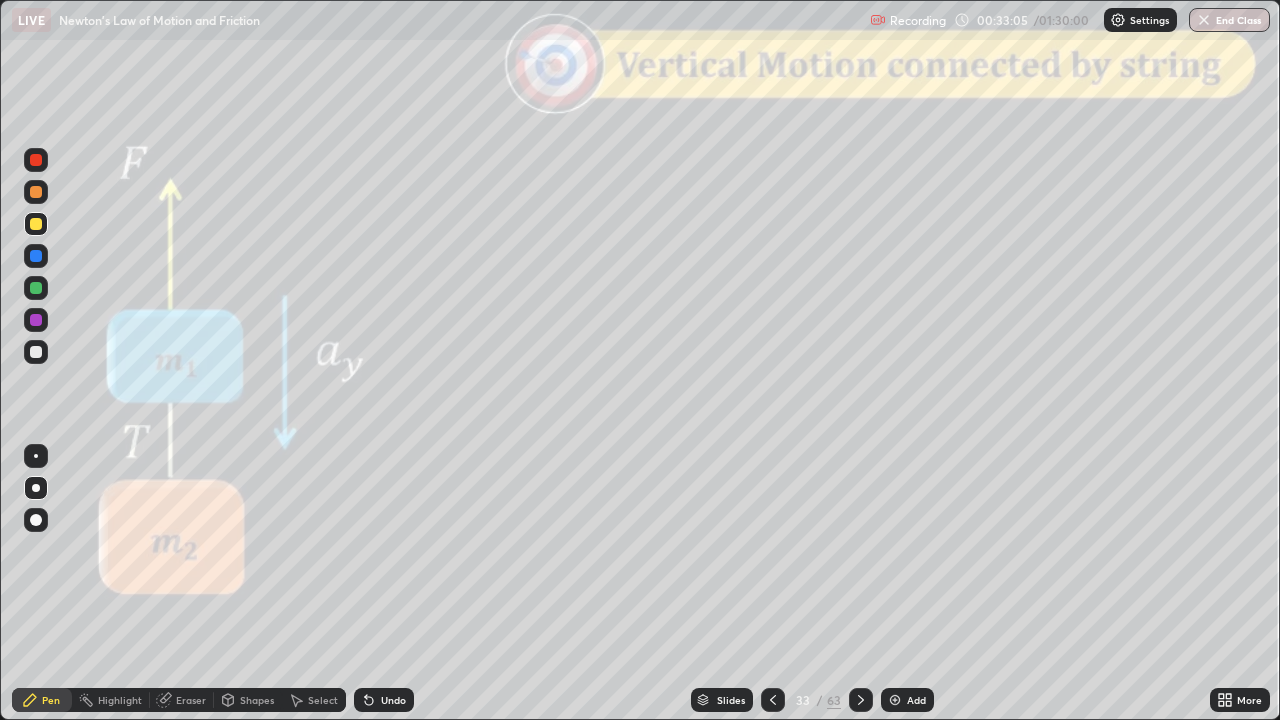 click on "Undo" at bounding box center (393, 700) 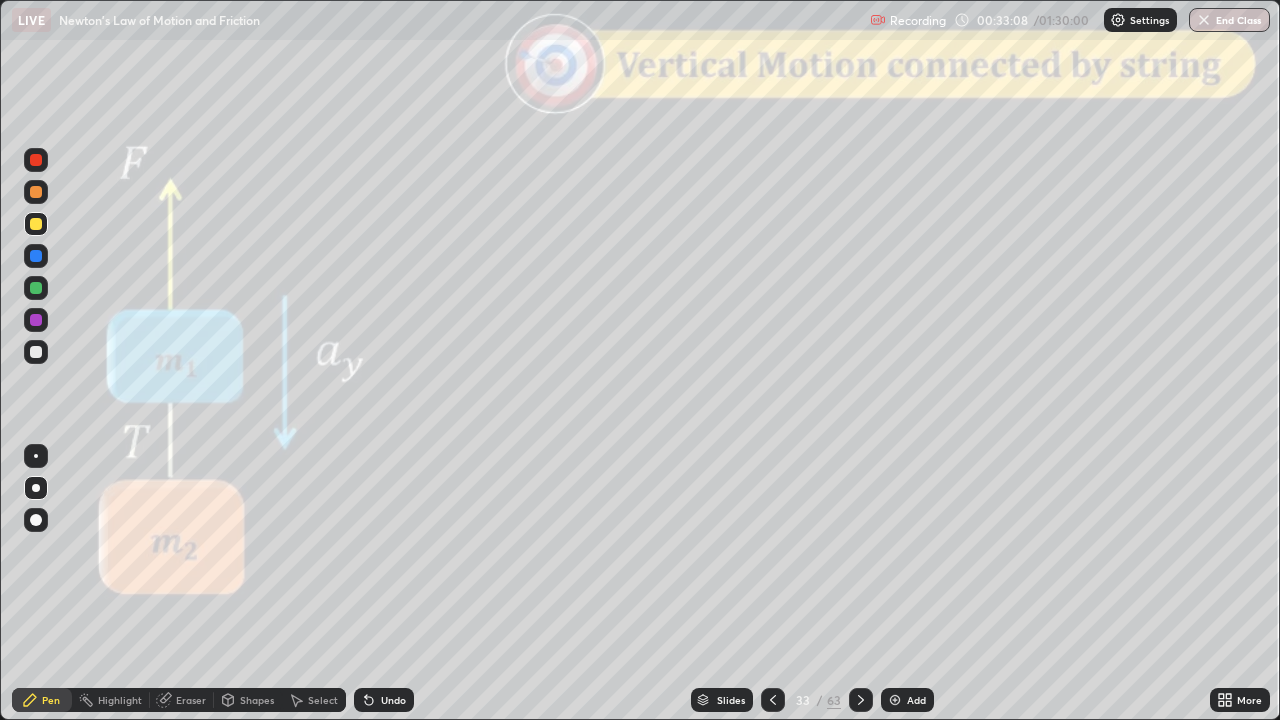 click on "Shapes" at bounding box center (257, 700) 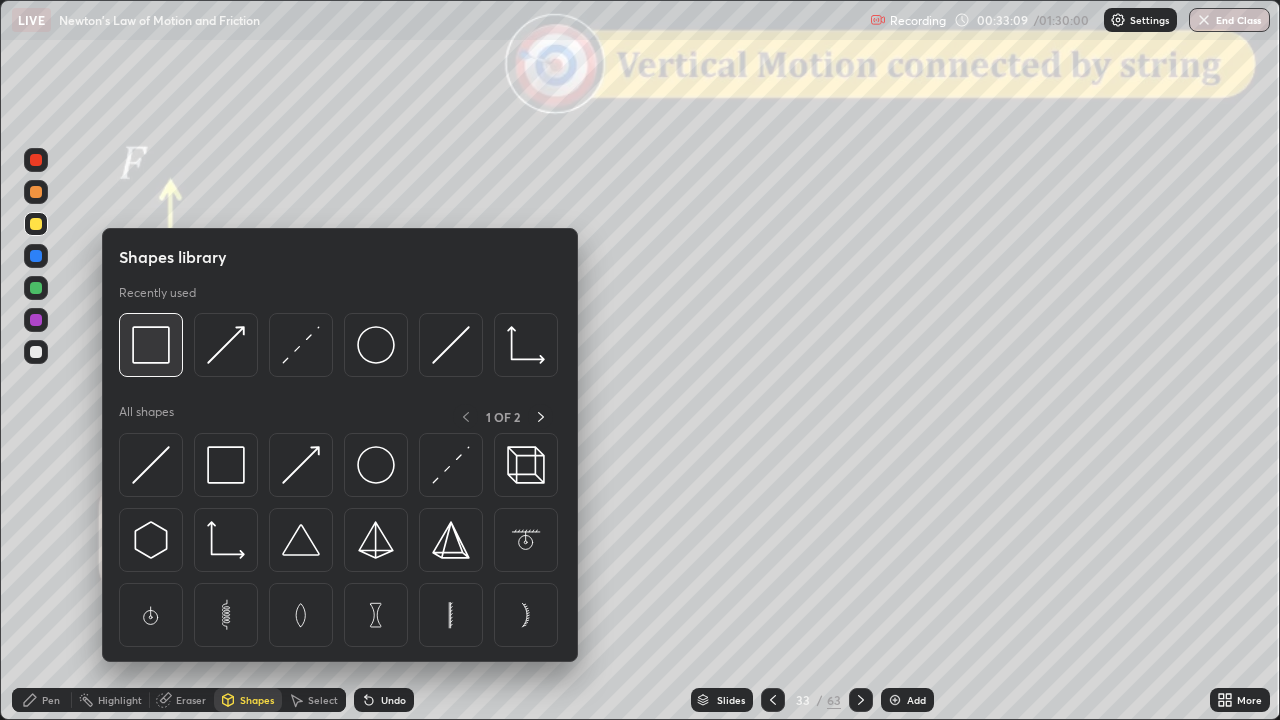 click at bounding box center (151, 345) 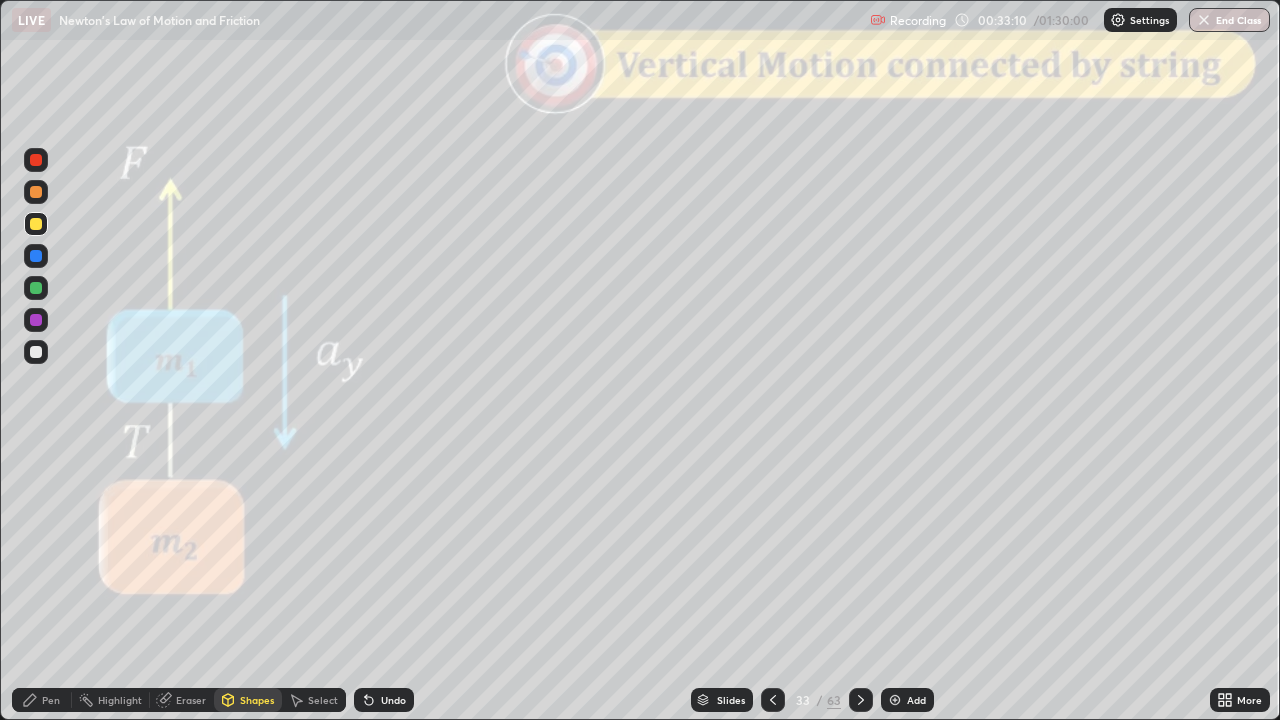 click at bounding box center (36, 160) 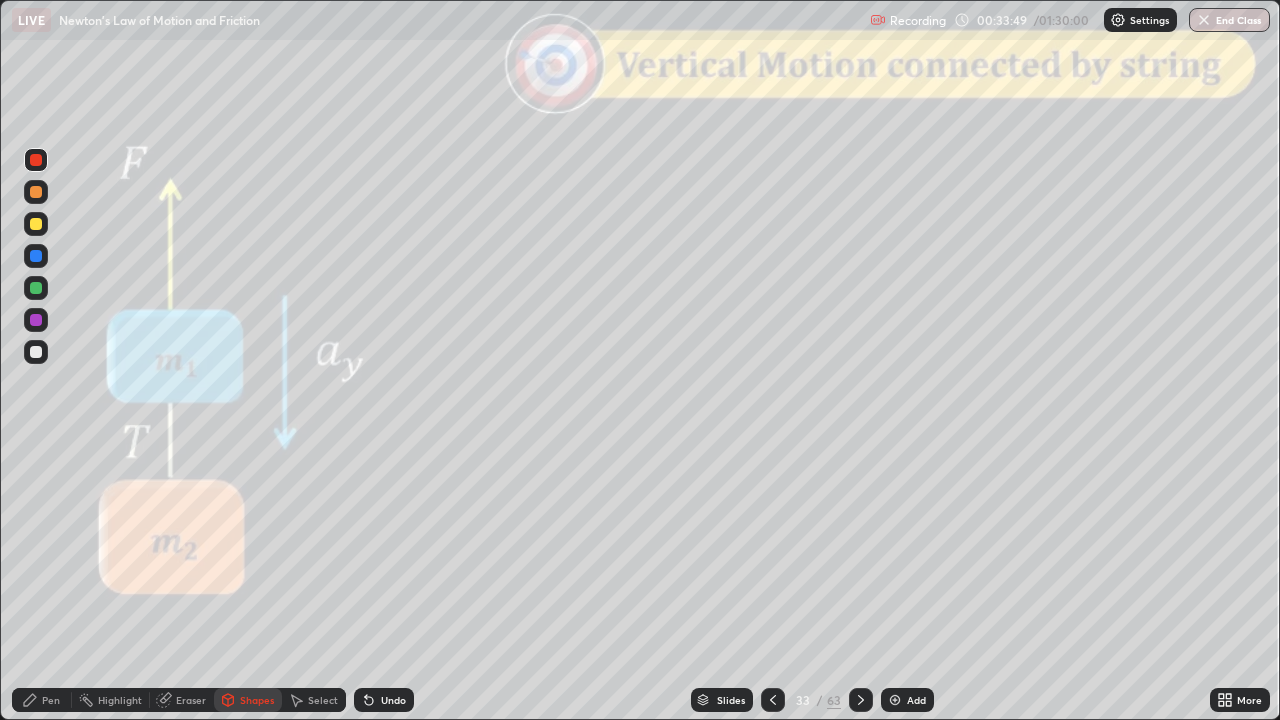 click 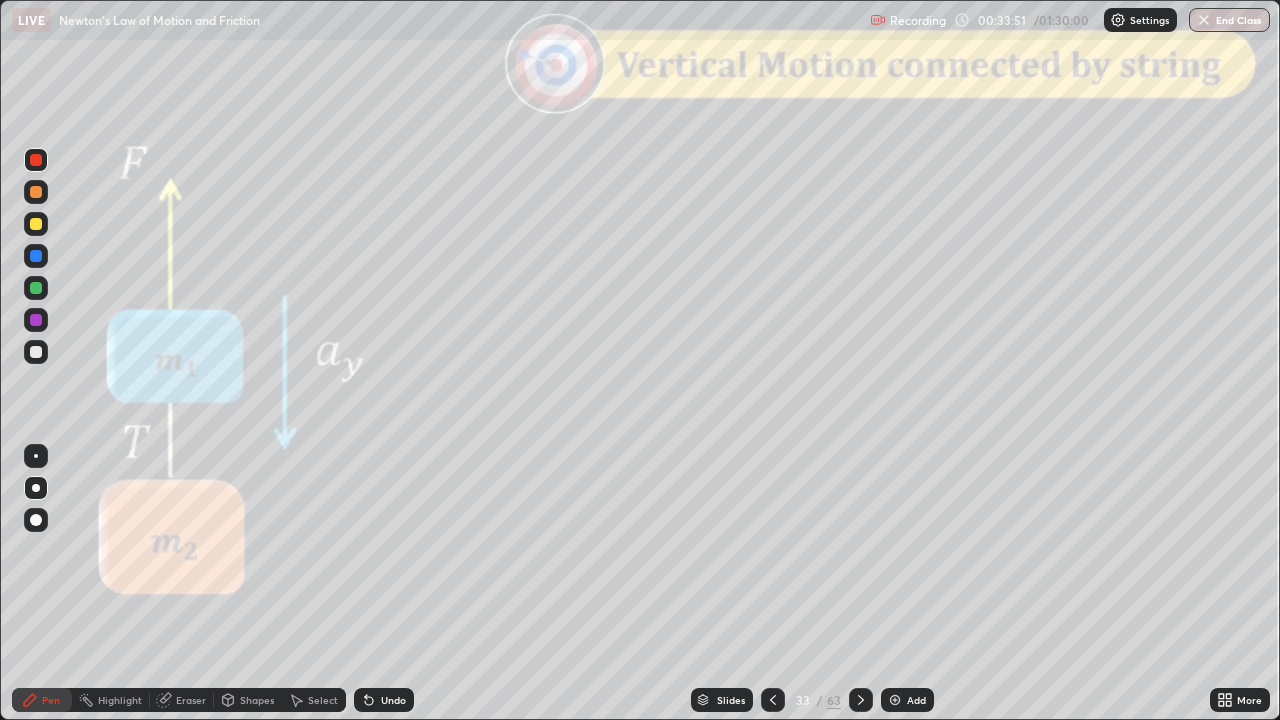 click 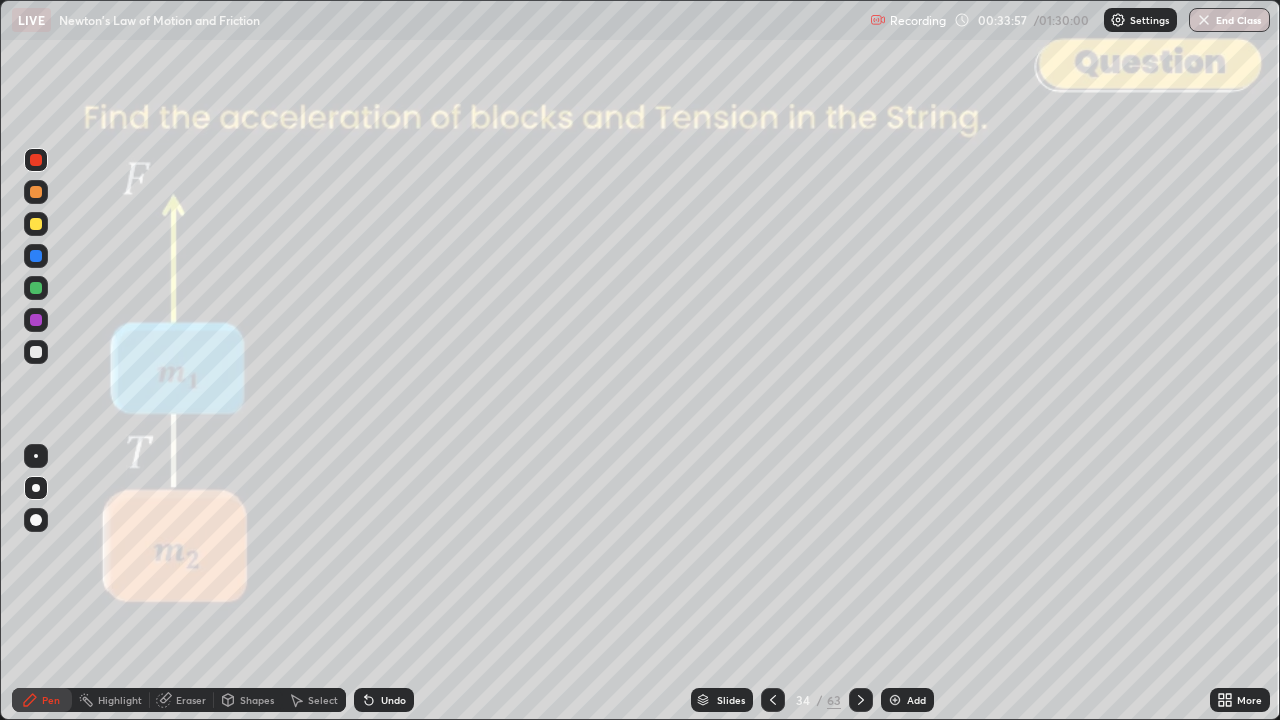 click on "Undo" at bounding box center [384, 700] 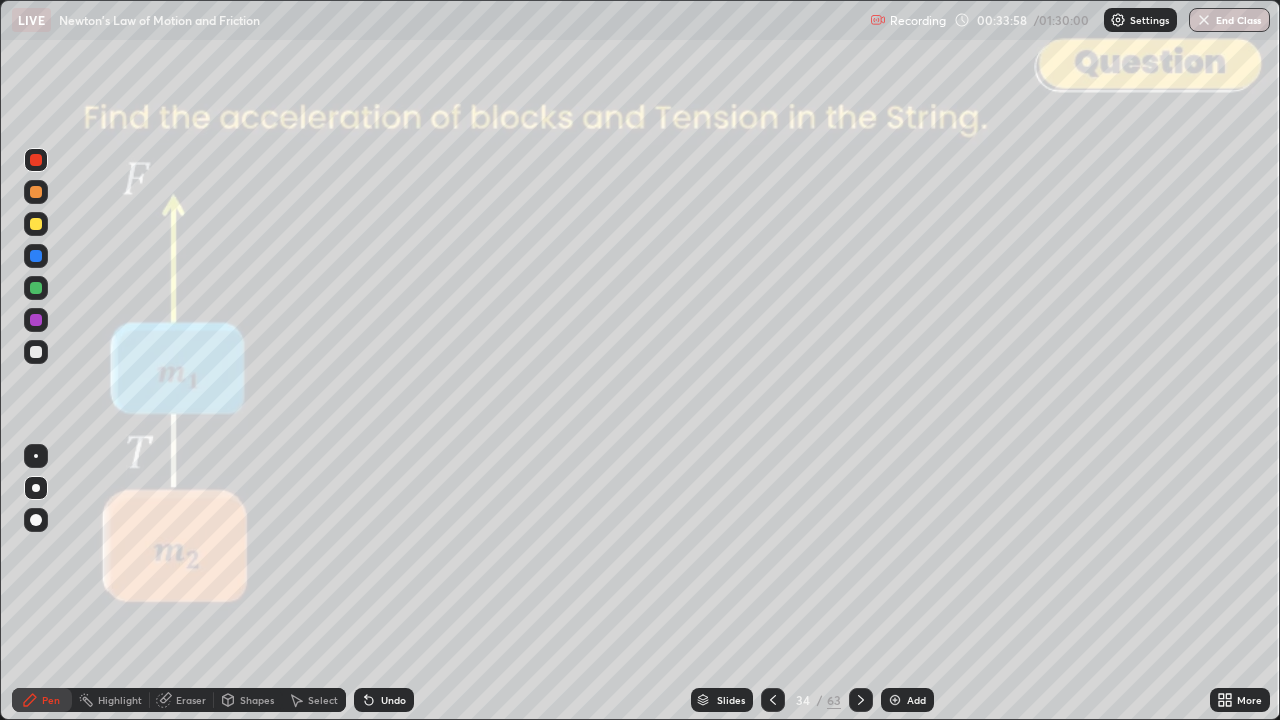 click at bounding box center [36, 256] 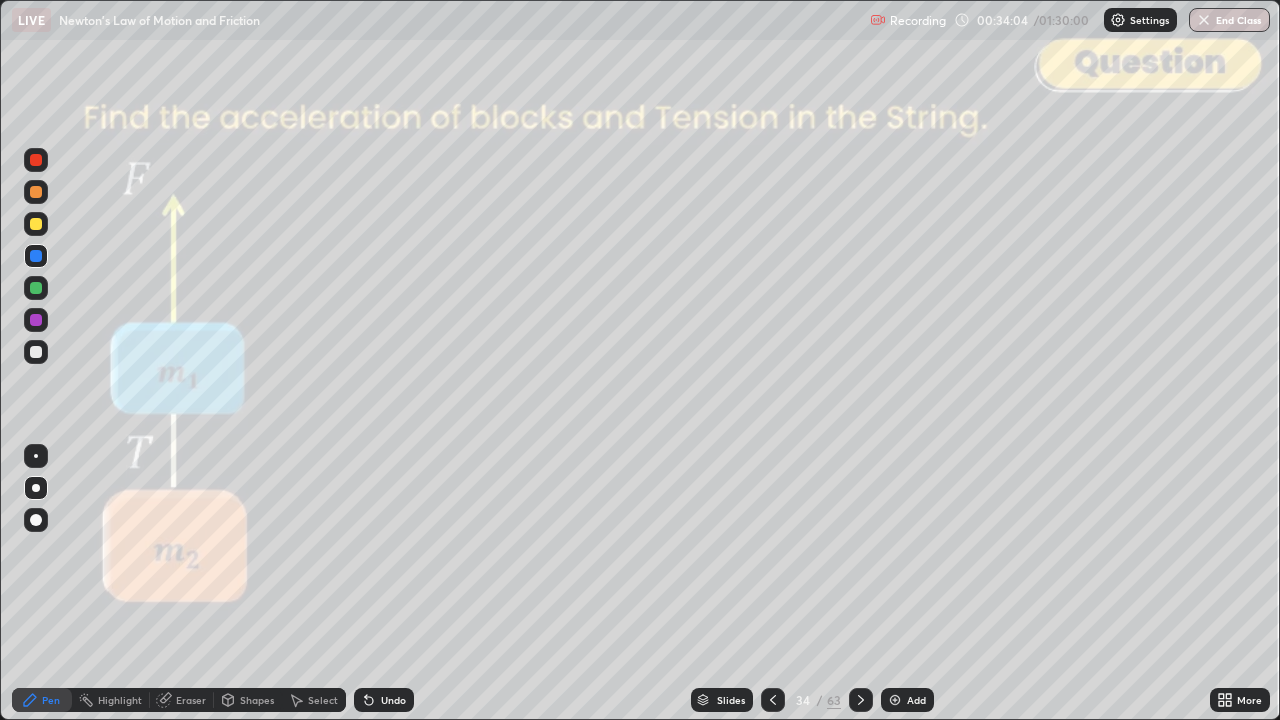 click at bounding box center (36, 192) 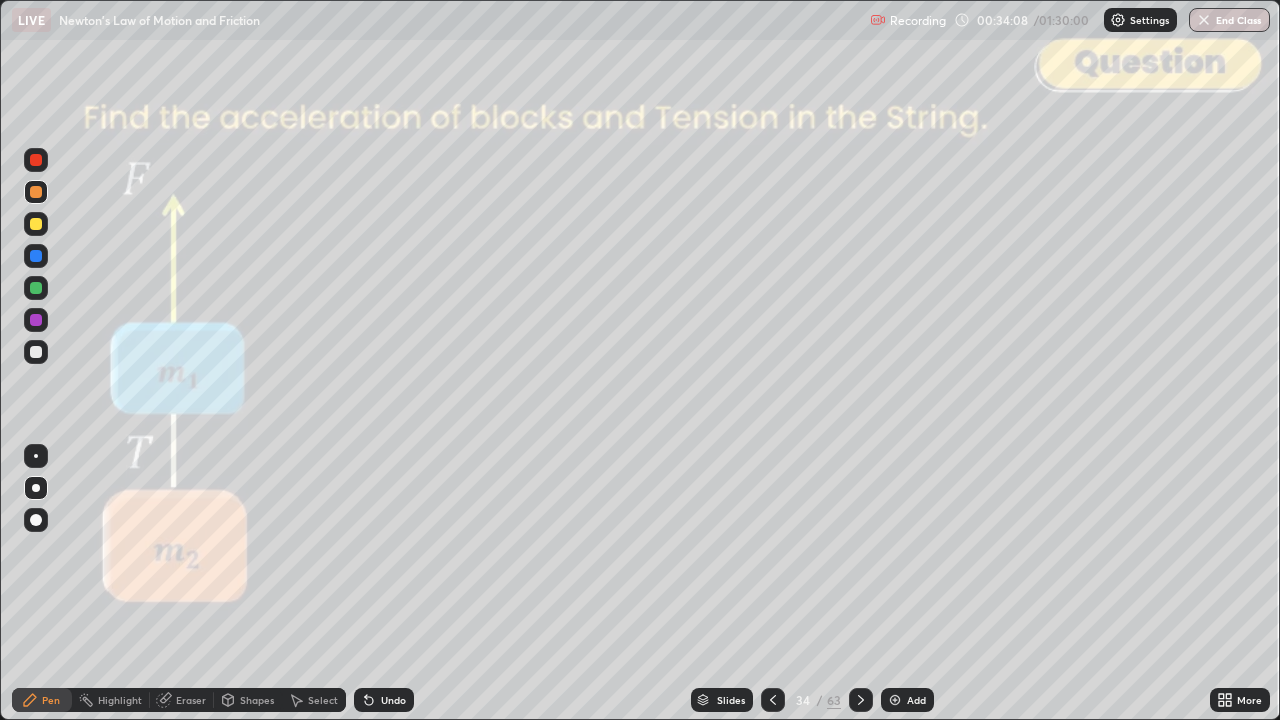 click at bounding box center [36, 352] 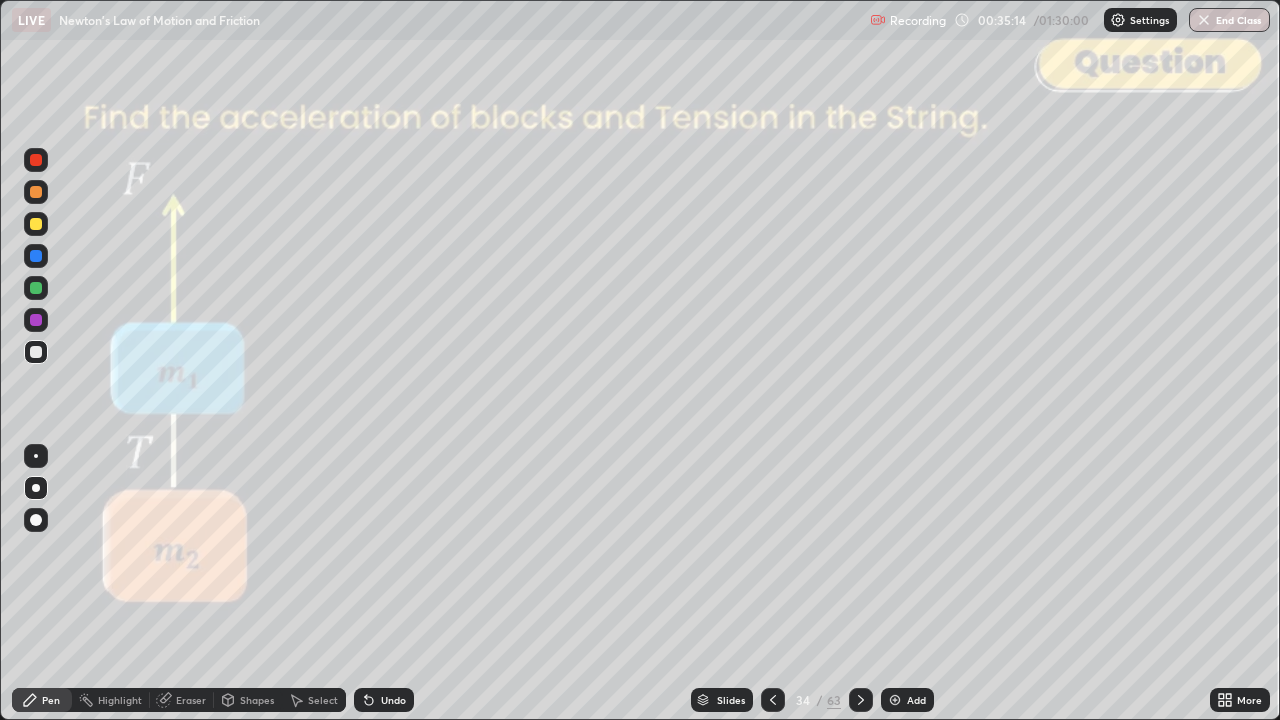 click at bounding box center (36, 160) 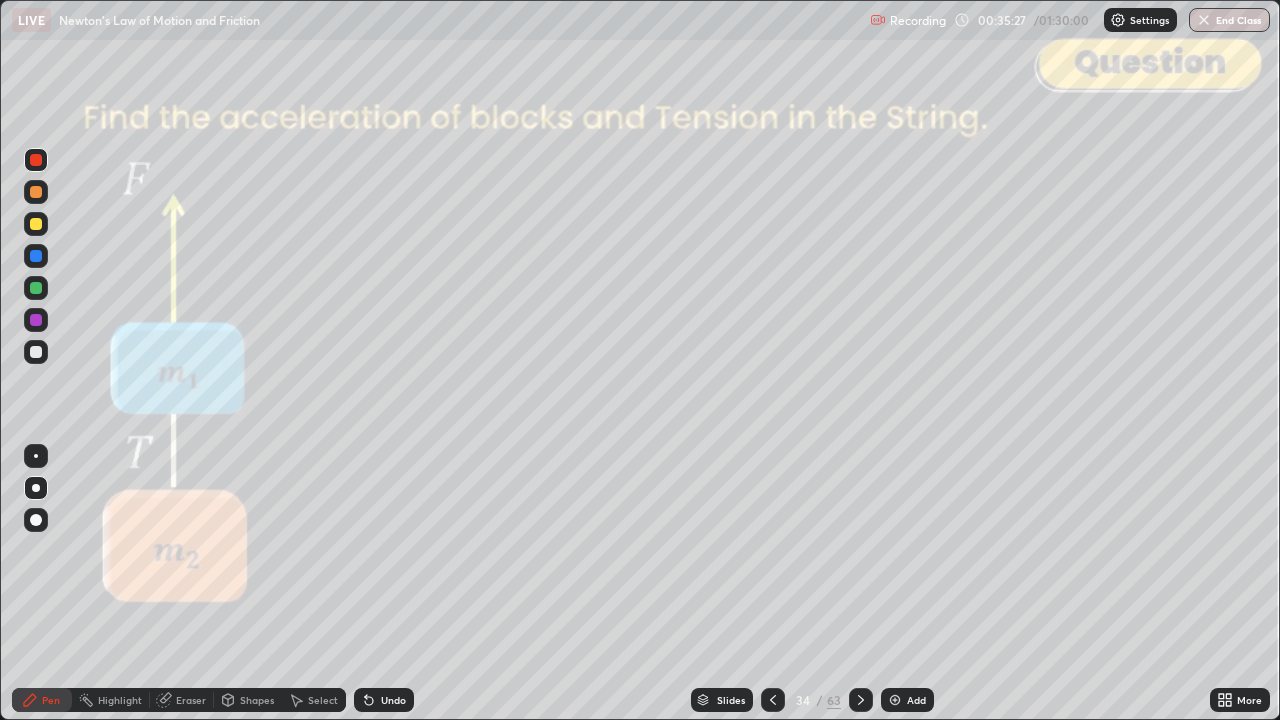 click at bounding box center (36, 288) 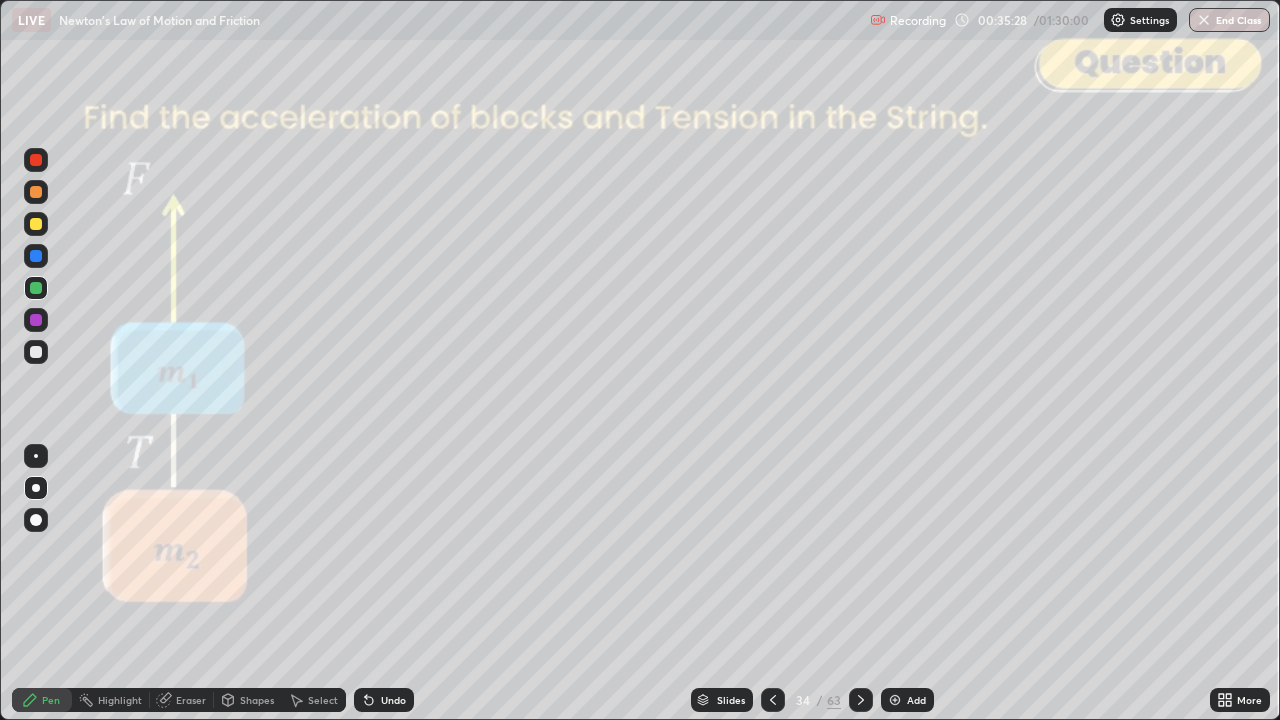 click on "Shapes" at bounding box center [248, 700] 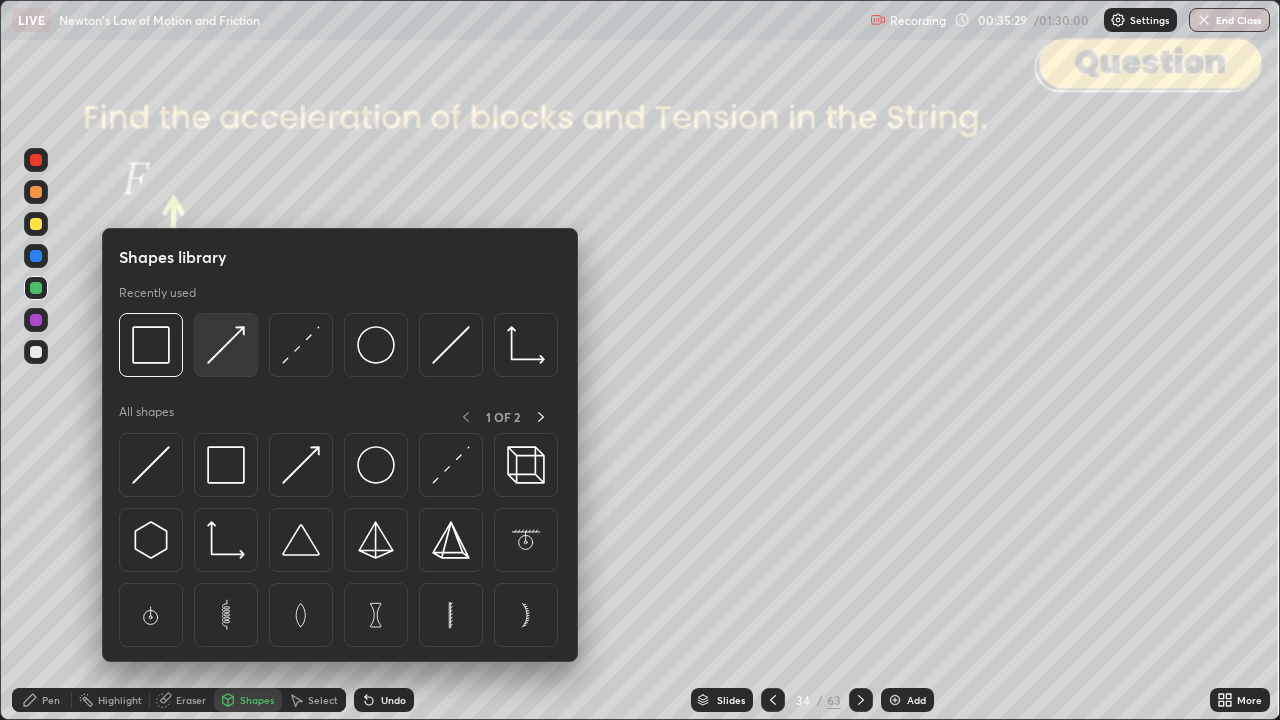 click at bounding box center (226, 345) 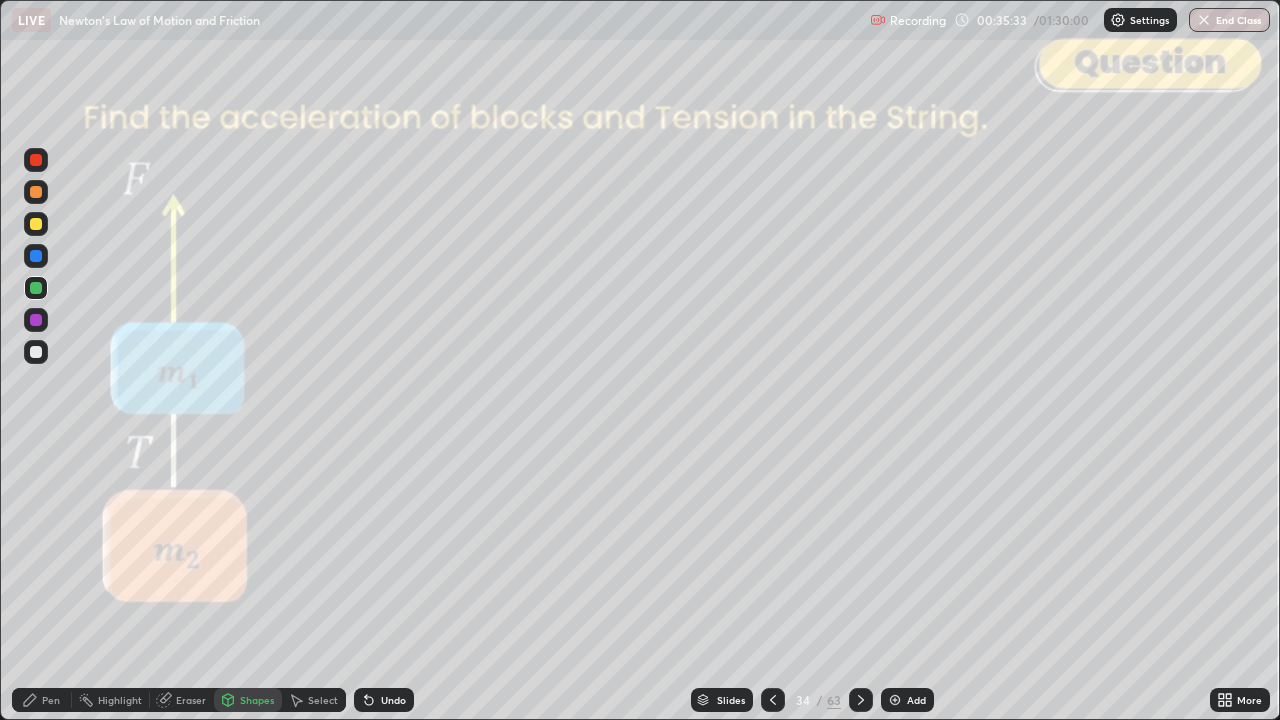 click on "Pen" at bounding box center [42, 700] 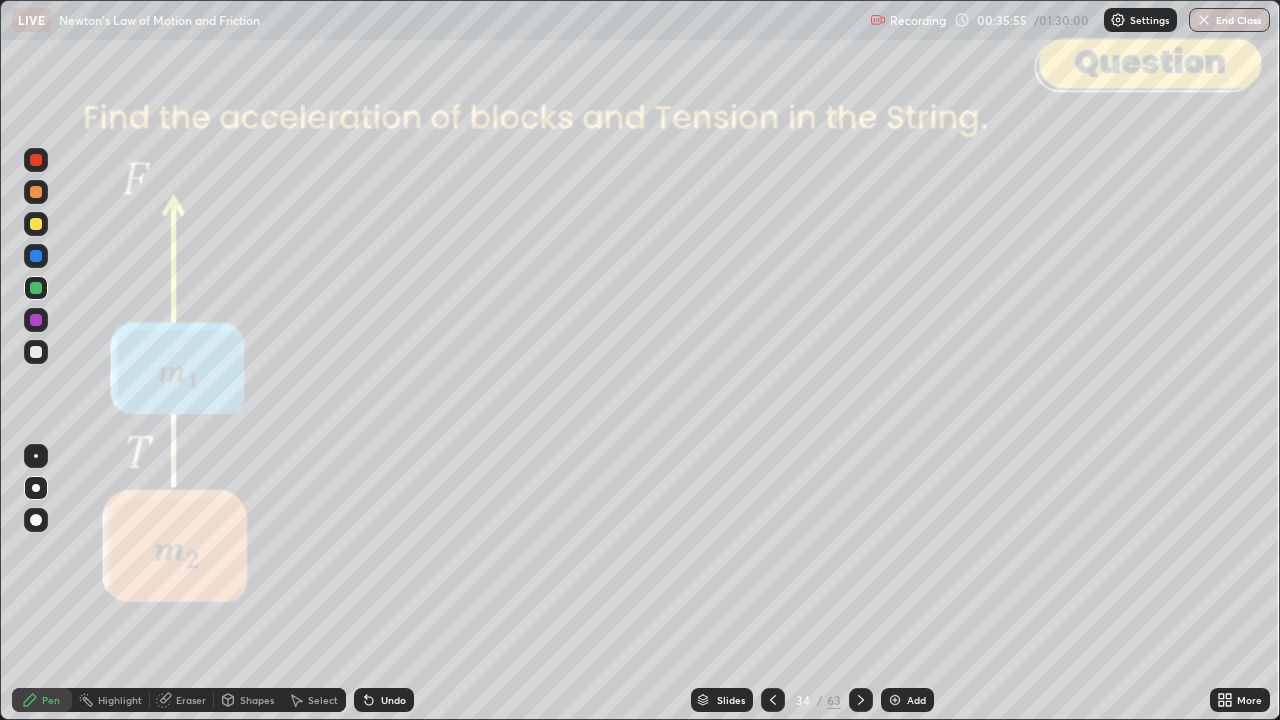 click on "Shapes" at bounding box center [257, 700] 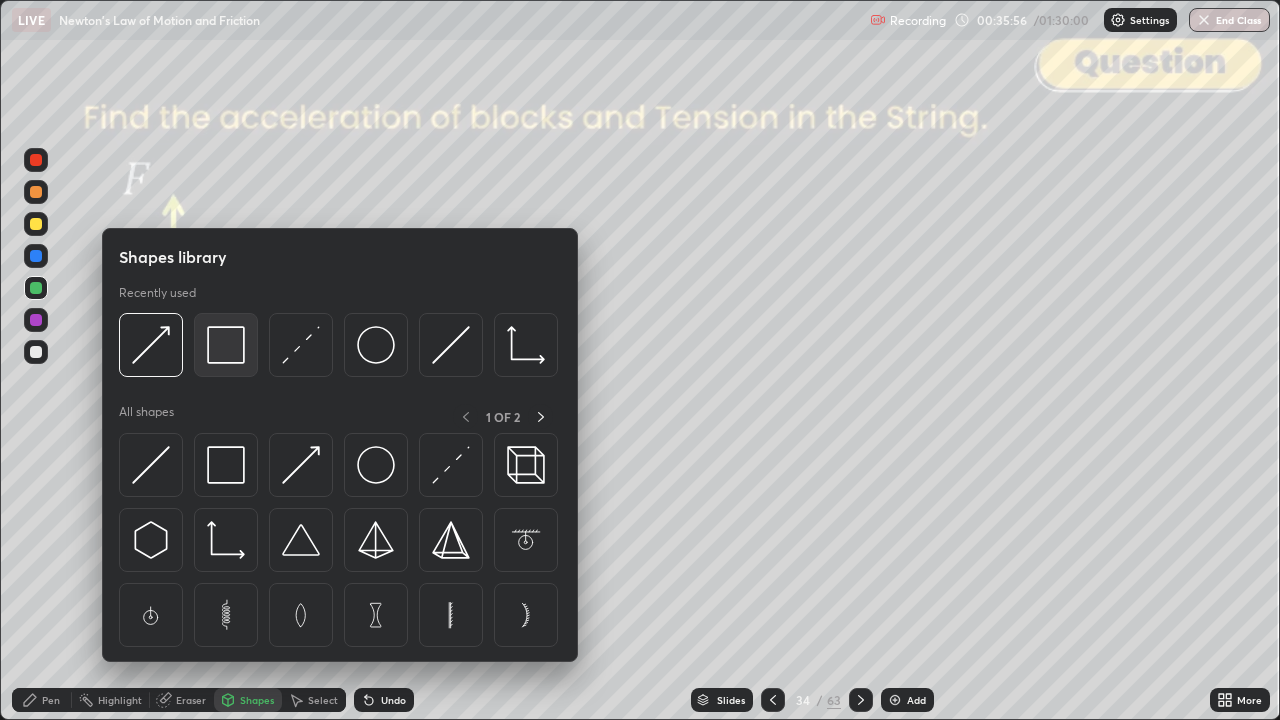 click at bounding box center [226, 345] 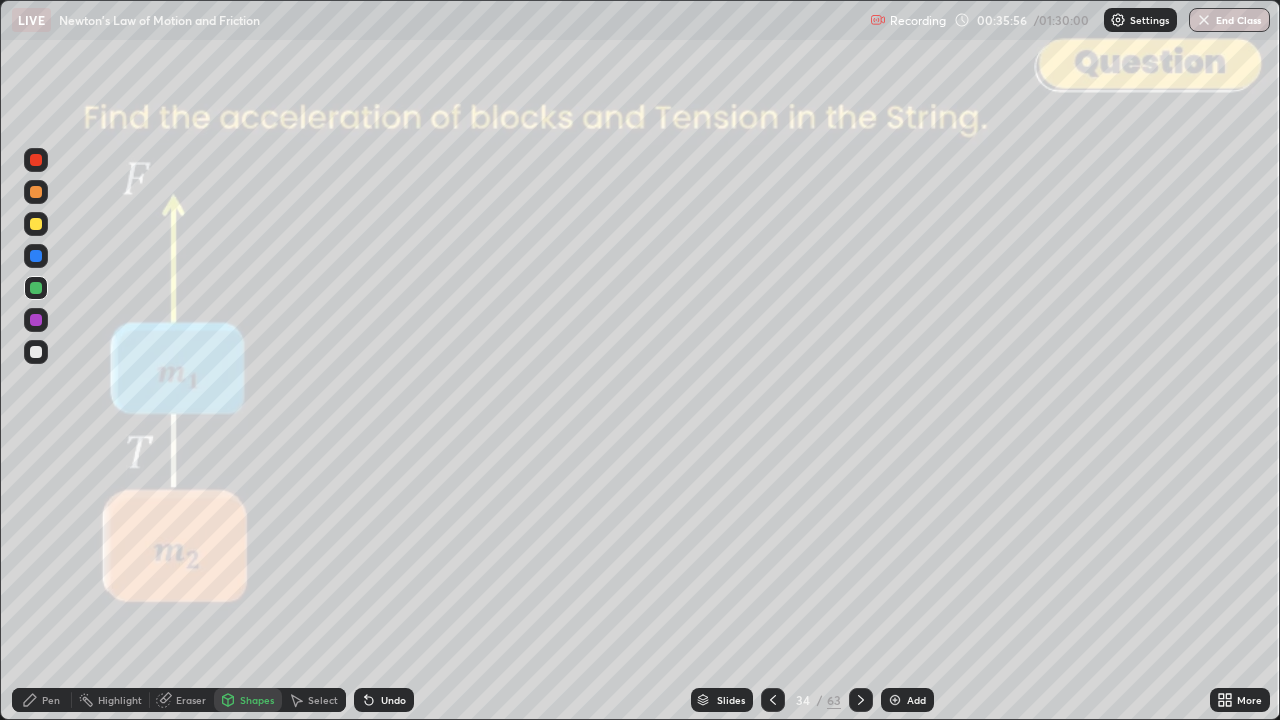 click at bounding box center [36, 160] 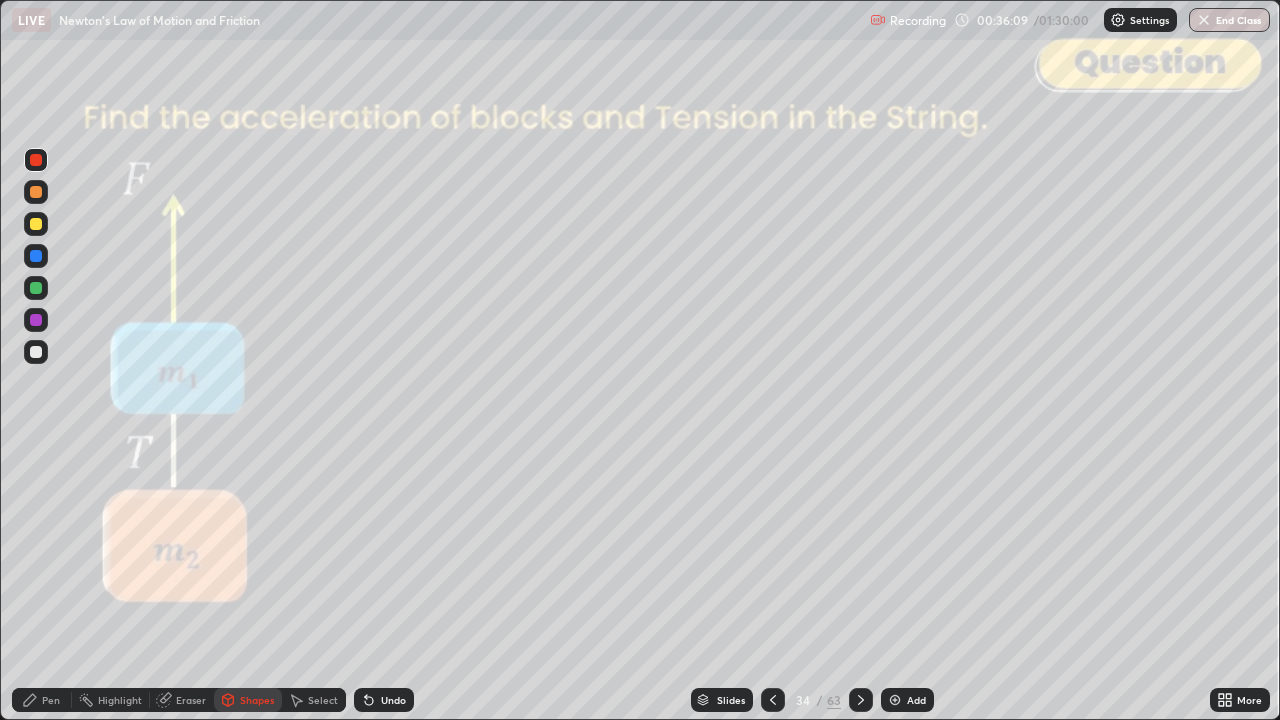 click at bounding box center (36, 320) 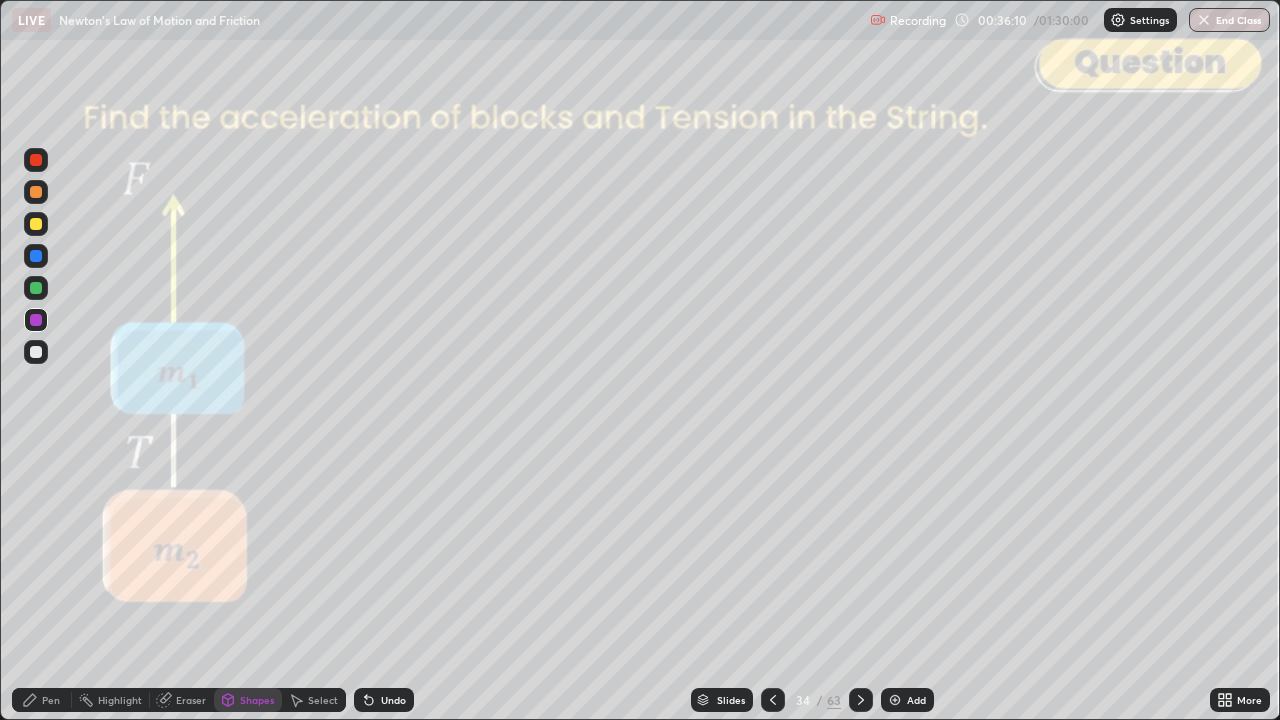 click on "Pen" at bounding box center (51, 700) 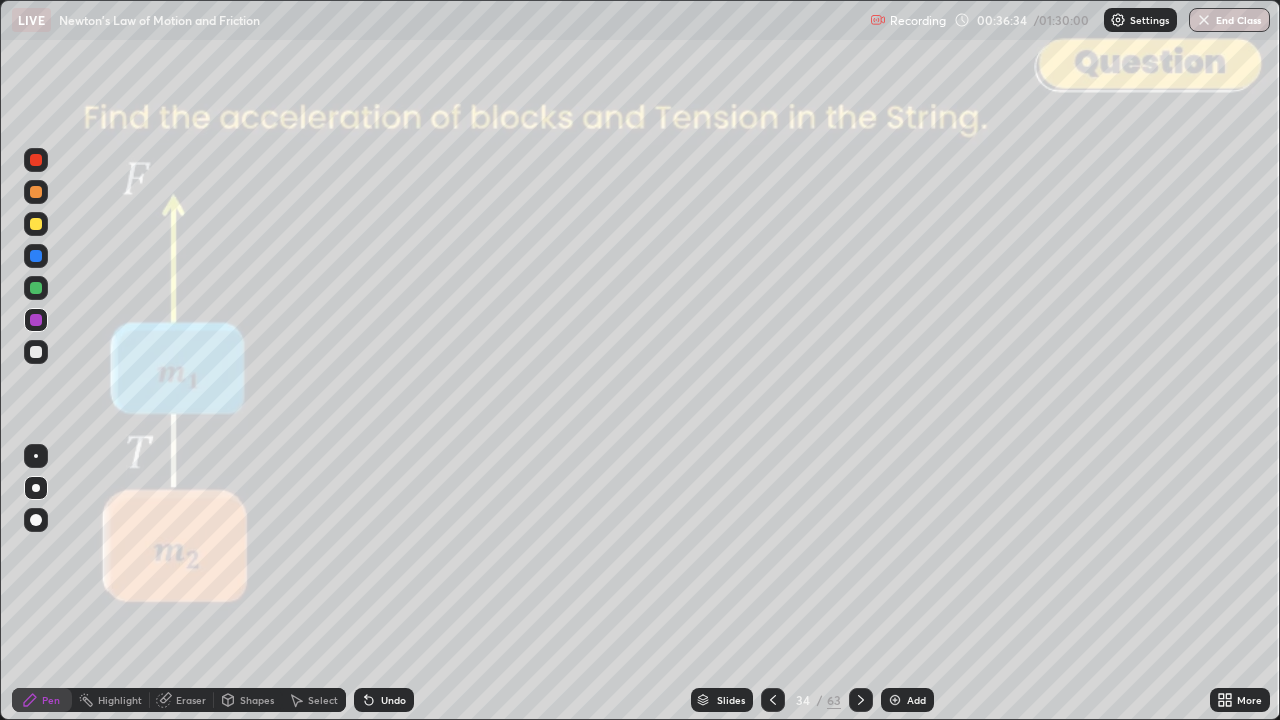 click on "Undo" at bounding box center [393, 700] 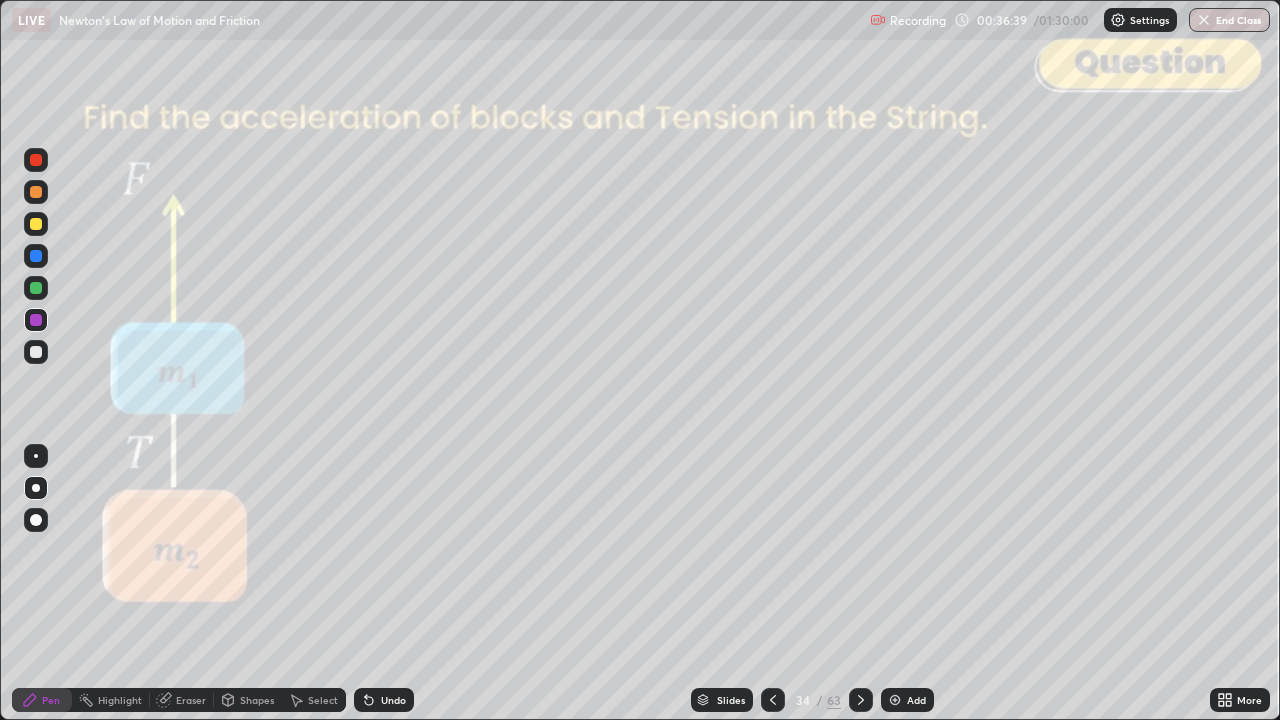 click on "Shapes" at bounding box center [257, 700] 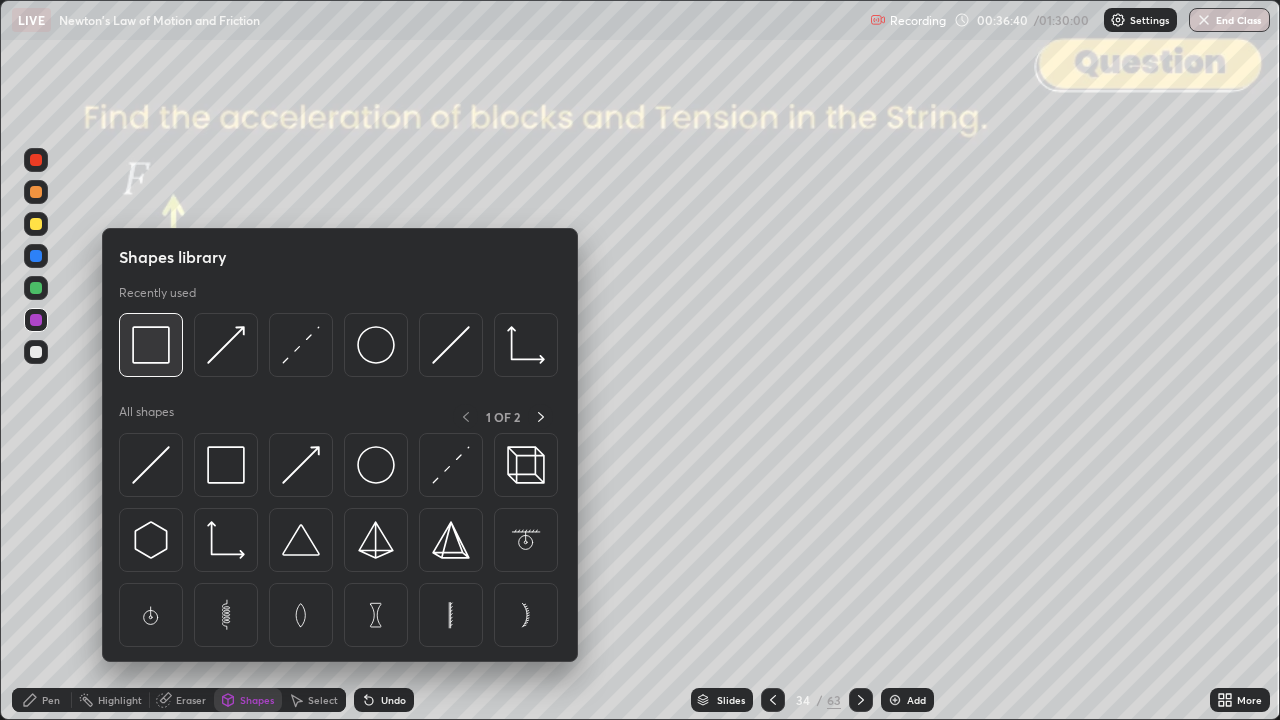 click at bounding box center (151, 345) 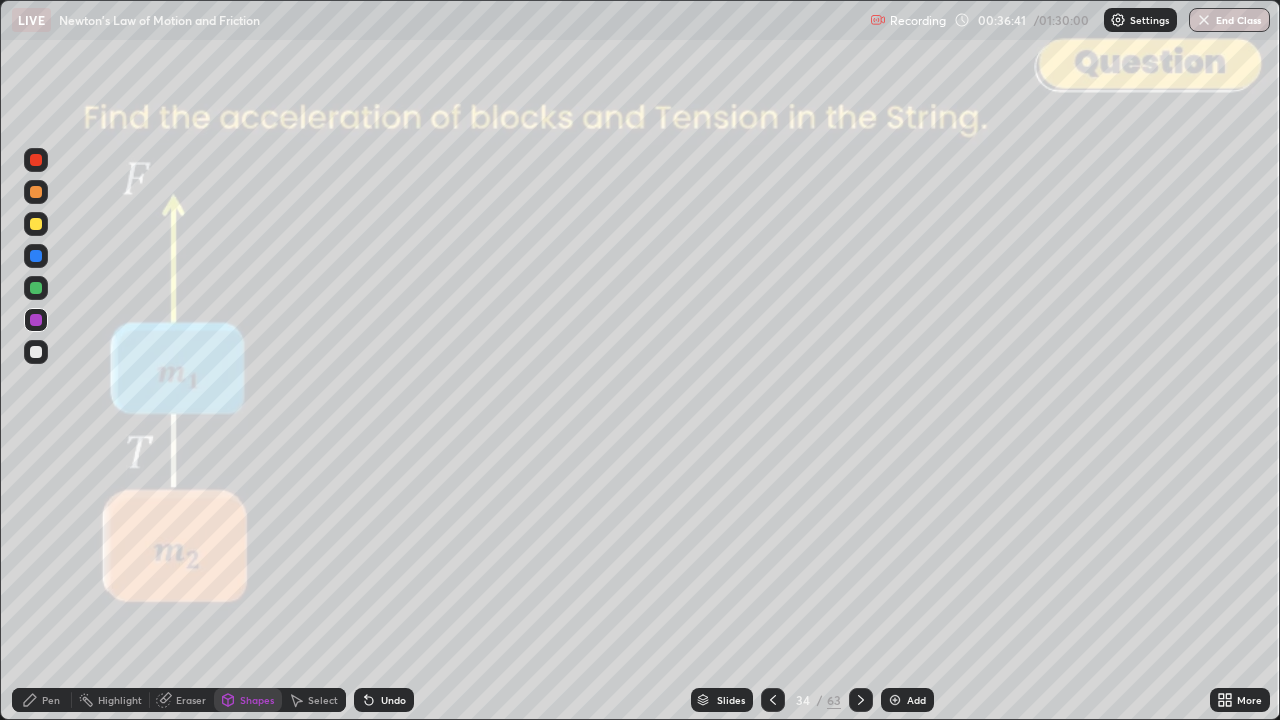click at bounding box center (36, 160) 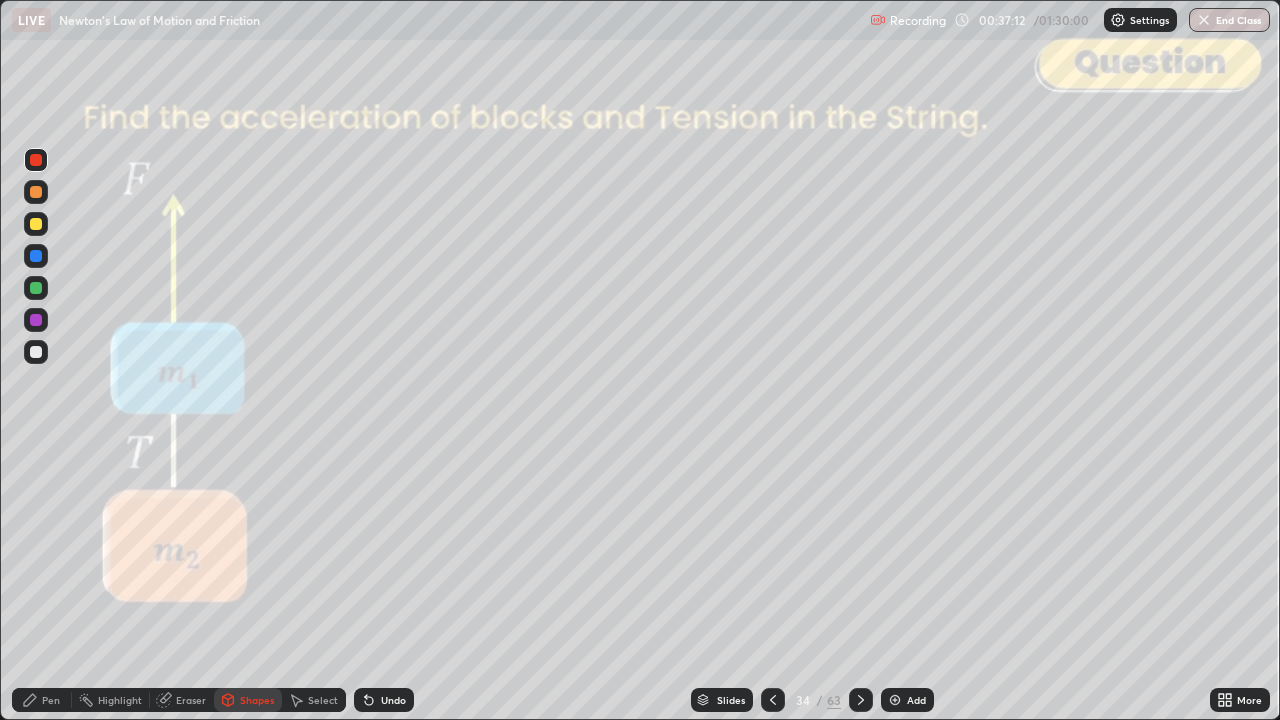 click 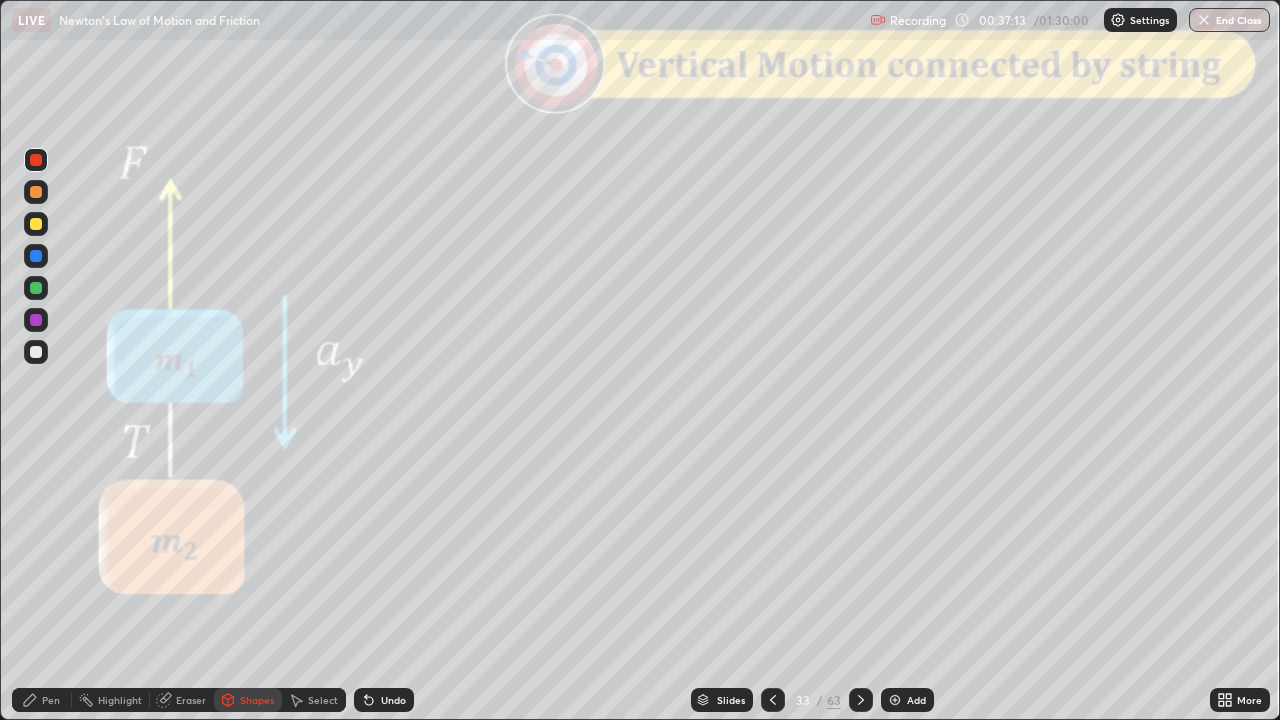 click 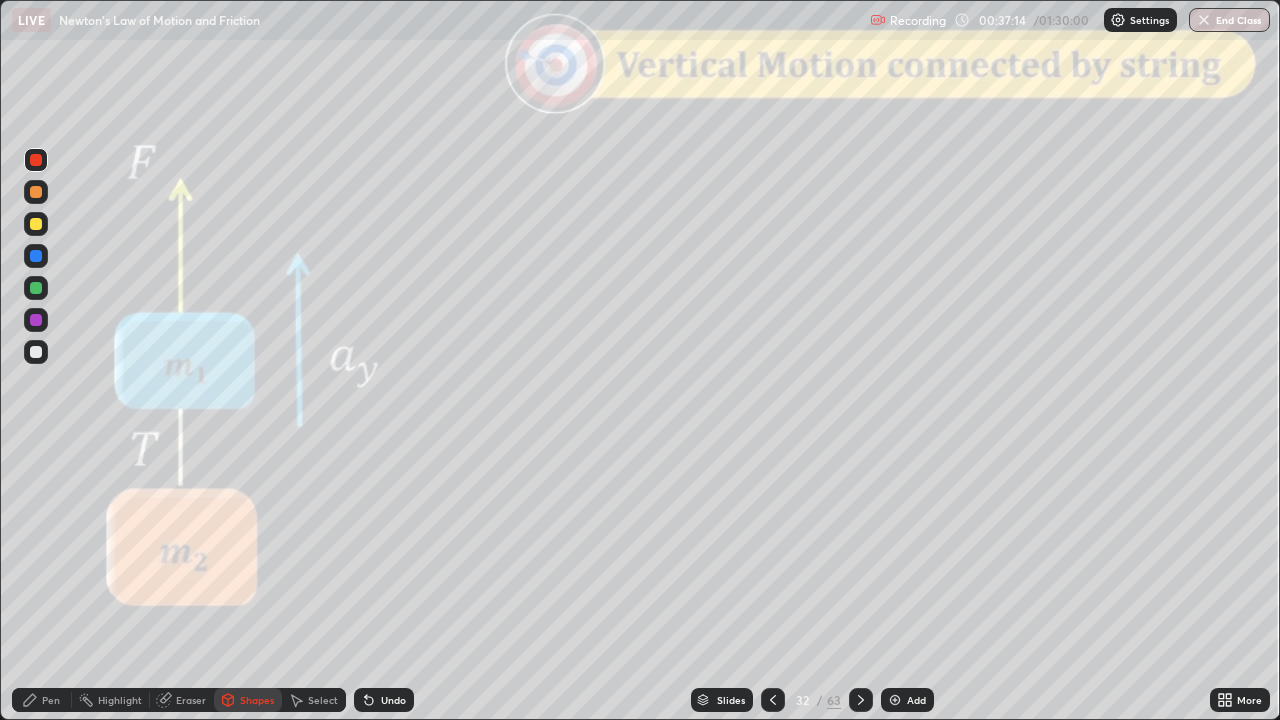 click 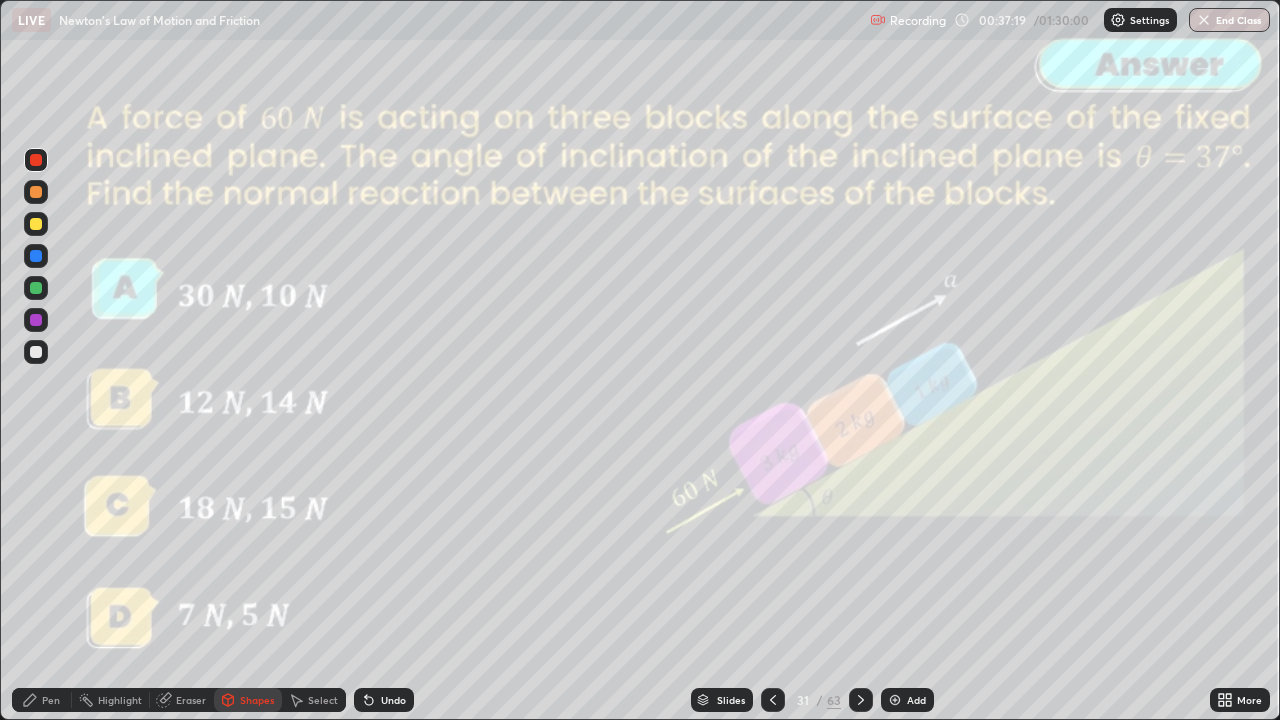 click 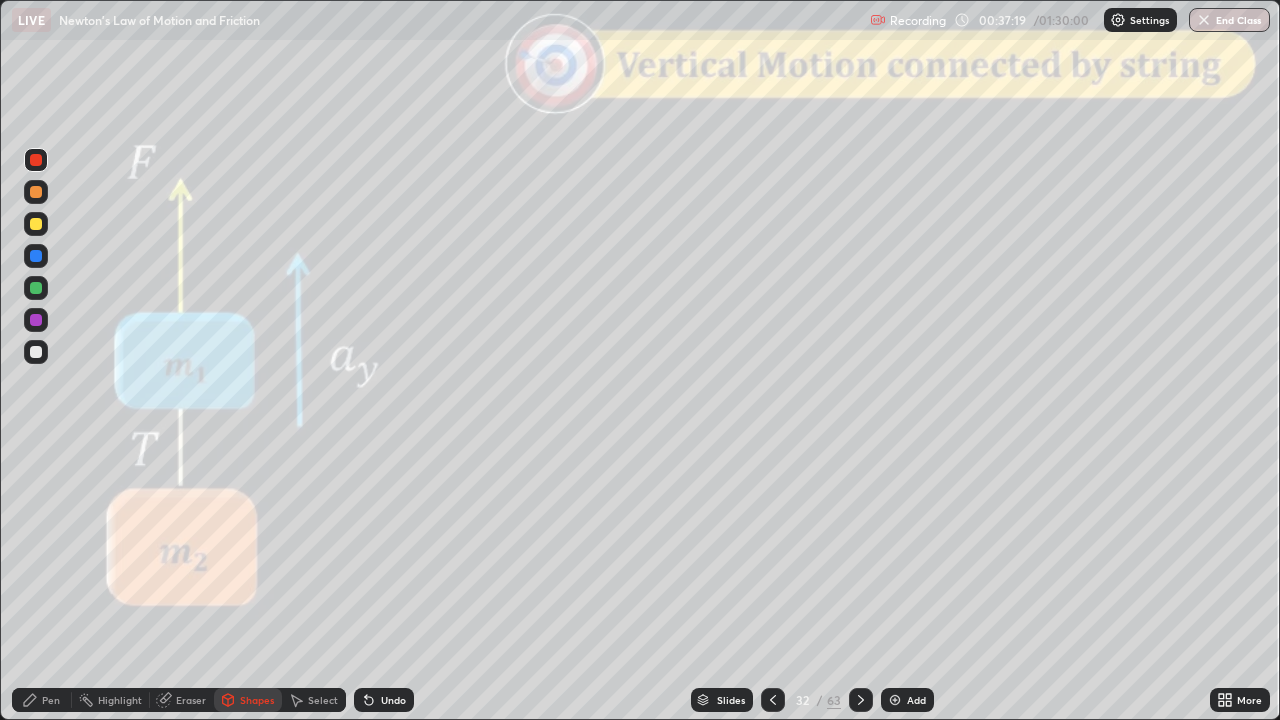 click on "63" at bounding box center (834, 700) 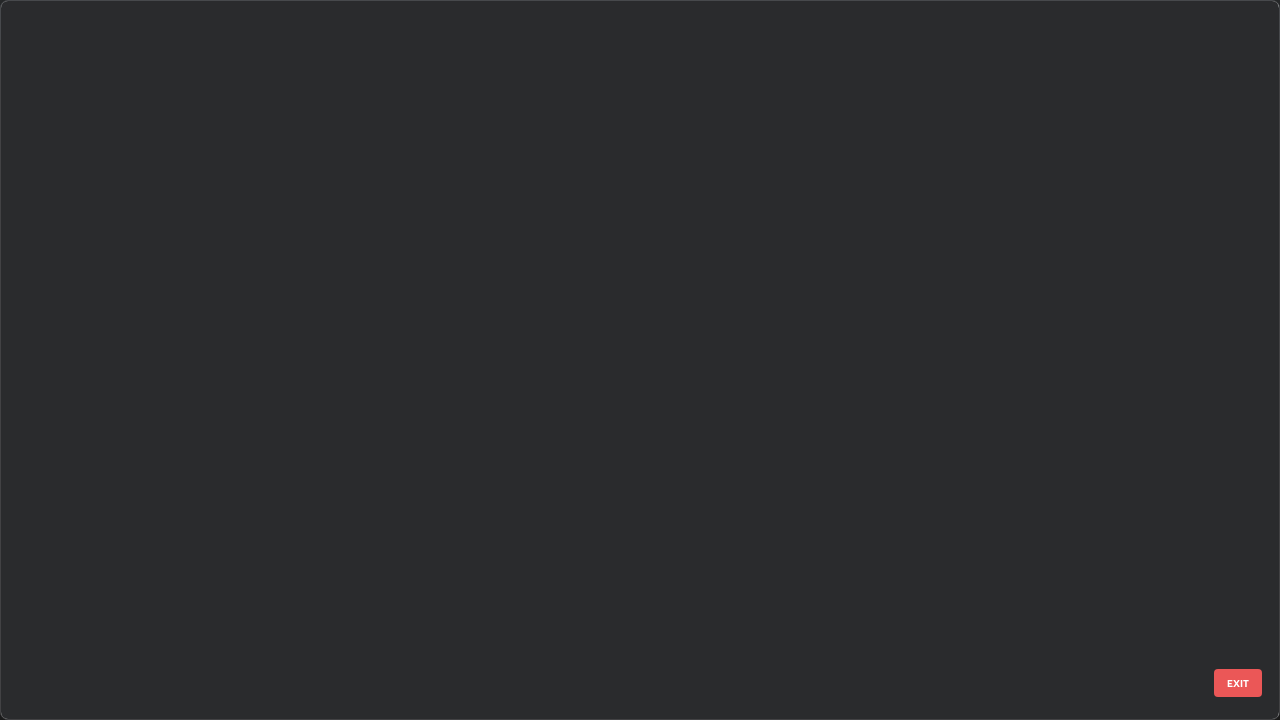 scroll, scrollTop: 1754, scrollLeft: 0, axis: vertical 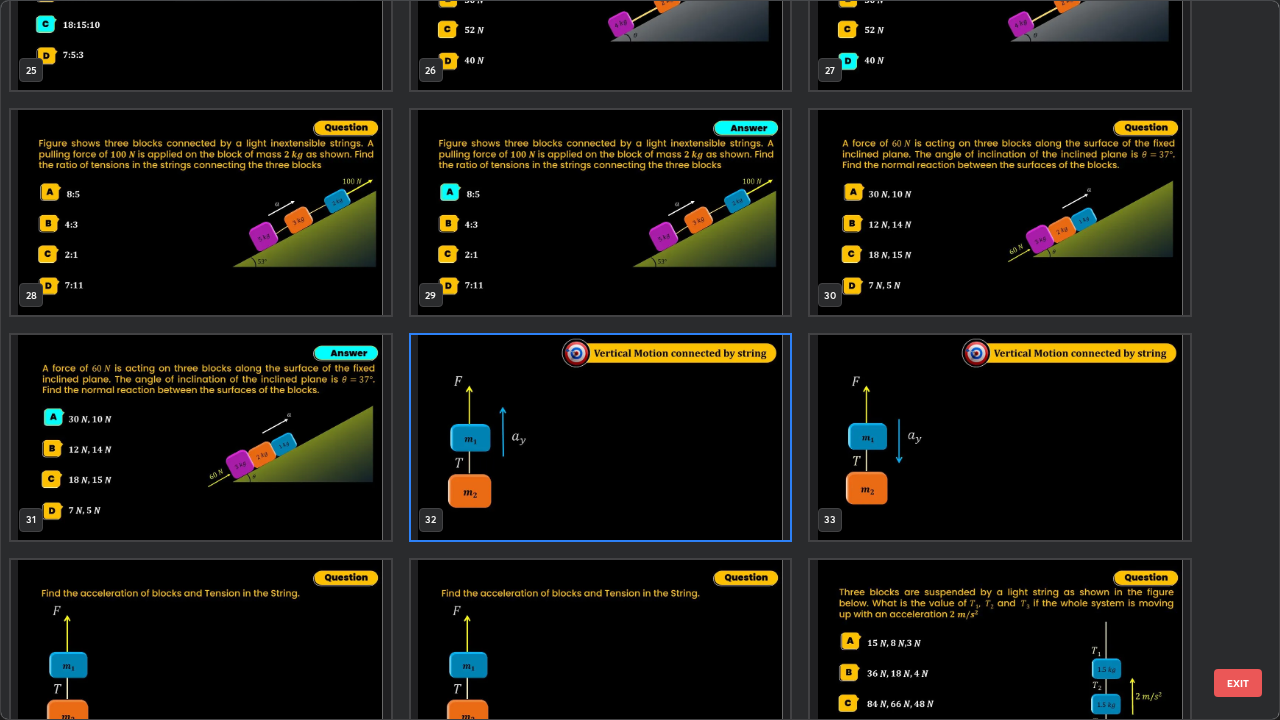 click at bounding box center (201, 662) 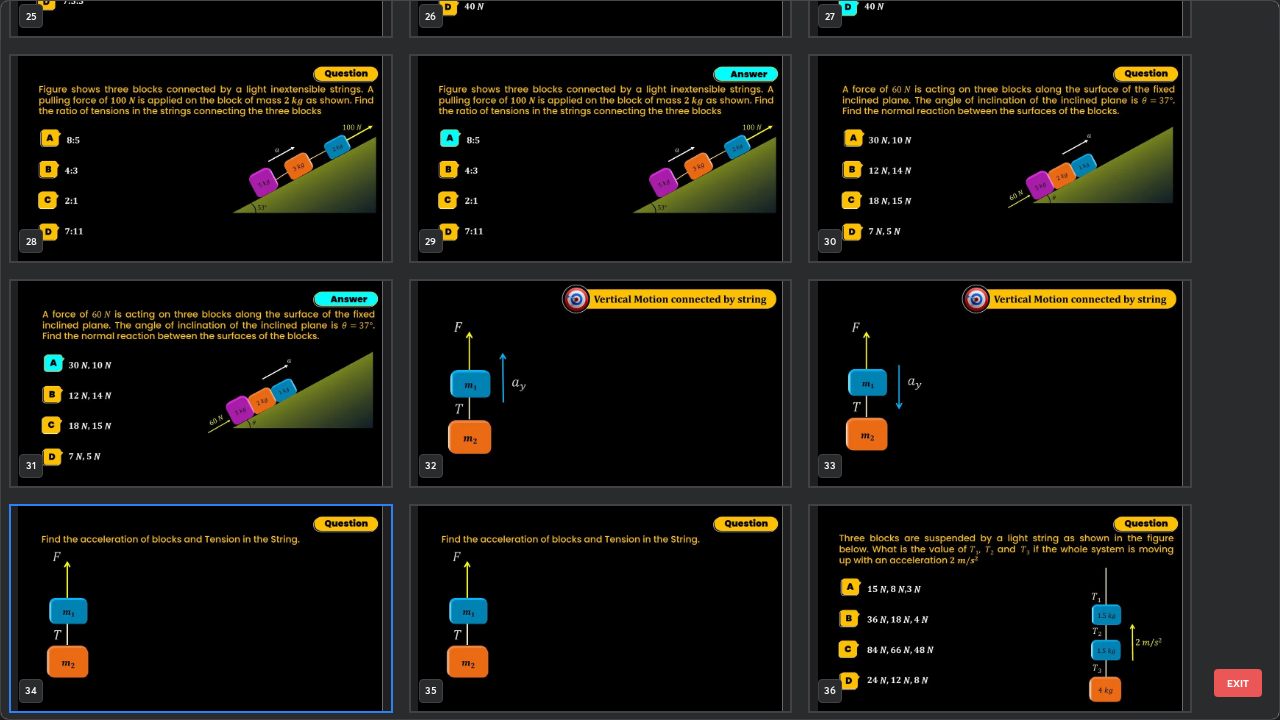 click on "EXIT" at bounding box center [1238, 683] 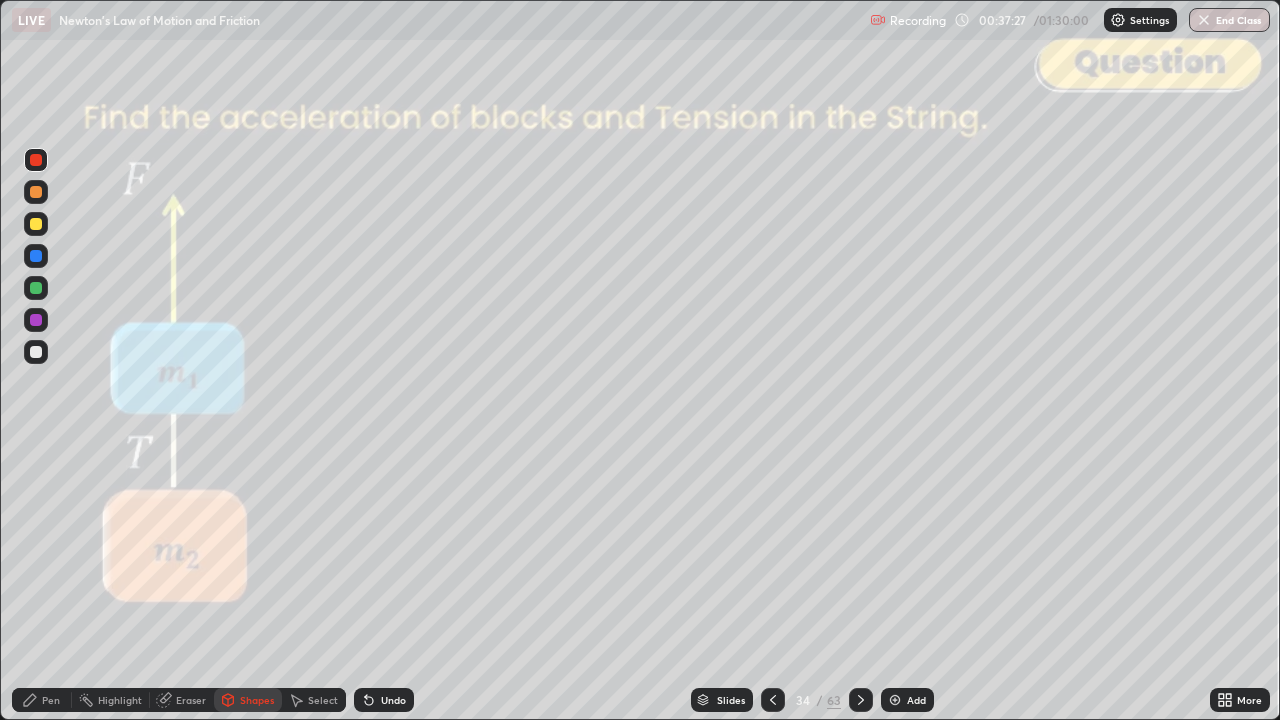 click at bounding box center [36, 352] 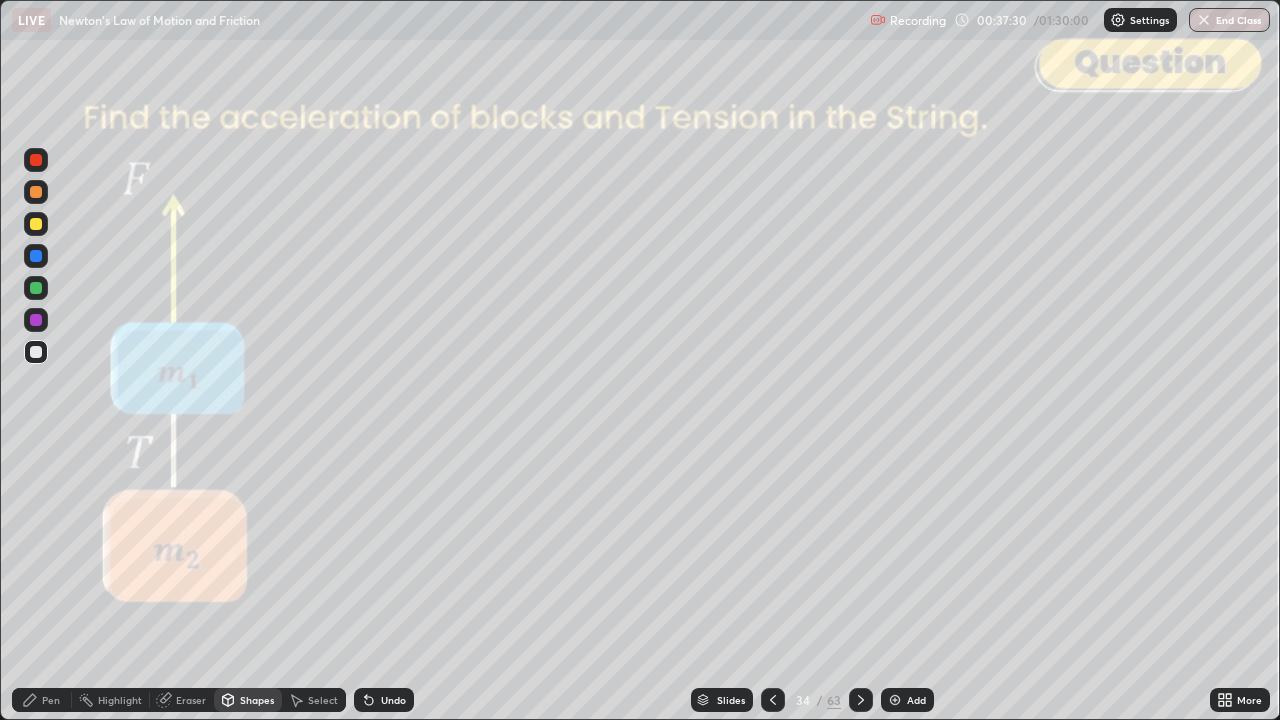 click on "Undo" at bounding box center (393, 700) 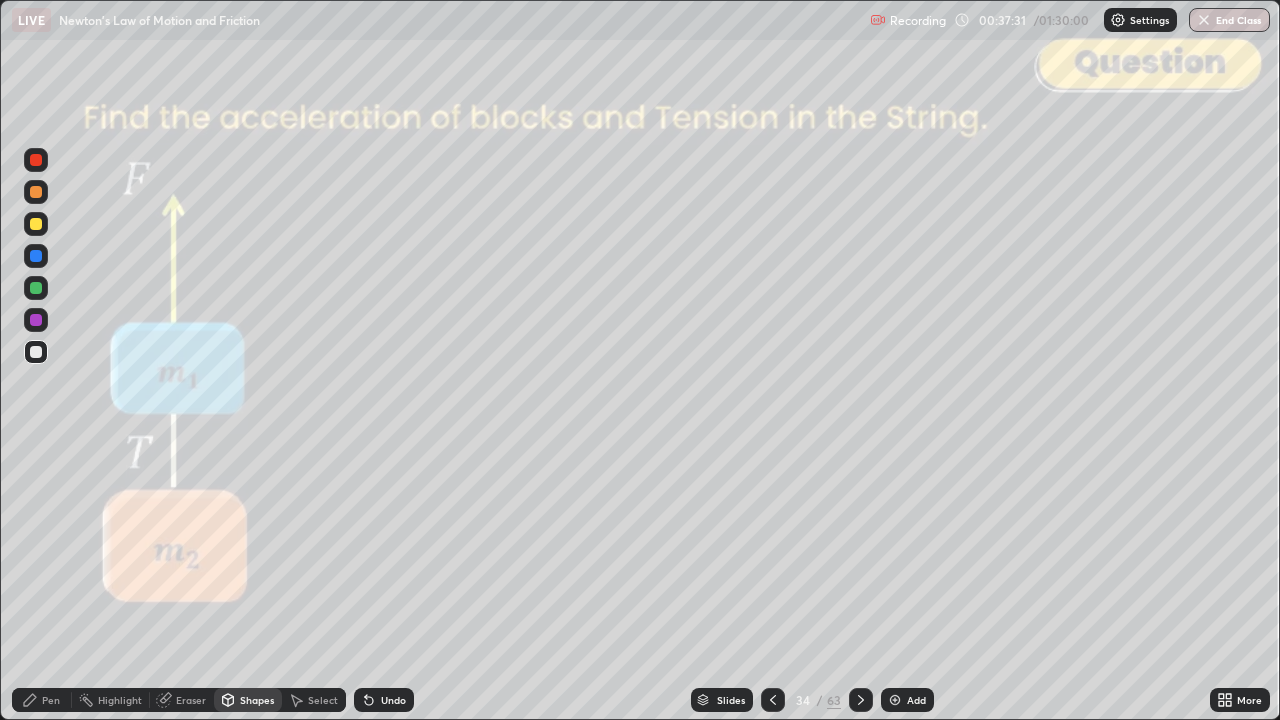 click on "Pen" at bounding box center (51, 700) 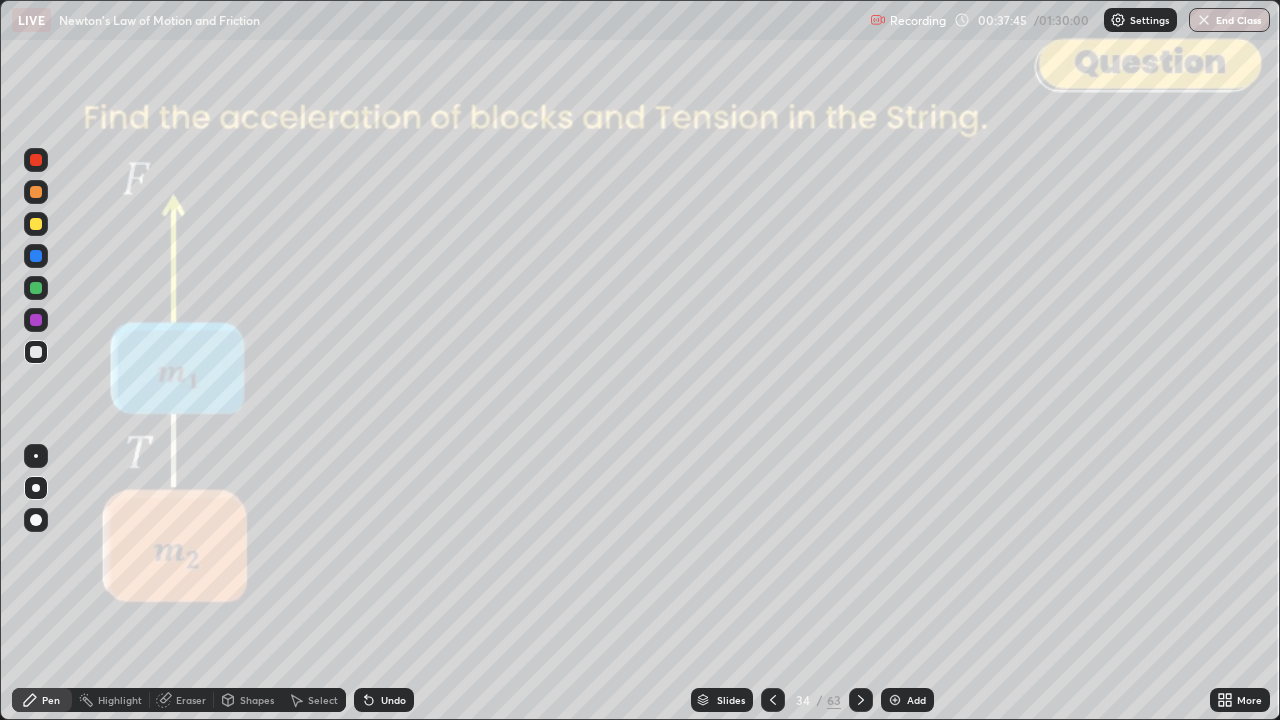 click on "Undo" at bounding box center [393, 700] 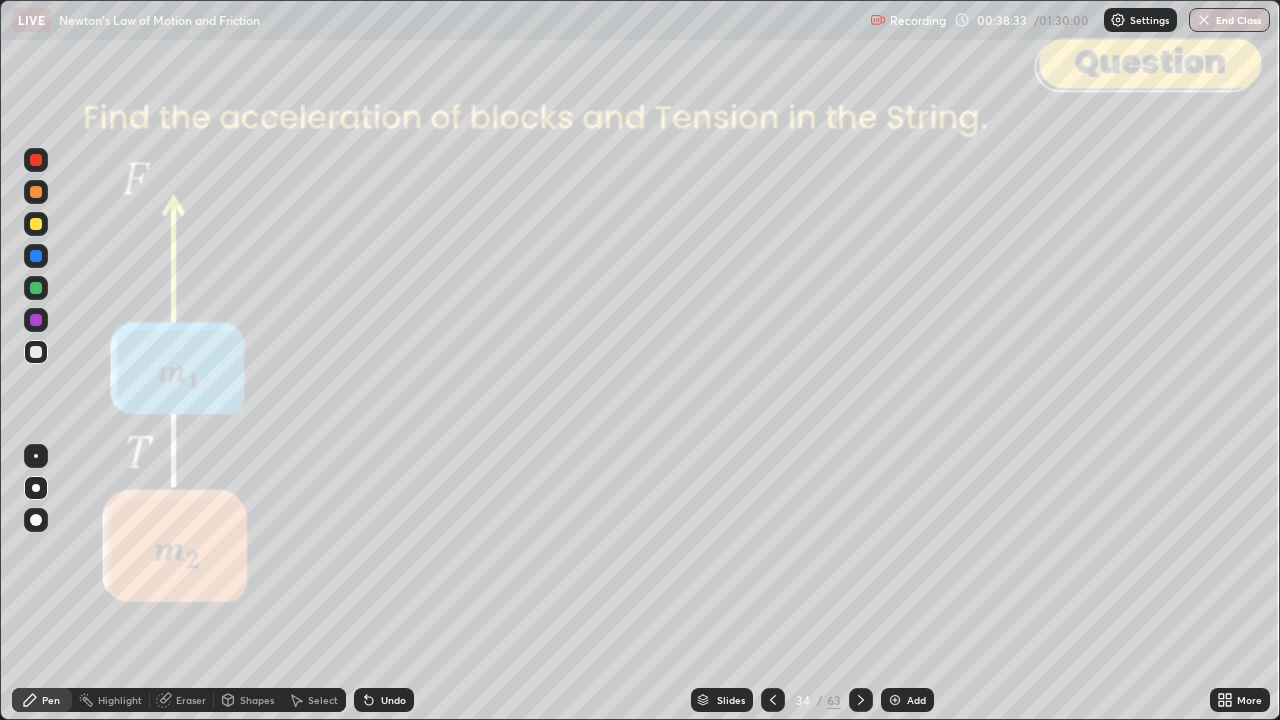 click 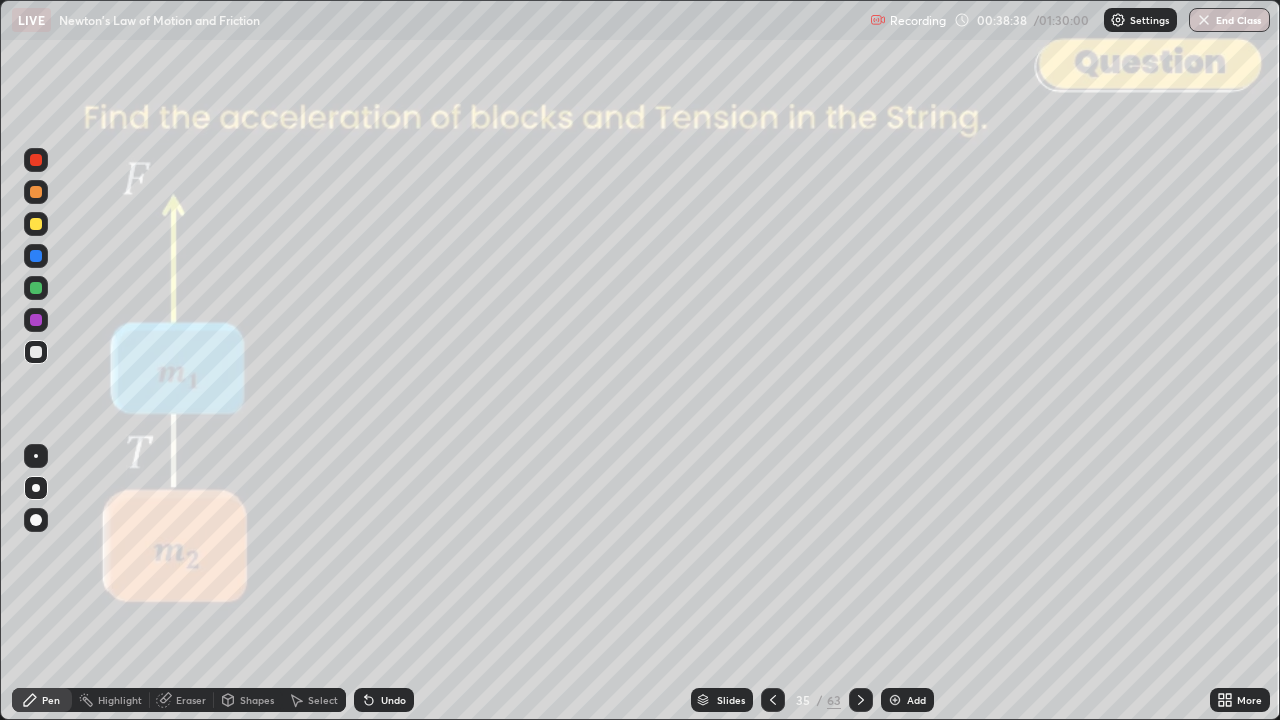 click at bounding box center (36, 256) 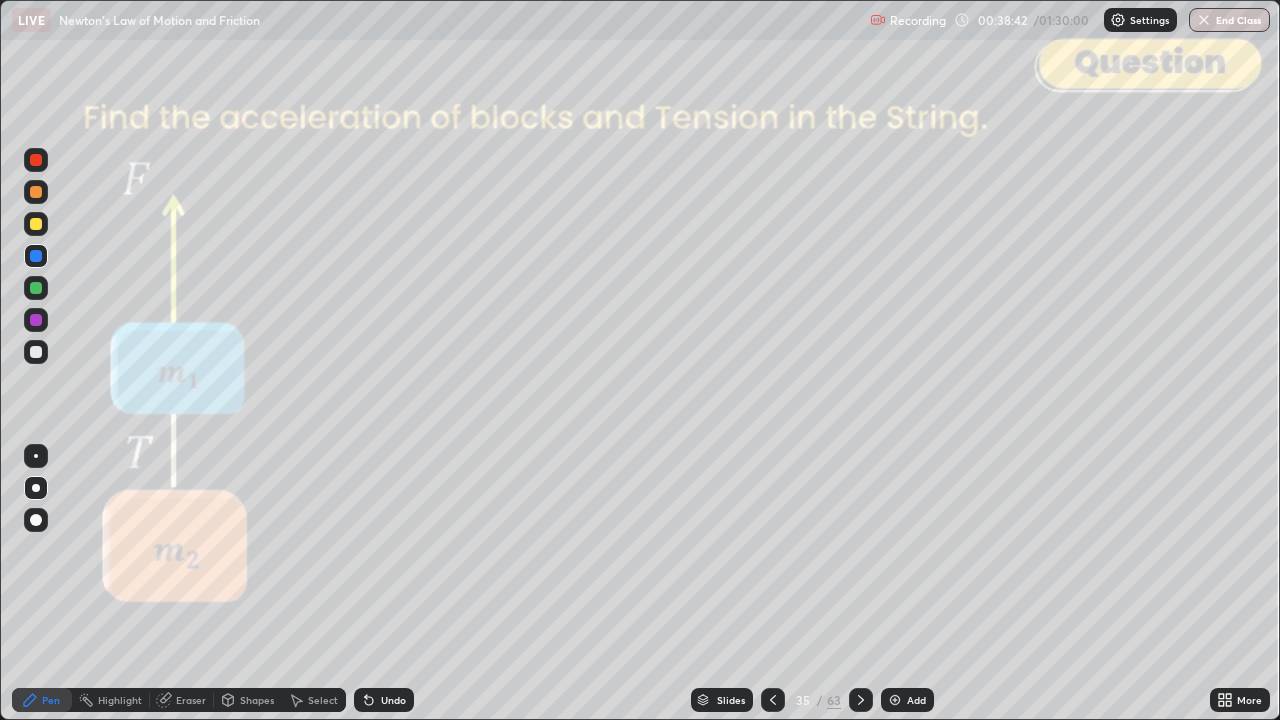 click at bounding box center [36, 192] 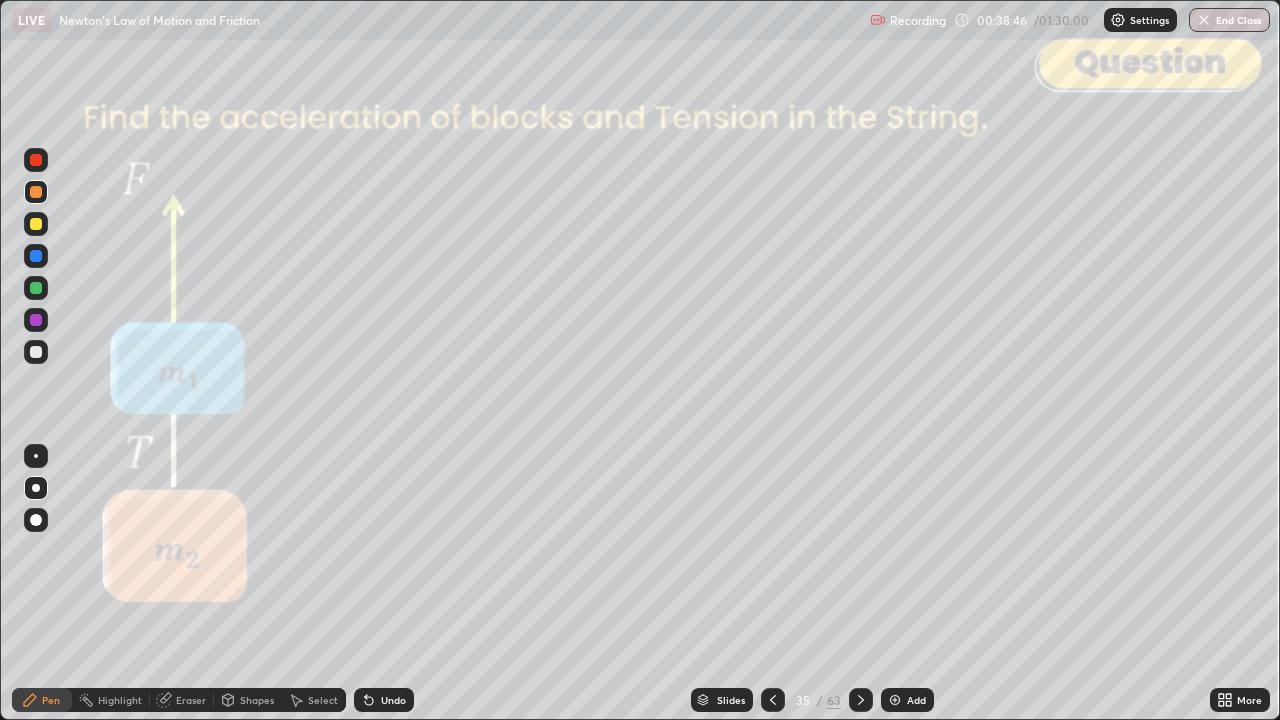 click at bounding box center [36, 352] 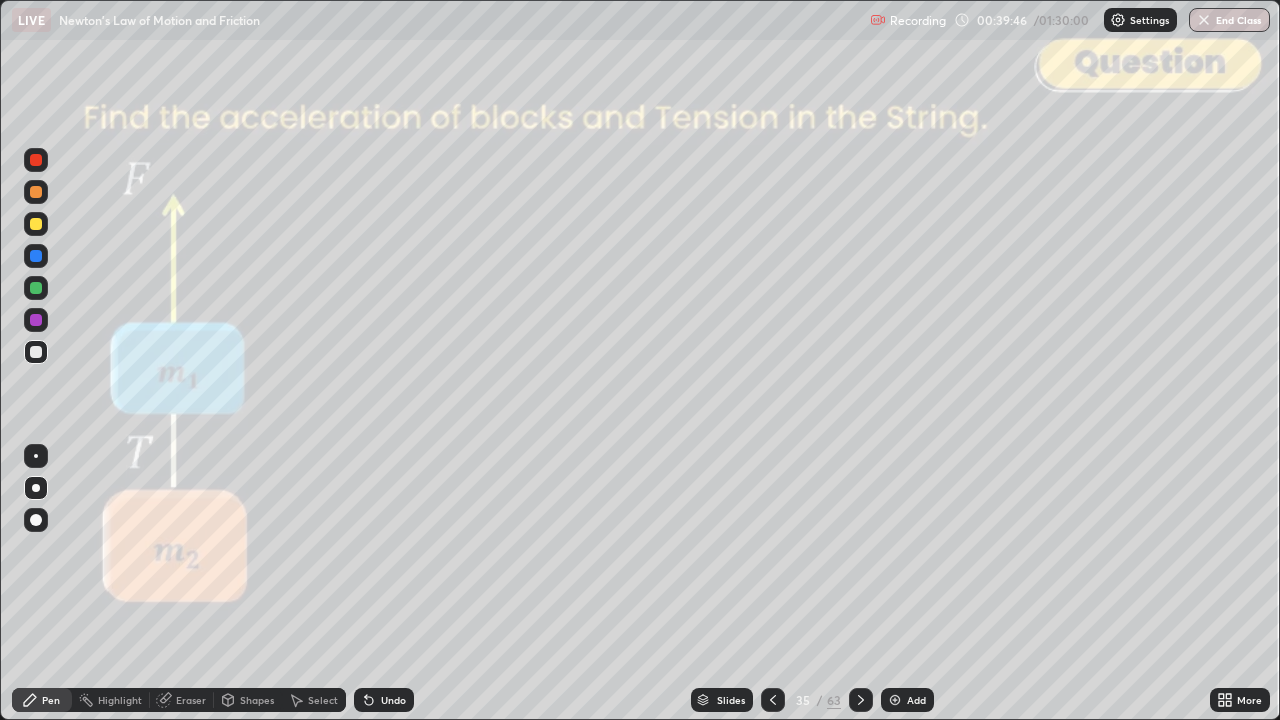 click at bounding box center (36, 160) 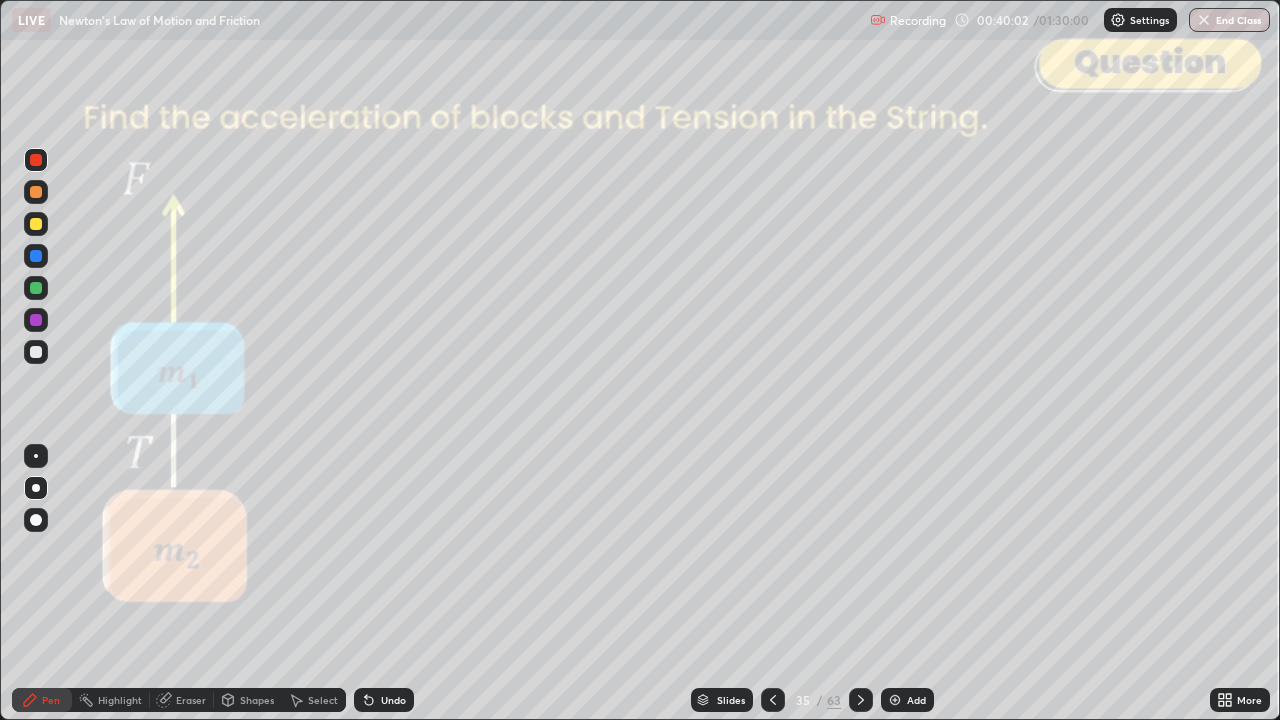 click at bounding box center [36, 192] 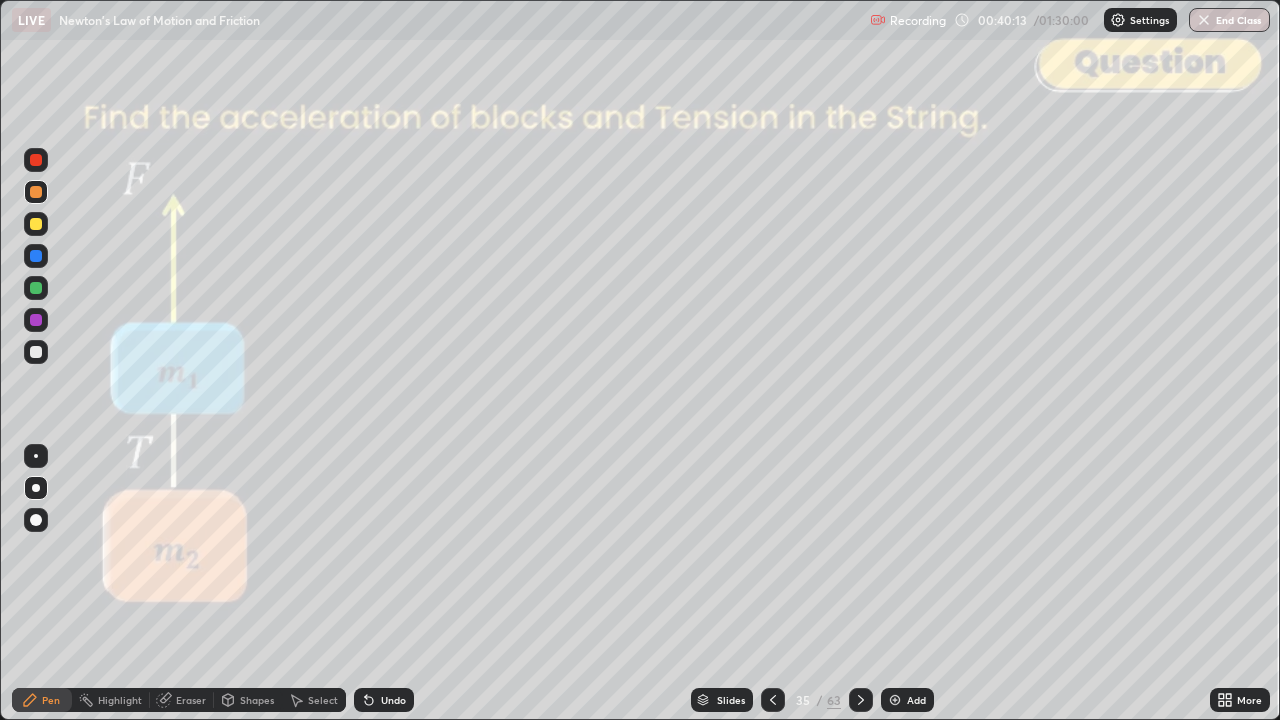 click on "Shapes" at bounding box center [257, 700] 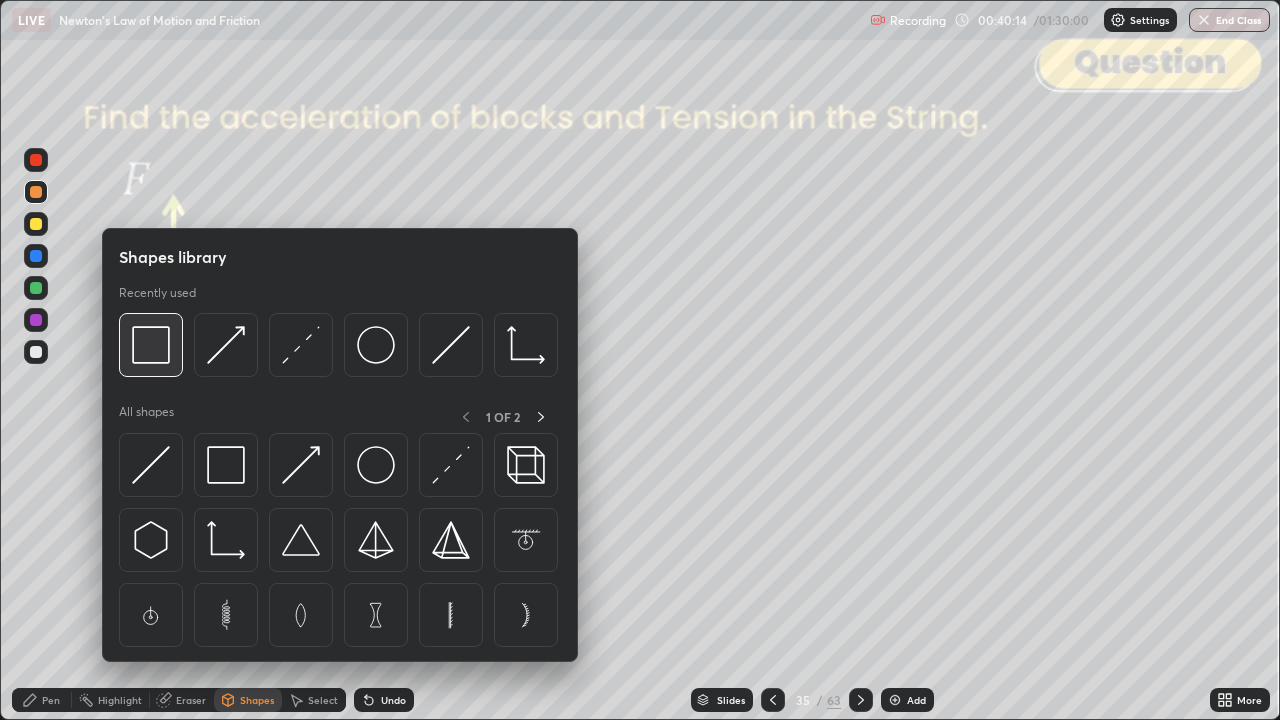 click at bounding box center [151, 345] 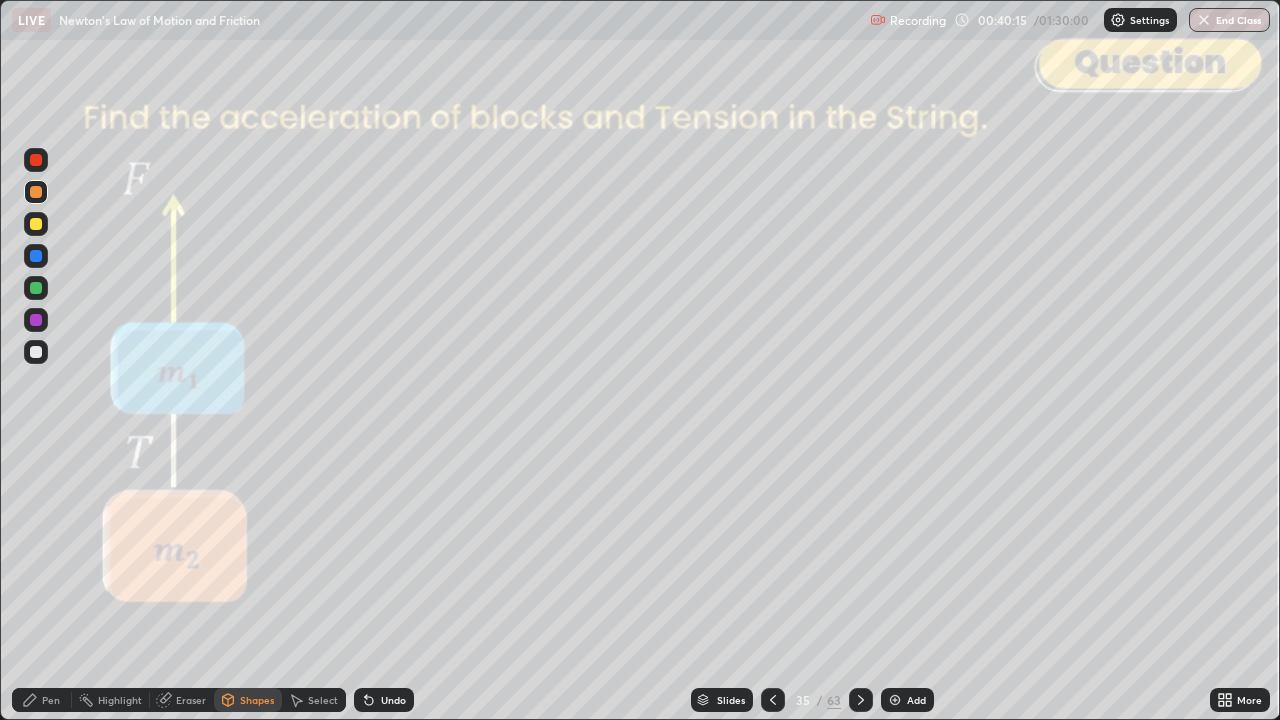 click at bounding box center [36, 160] 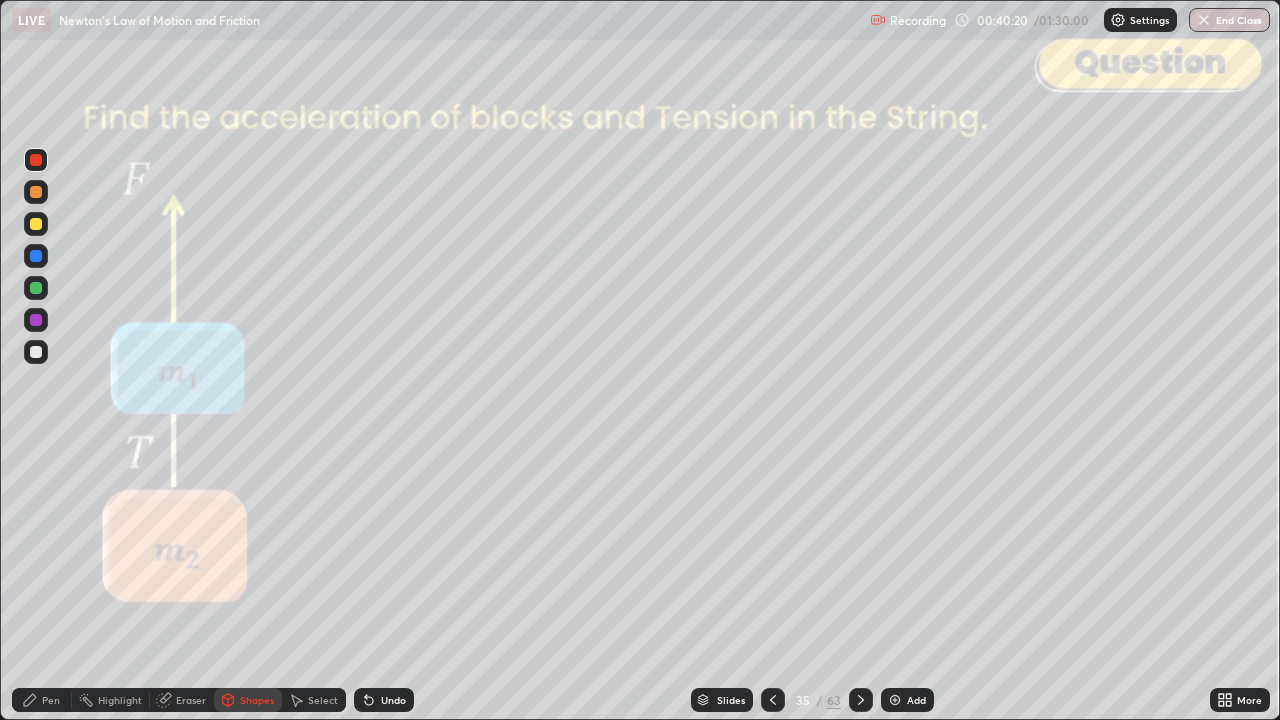 click 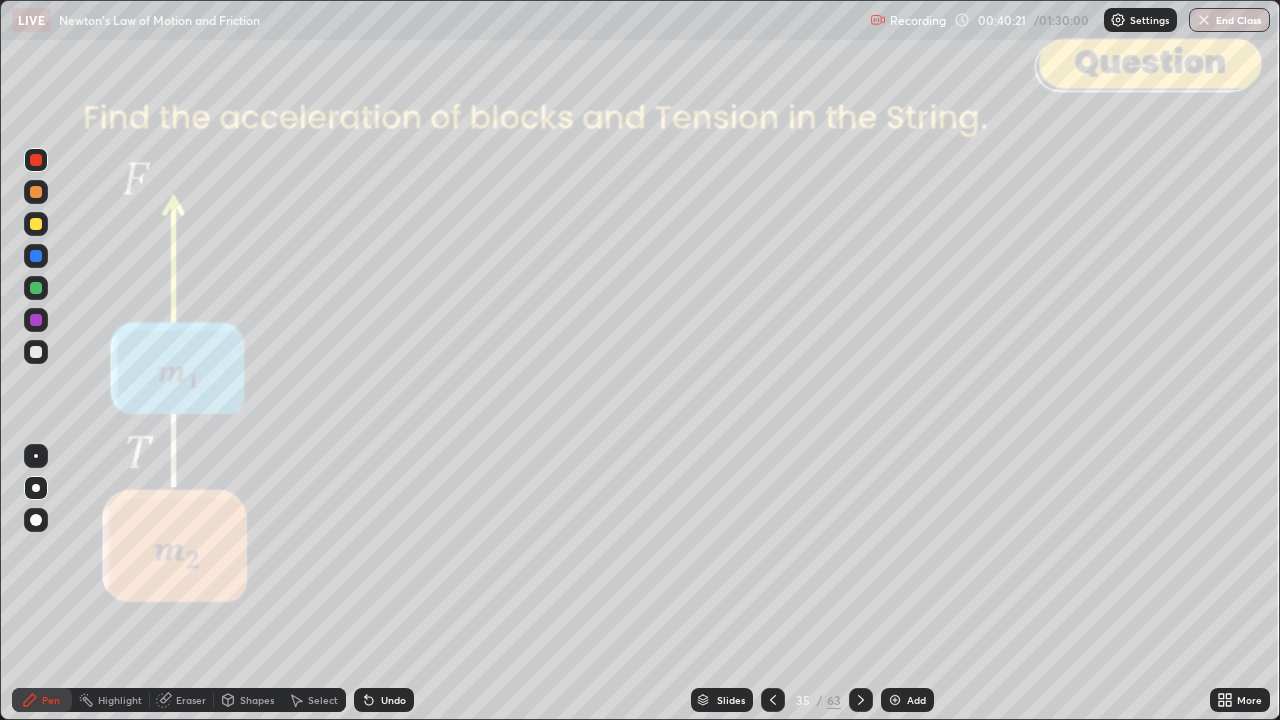 click at bounding box center (36, 320) 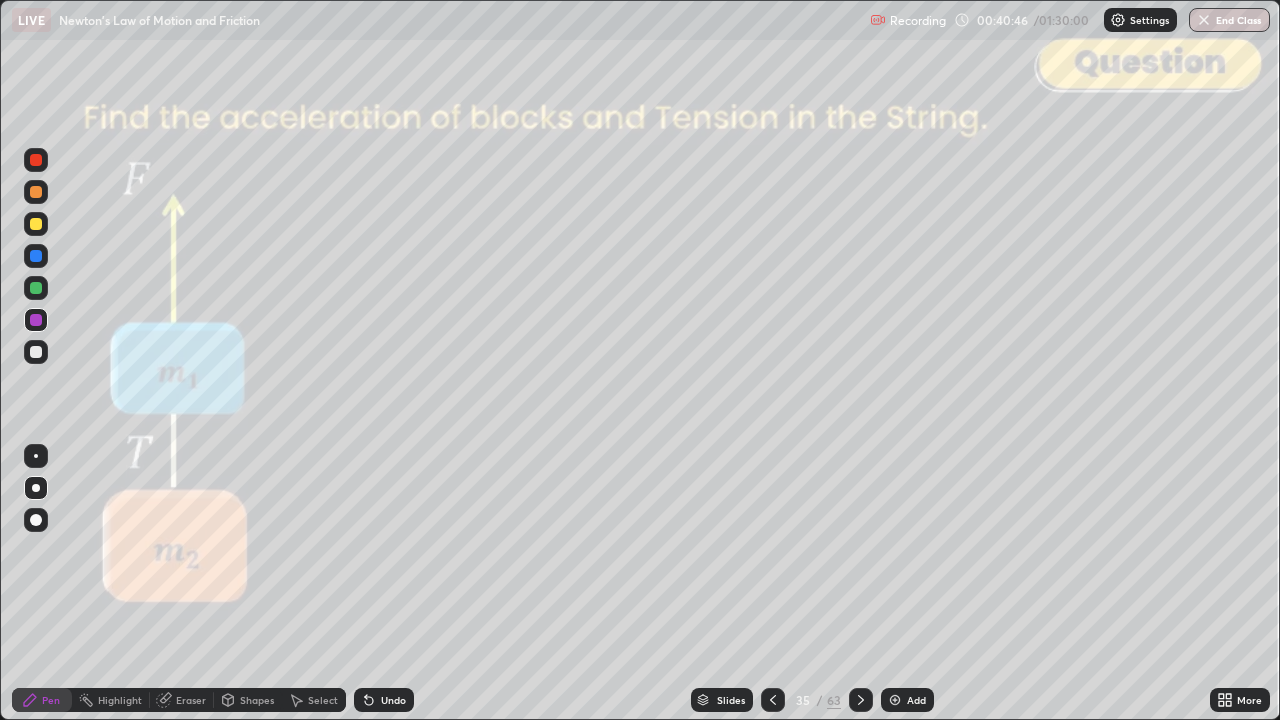 click on "Shapes" at bounding box center [257, 700] 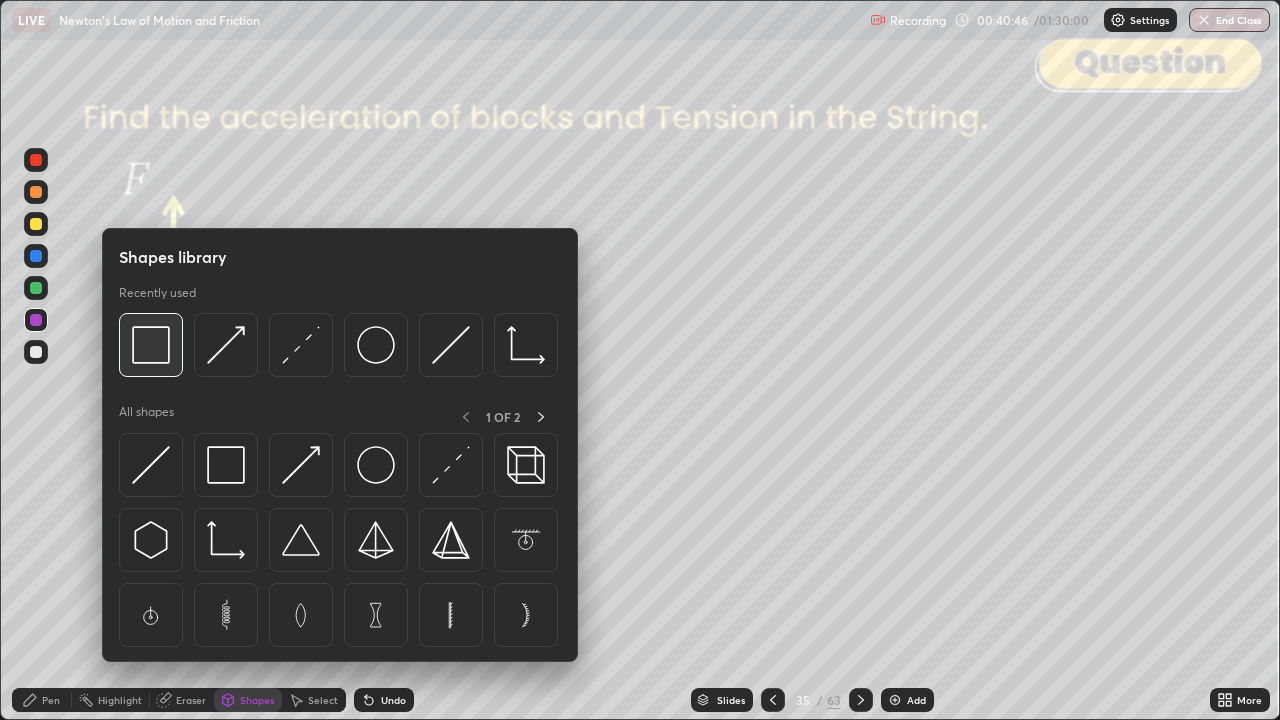 click at bounding box center [151, 345] 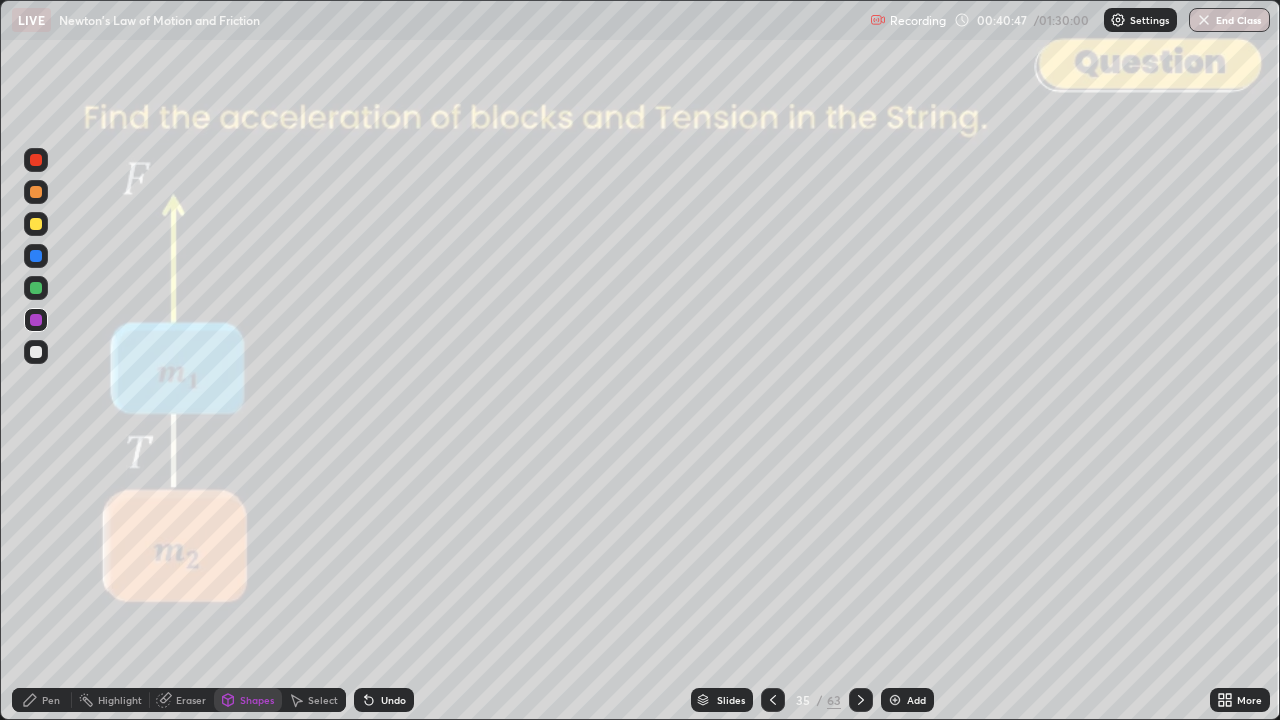 click at bounding box center [36, 160] 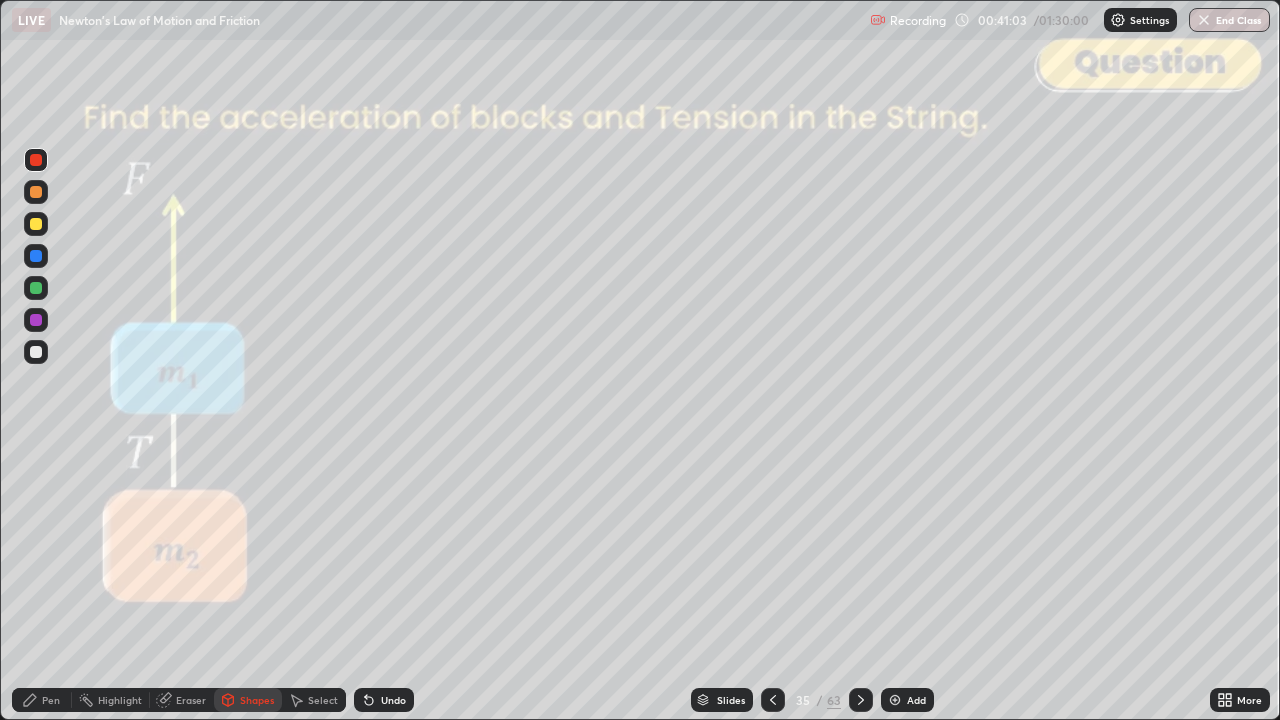 click at bounding box center [36, 288] 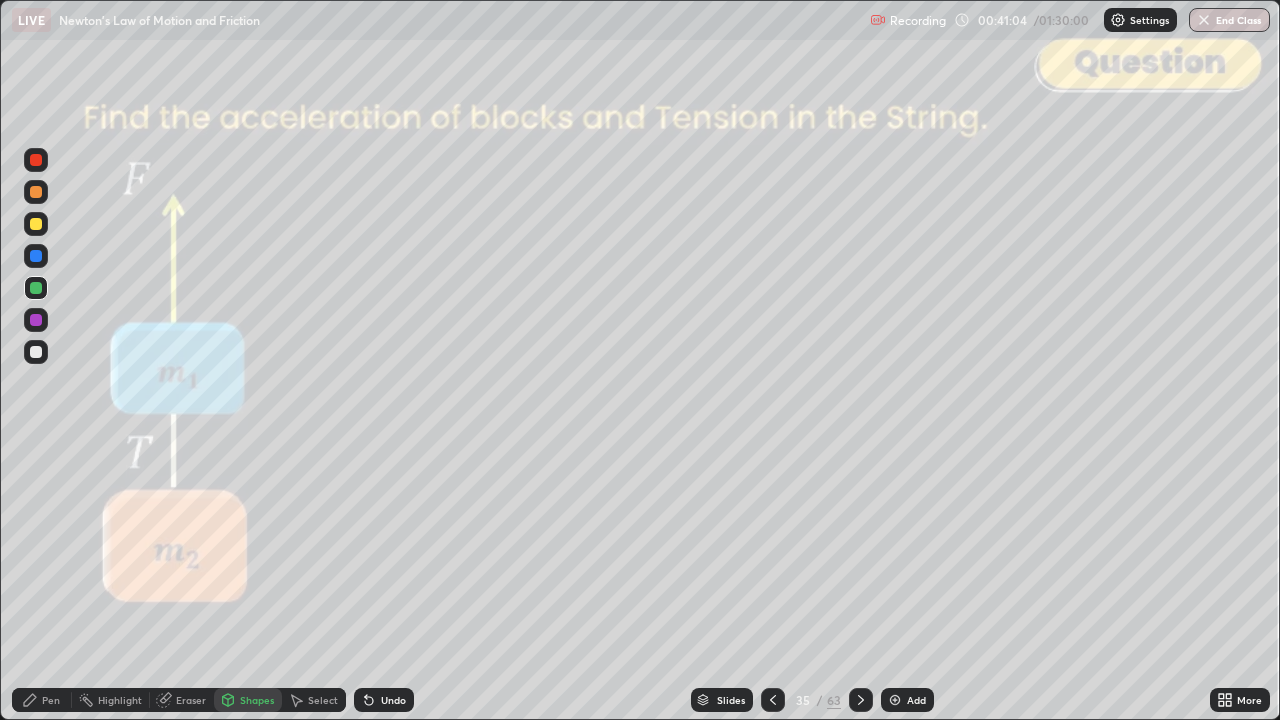 click on "Pen" at bounding box center (51, 700) 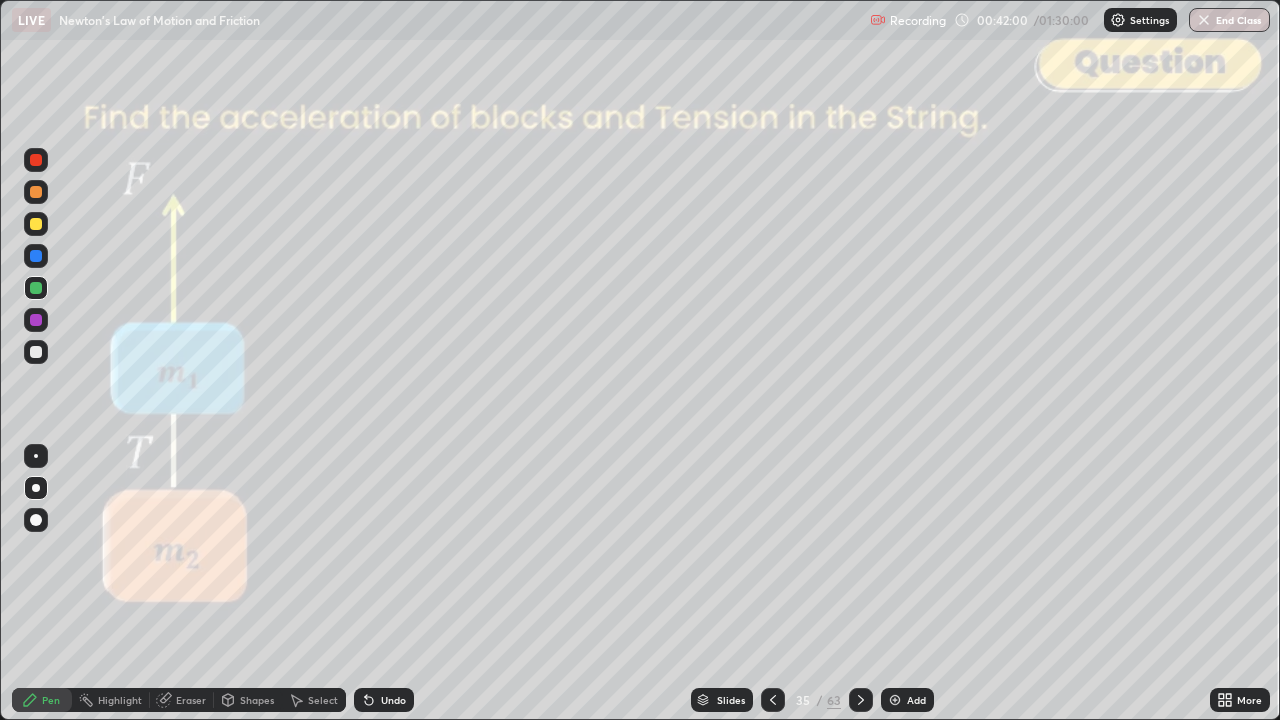 click 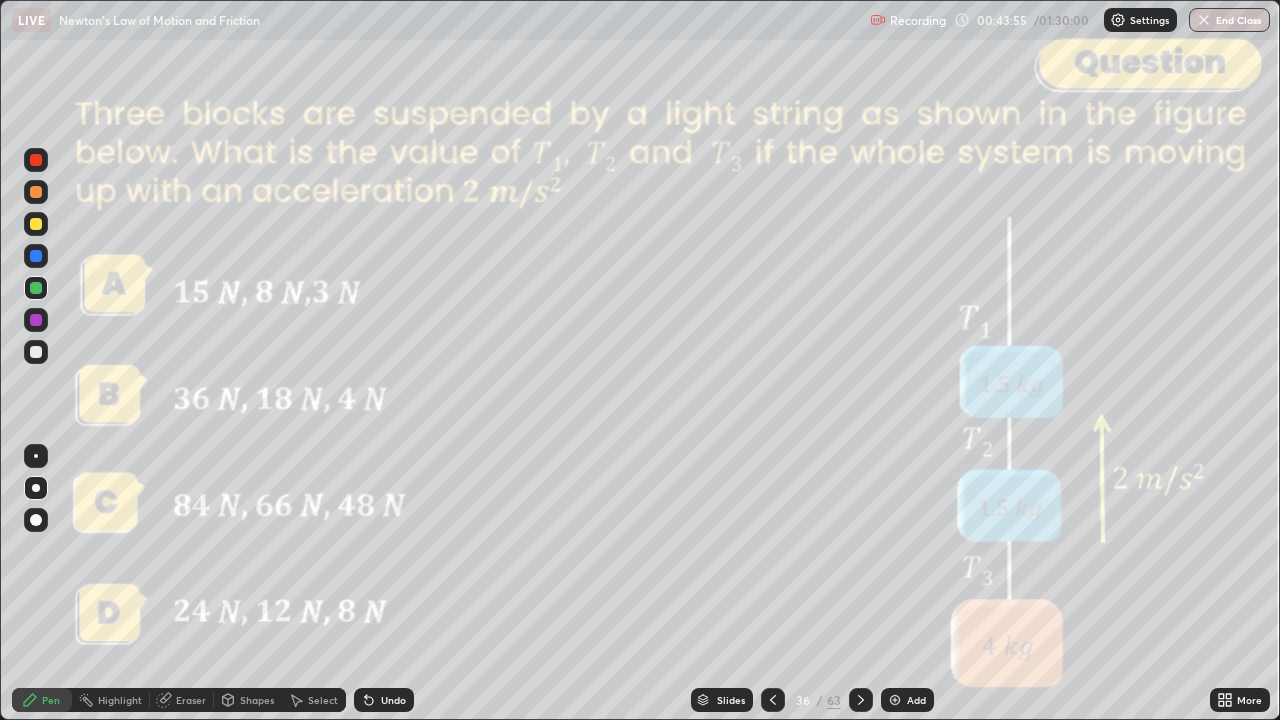 click on "Shapes" at bounding box center [257, 700] 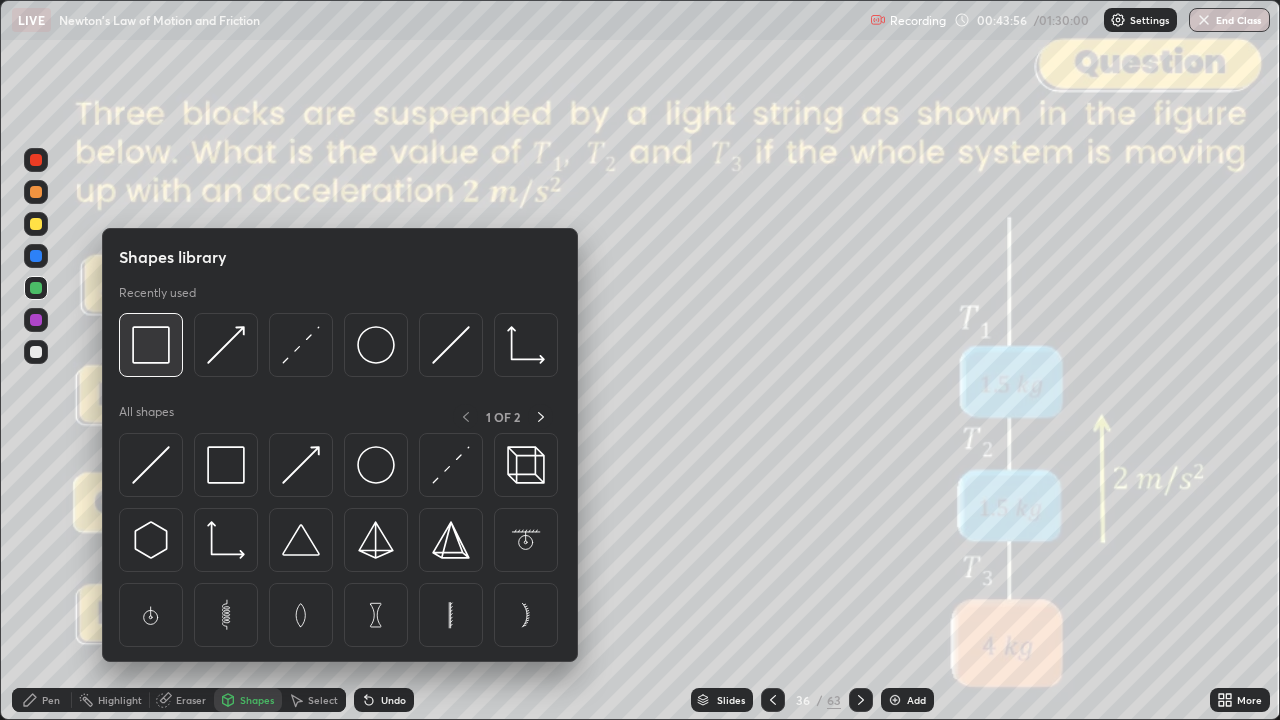 click at bounding box center (151, 345) 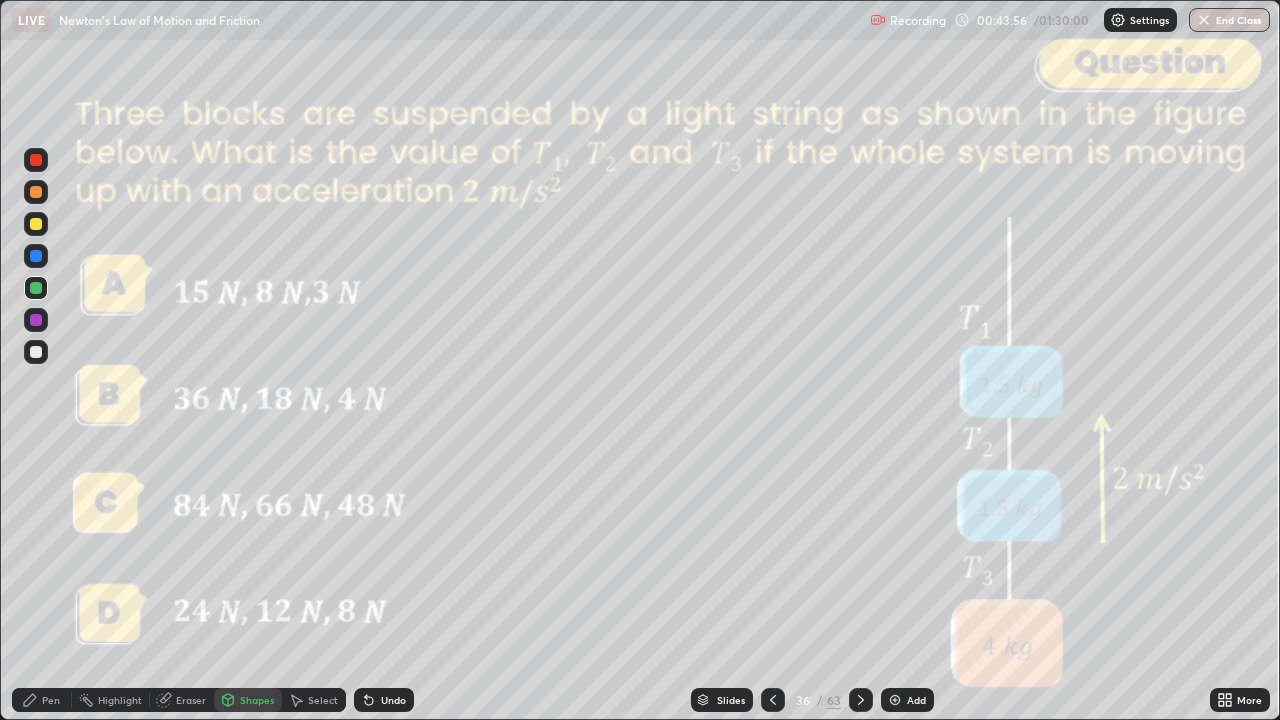 click at bounding box center [36, 160] 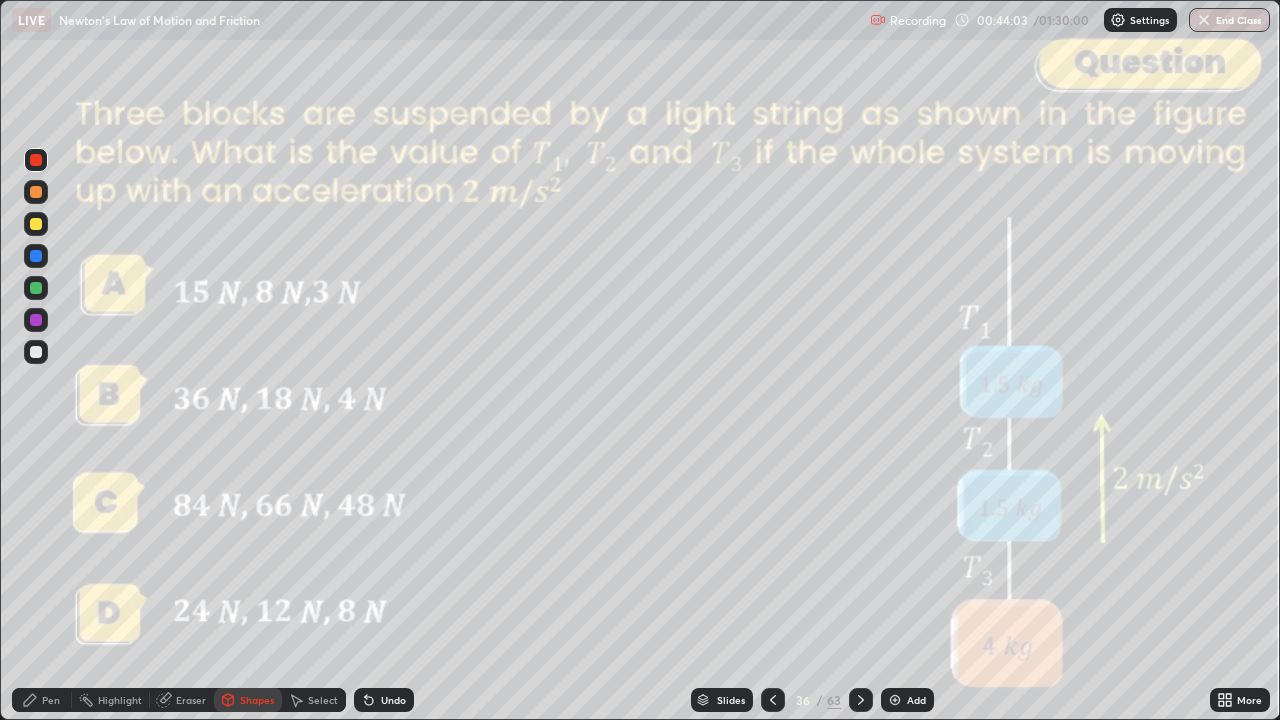 click at bounding box center (36, 352) 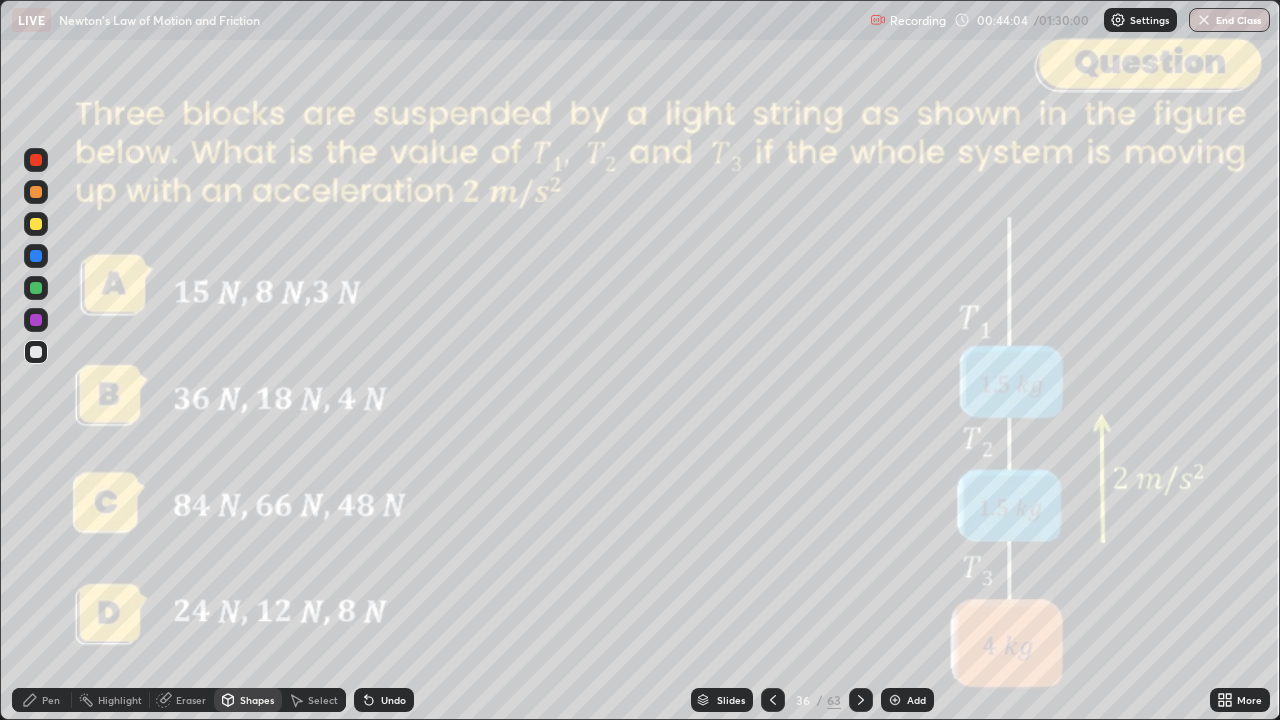click on "Pen" at bounding box center [42, 700] 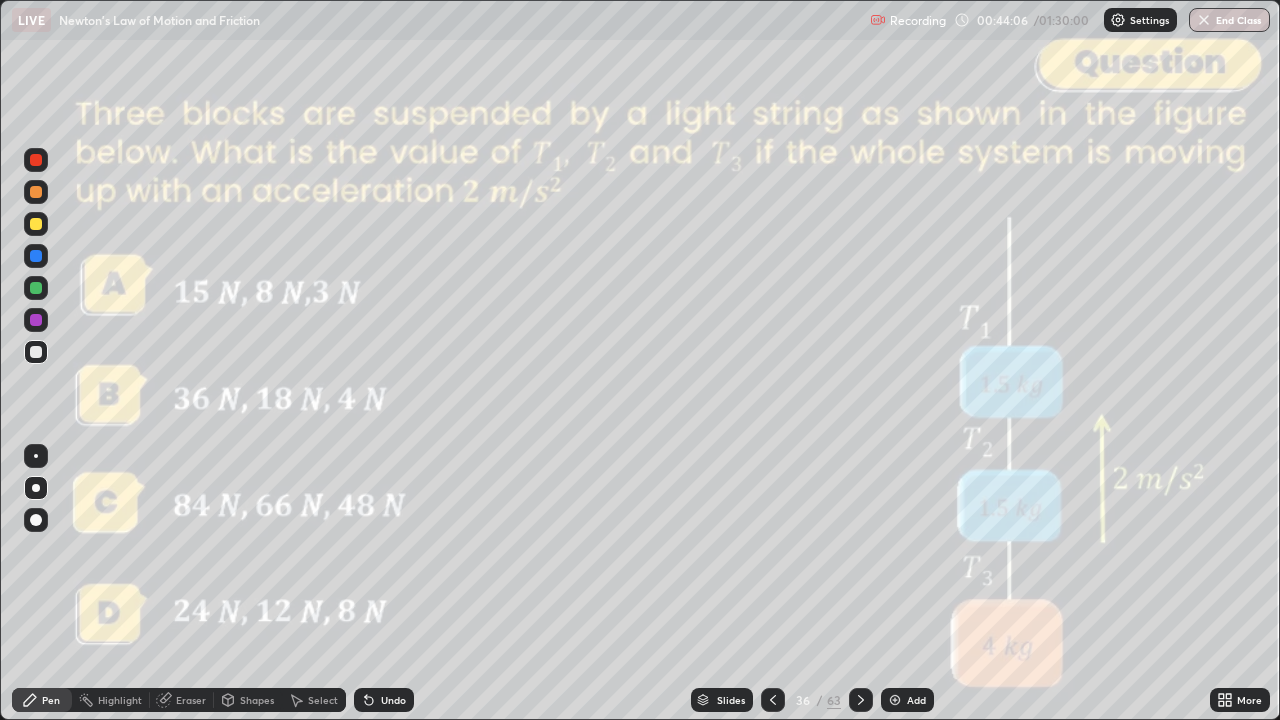 click on "Undo" at bounding box center [393, 700] 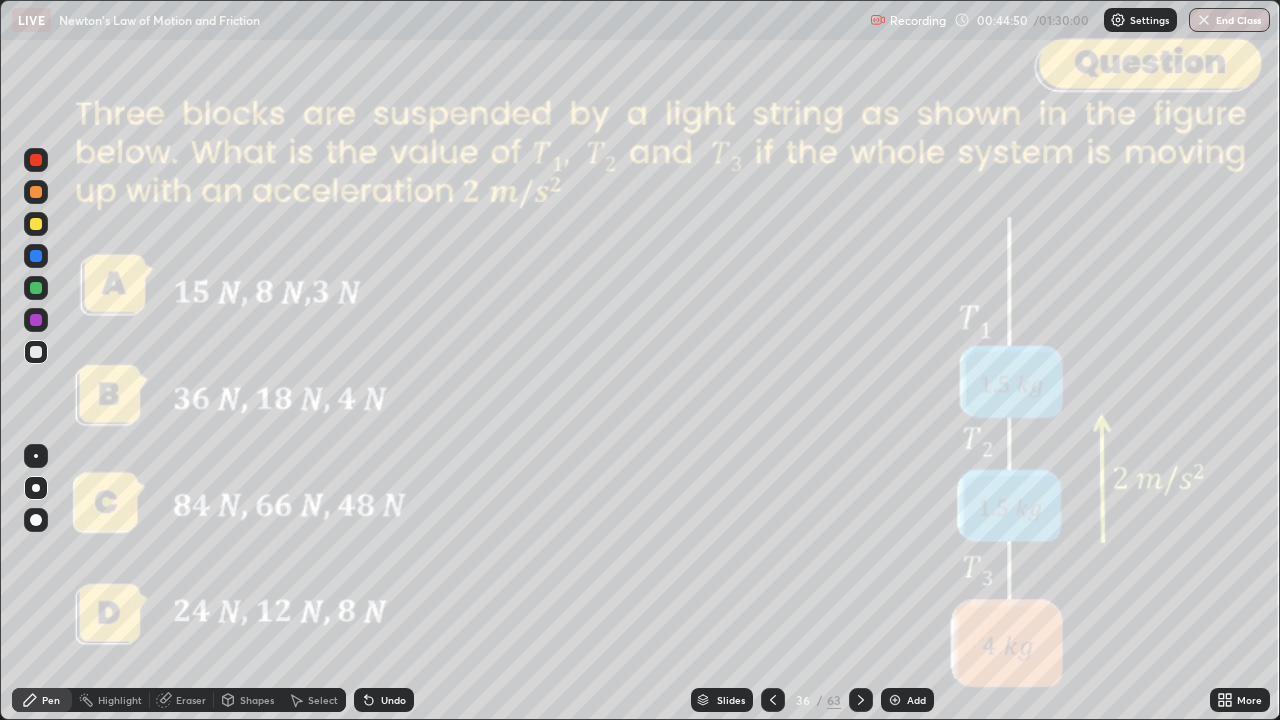 click at bounding box center [861, 700] 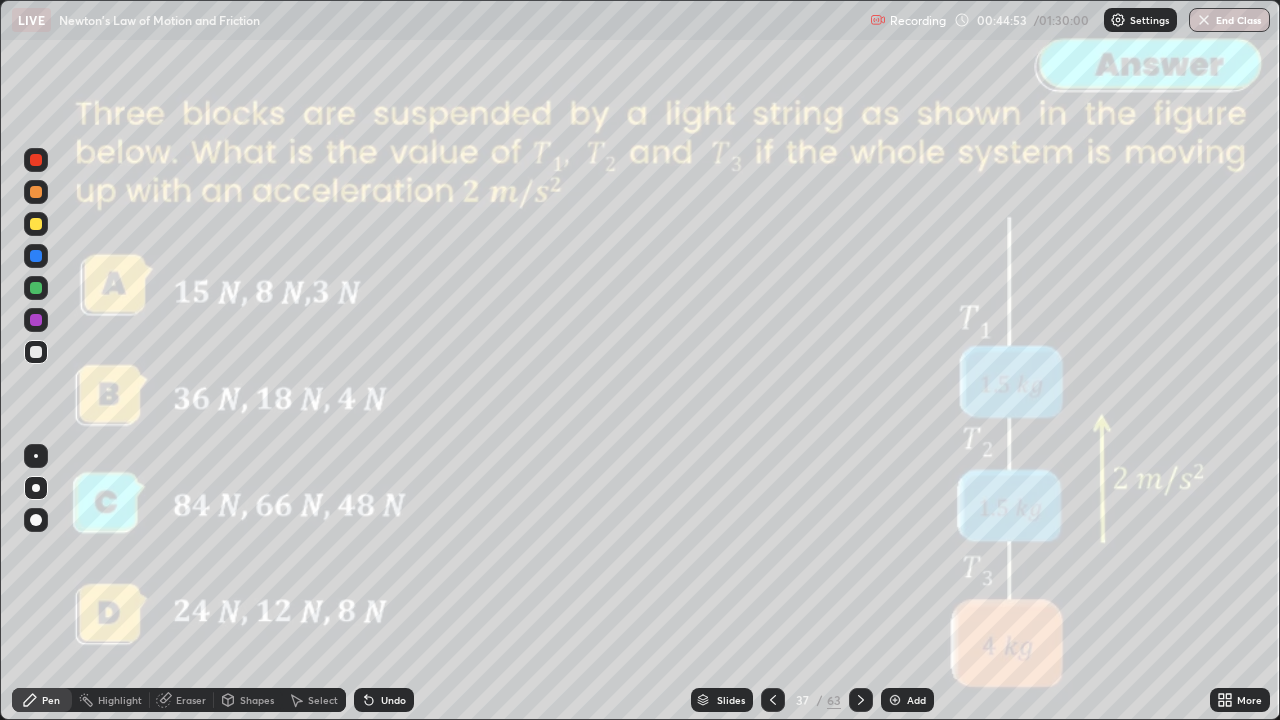 click 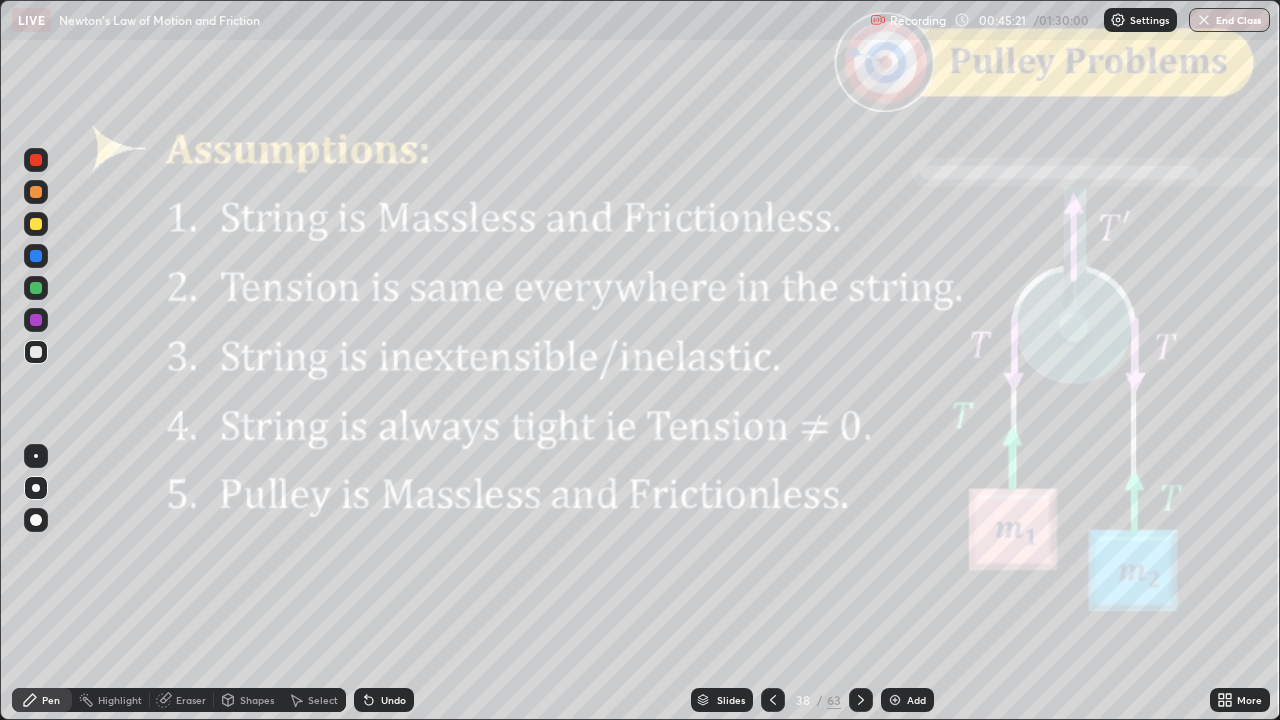 click at bounding box center (36, 160) 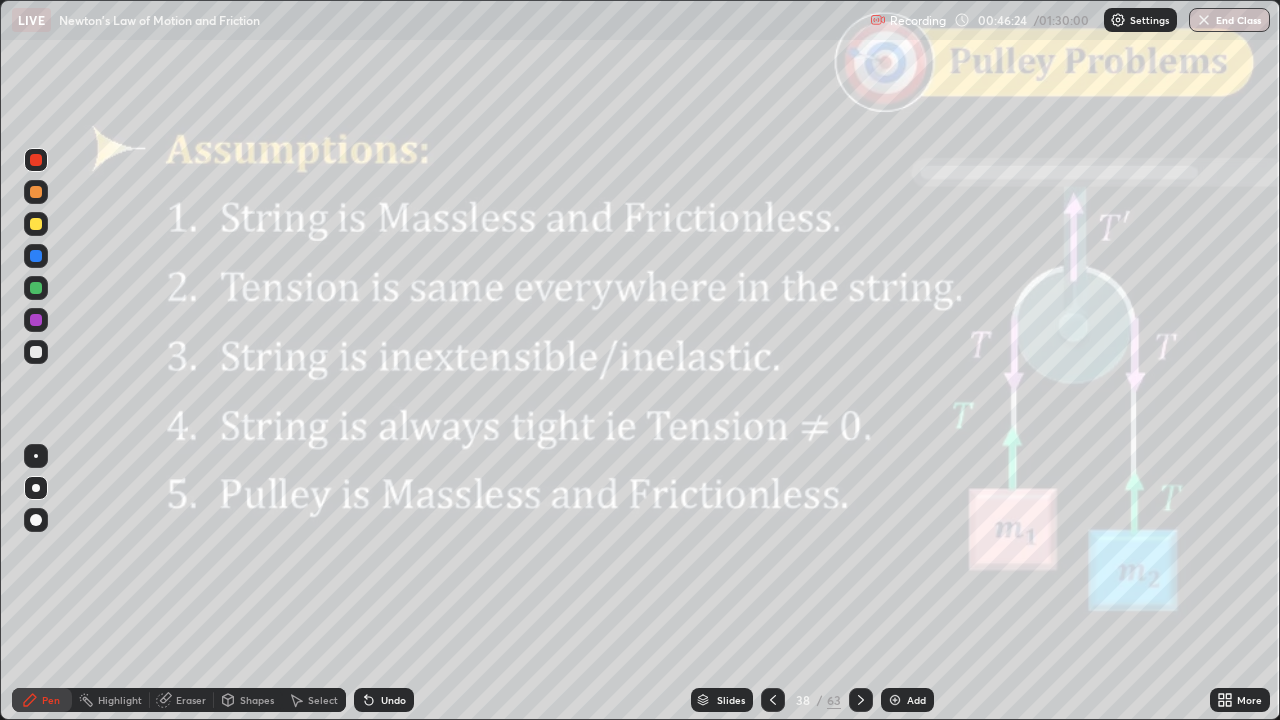 click on "Slides" at bounding box center [722, 700] 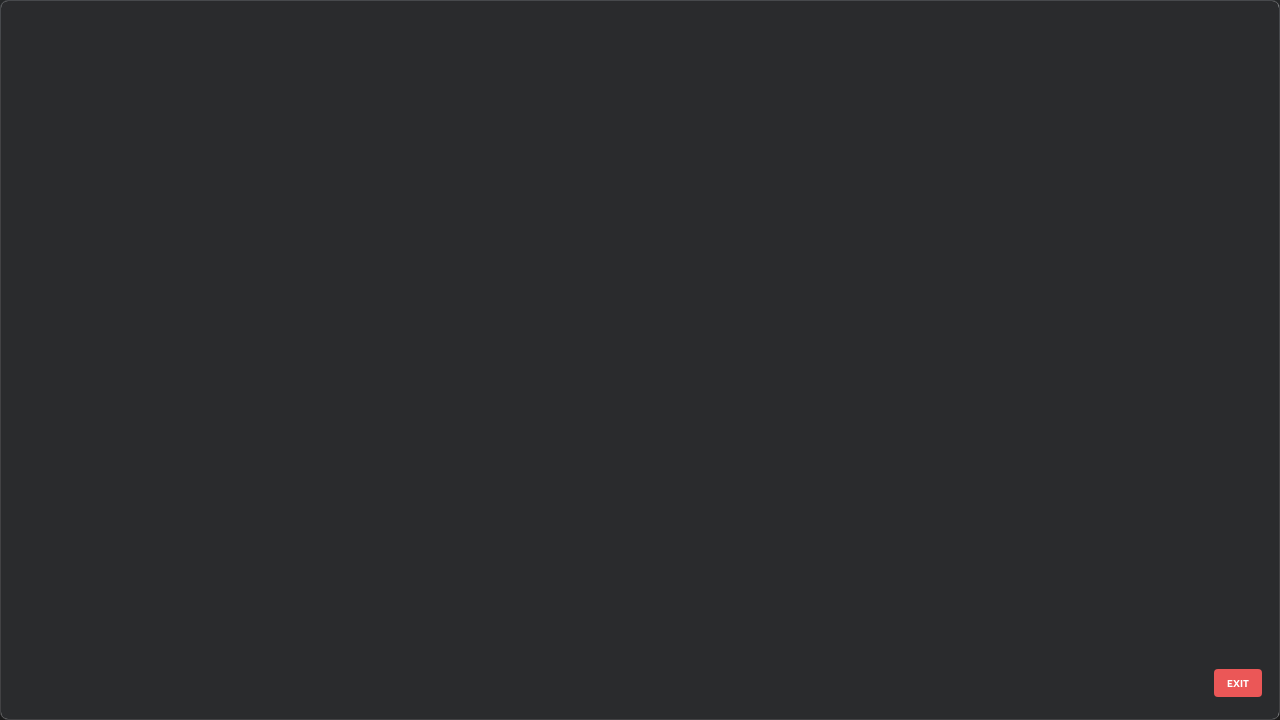 scroll, scrollTop: 2203, scrollLeft: 0, axis: vertical 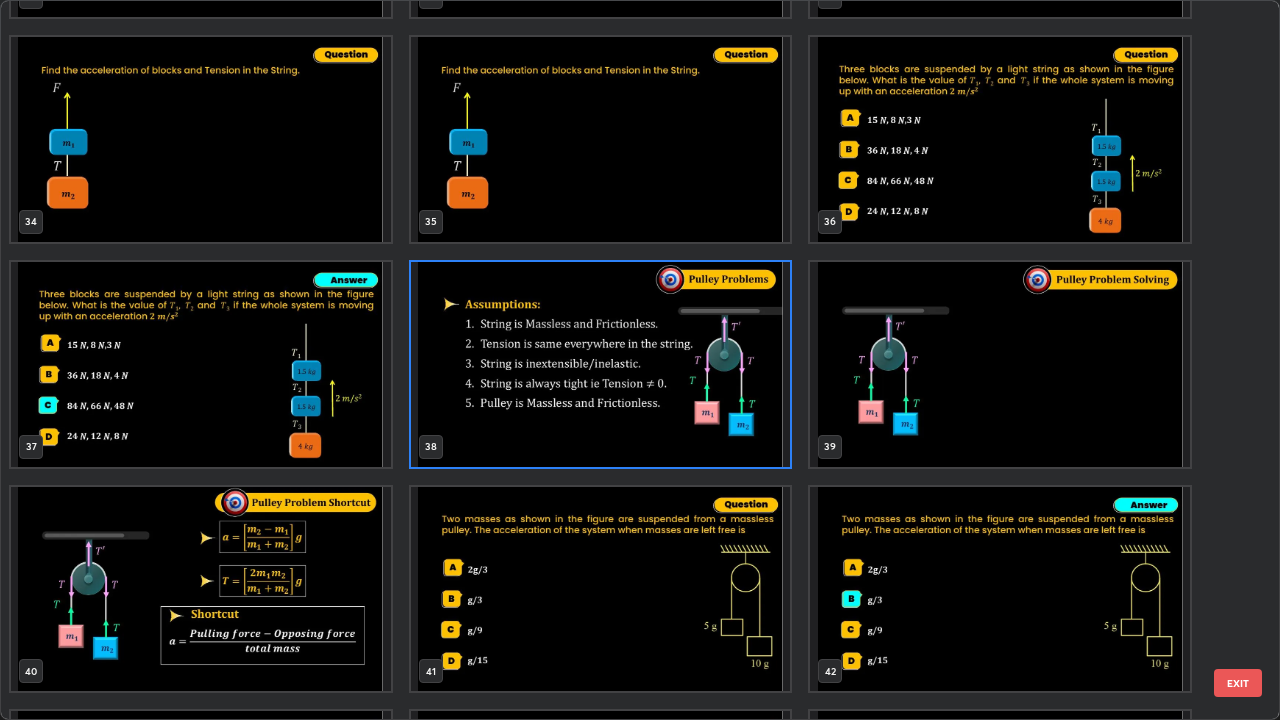 click on "EXIT" at bounding box center [1238, 683] 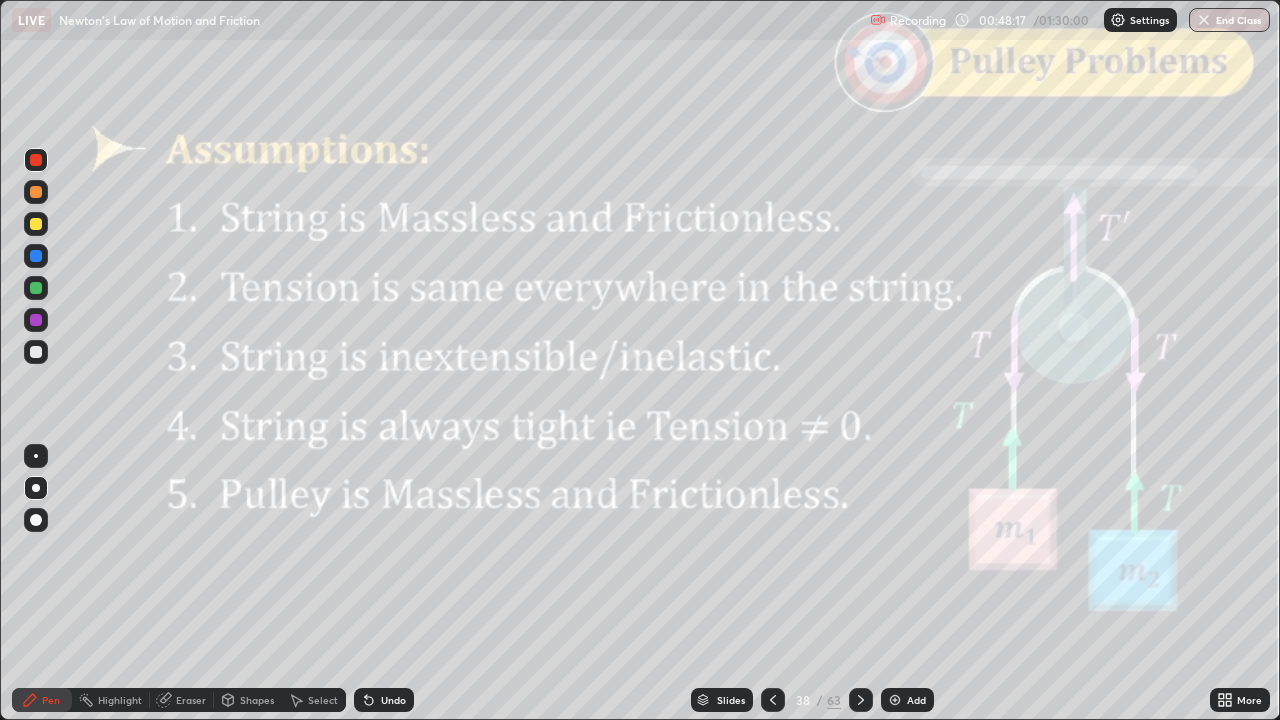 click 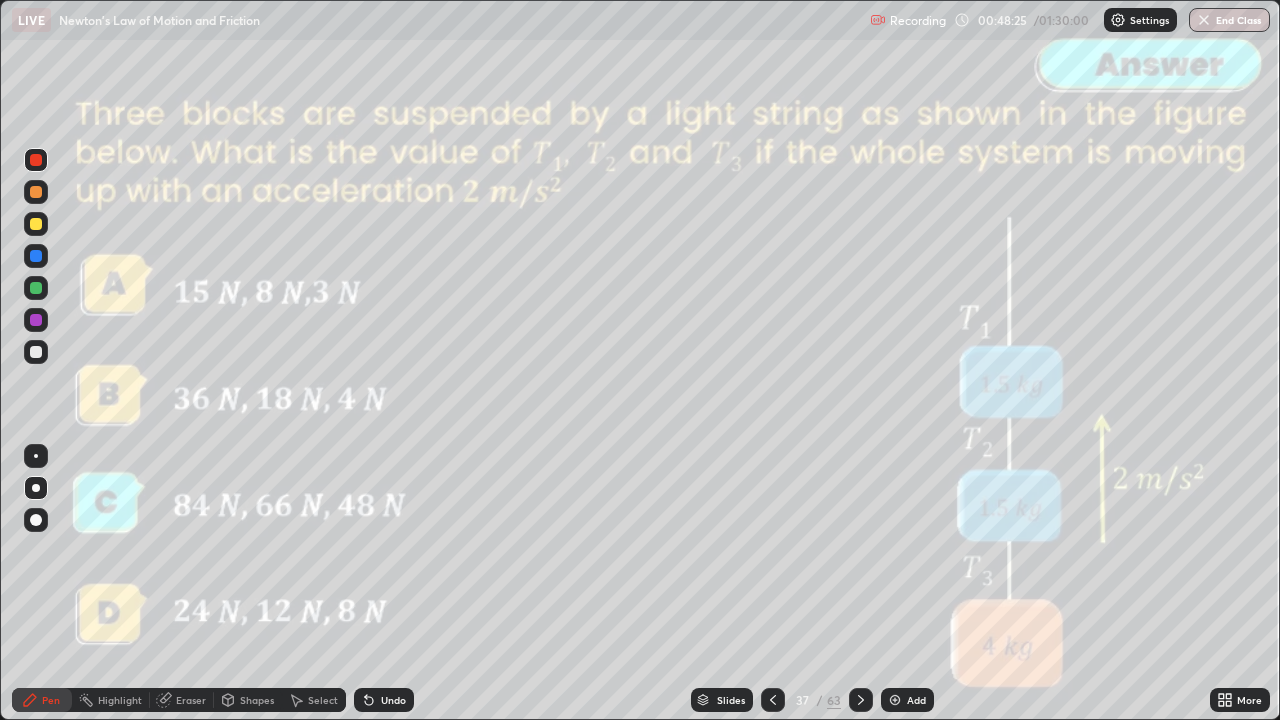 click 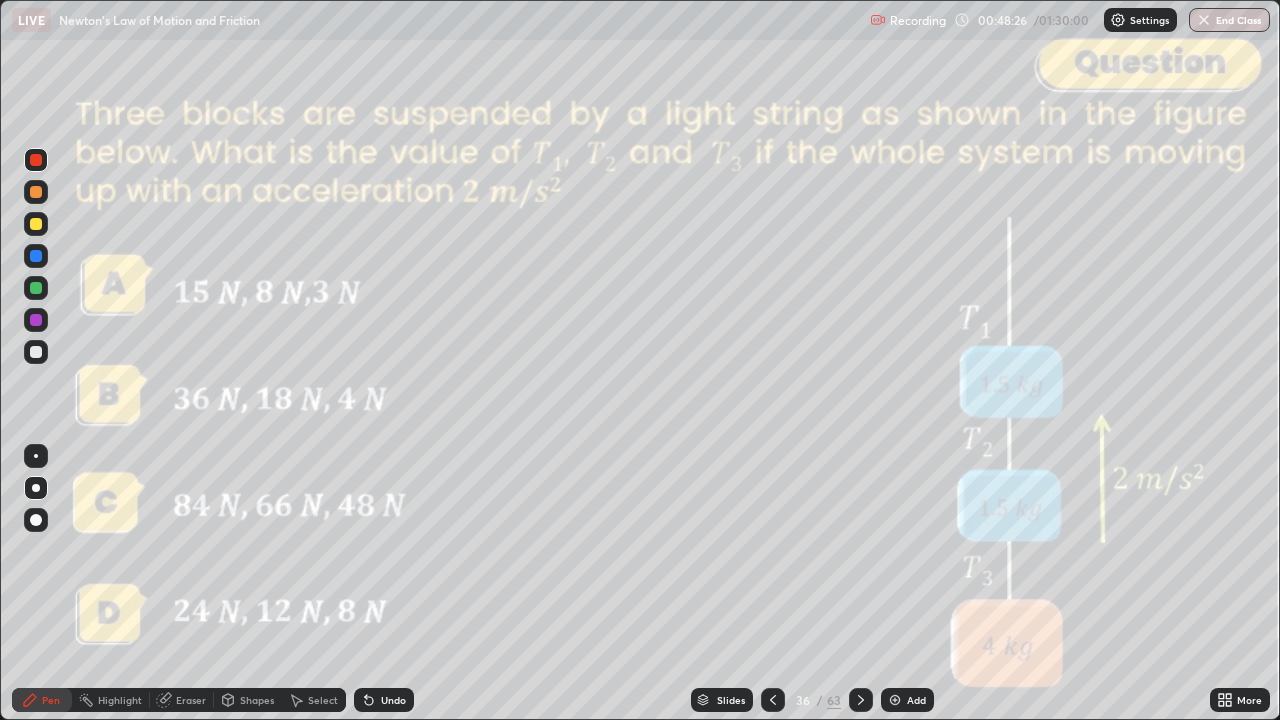 click 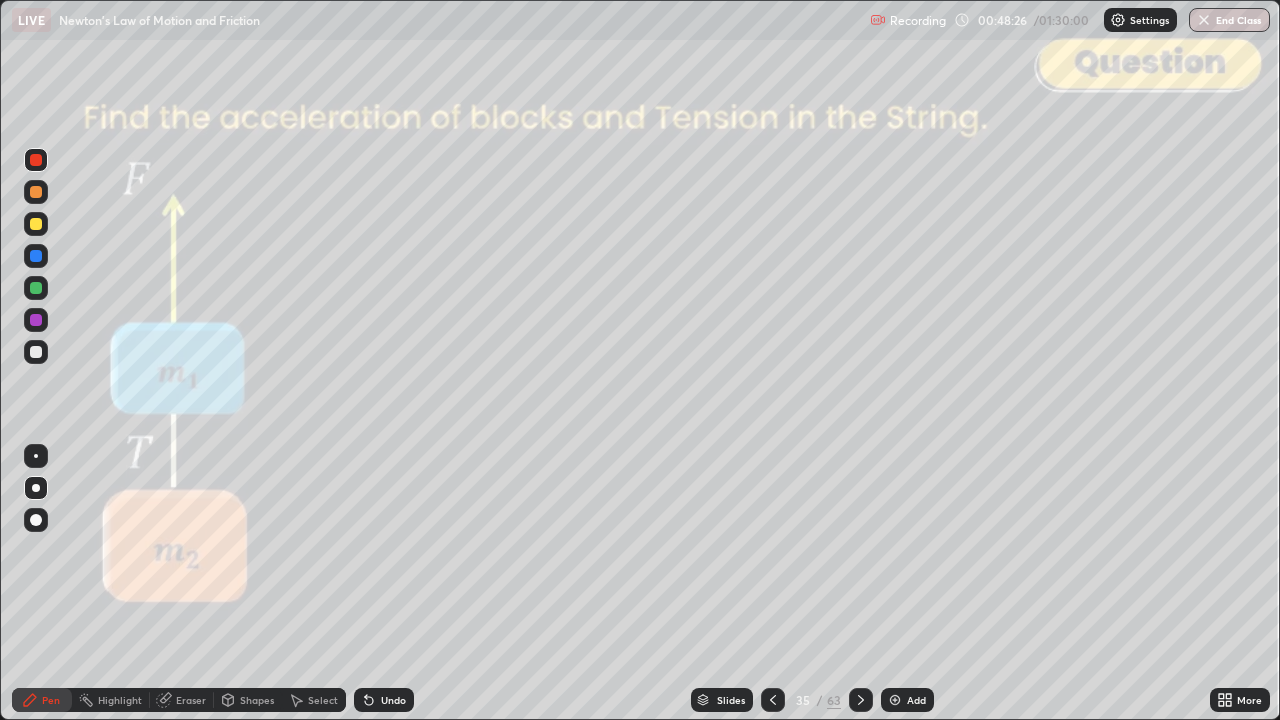 click 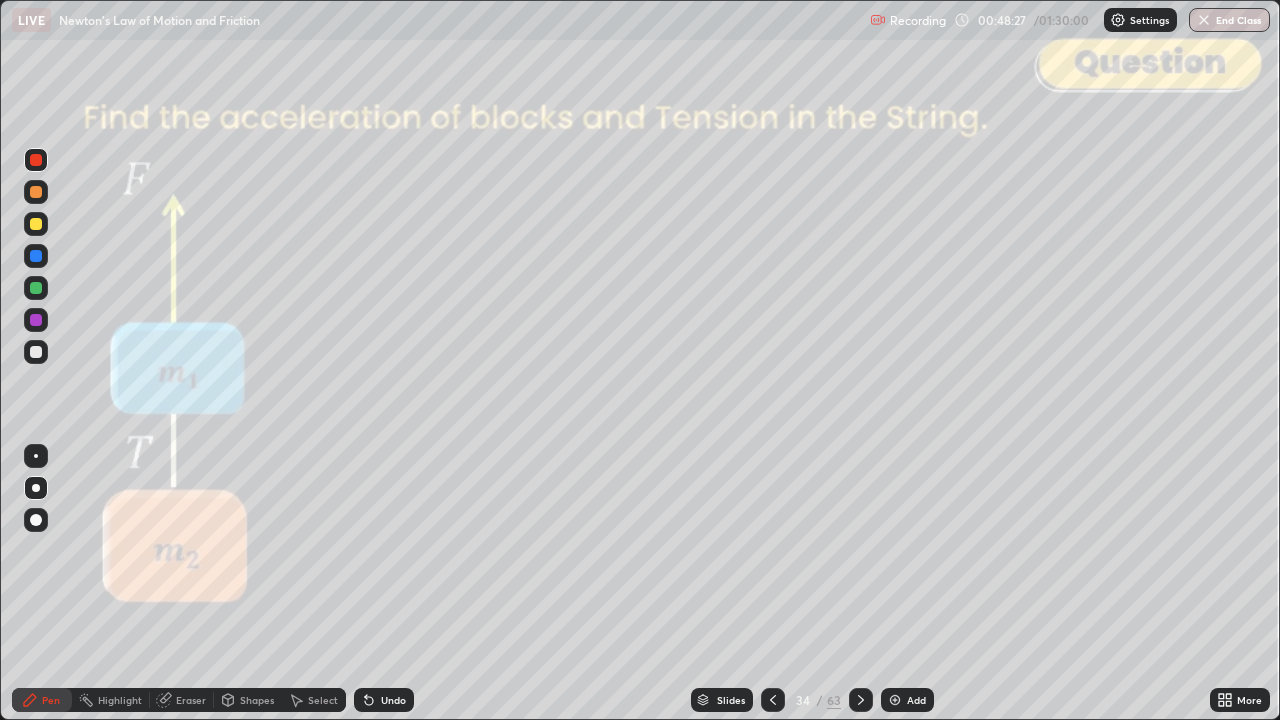 click 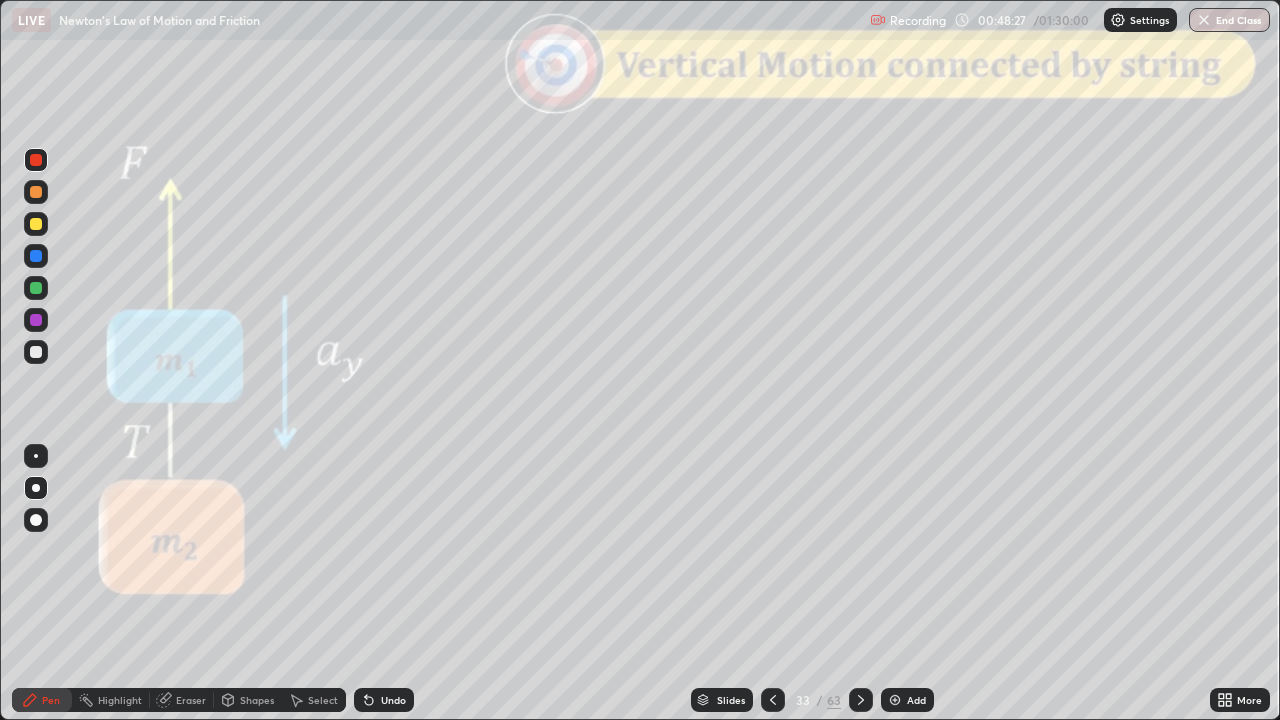 click at bounding box center [773, 700] 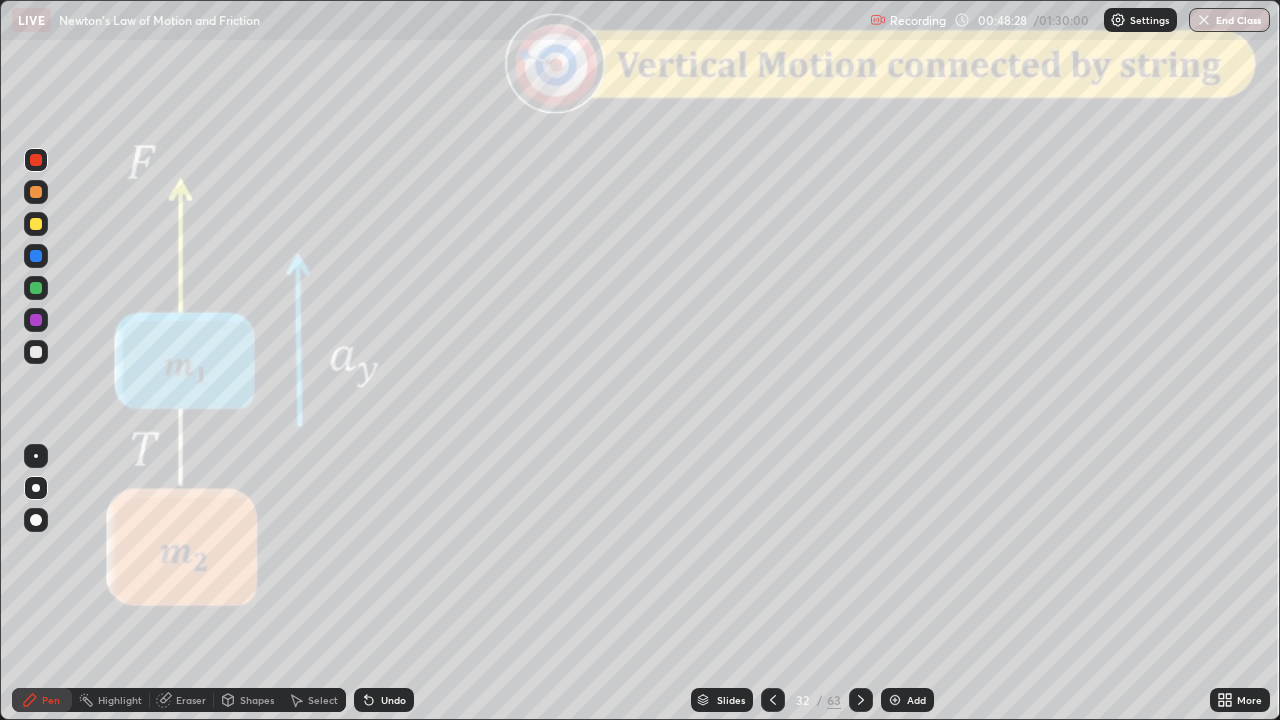 click 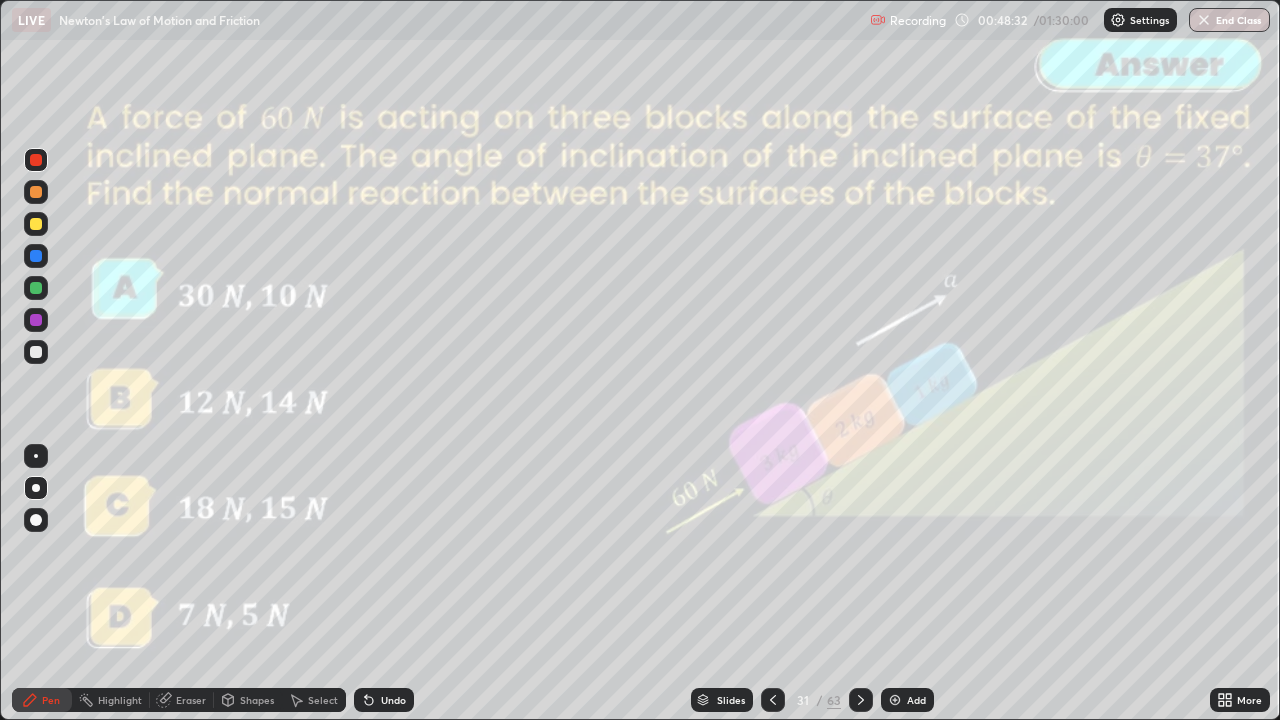click 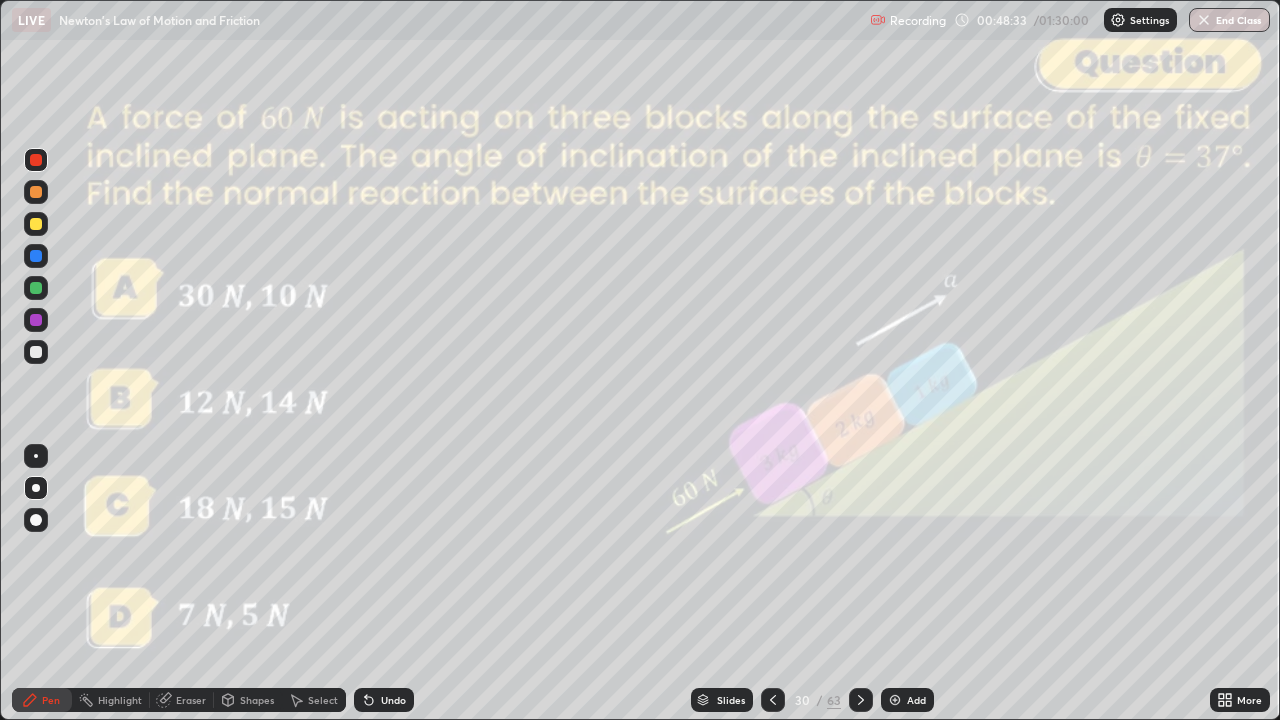 click at bounding box center [773, 700] 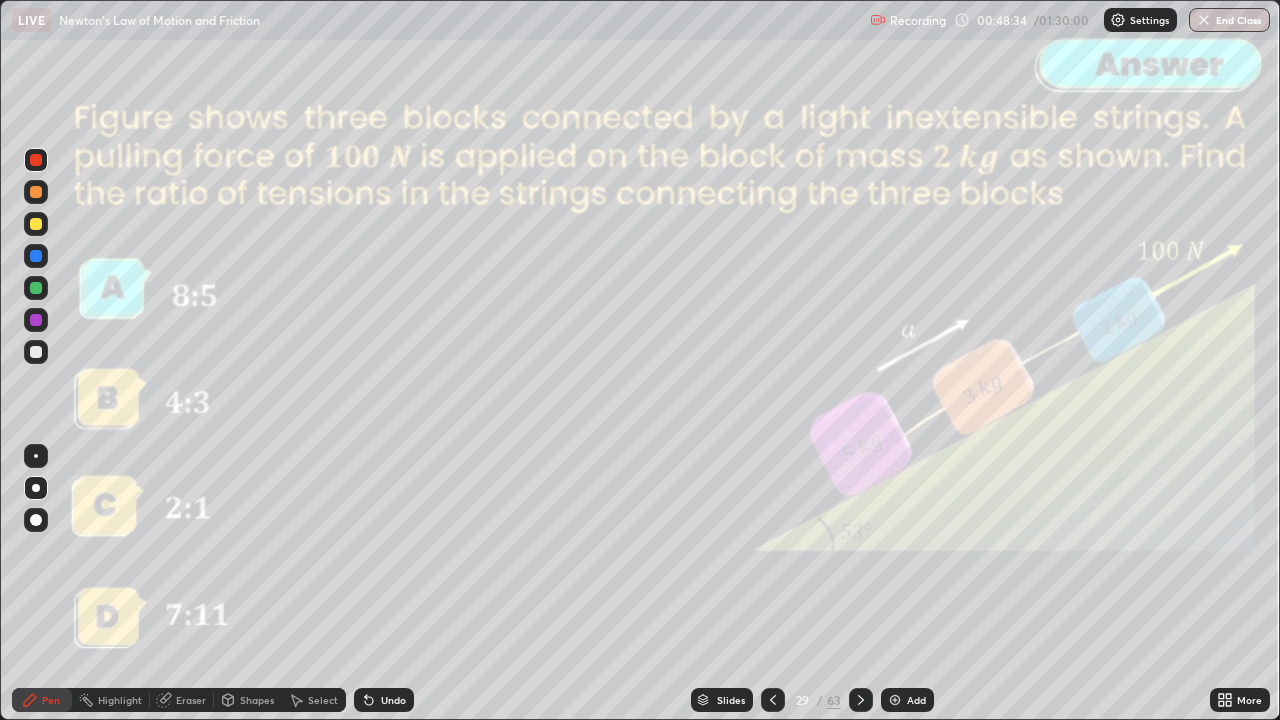 click at bounding box center [773, 700] 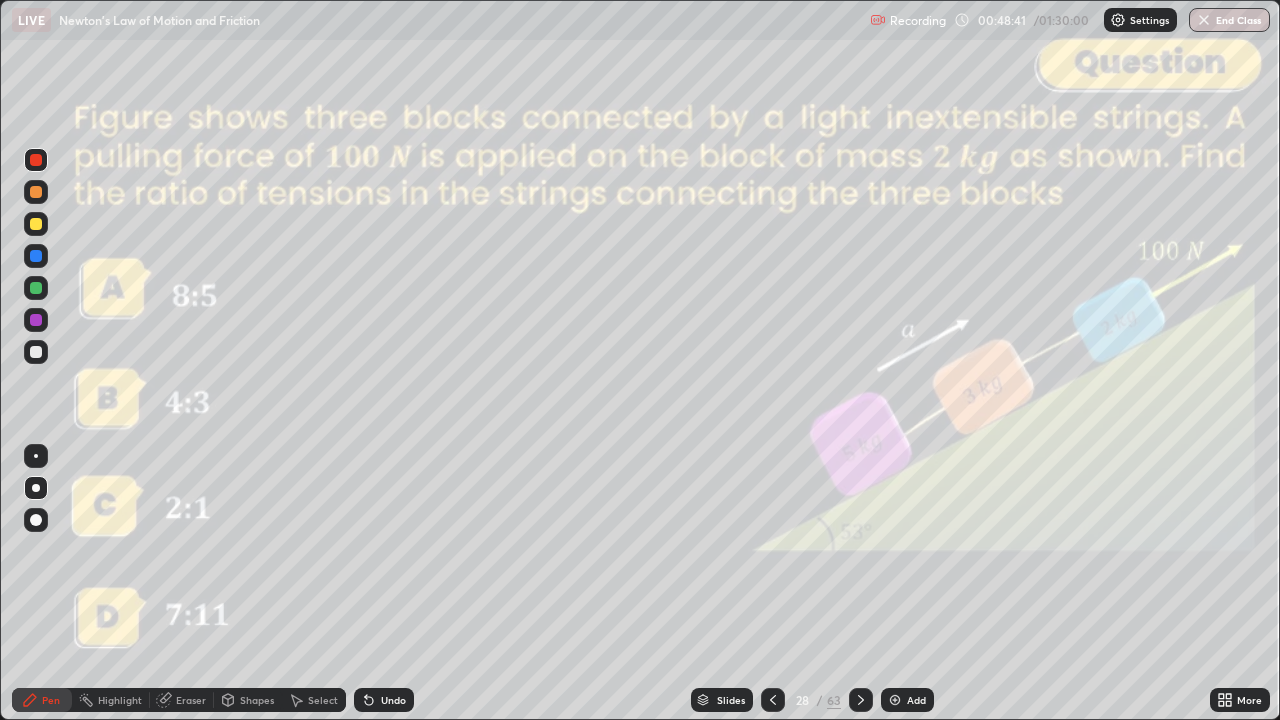 click on "Slides" at bounding box center (731, 700) 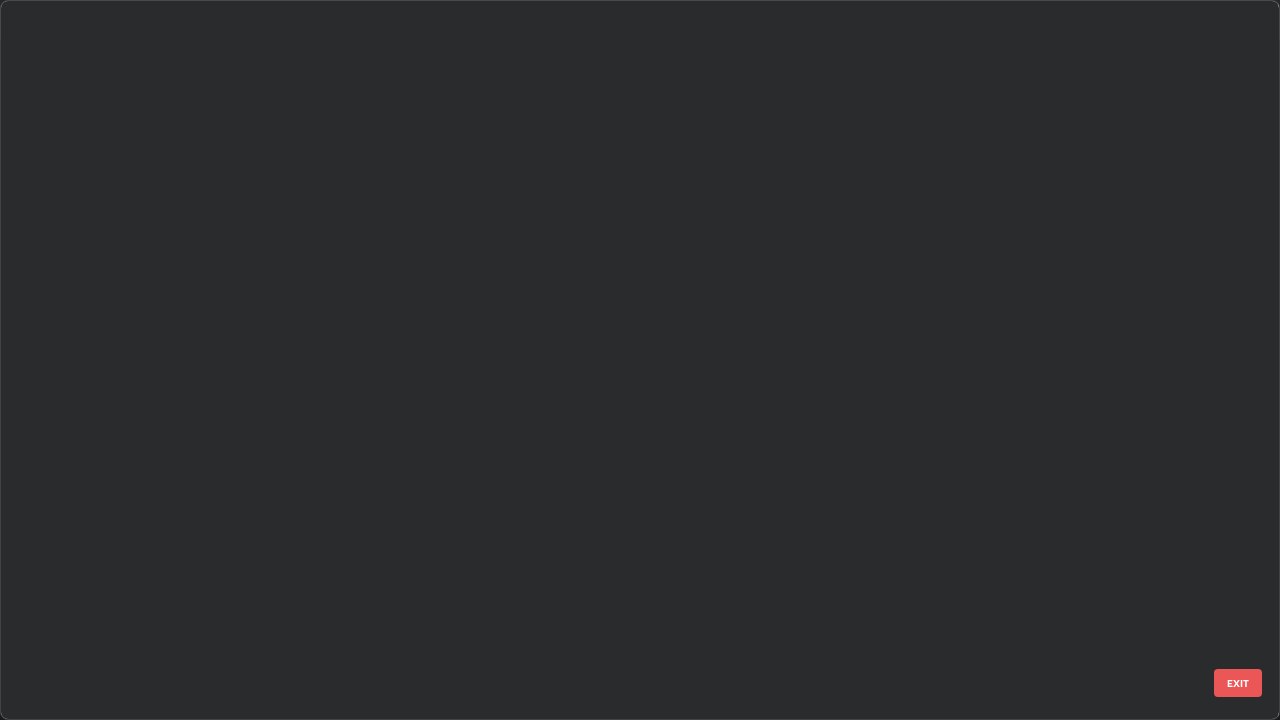 scroll, scrollTop: 1529, scrollLeft: 0, axis: vertical 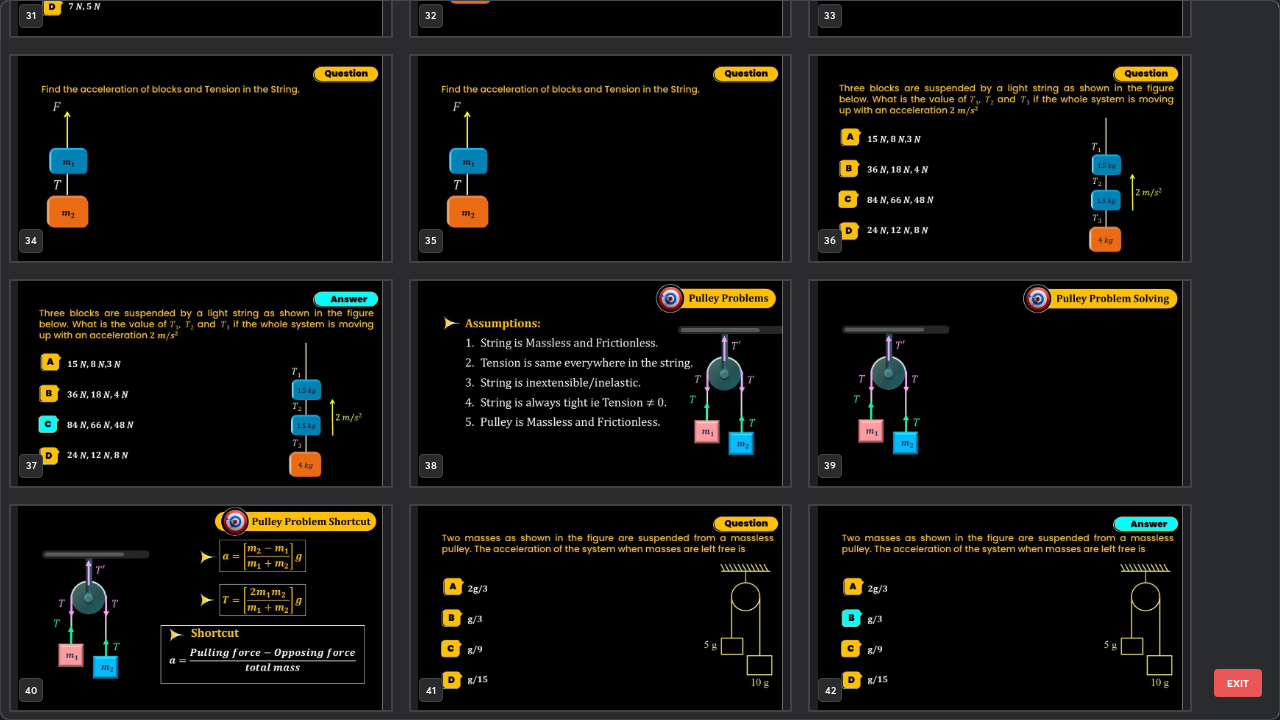 click at bounding box center [601, 383] 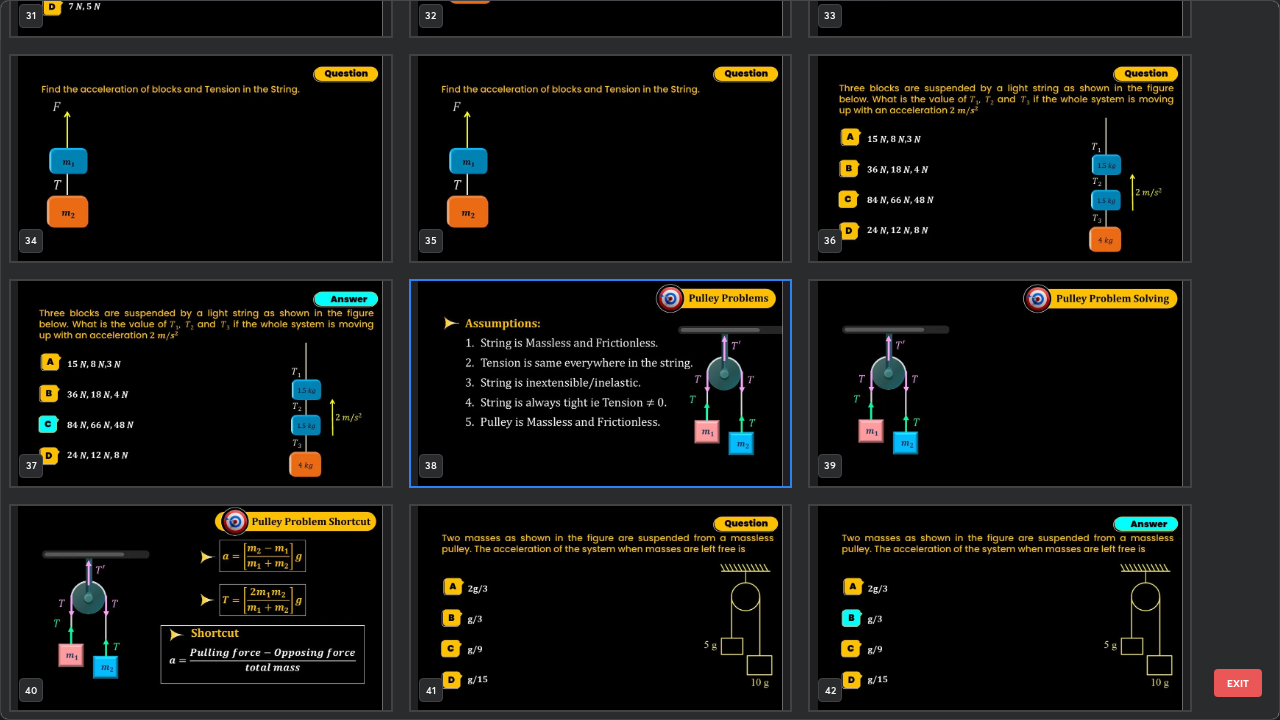 click on "EXIT" at bounding box center [1238, 683] 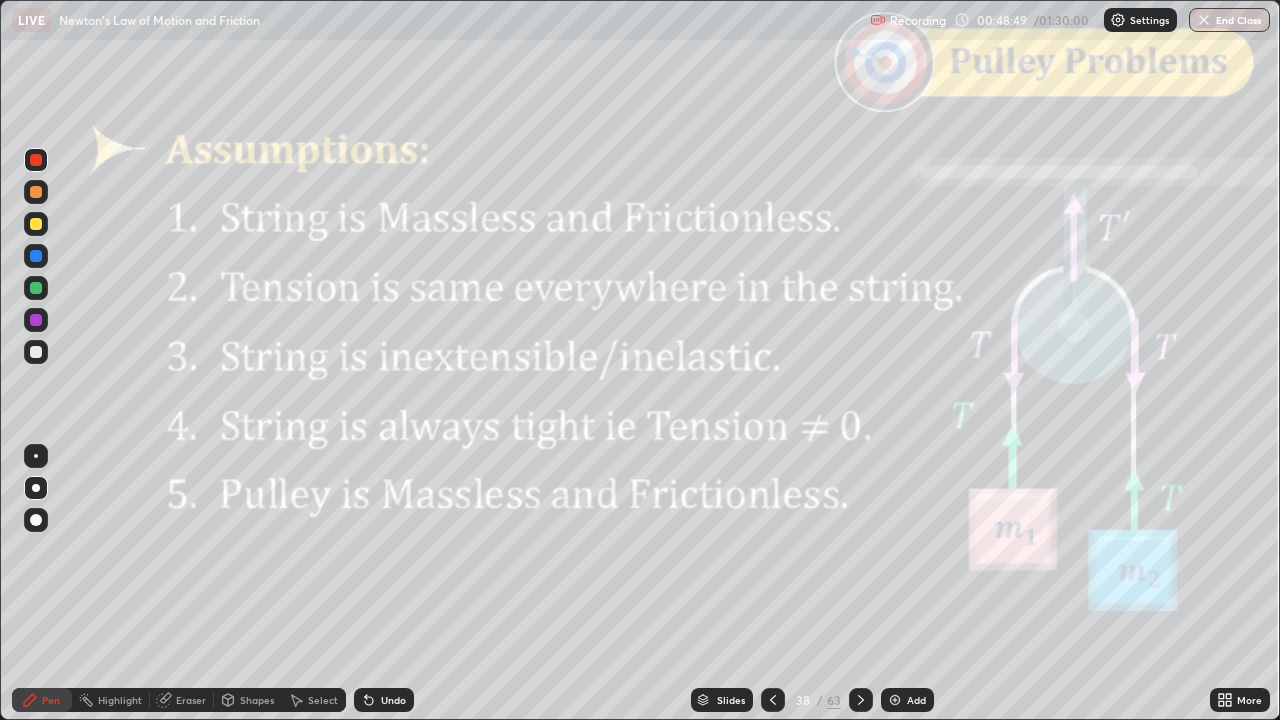 click at bounding box center (36, 352) 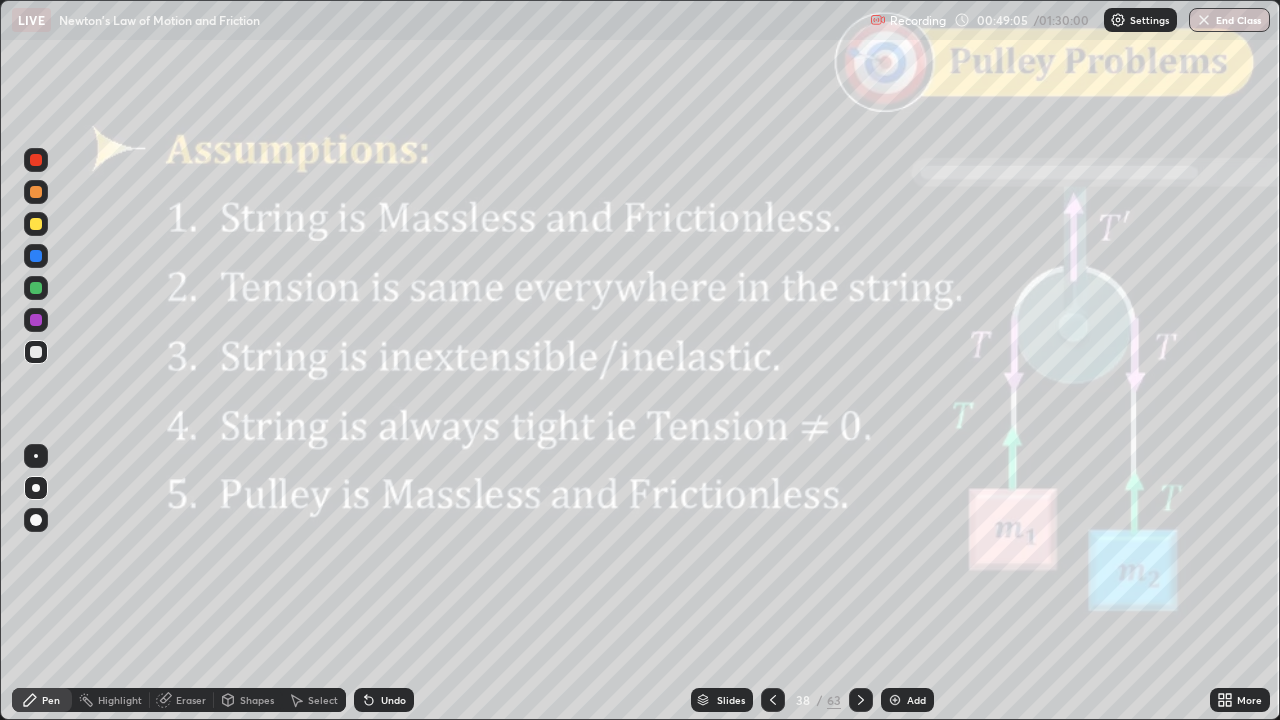 click on "Undo" at bounding box center [384, 700] 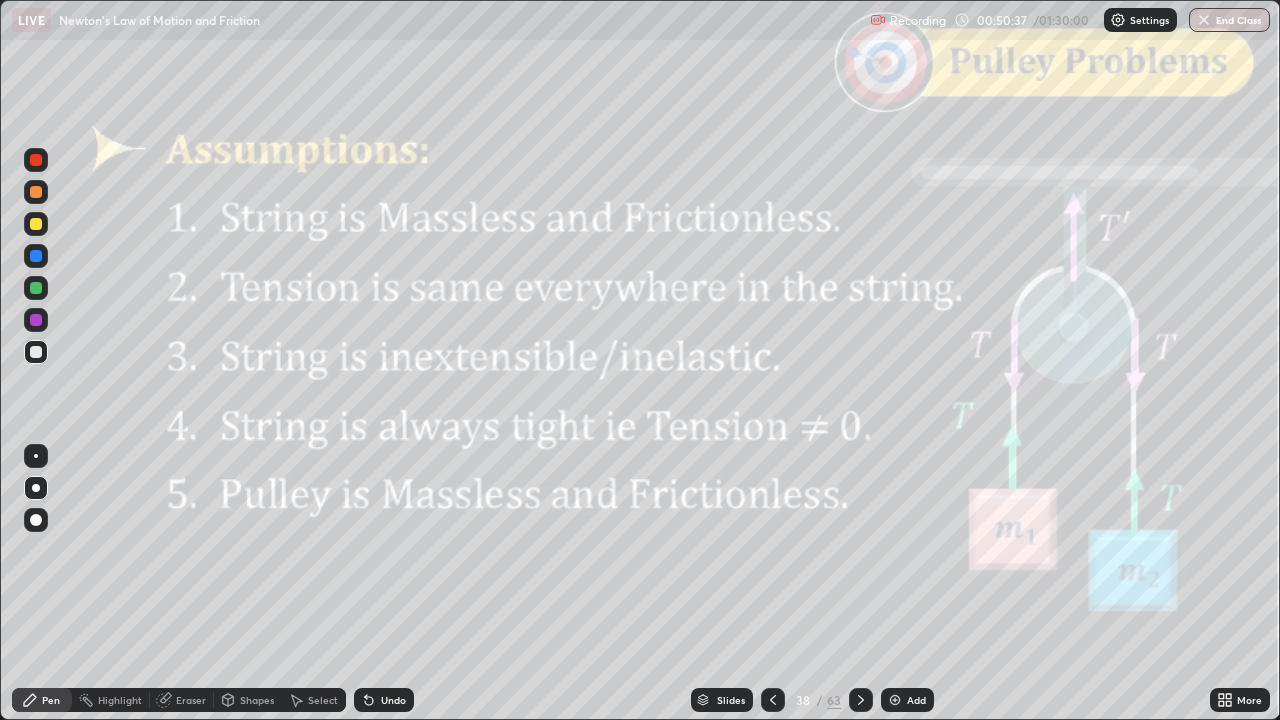 click 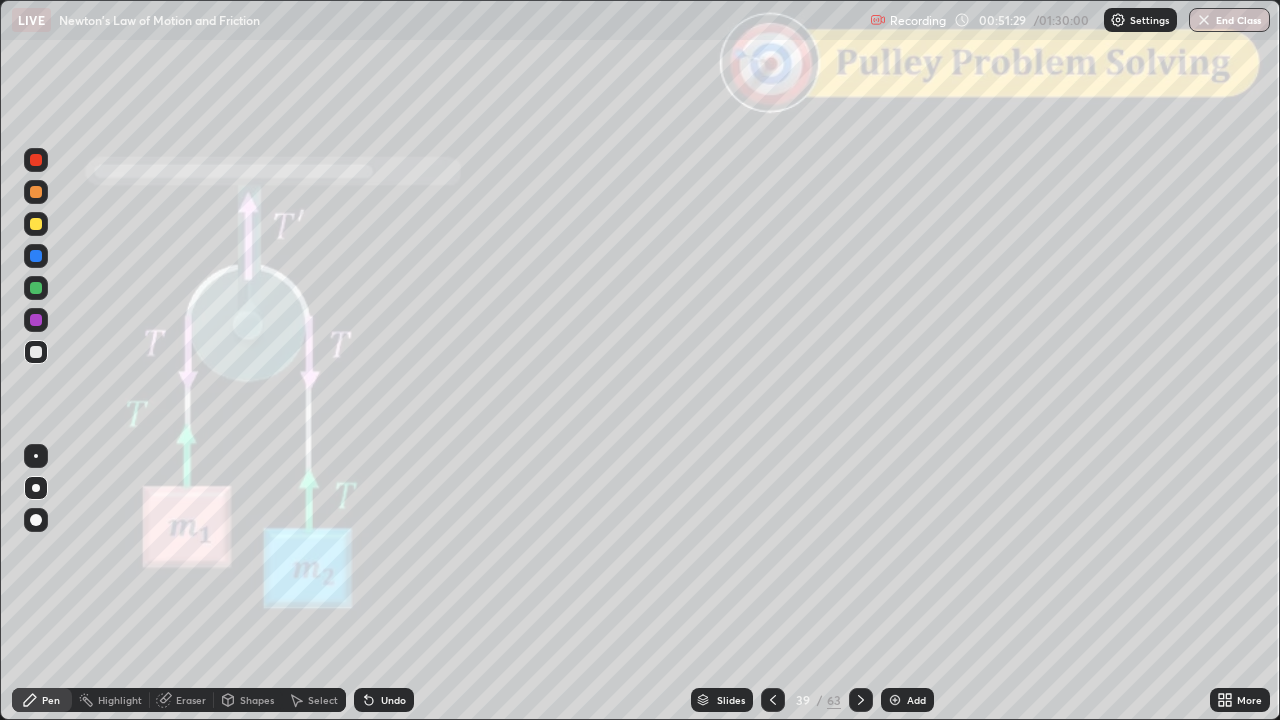 click at bounding box center (36, 160) 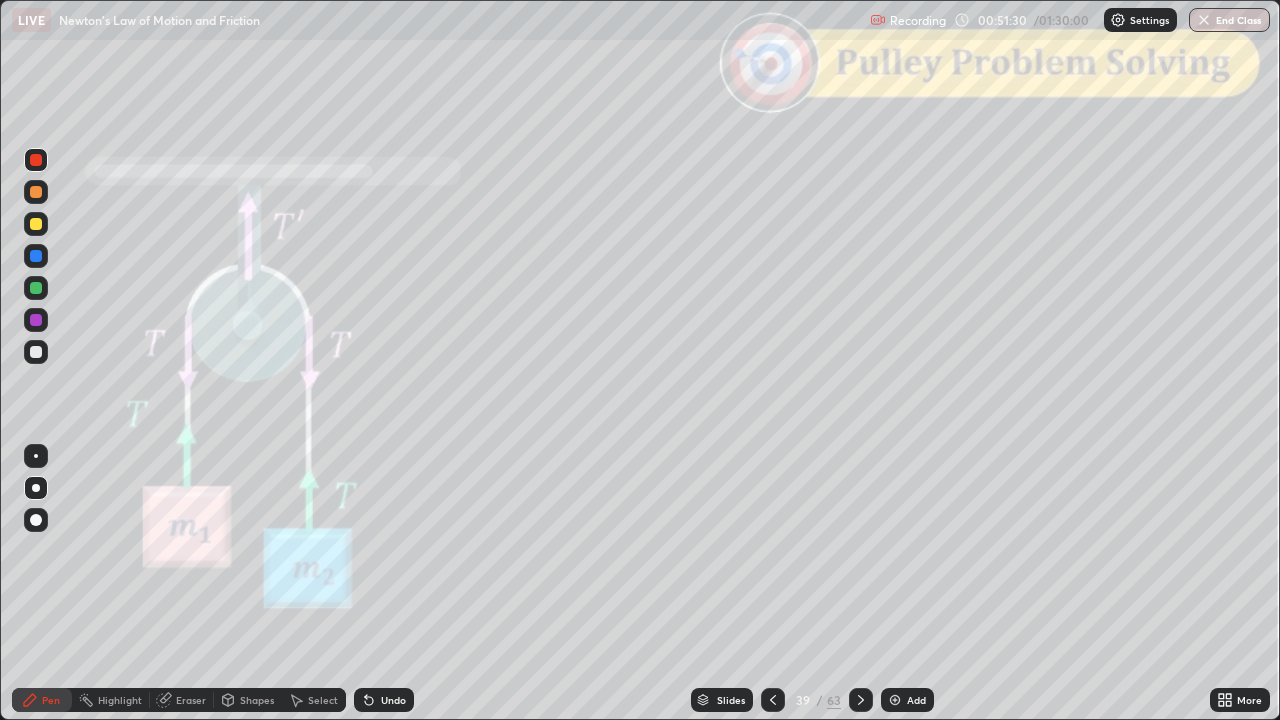 click 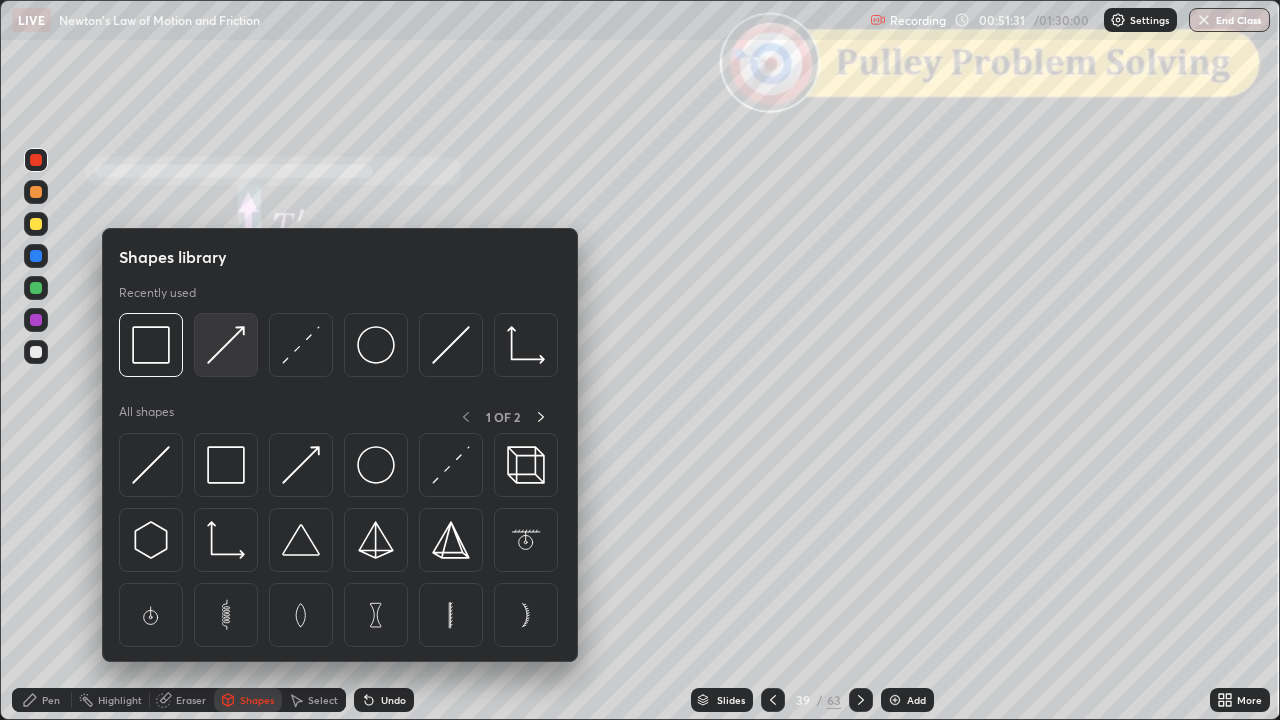 click at bounding box center (226, 345) 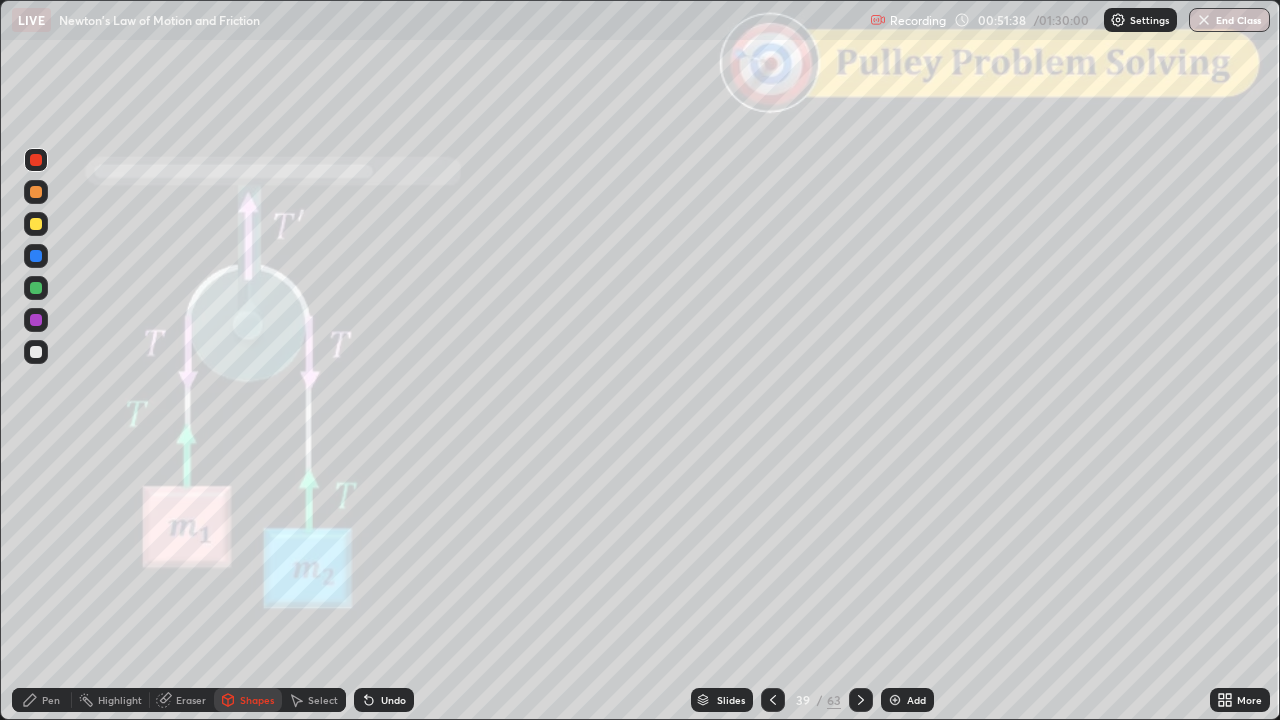 click on "Undo" at bounding box center (393, 700) 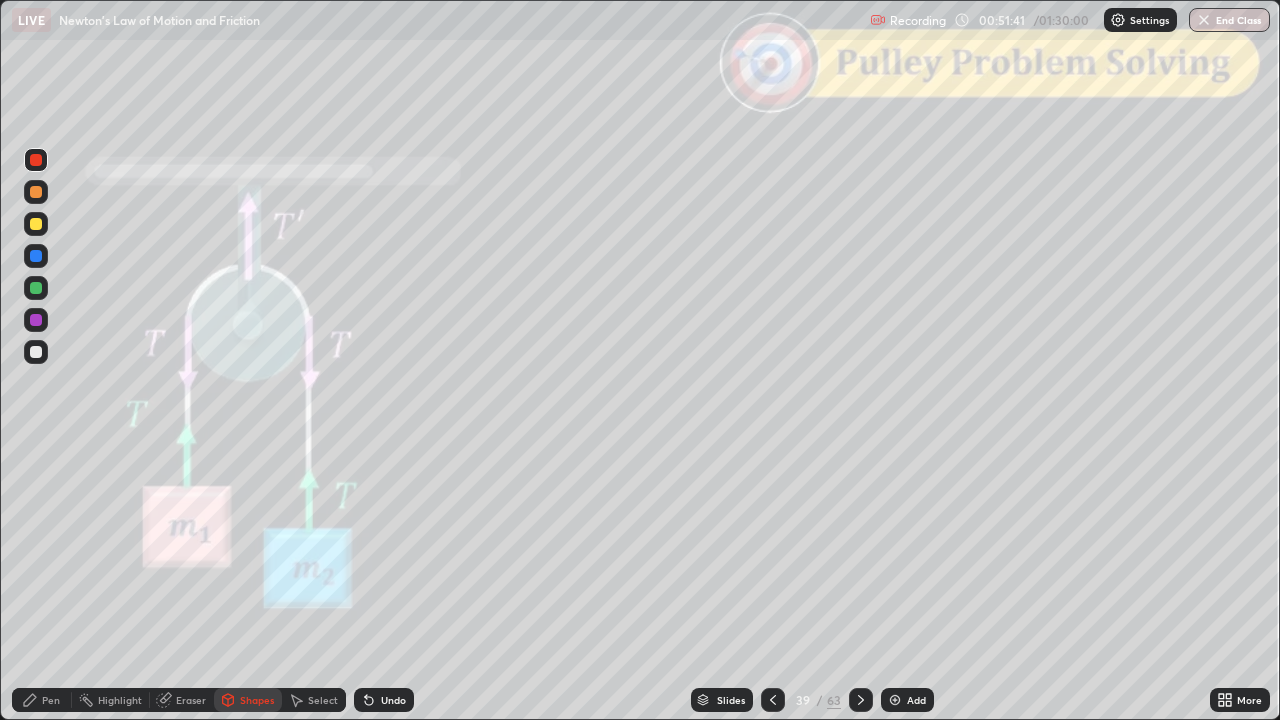 click on "Pen" at bounding box center [42, 700] 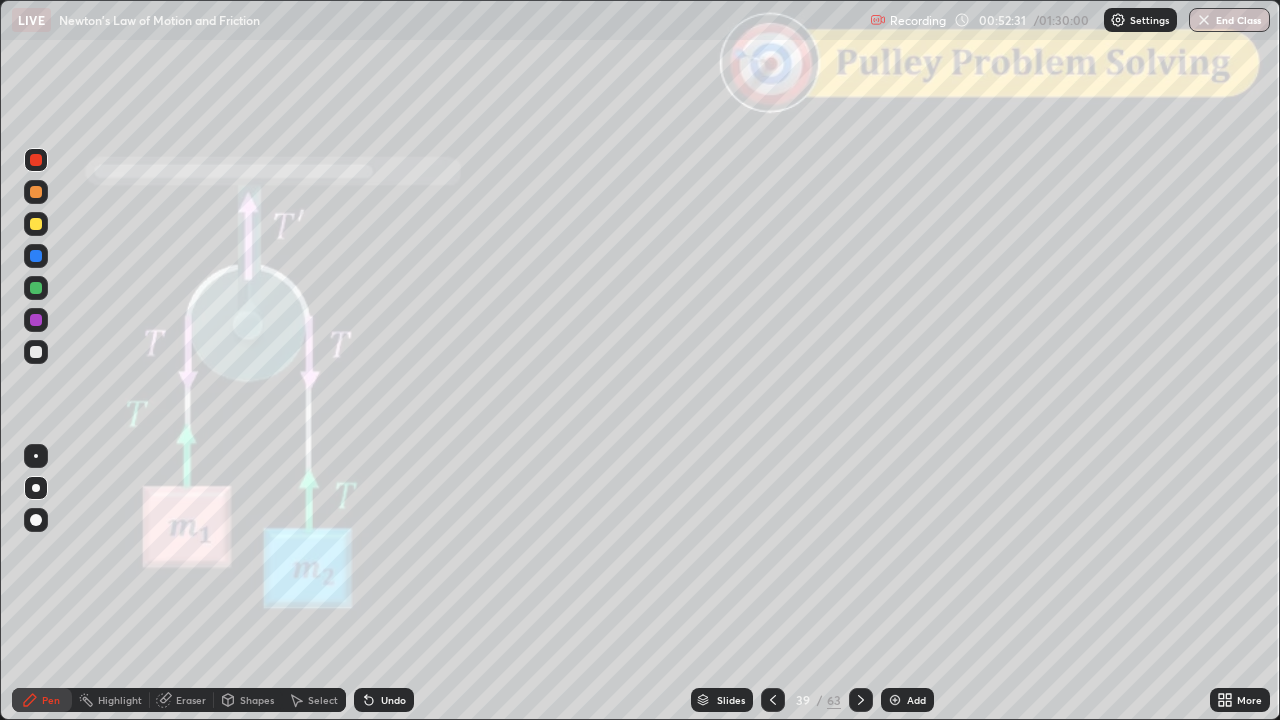 click at bounding box center (36, 224) 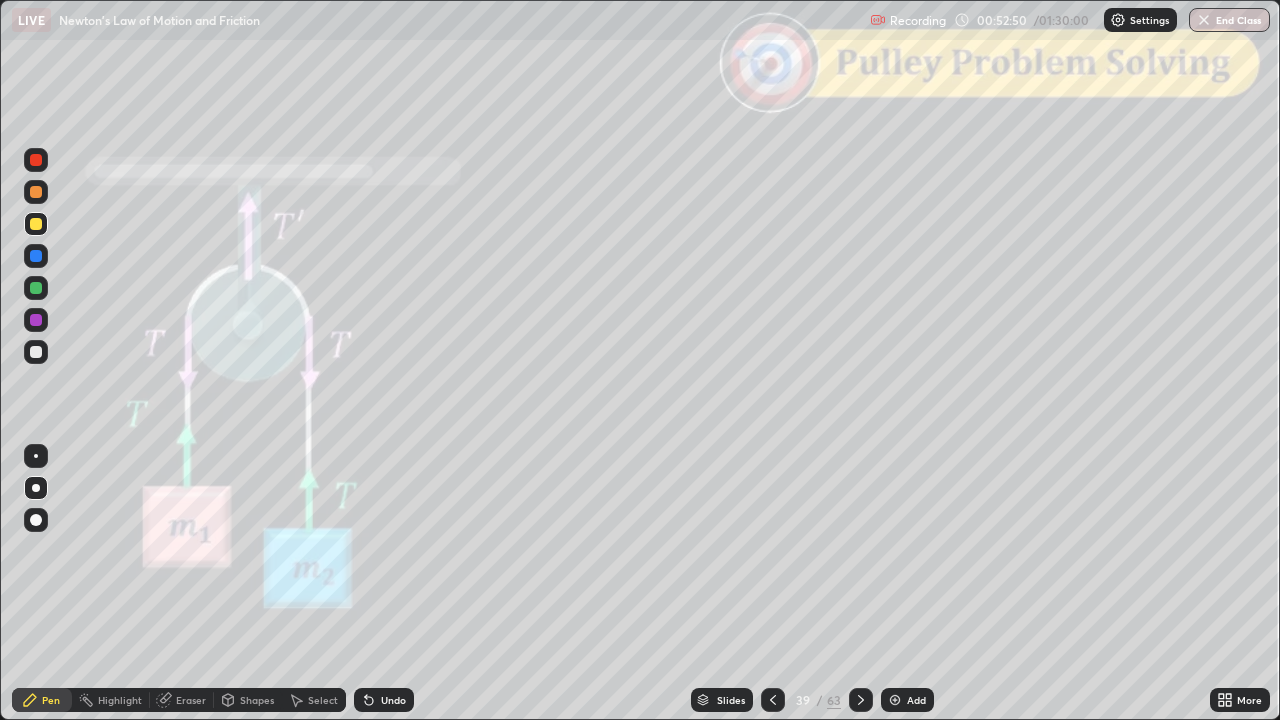 click on "Shapes" at bounding box center [248, 700] 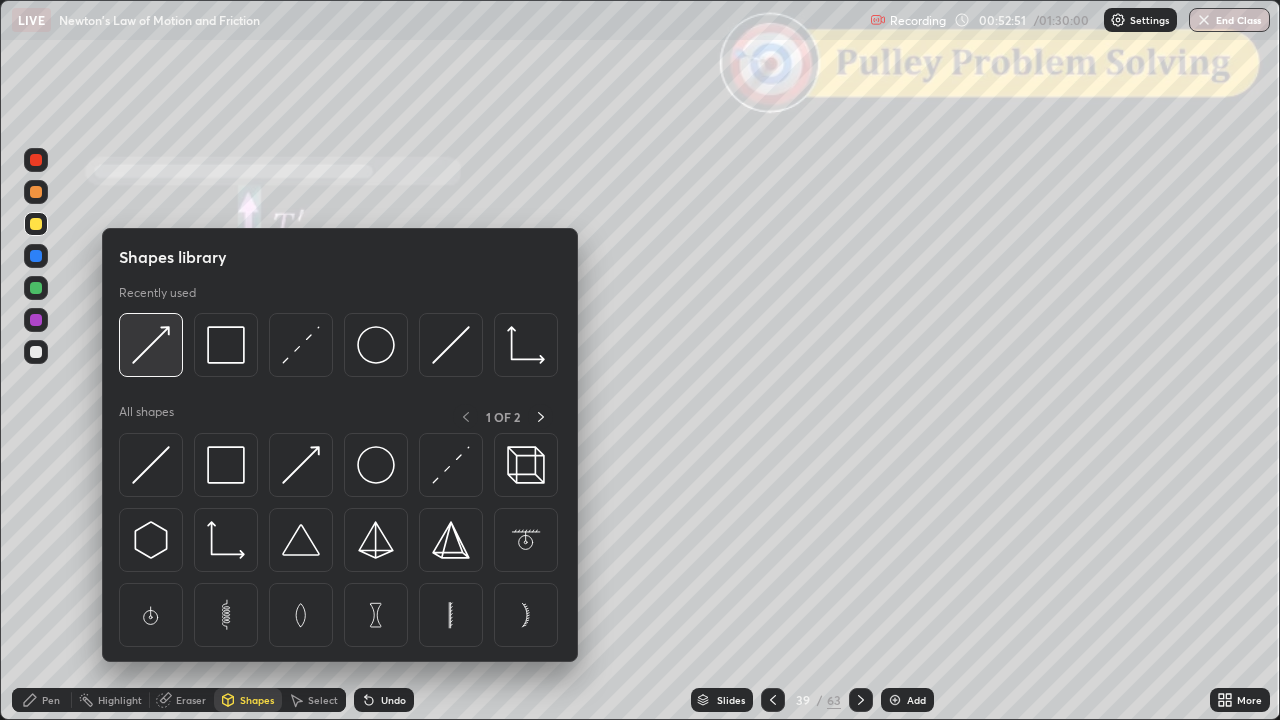 click at bounding box center (151, 345) 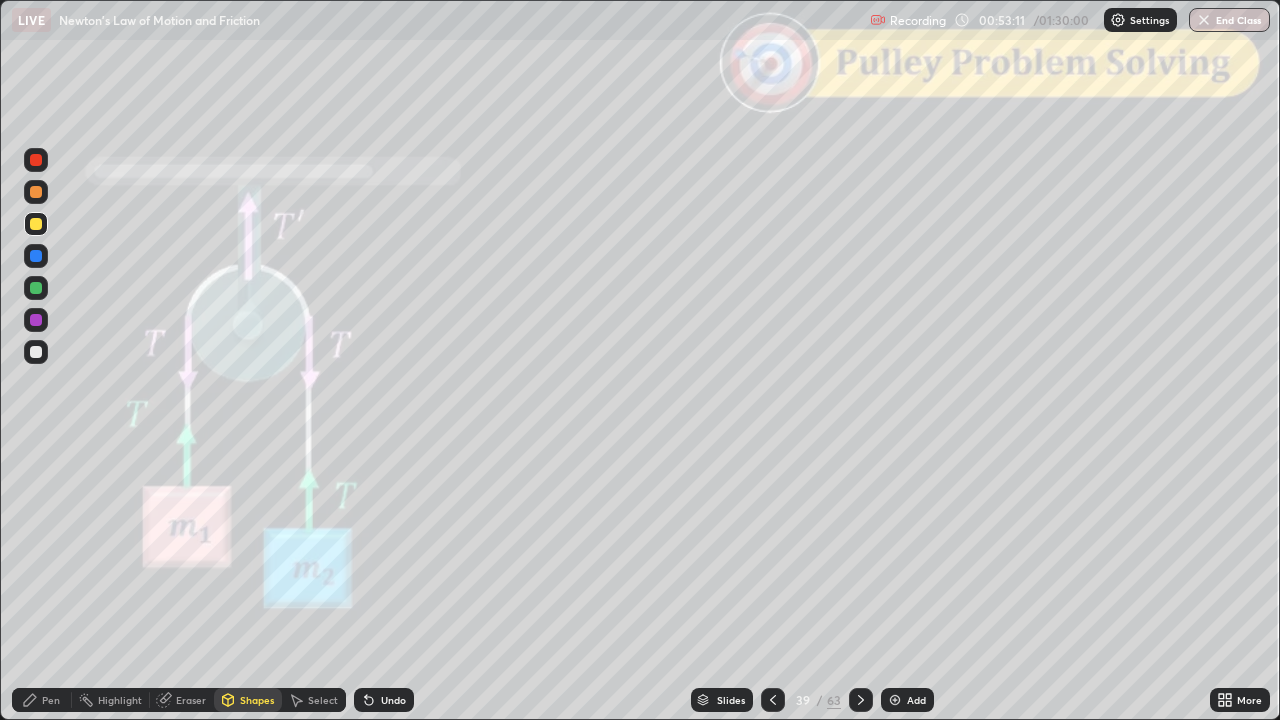 click 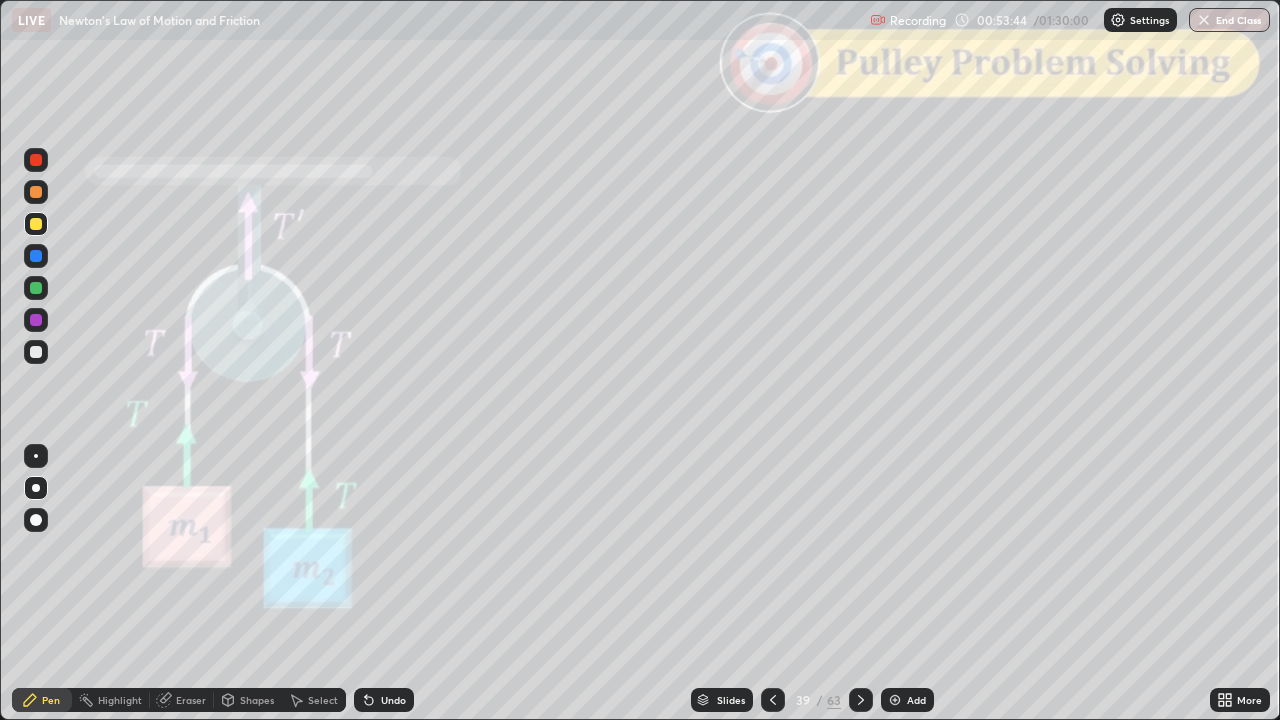 click 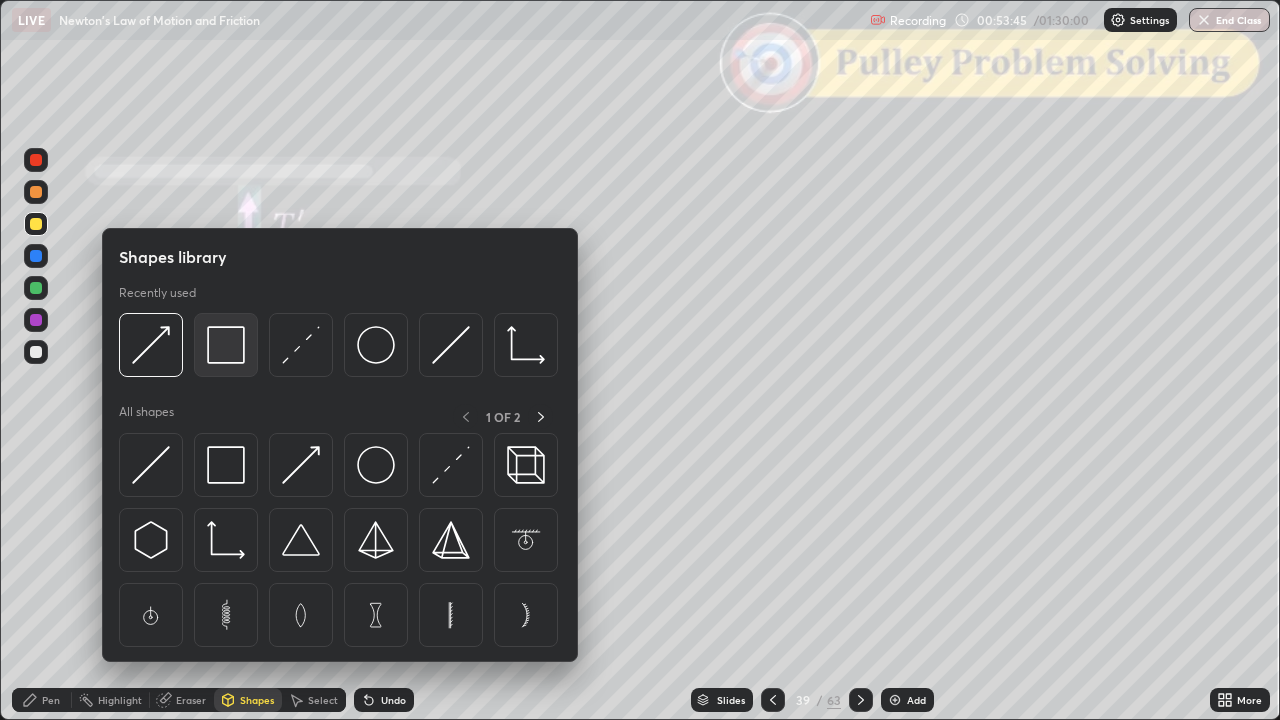 click at bounding box center [226, 345] 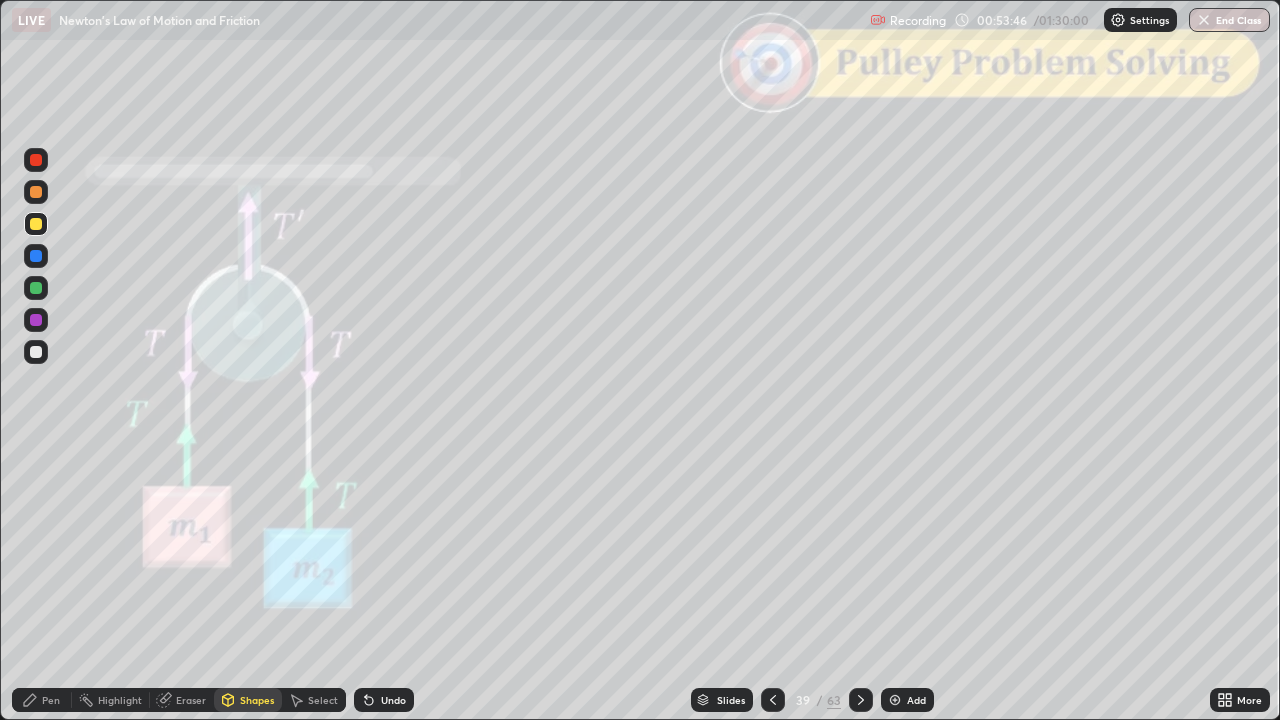 click at bounding box center (36, 160) 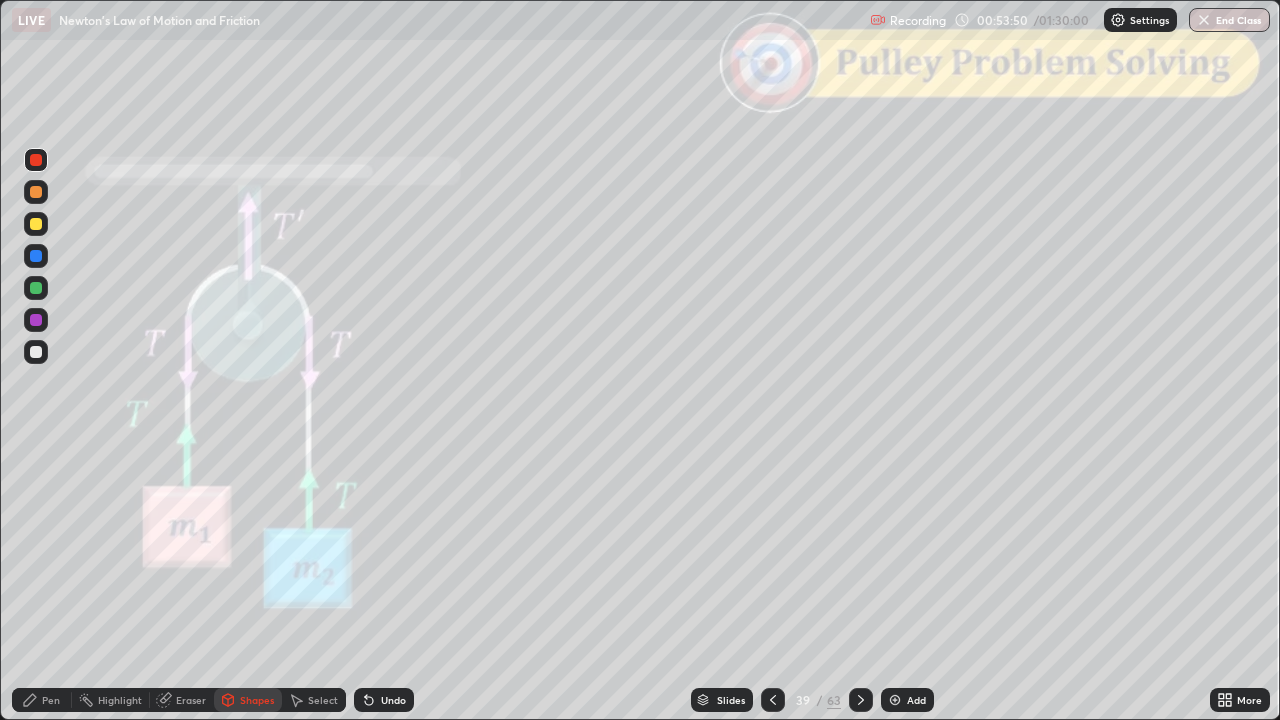 click on "Slides" at bounding box center [722, 700] 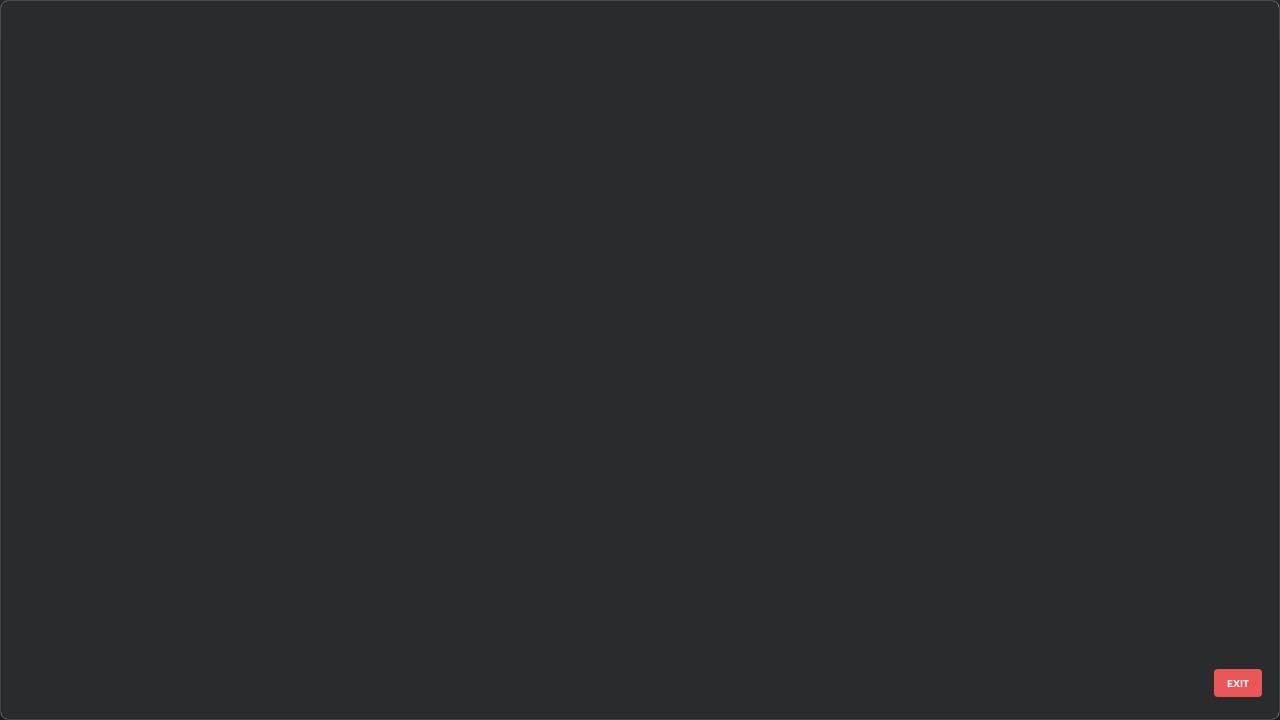 scroll, scrollTop: 2203, scrollLeft: 0, axis: vertical 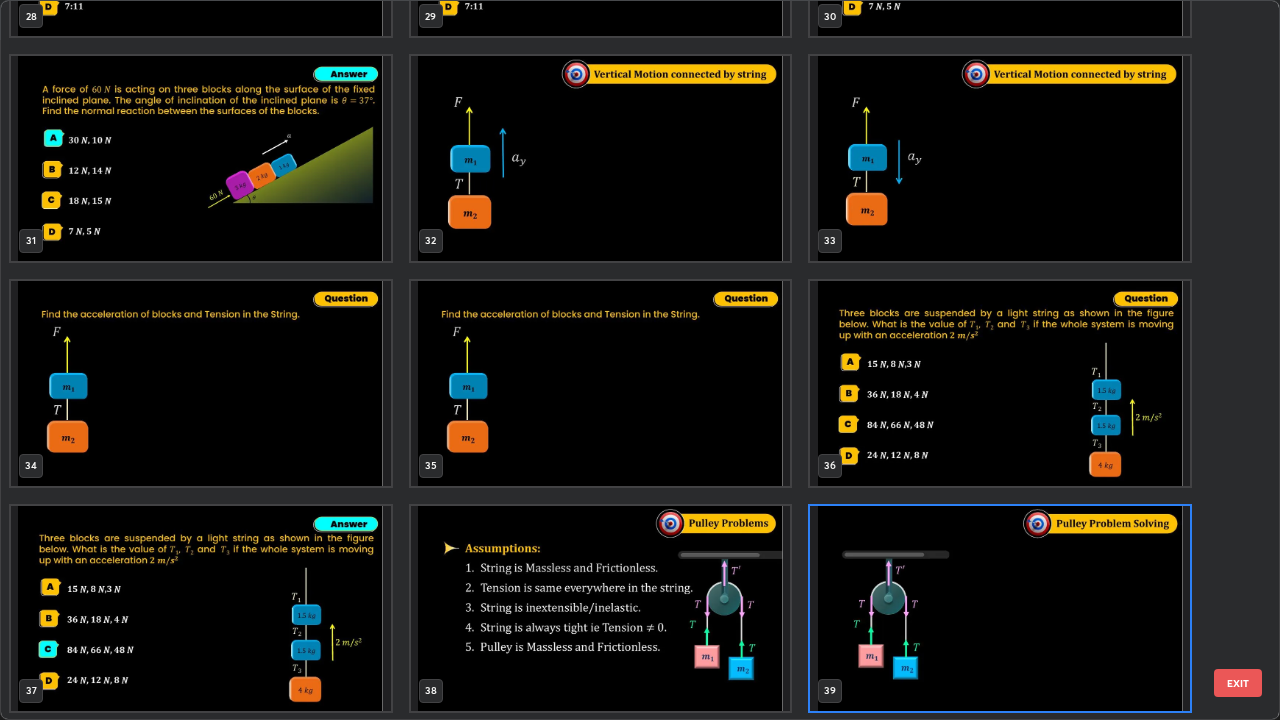 click at bounding box center (1000, 383) 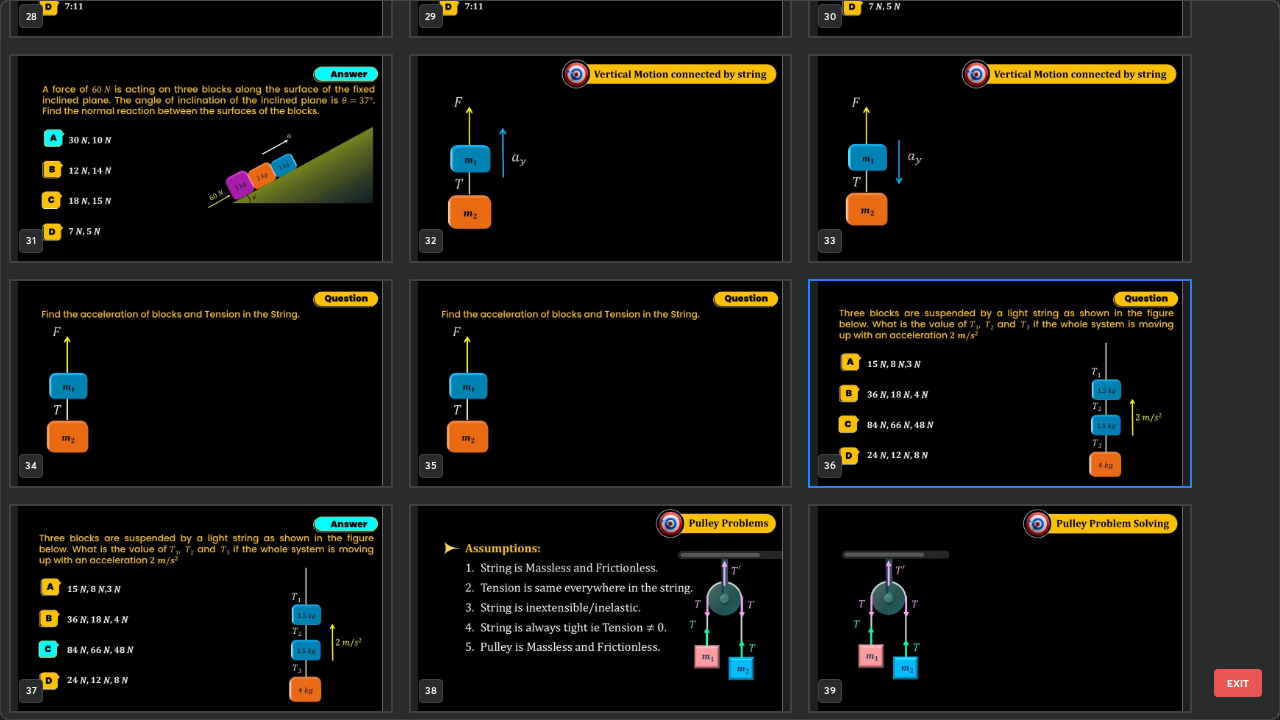 click on "EXIT" at bounding box center [1238, 683] 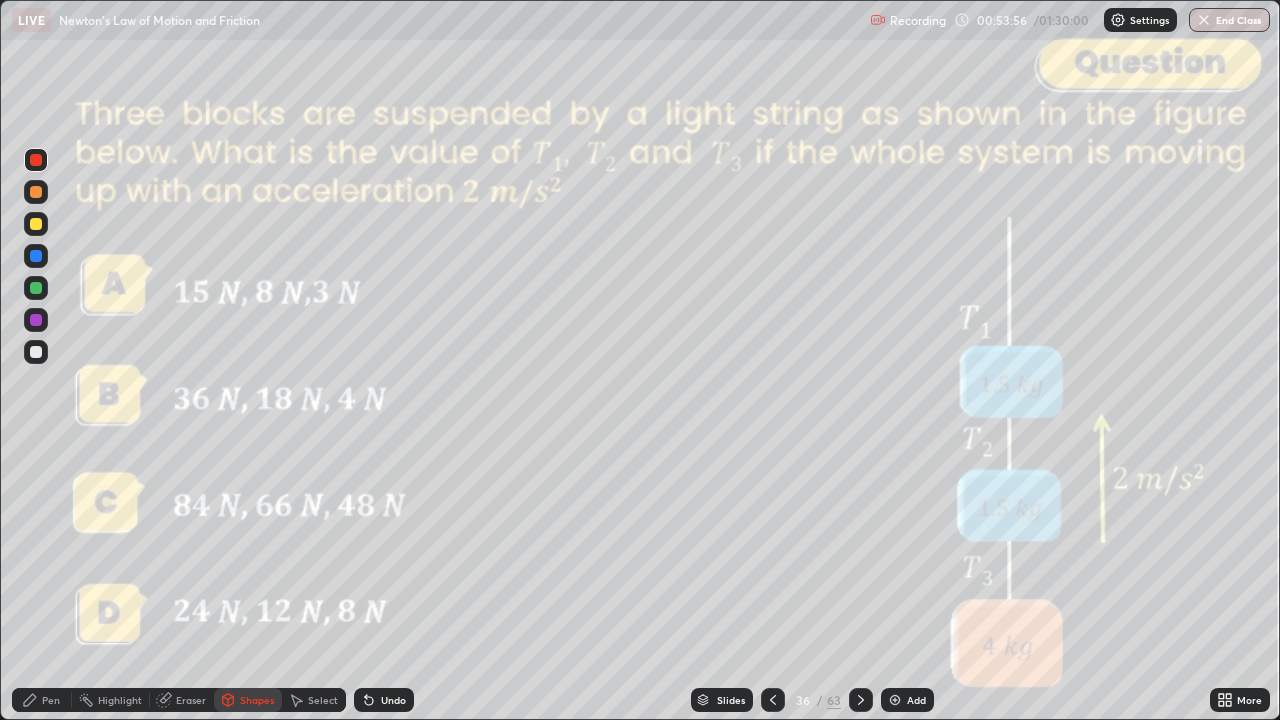 click on "Slides" at bounding box center (731, 700) 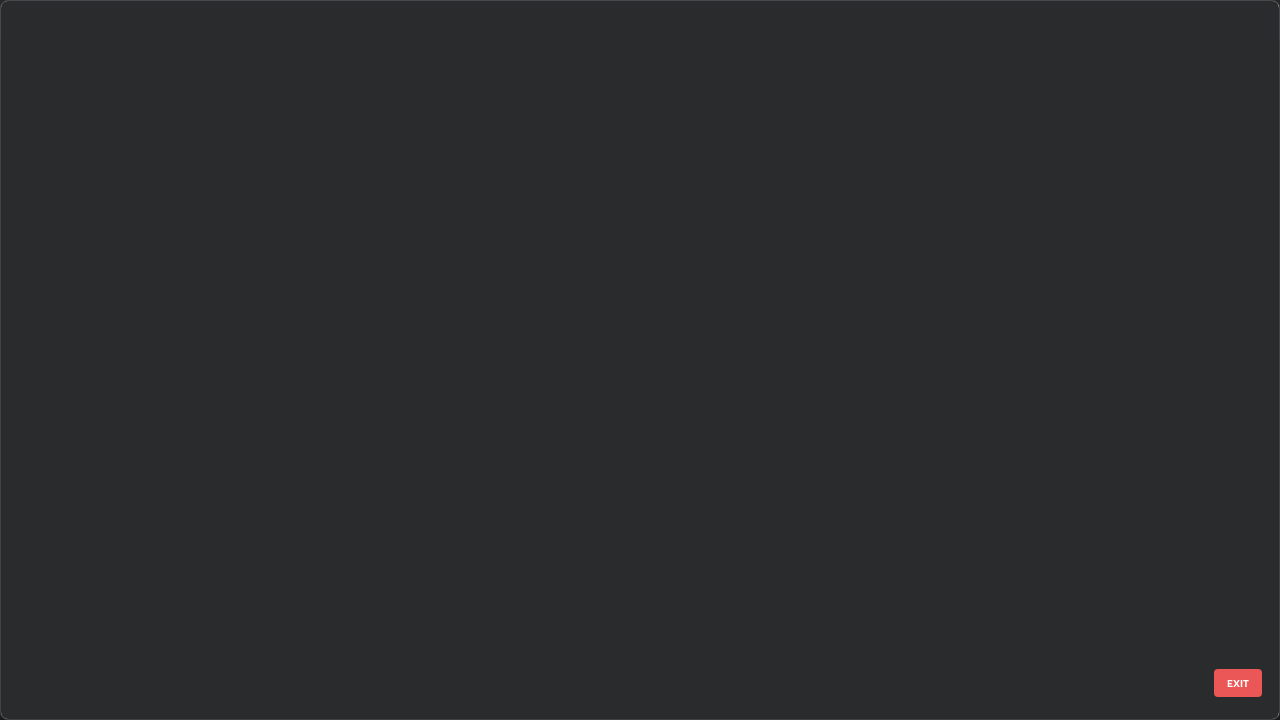 scroll, scrollTop: 1978, scrollLeft: 0, axis: vertical 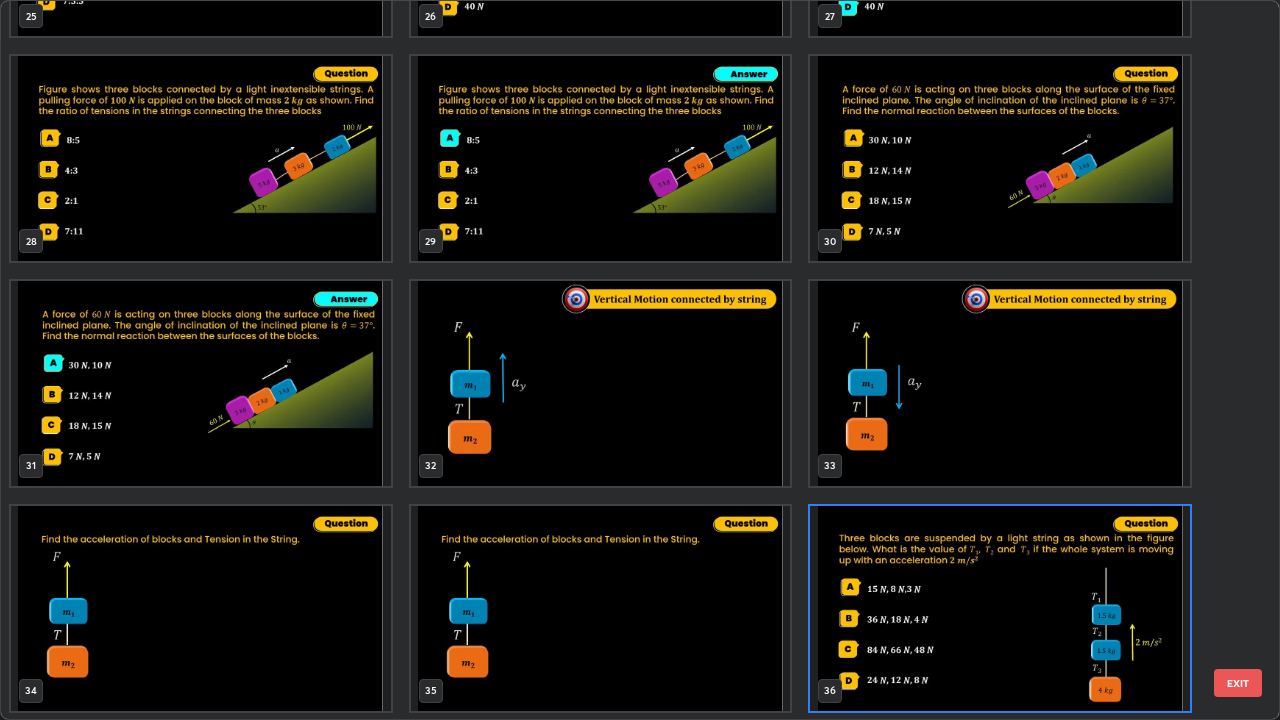 click at bounding box center (601, 383) 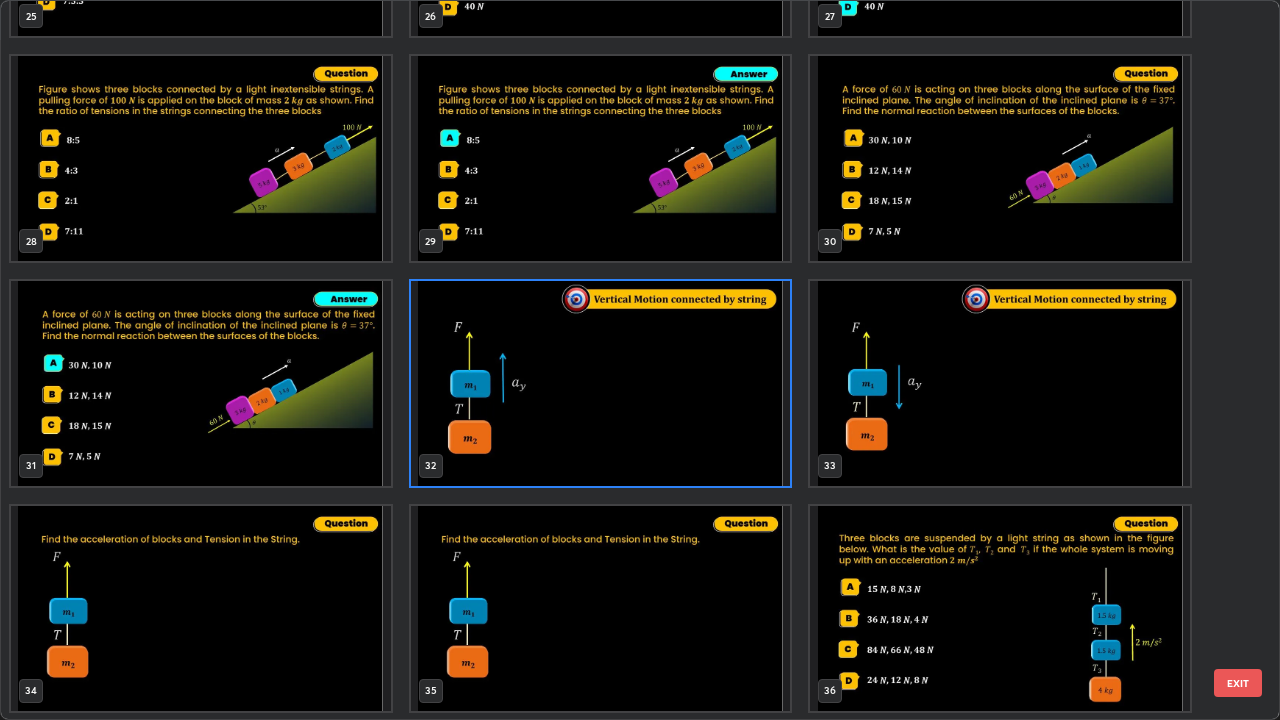 click on "EXIT" at bounding box center (1238, 683) 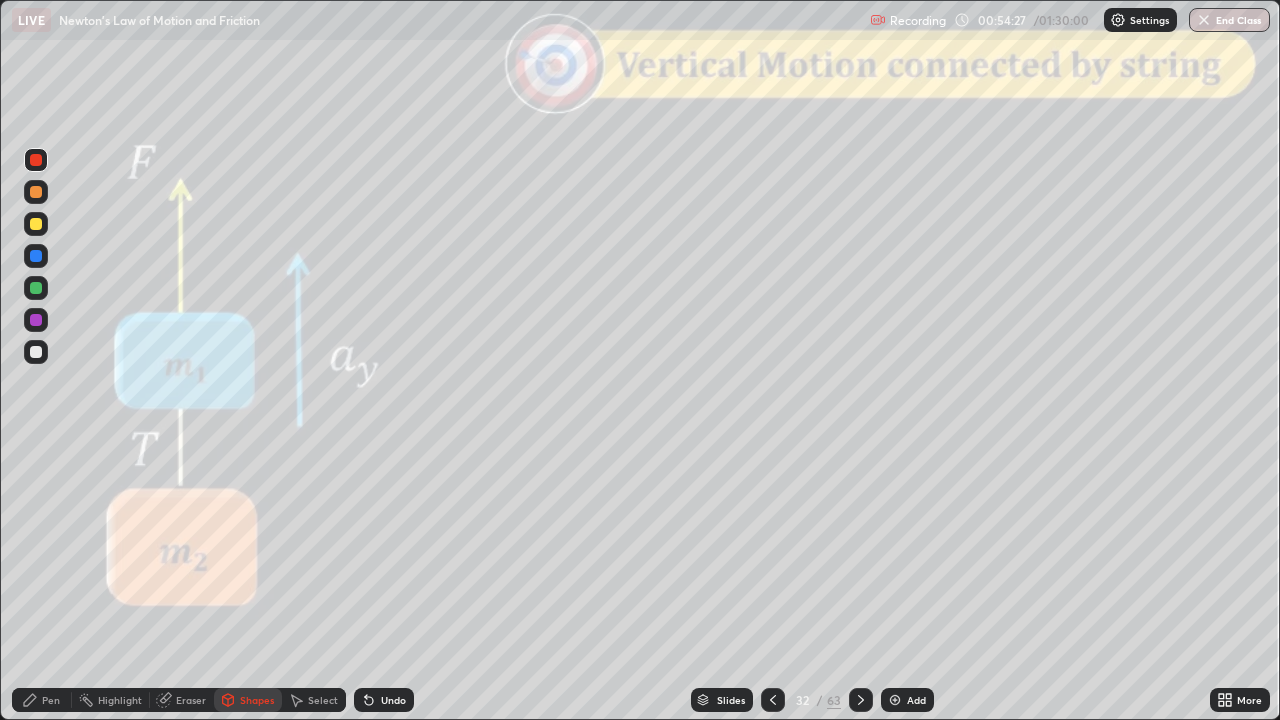 click on "Slides" at bounding box center [731, 700] 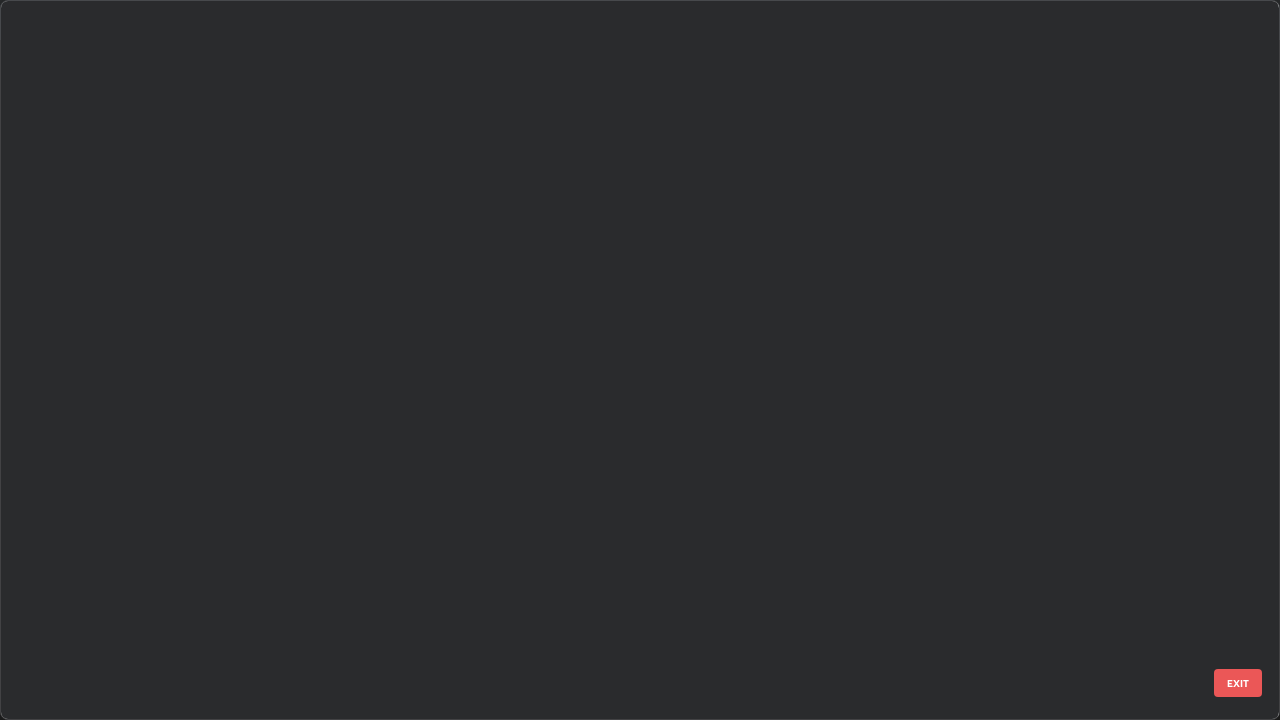 scroll, scrollTop: 1754, scrollLeft: 0, axis: vertical 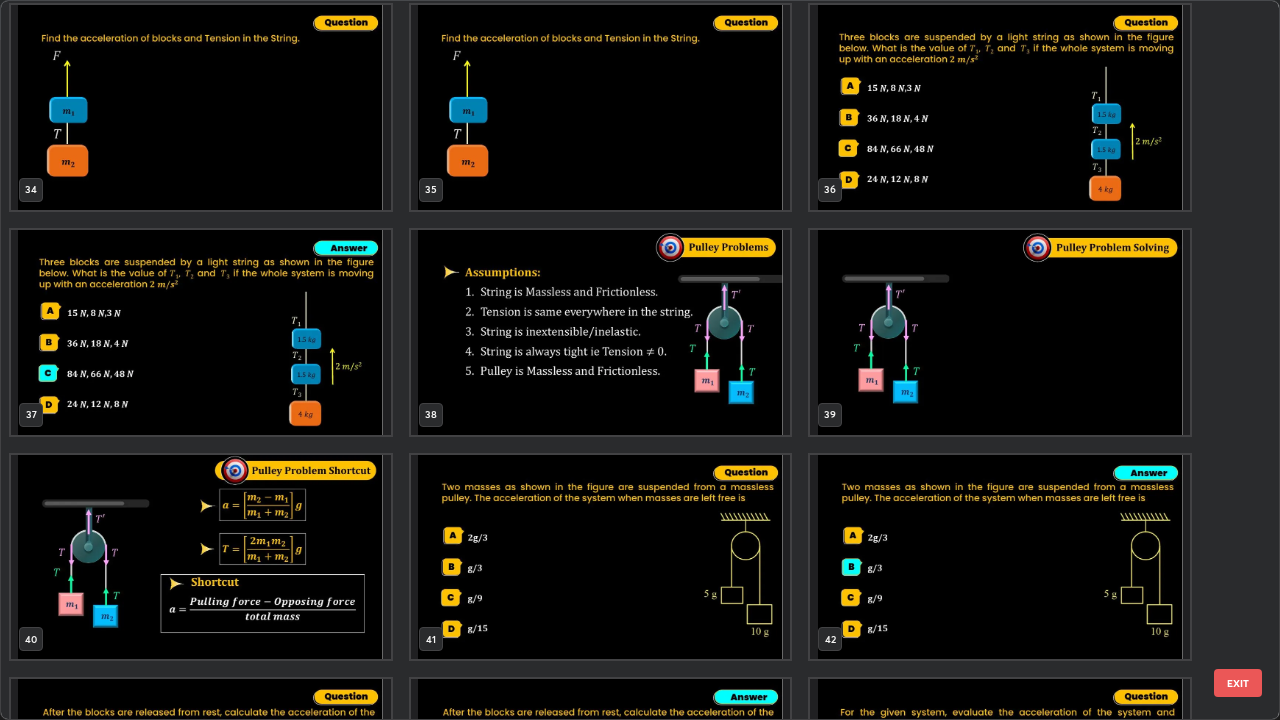 click at bounding box center (1000, 332) 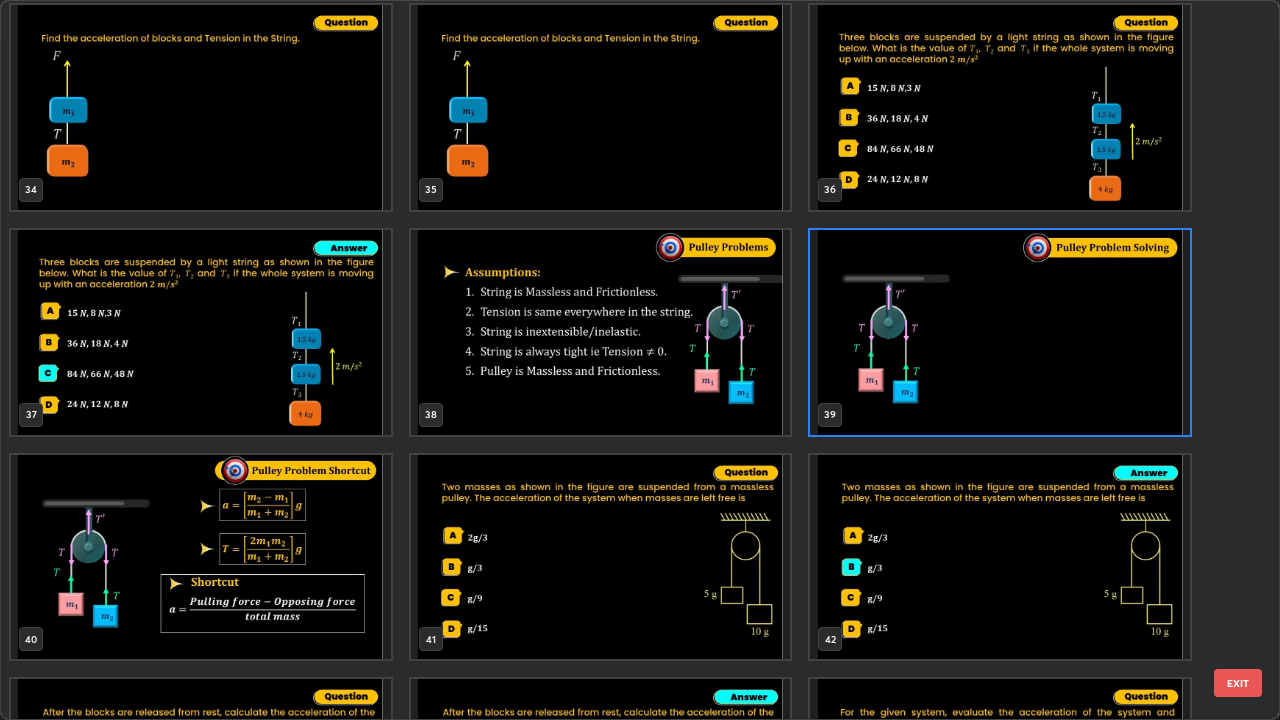 click on "EXIT" at bounding box center (1238, 683) 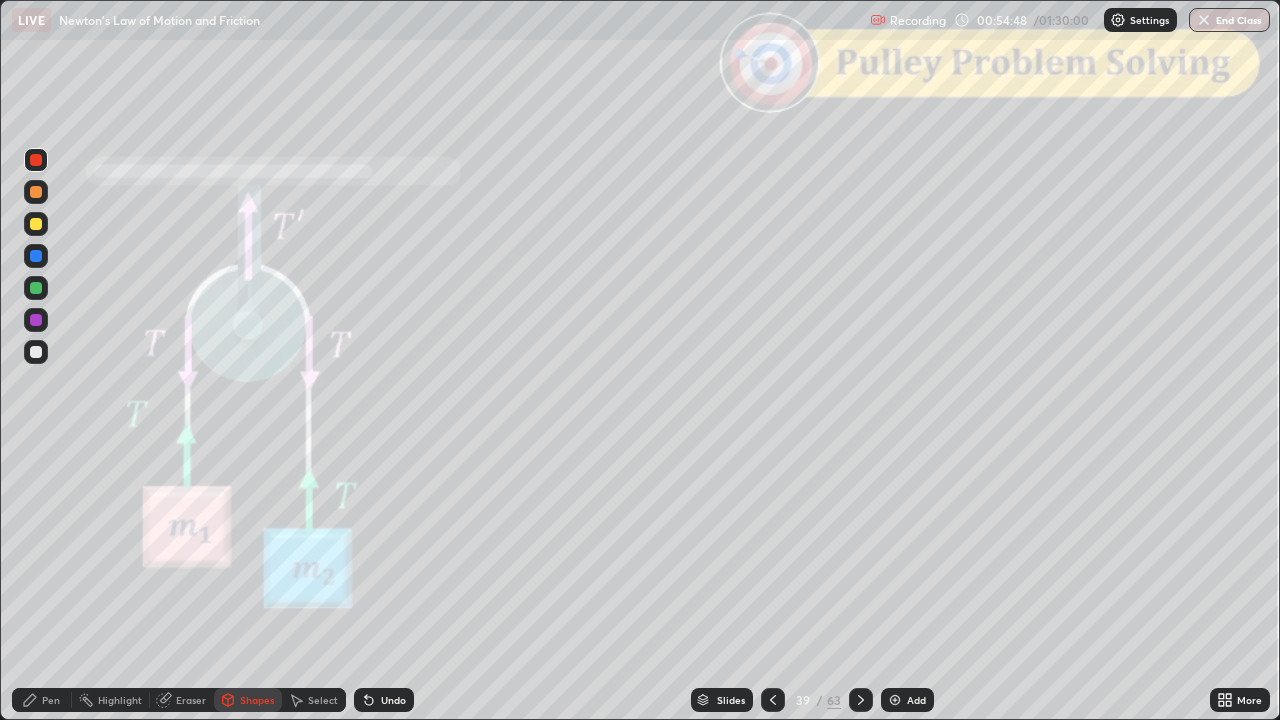 click on "Pen" at bounding box center (42, 700) 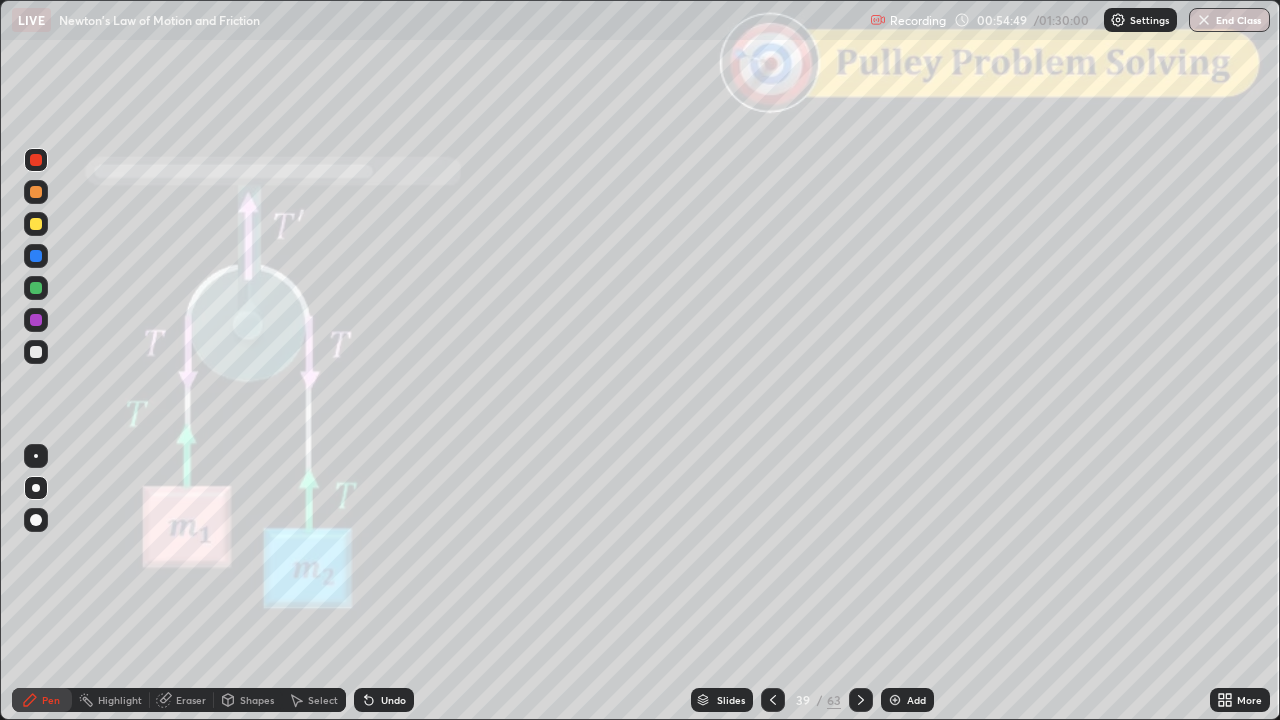 click at bounding box center (36, 224) 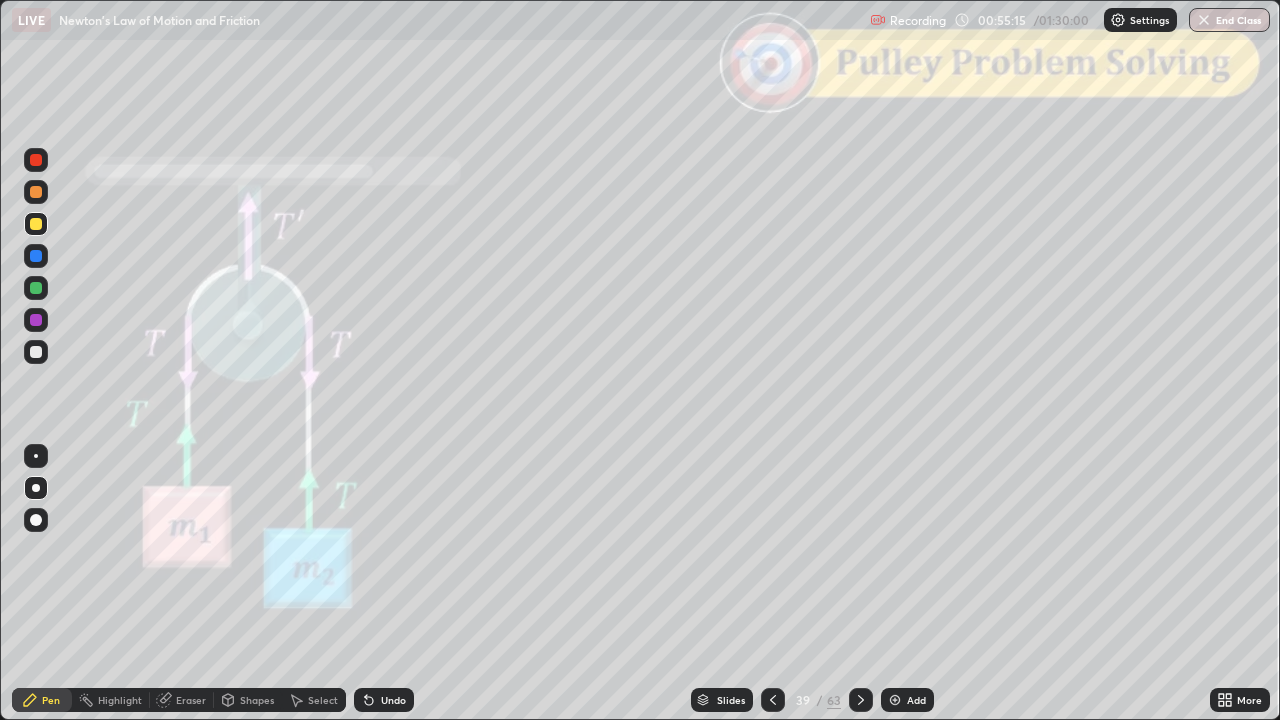 click on "Shapes" at bounding box center [257, 700] 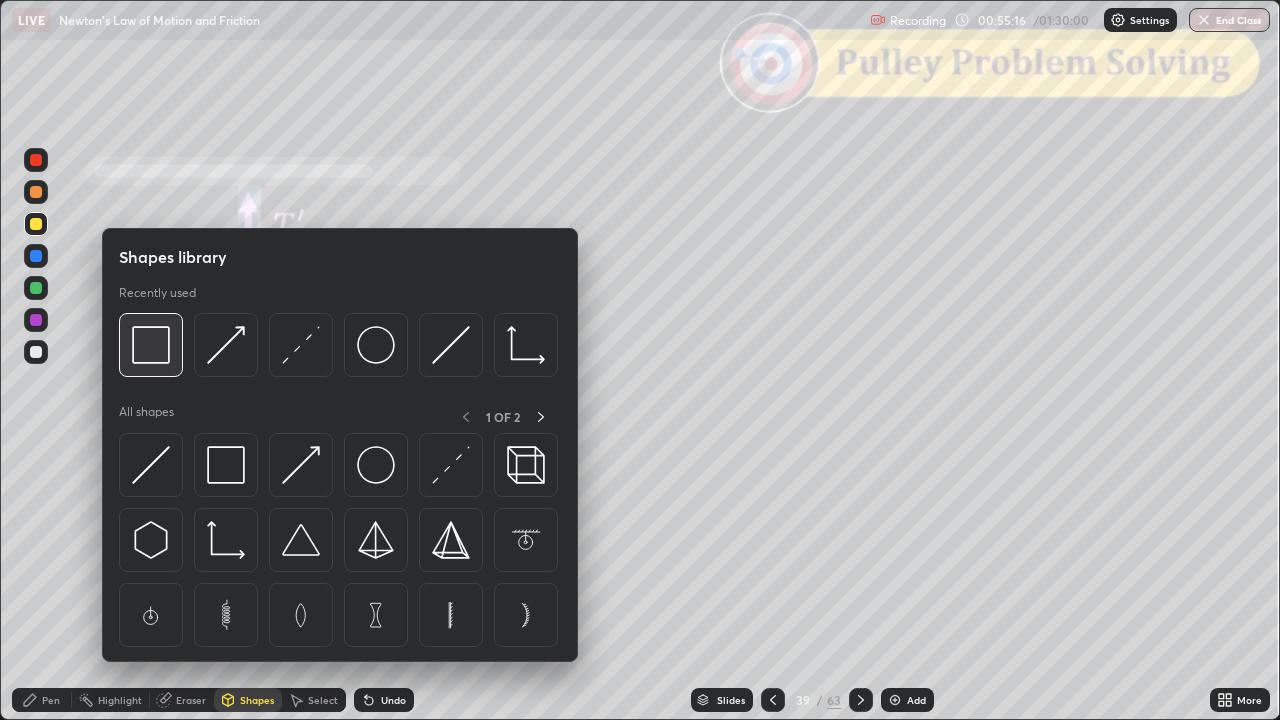 click at bounding box center (151, 345) 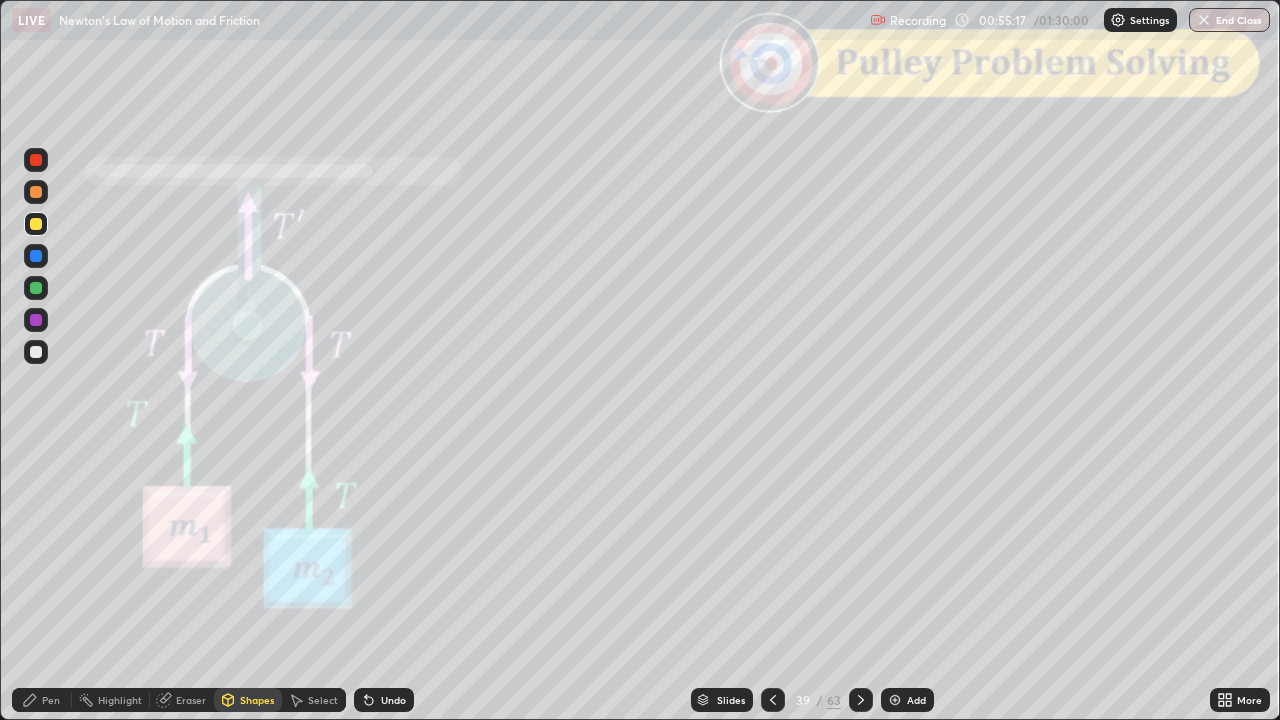 click at bounding box center (36, 160) 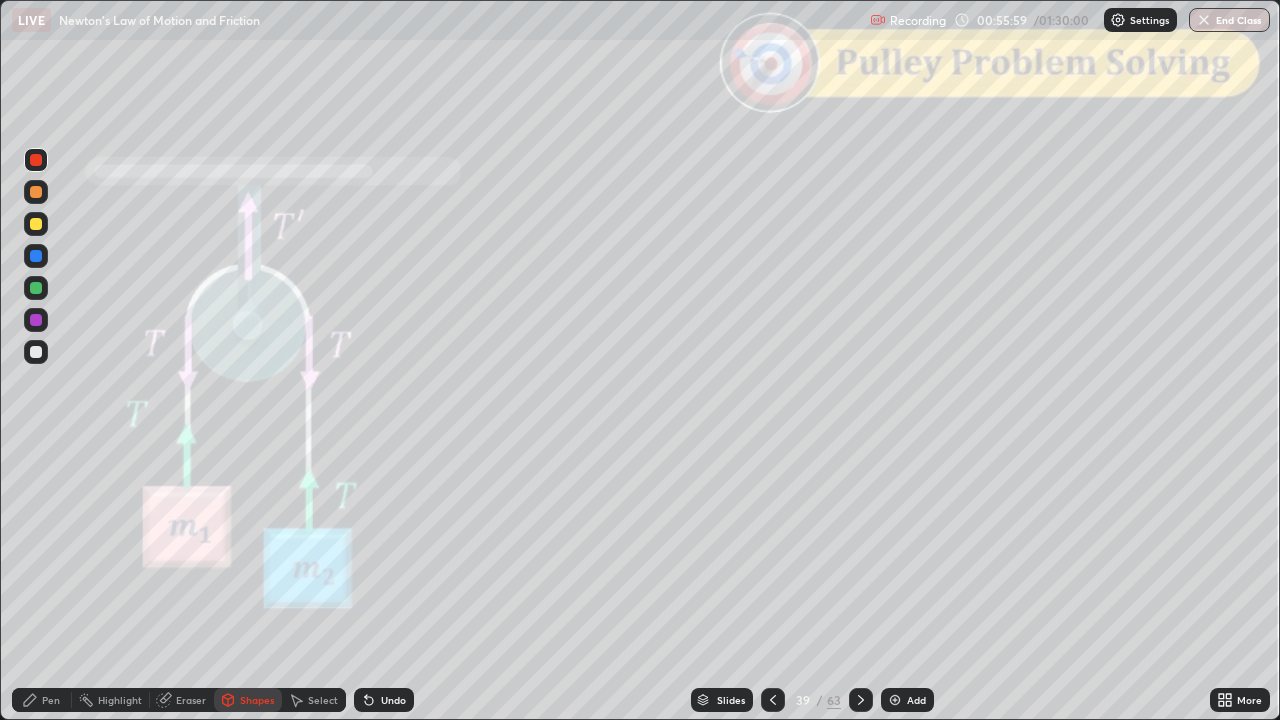 click 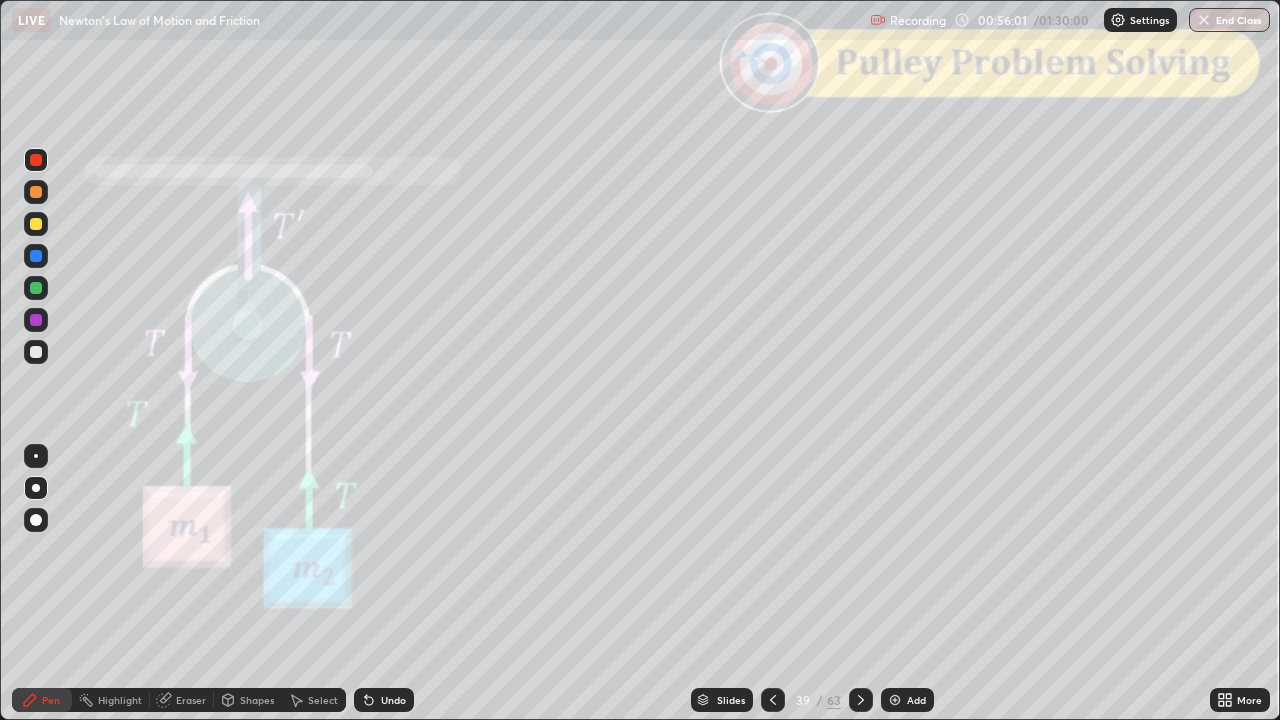 click at bounding box center (36, 352) 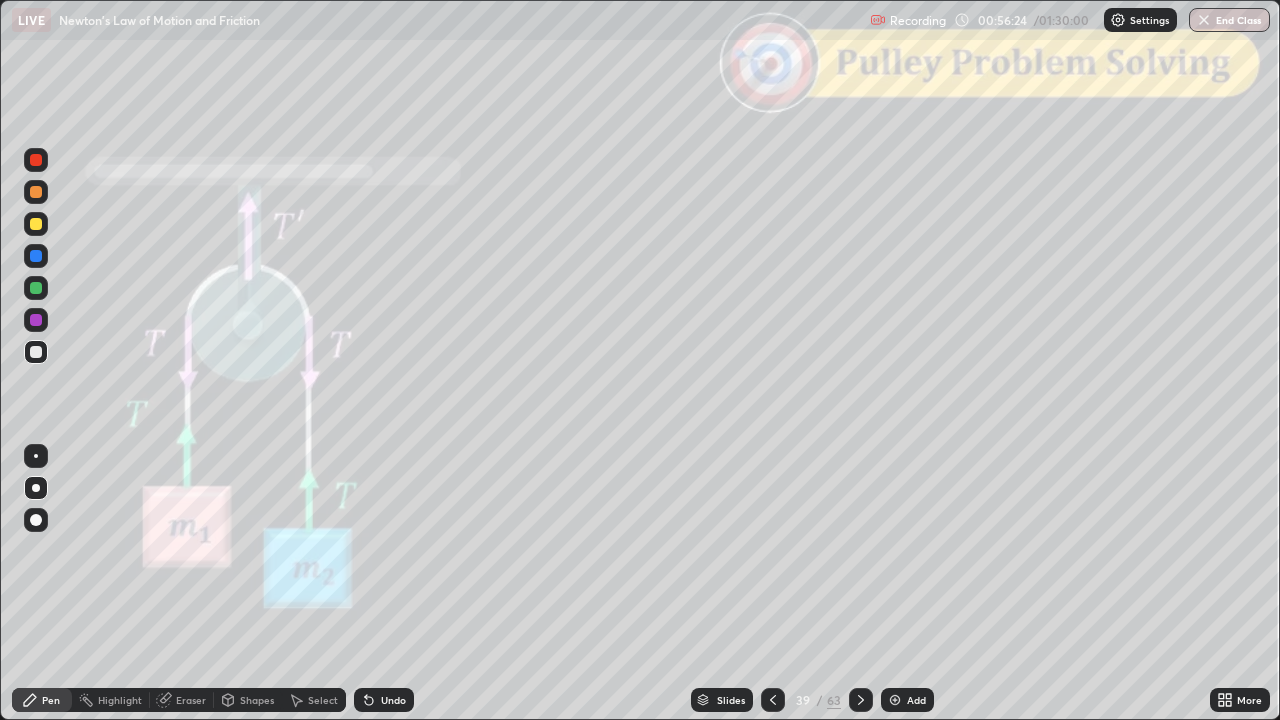 click on "Shapes" at bounding box center [257, 700] 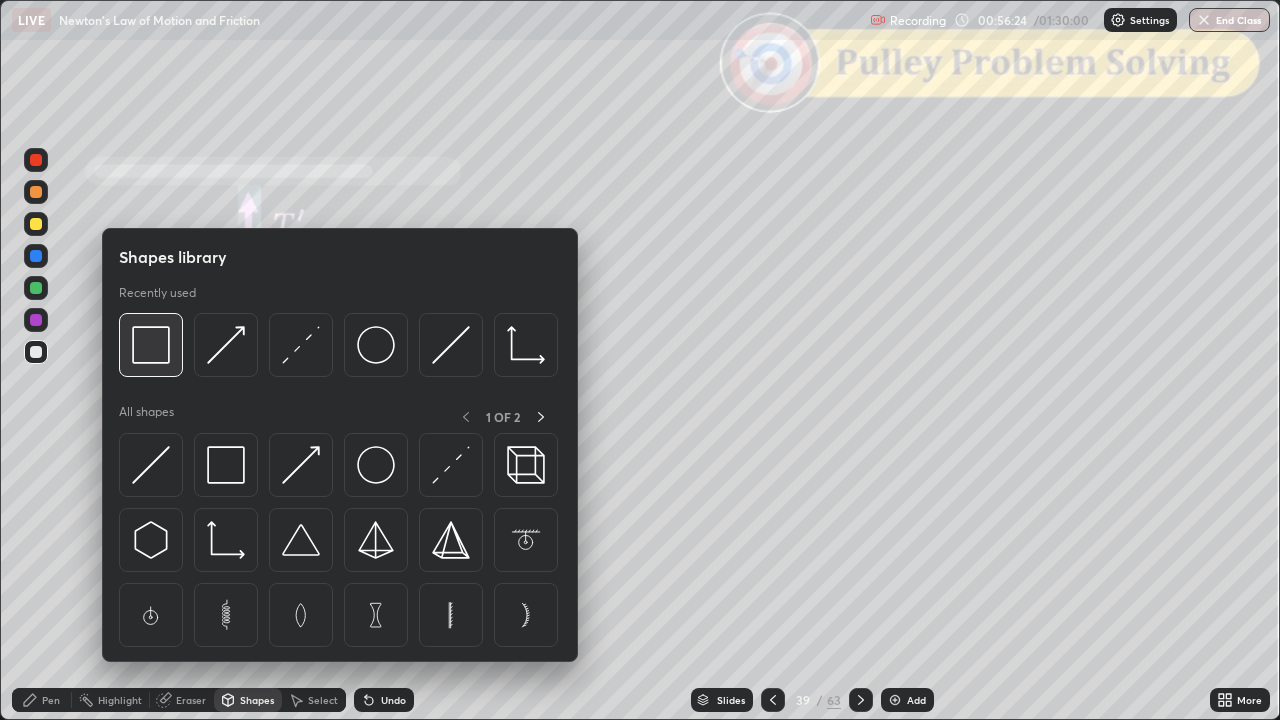 click at bounding box center (151, 345) 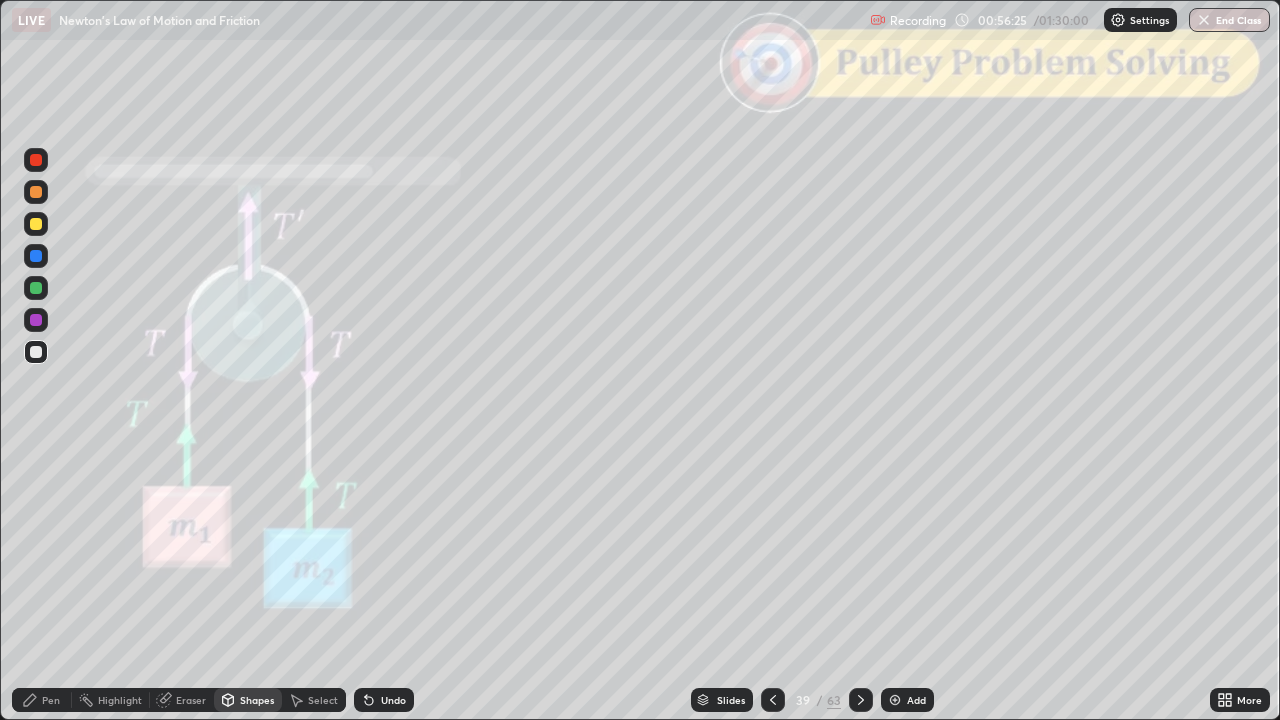 click at bounding box center (36, 160) 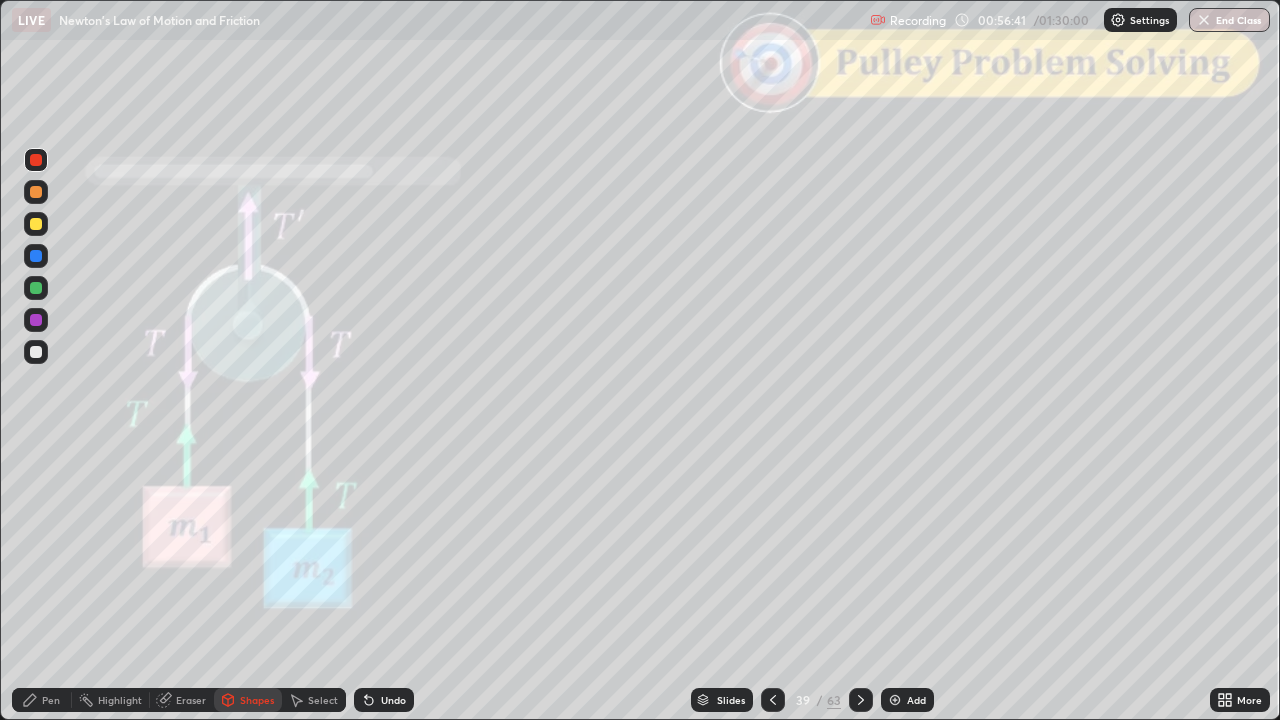 click on "Pen" at bounding box center [51, 700] 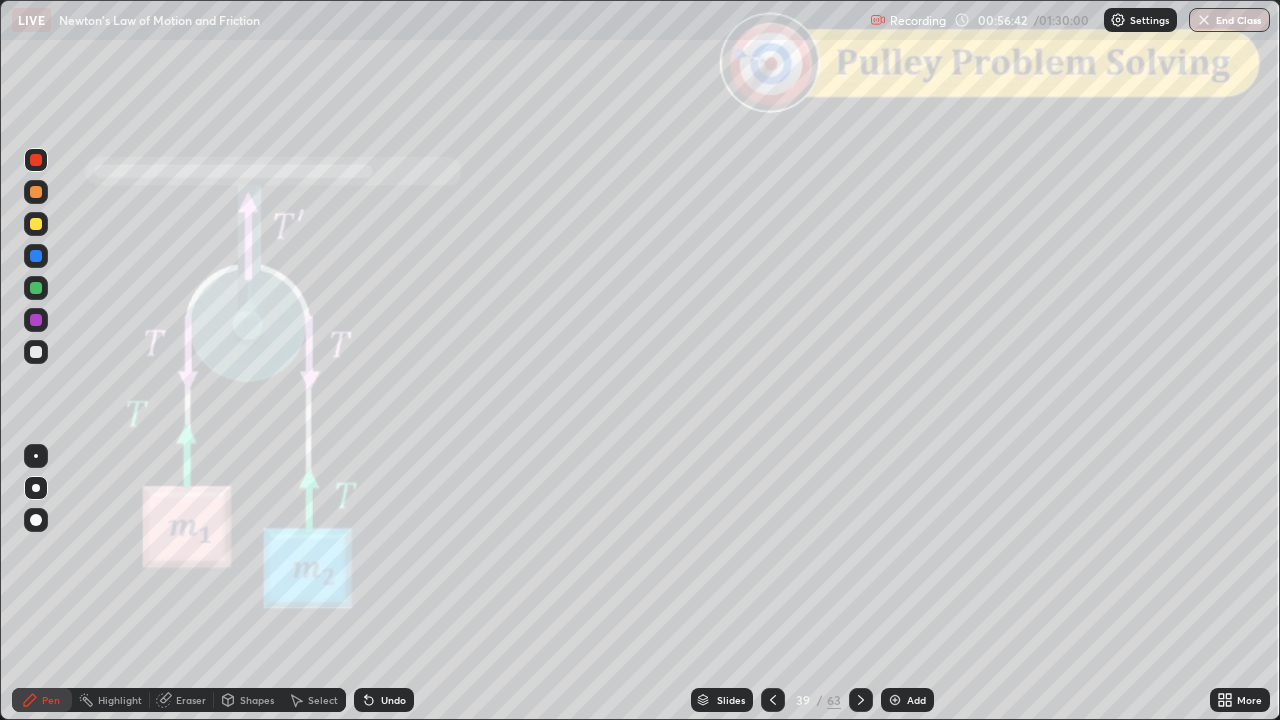 click at bounding box center [36, 352] 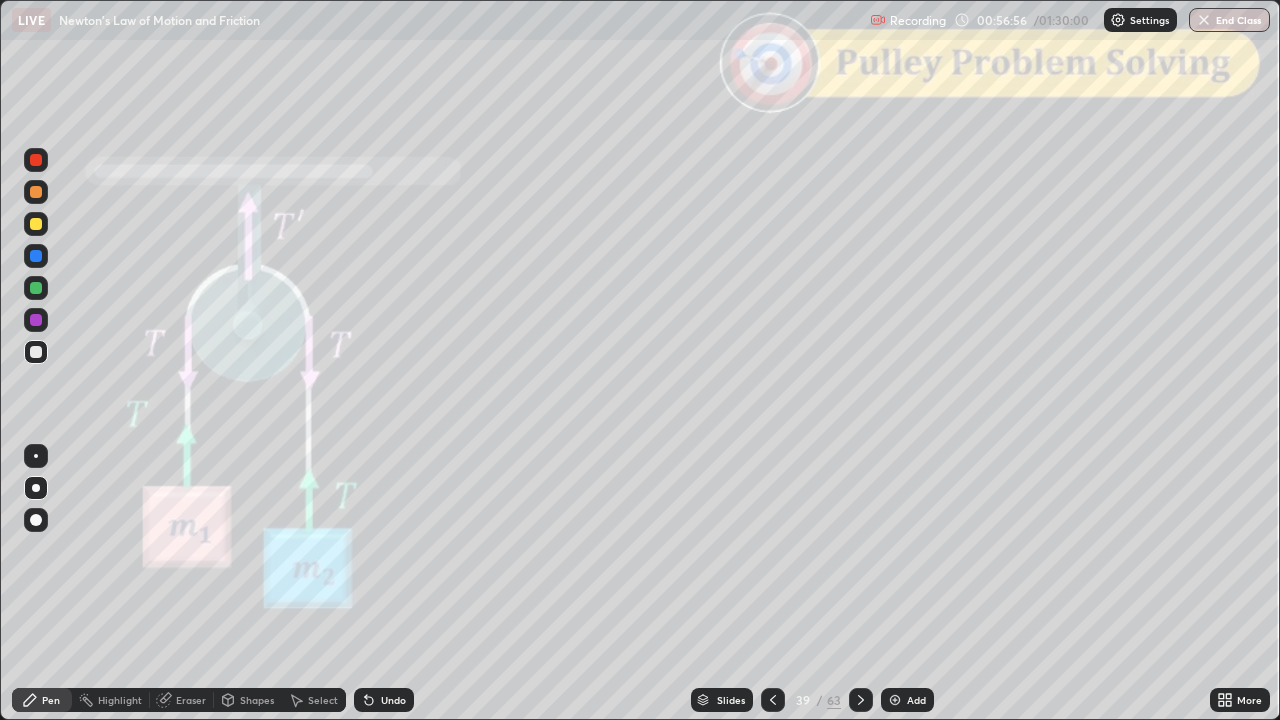click on "Shapes" at bounding box center (248, 700) 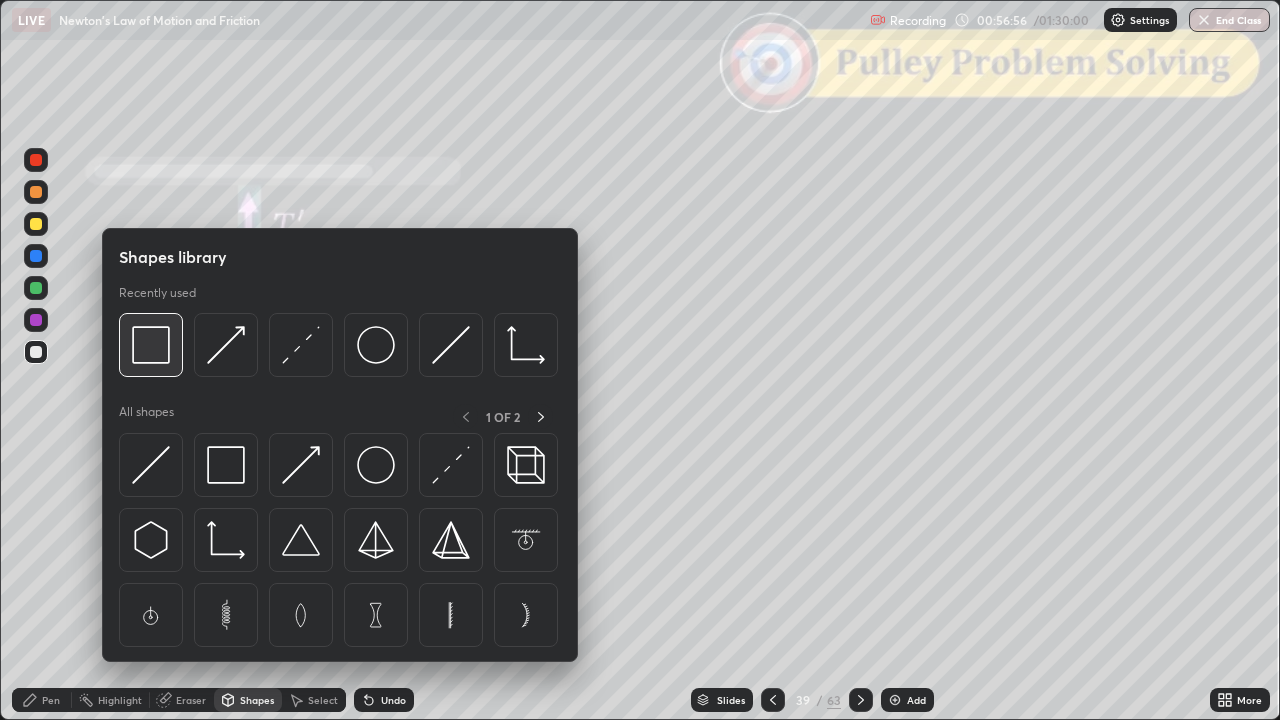 click at bounding box center (151, 345) 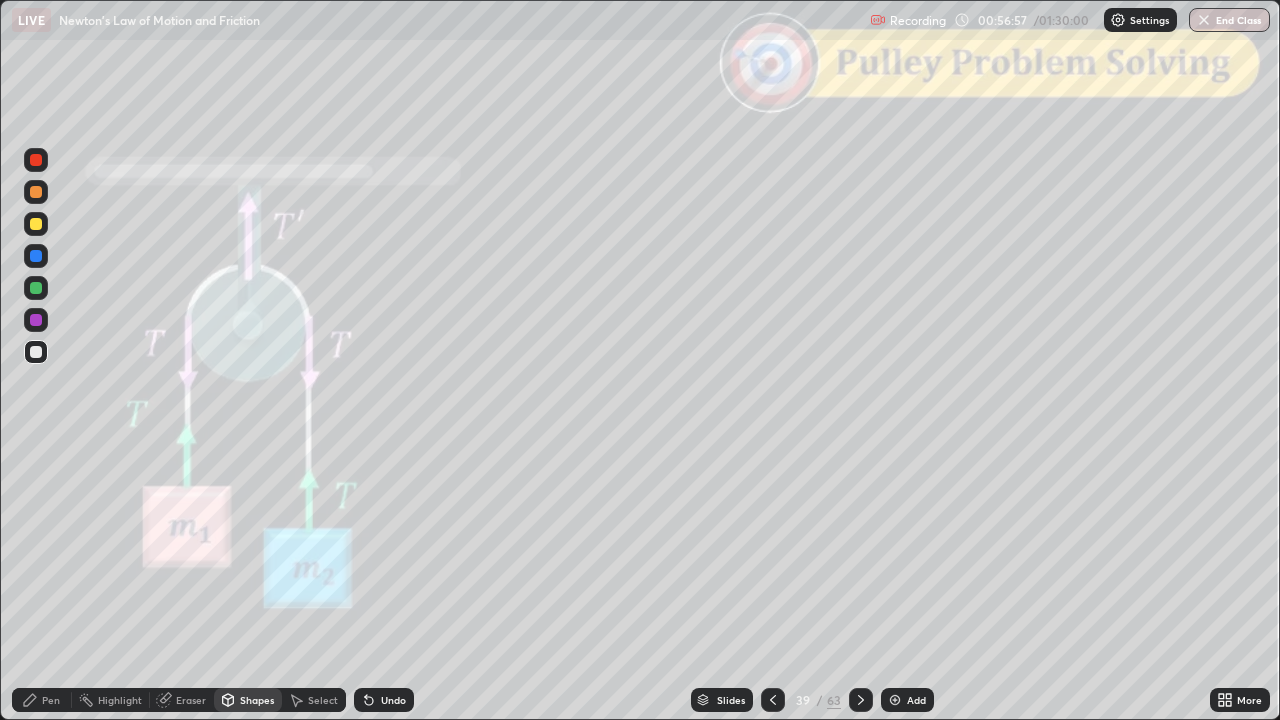 click at bounding box center [36, 160] 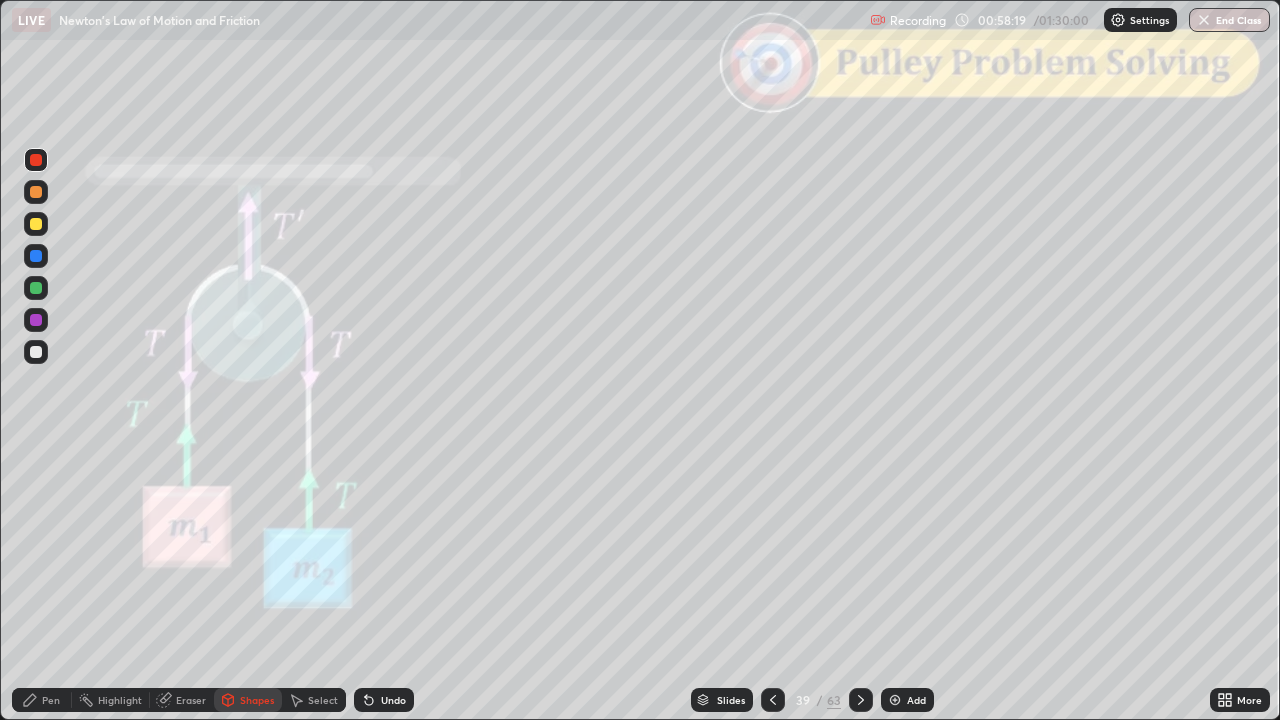 click 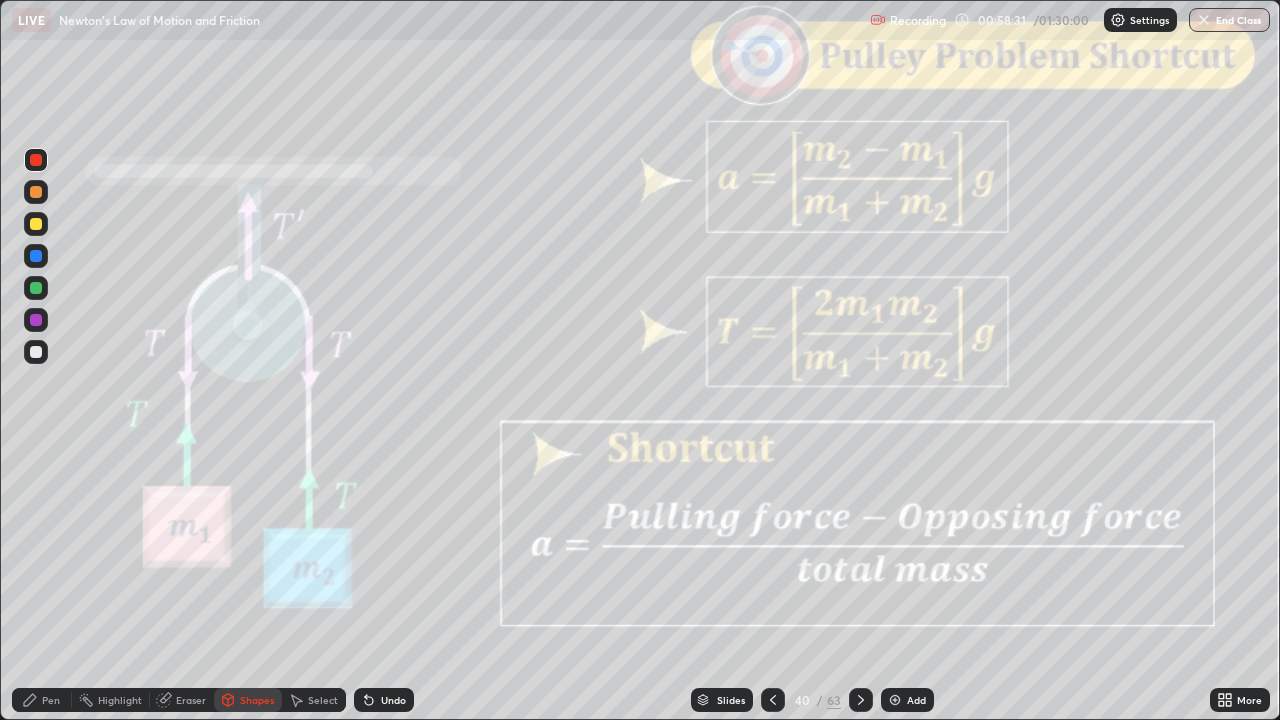click at bounding box center (861, 700) 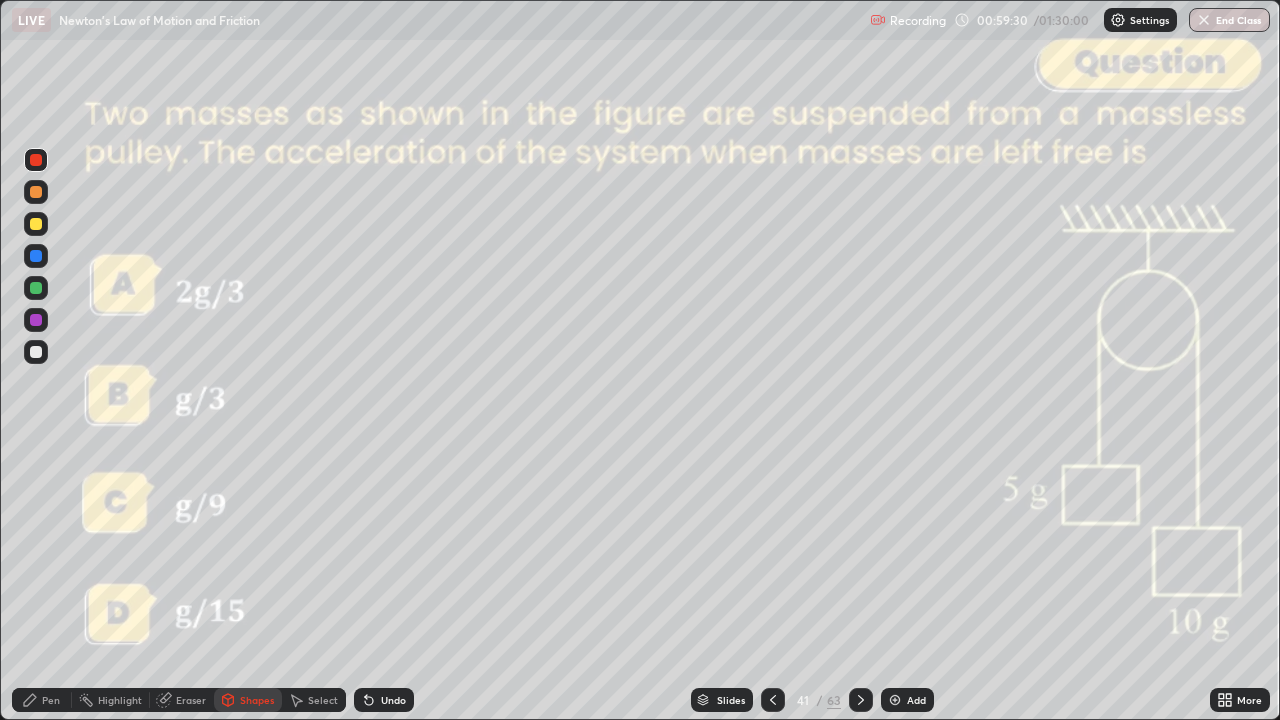 click on "Shapes" at bounding box center [257, 700] 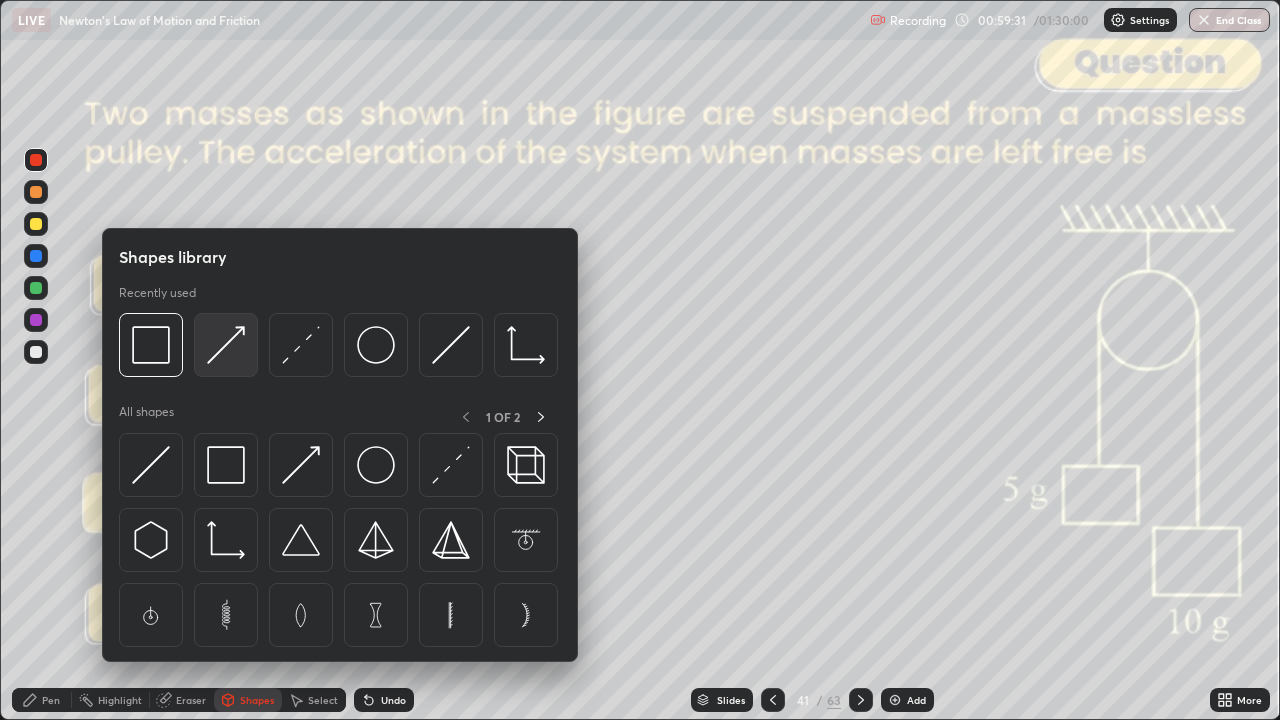 click at bounding box center [226, 345] 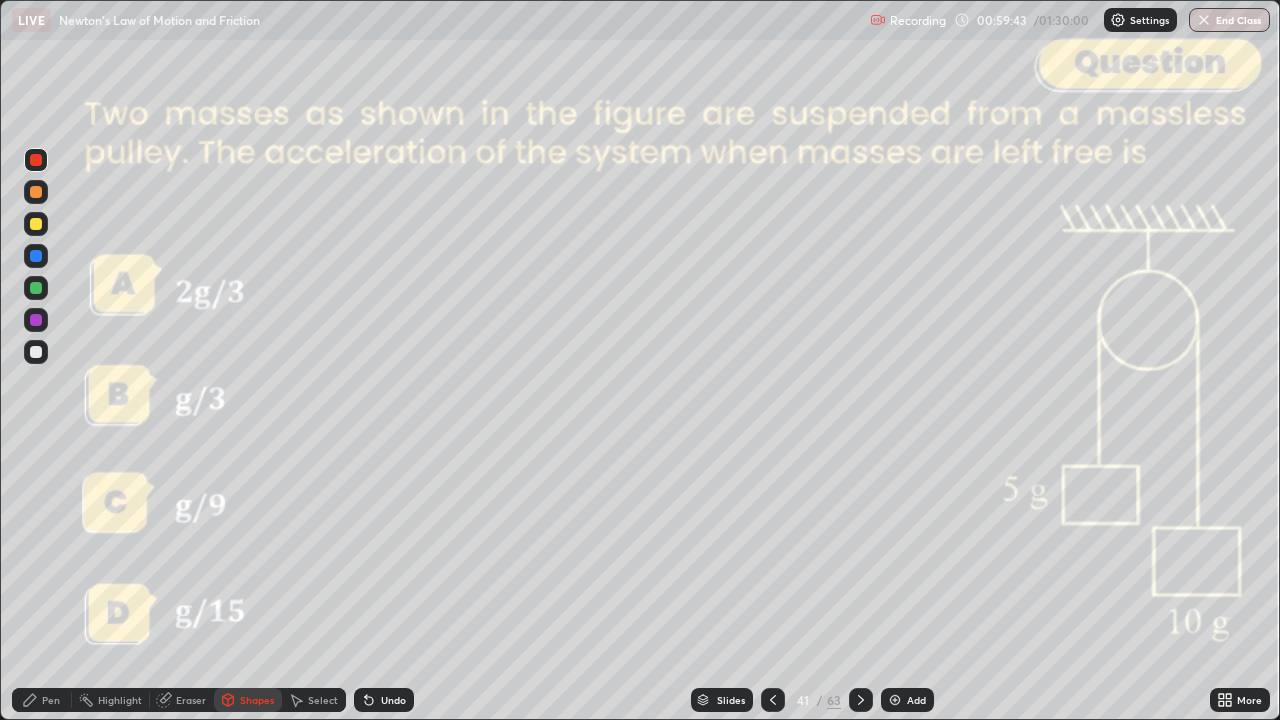 click on "Pen" at bounding box center [42, 700] 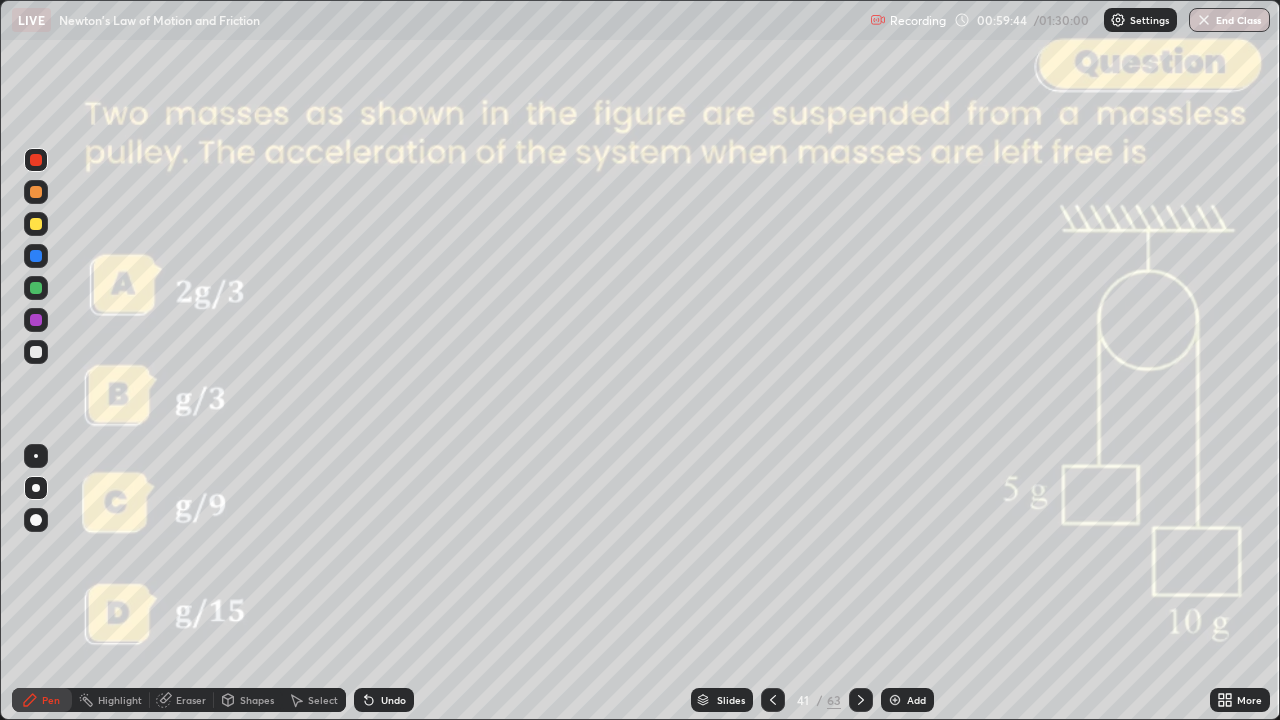 click at bounding box center (36, 288) 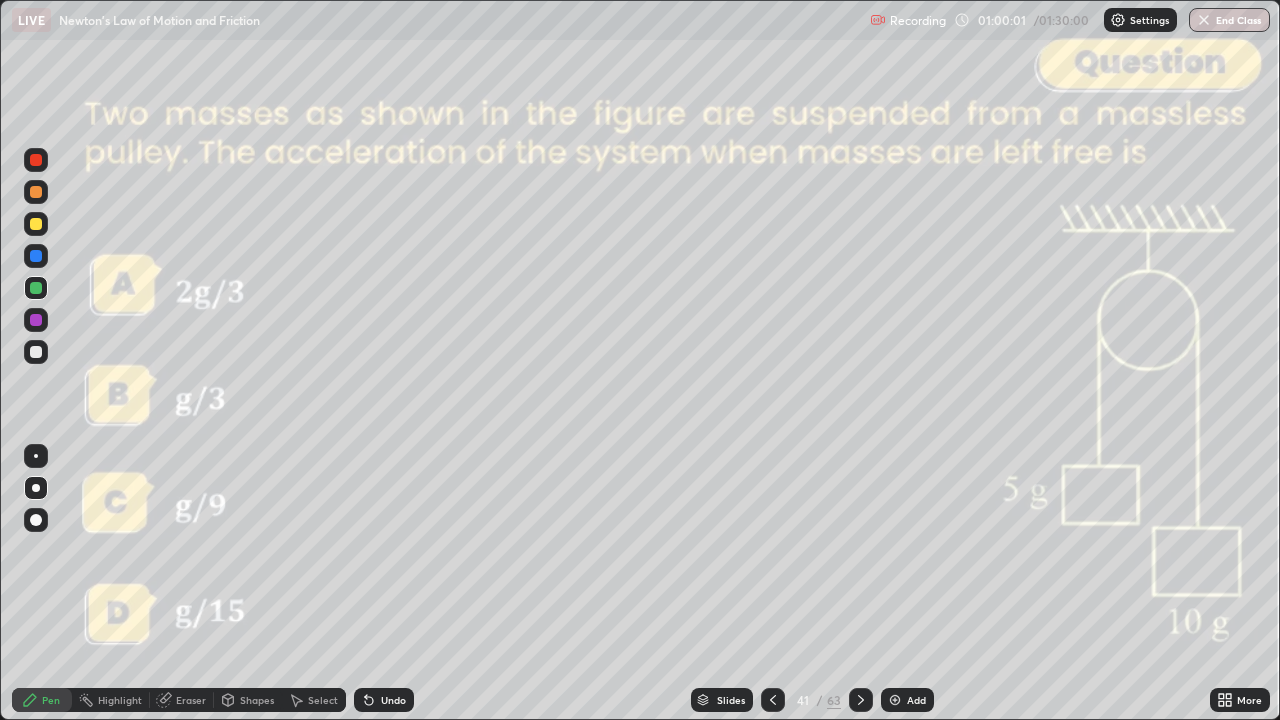 click on "Shapes" at bounding box center [257, 700] 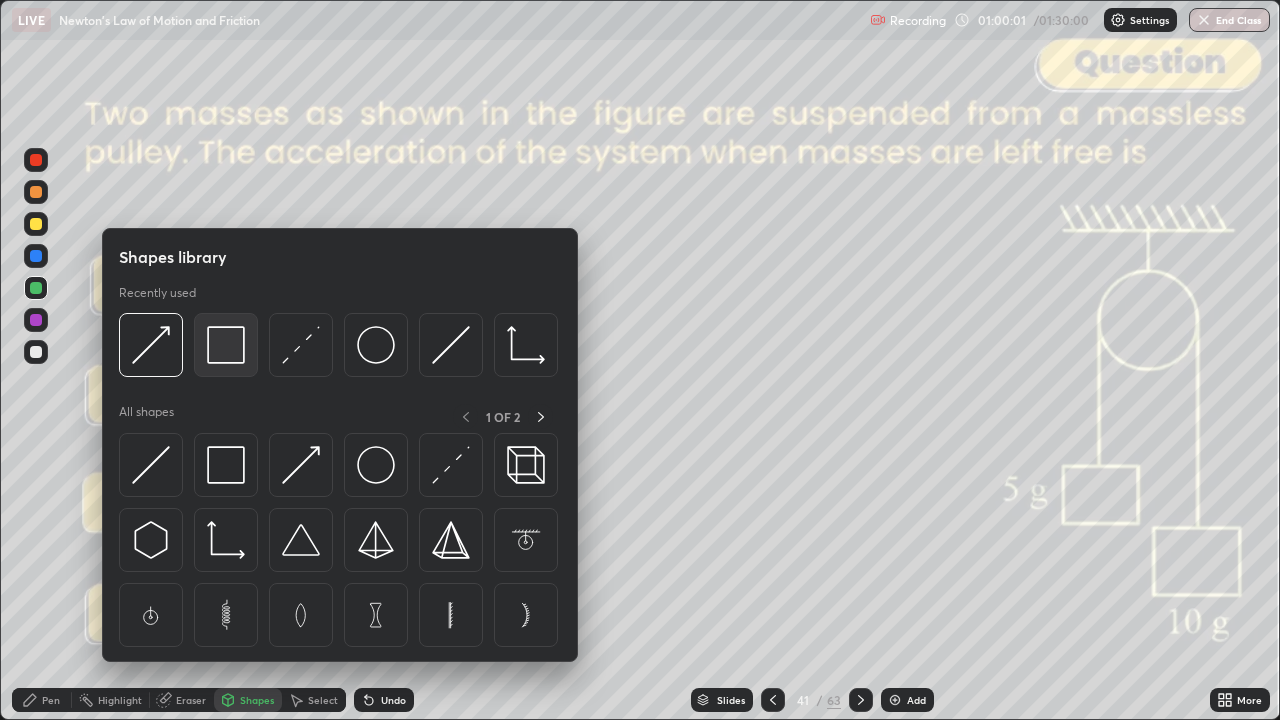 click at bounding box center (226, 345) 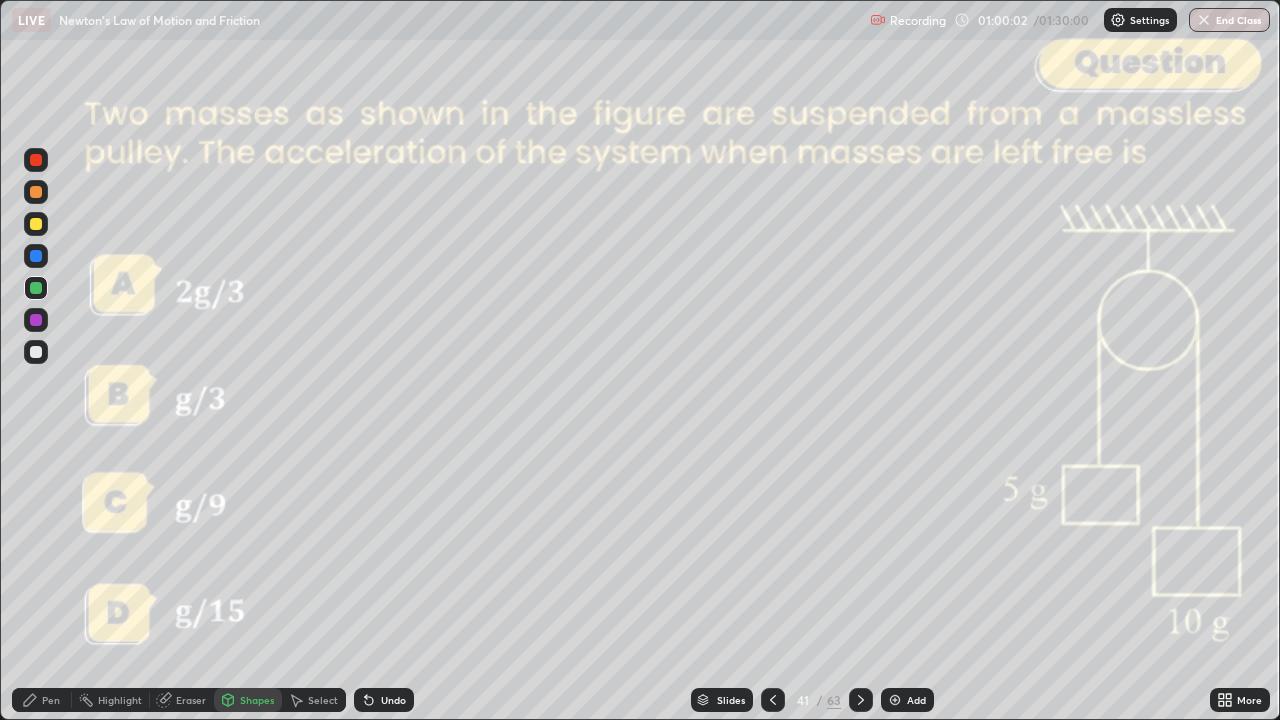 click at bounding box center (36, 160) 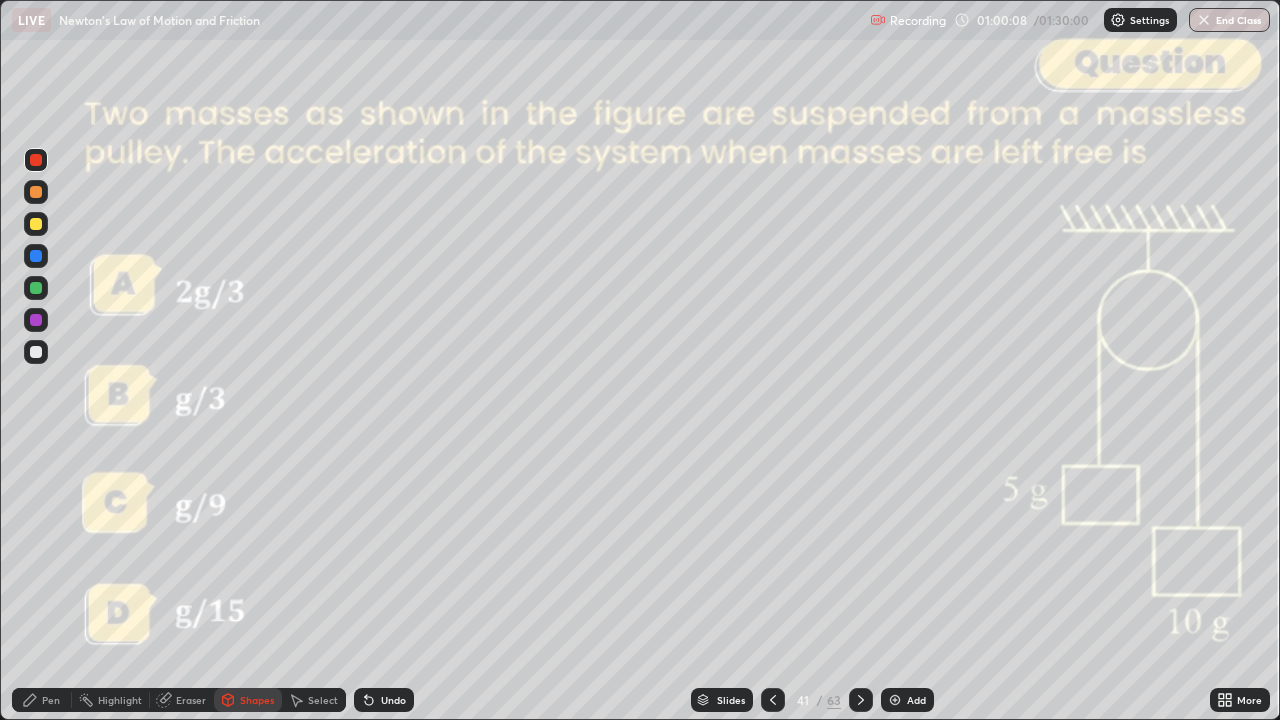 click at bounding box center [36, 224] 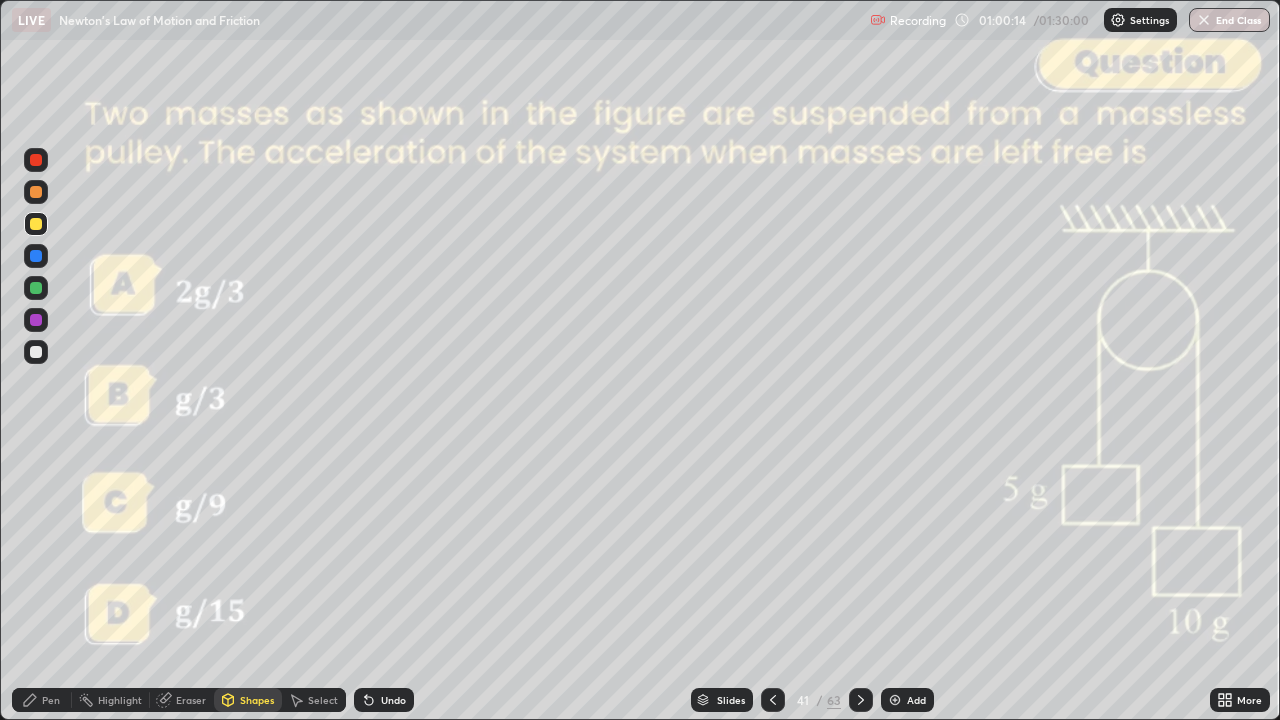 click on "Undo" at bounding box center [393, 700] 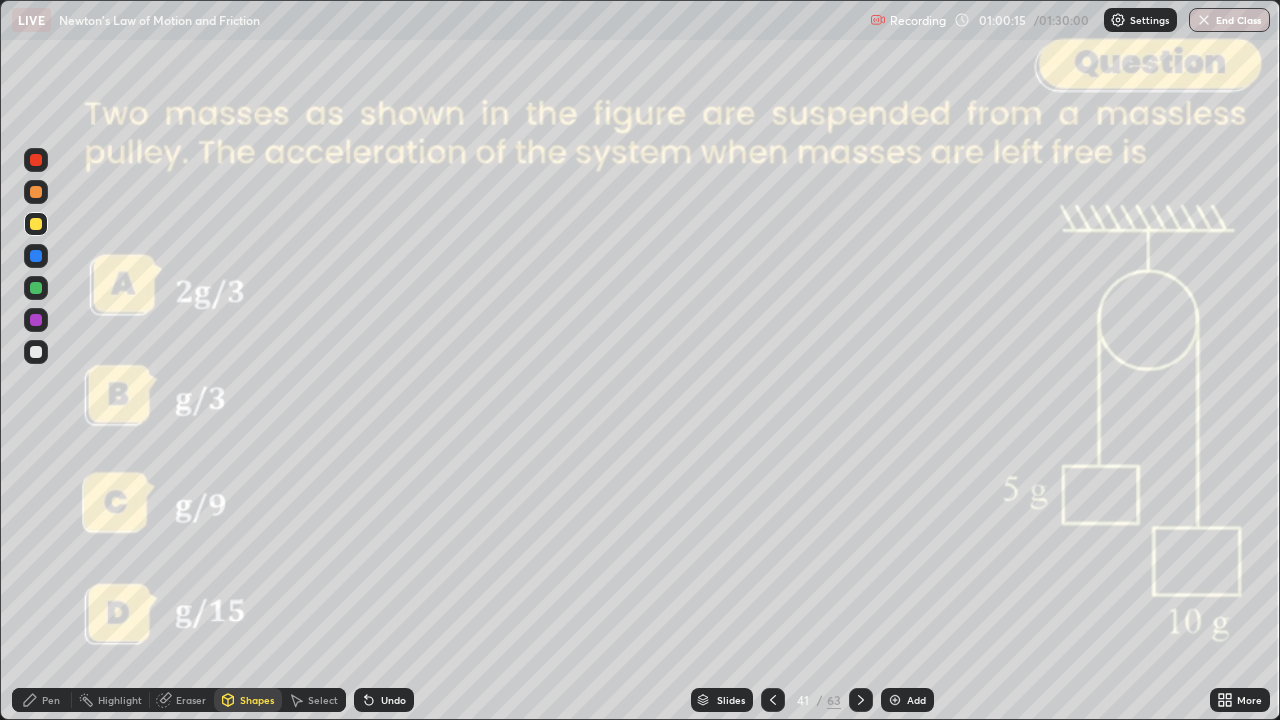 click at bounding box center [36, 320] 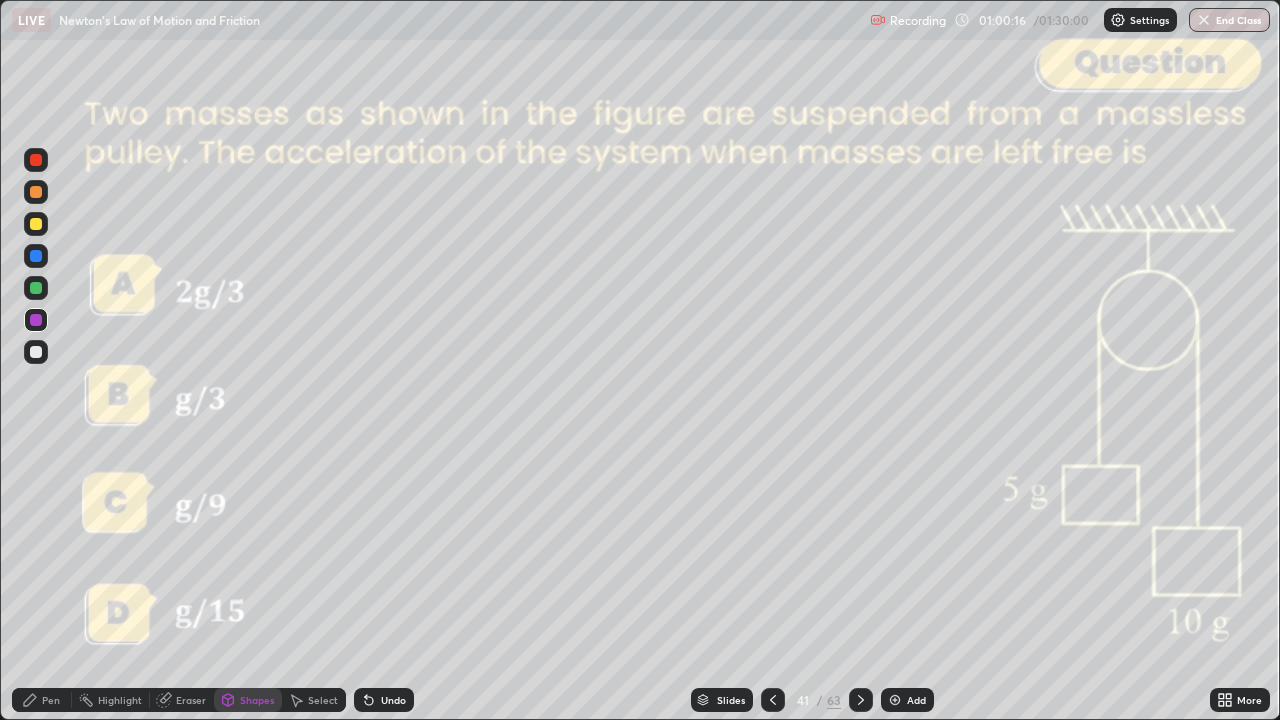 click on "Shapes" at bounding box center [248, 700] 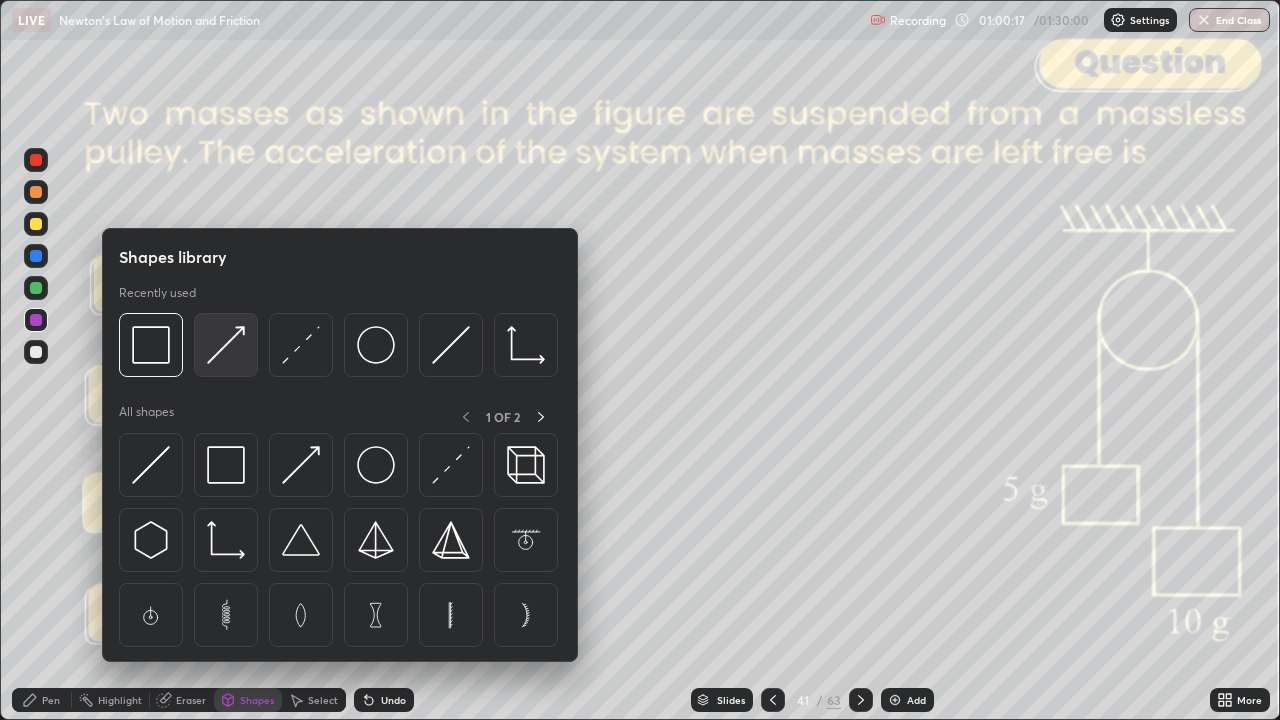 click at bounding box center [226, 345] 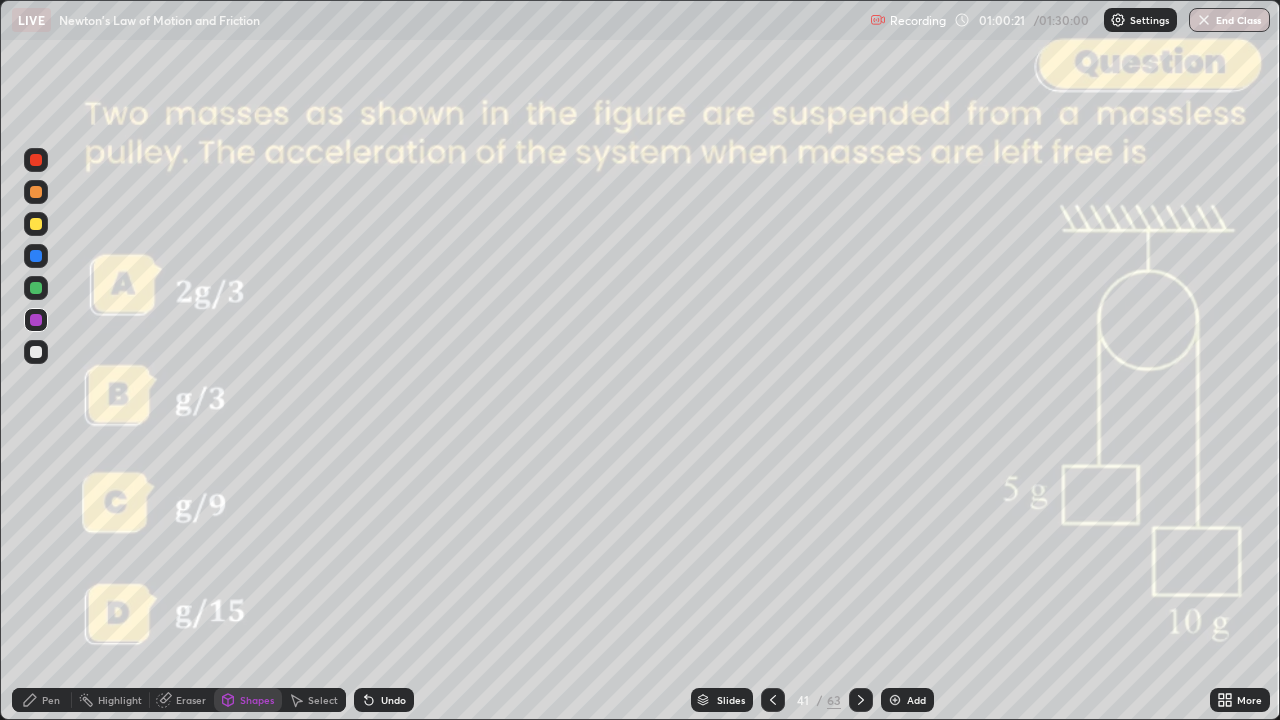 click 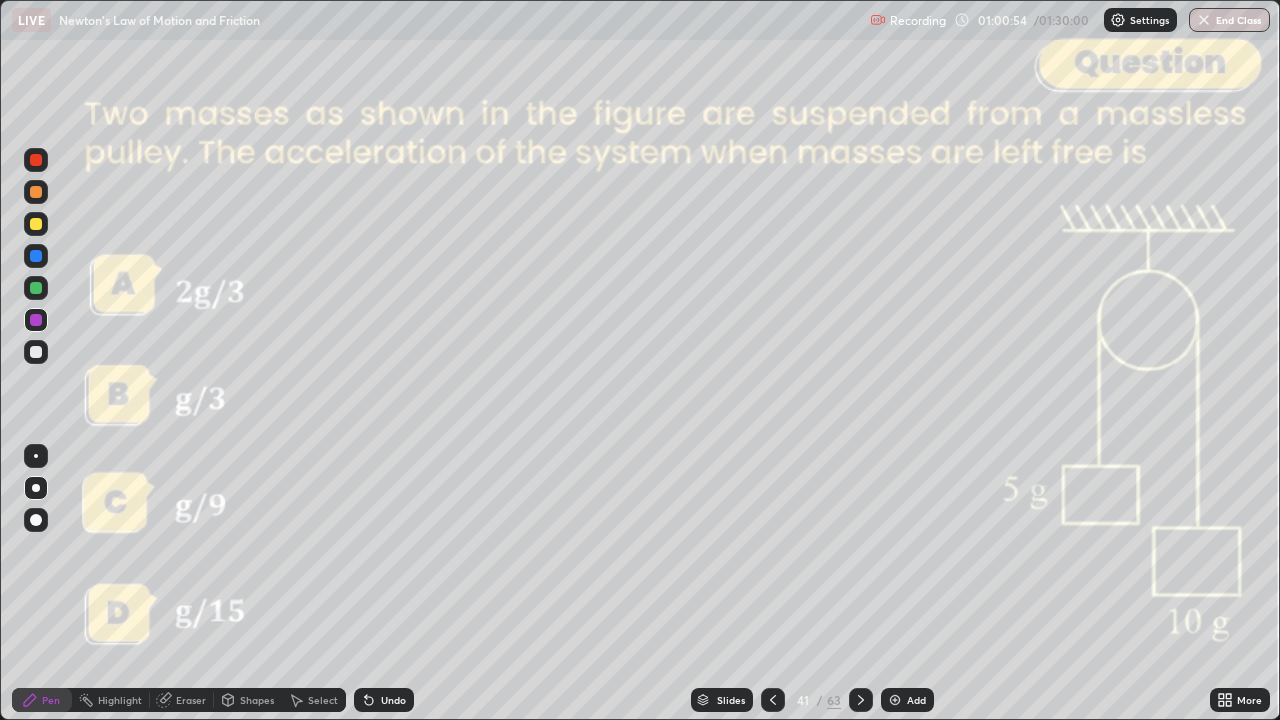 click on "Shapes" at bounding box center (248, 700) 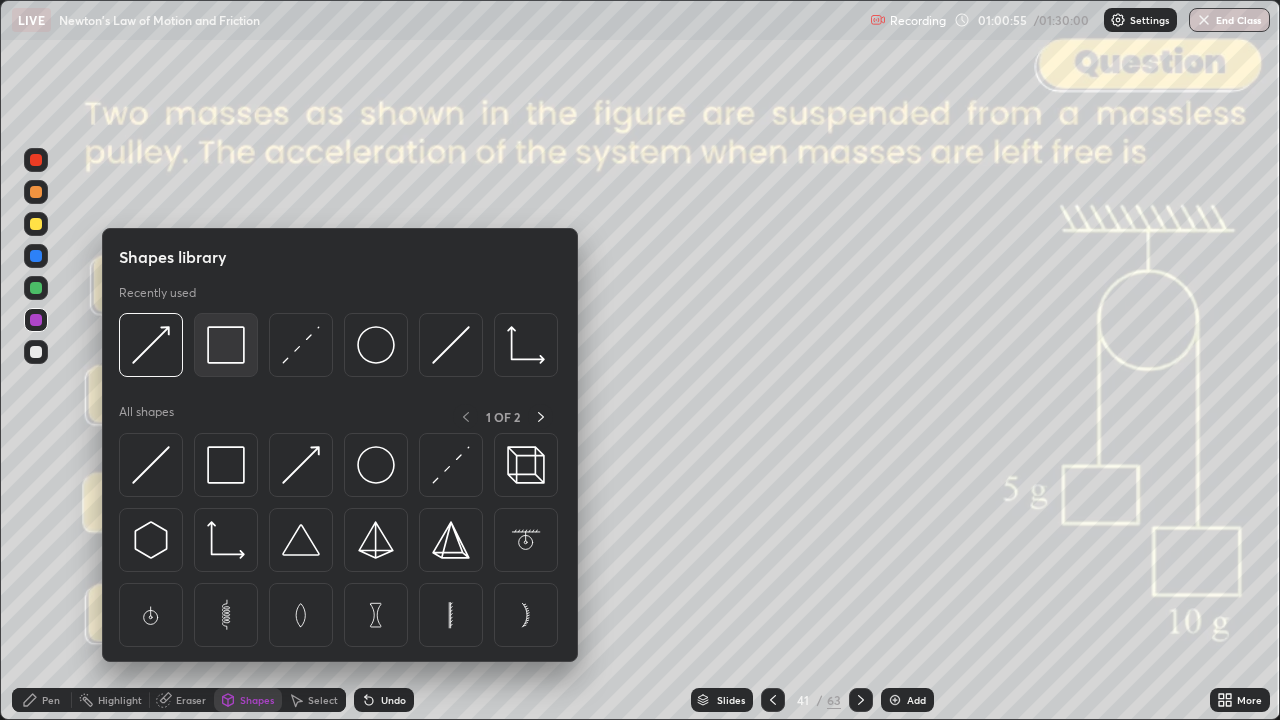 click at bounding box center [226, 345] 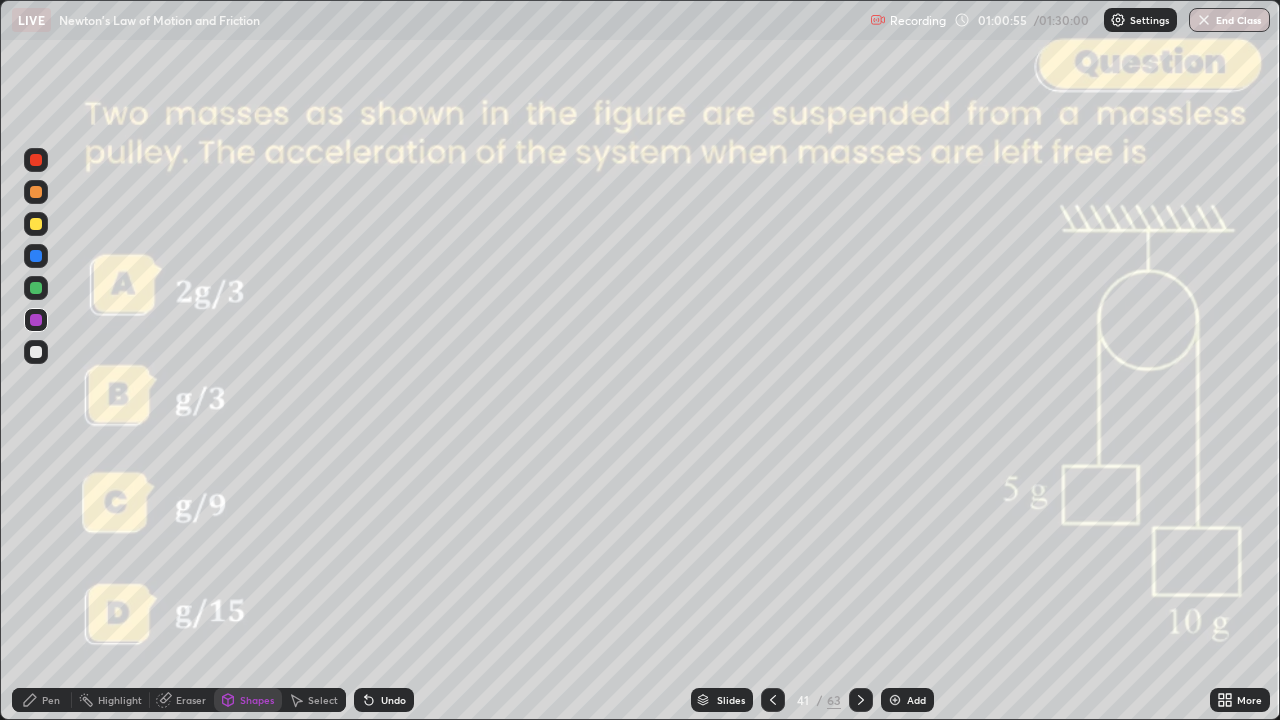 click at bounding box center (36, 160) 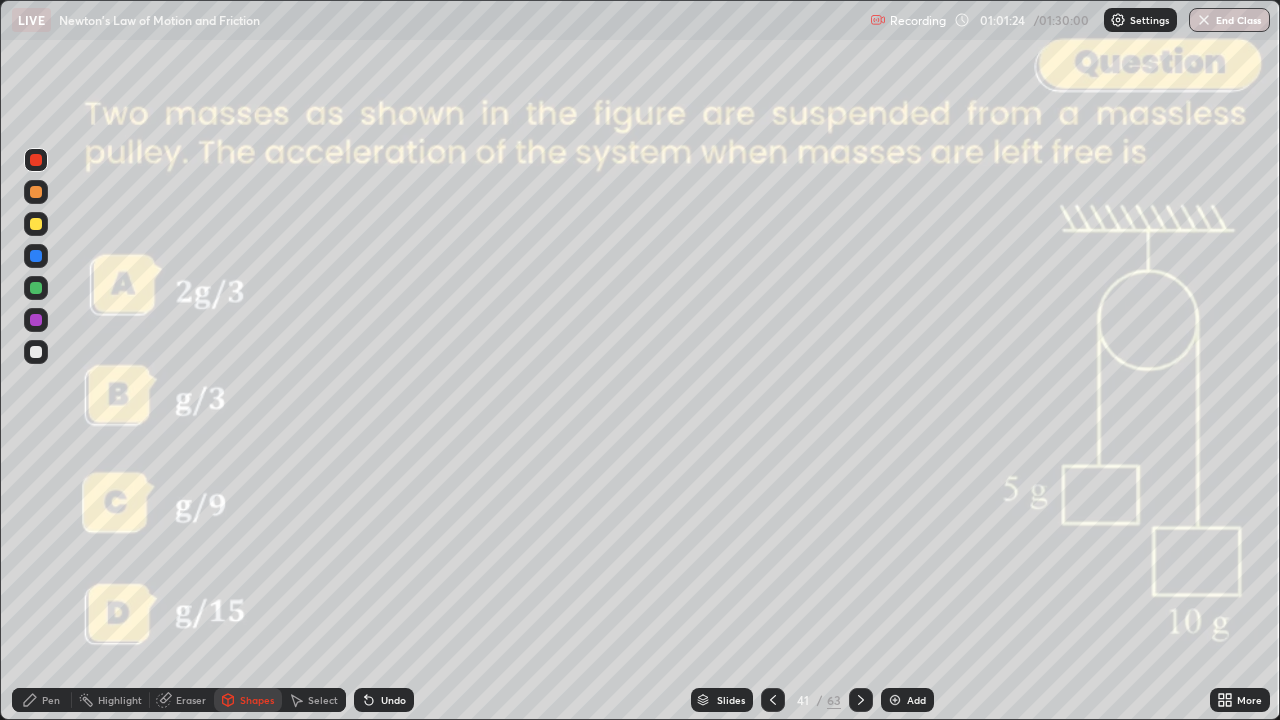 click 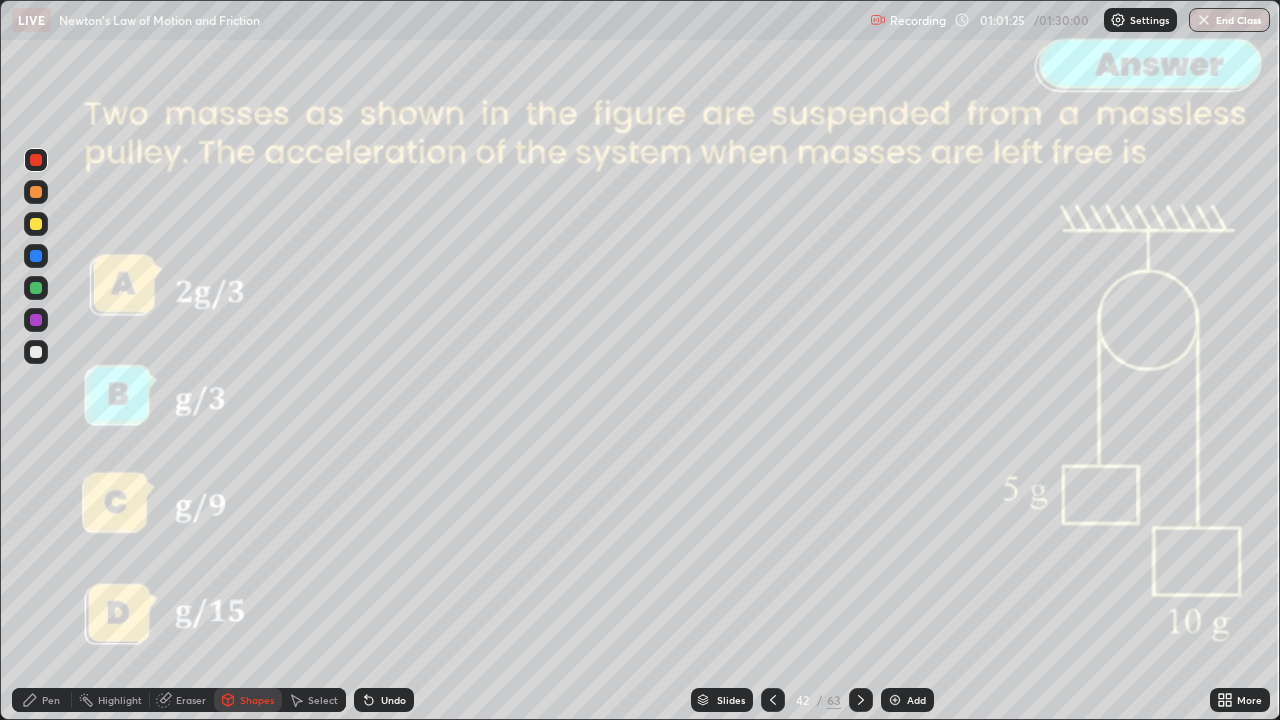 click at bounding box center (861, 700) 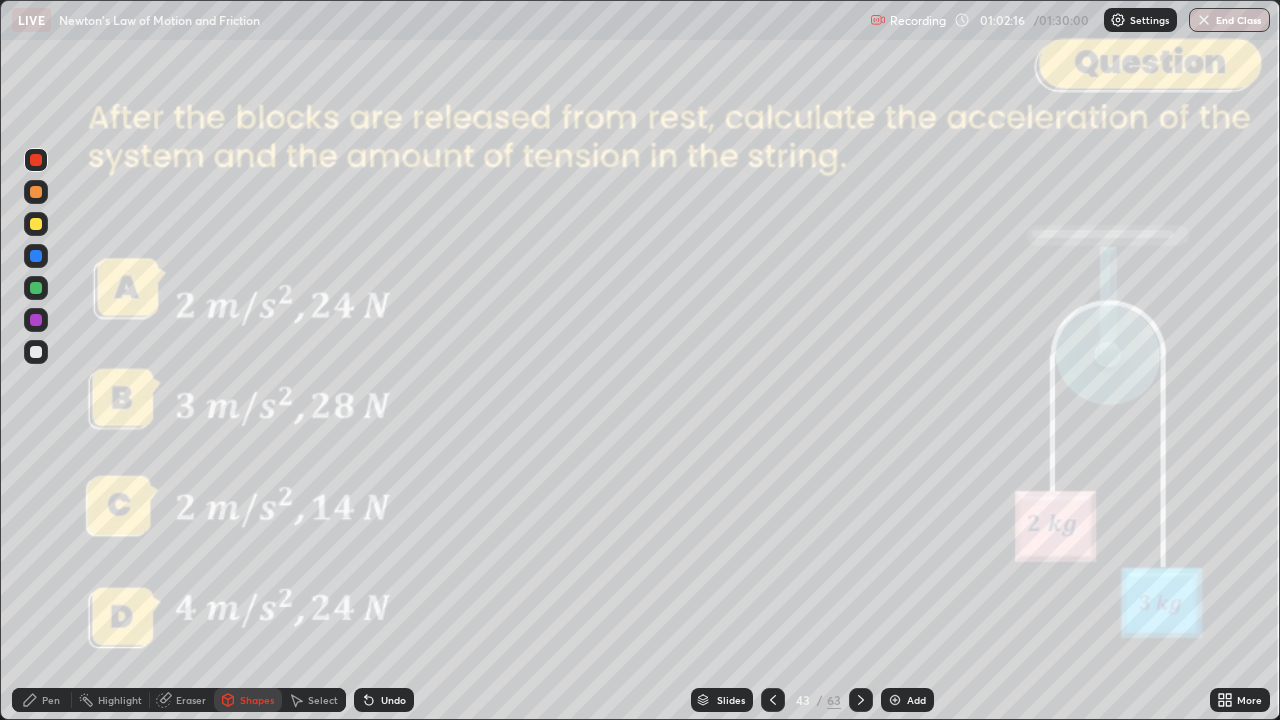 click on "Shapes" at bounding box center [257, 700] 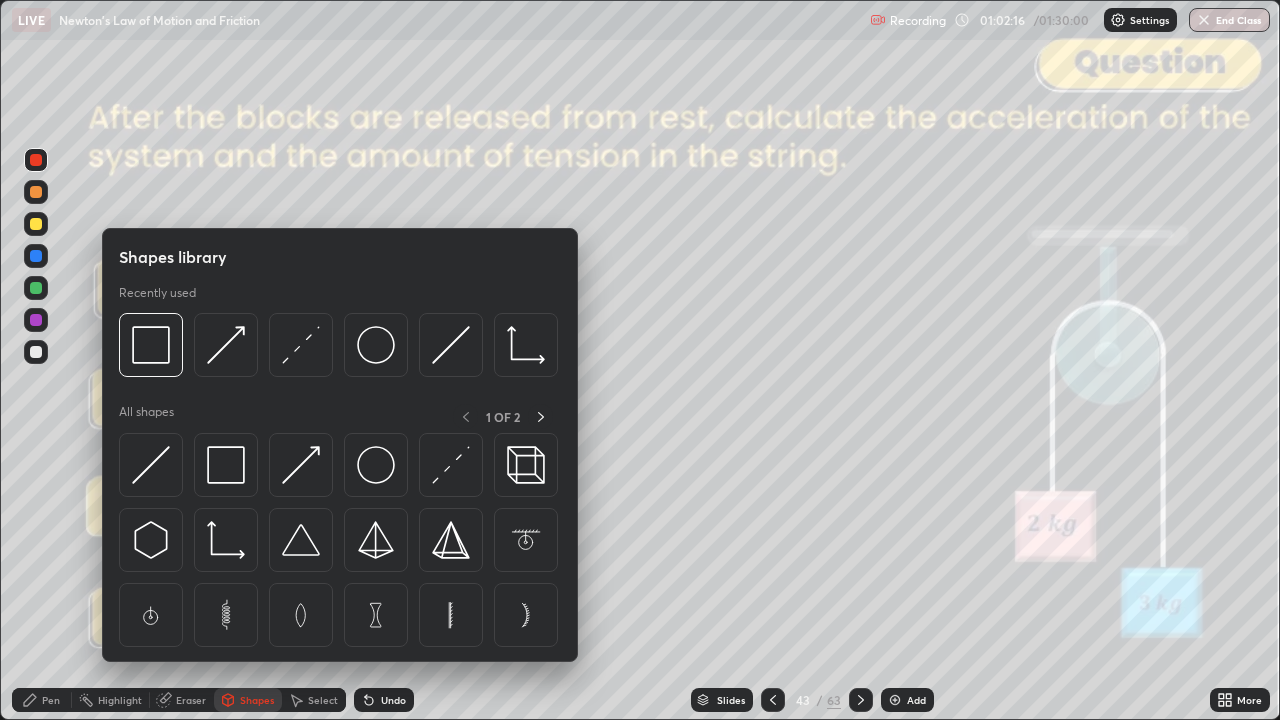 click at bounding box center [226, 345] 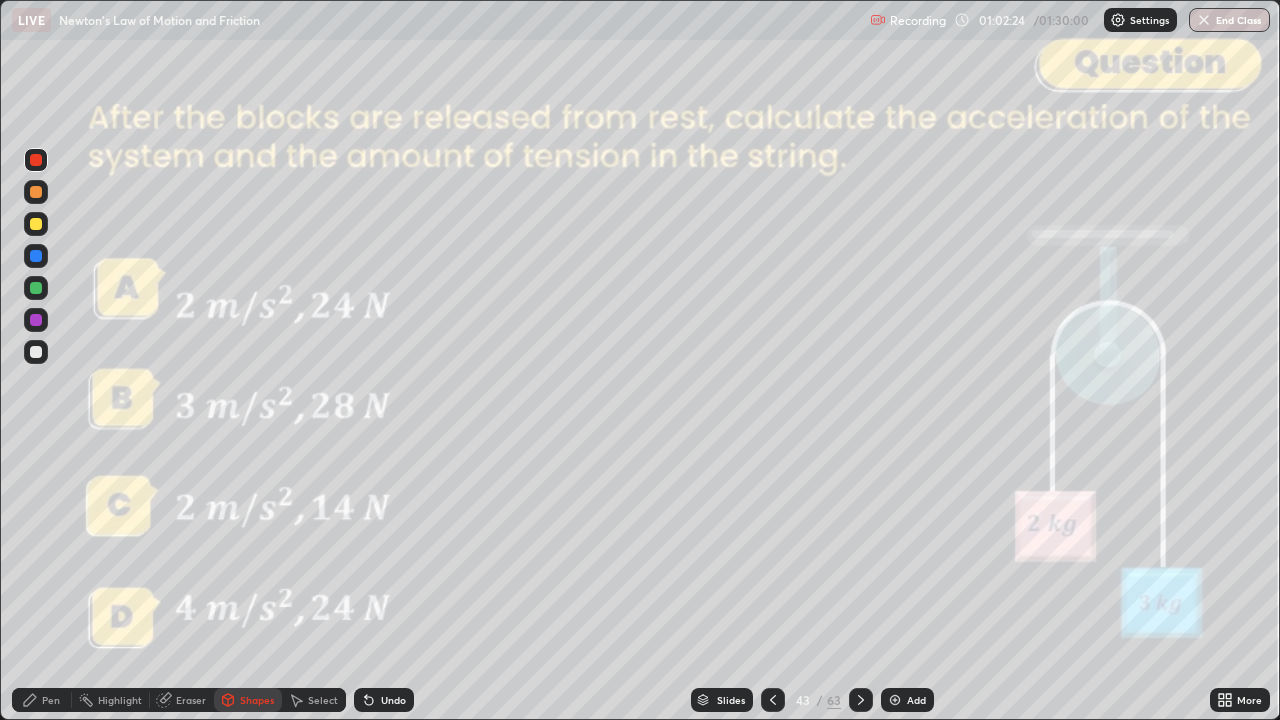click on "Pen" at bounding box center (42, 700) 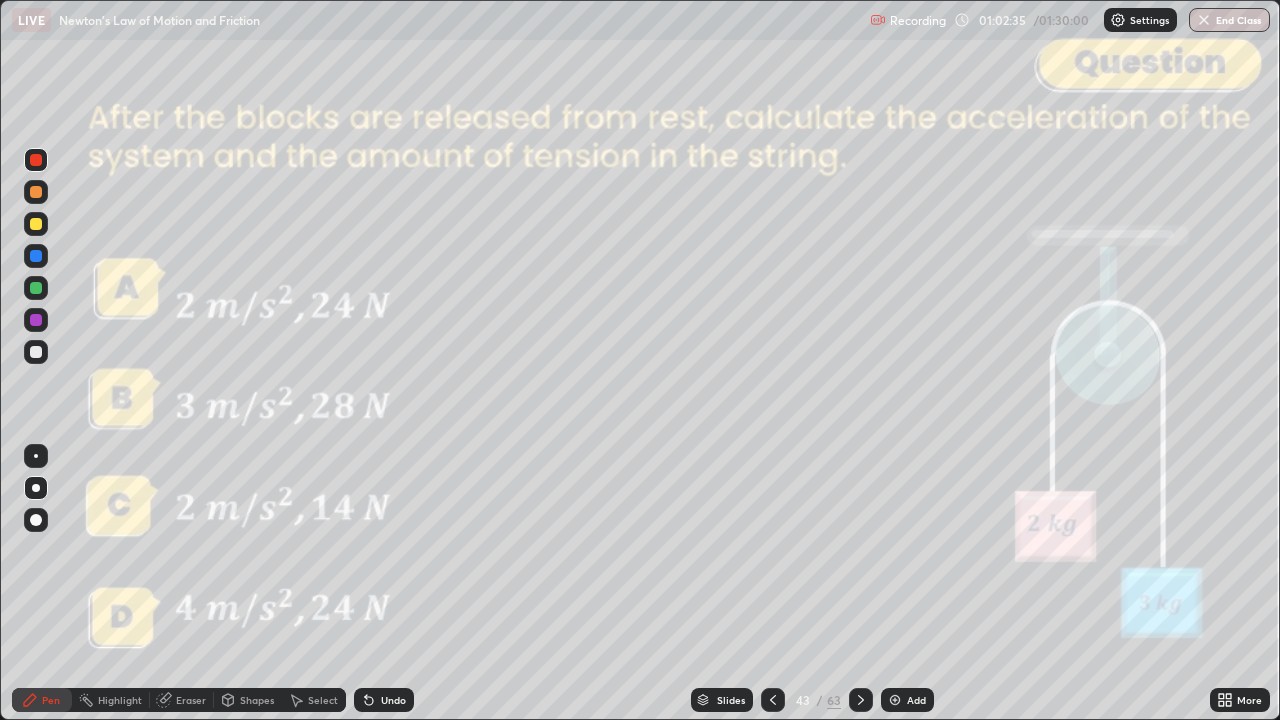 click at bounding box center (36, 288) 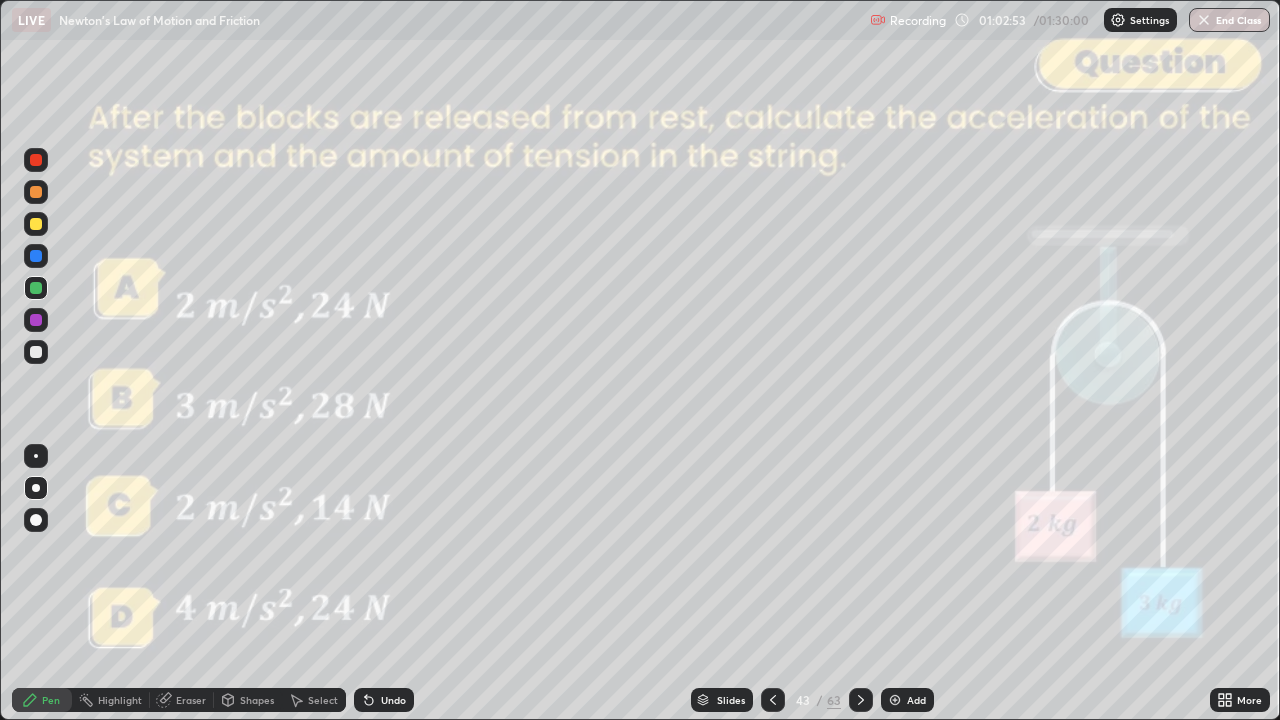 click at bounding box center [36, 192] 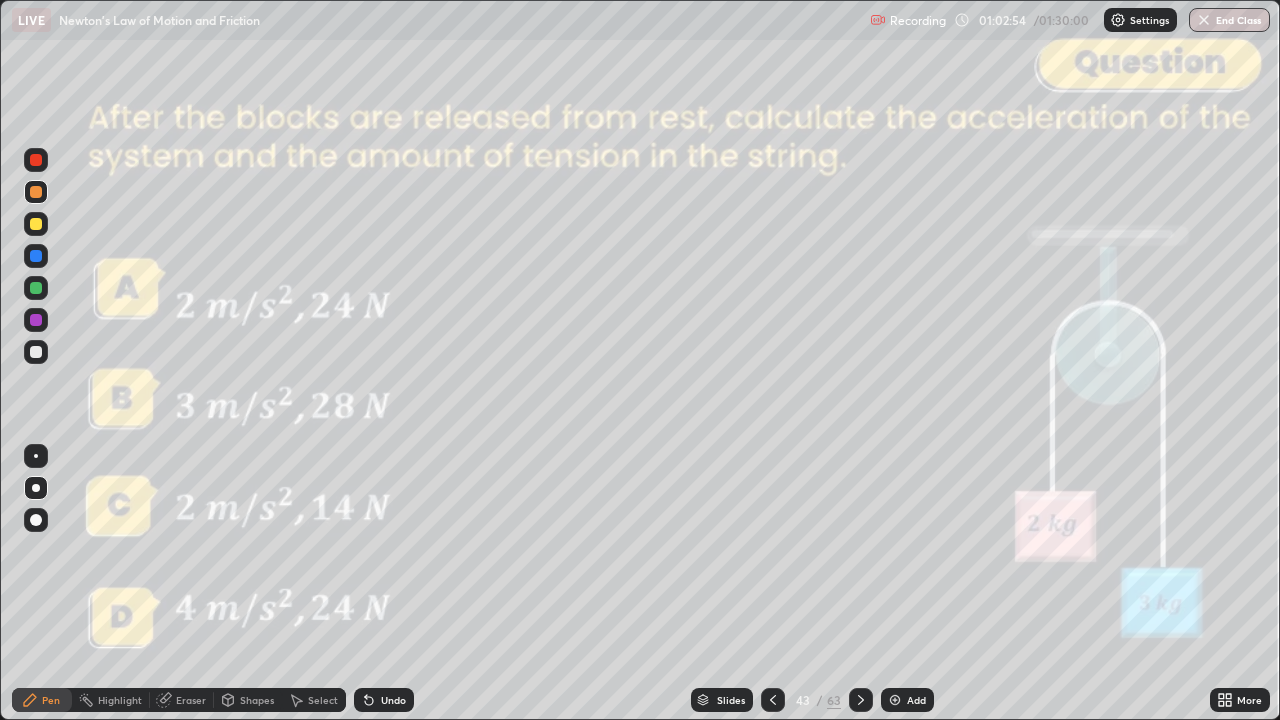 click on "Shapes" at bounding box center [248, 700] 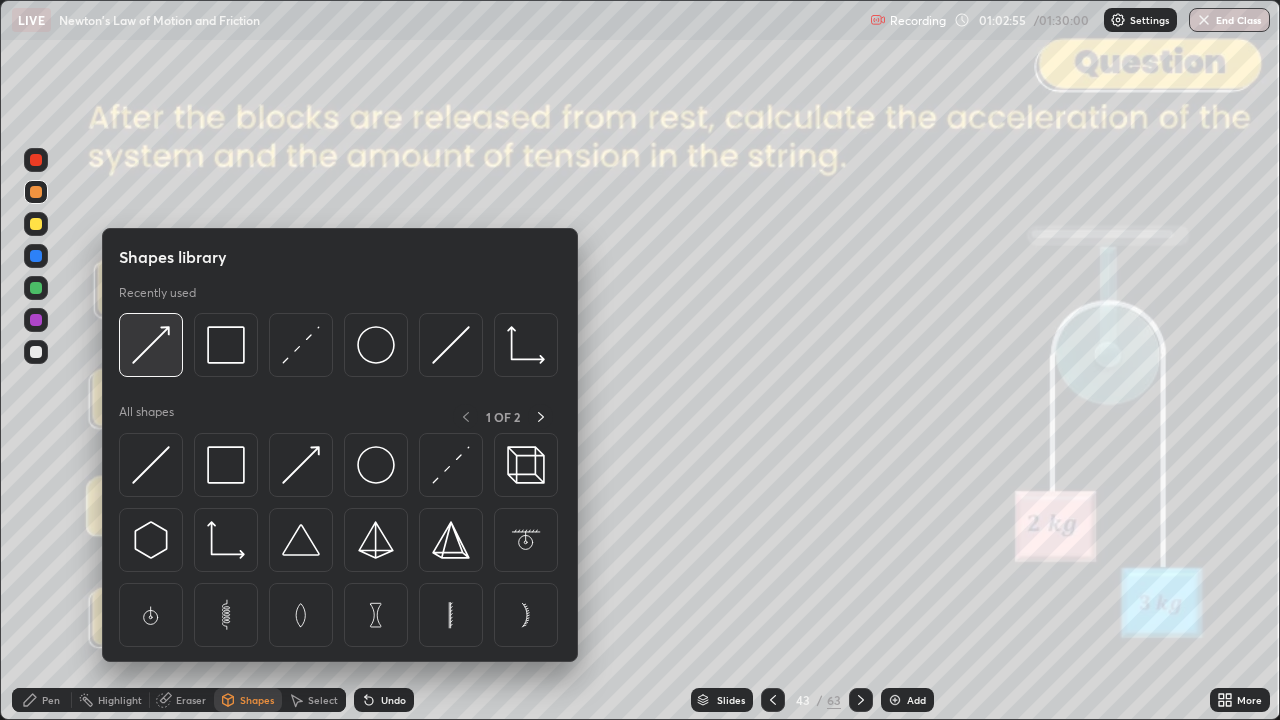 click at bounding box center [151, 345] 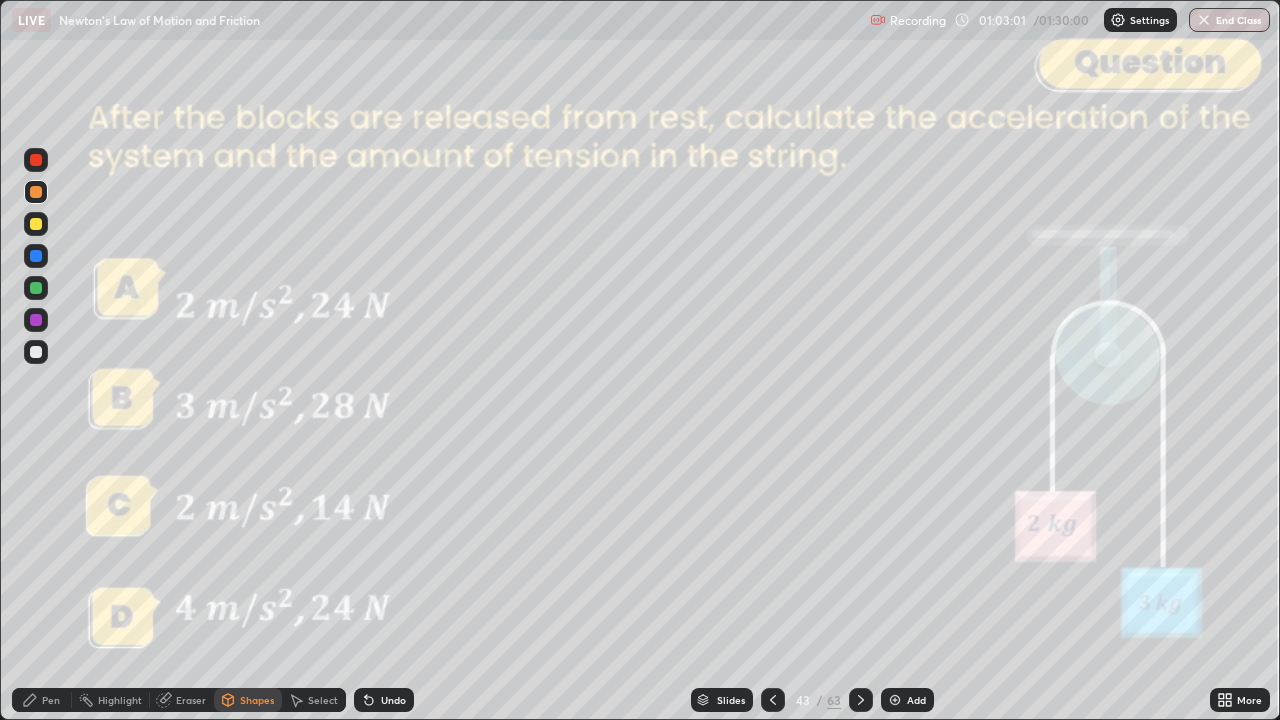 click on "Pen" at bounding box center (51, 700) 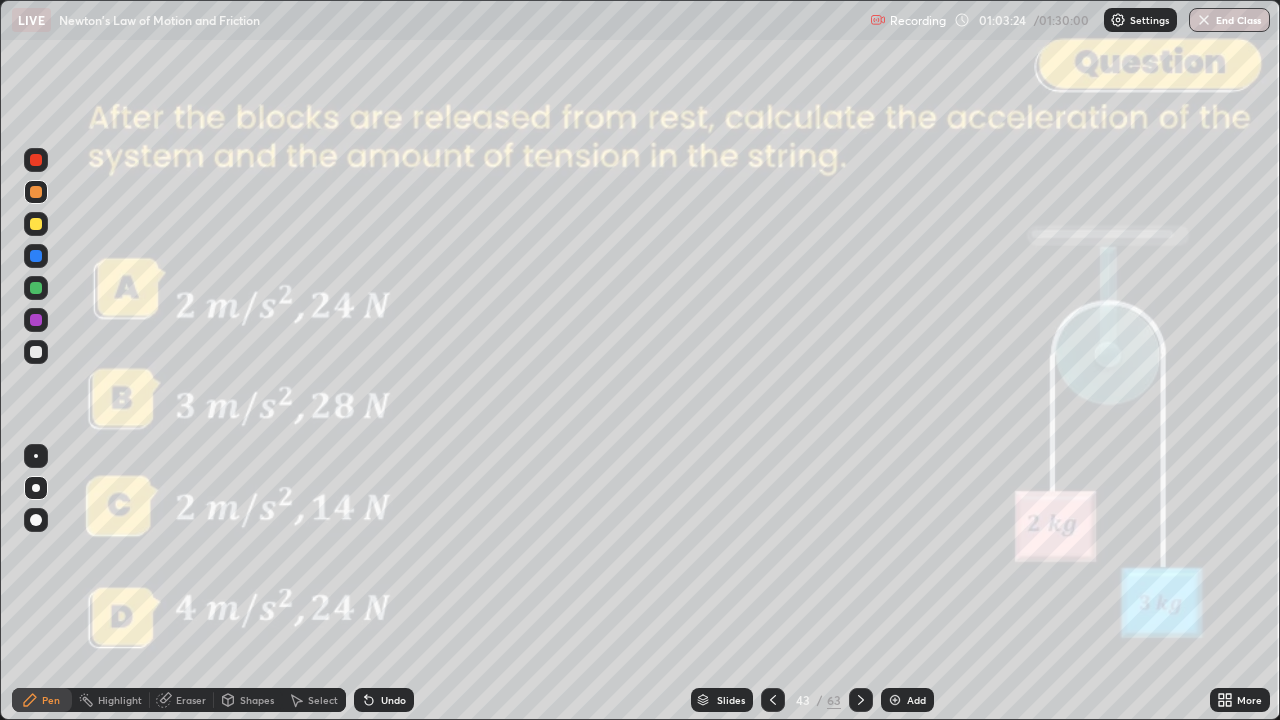 click on "Shapes" at bounding box center (257, 700) 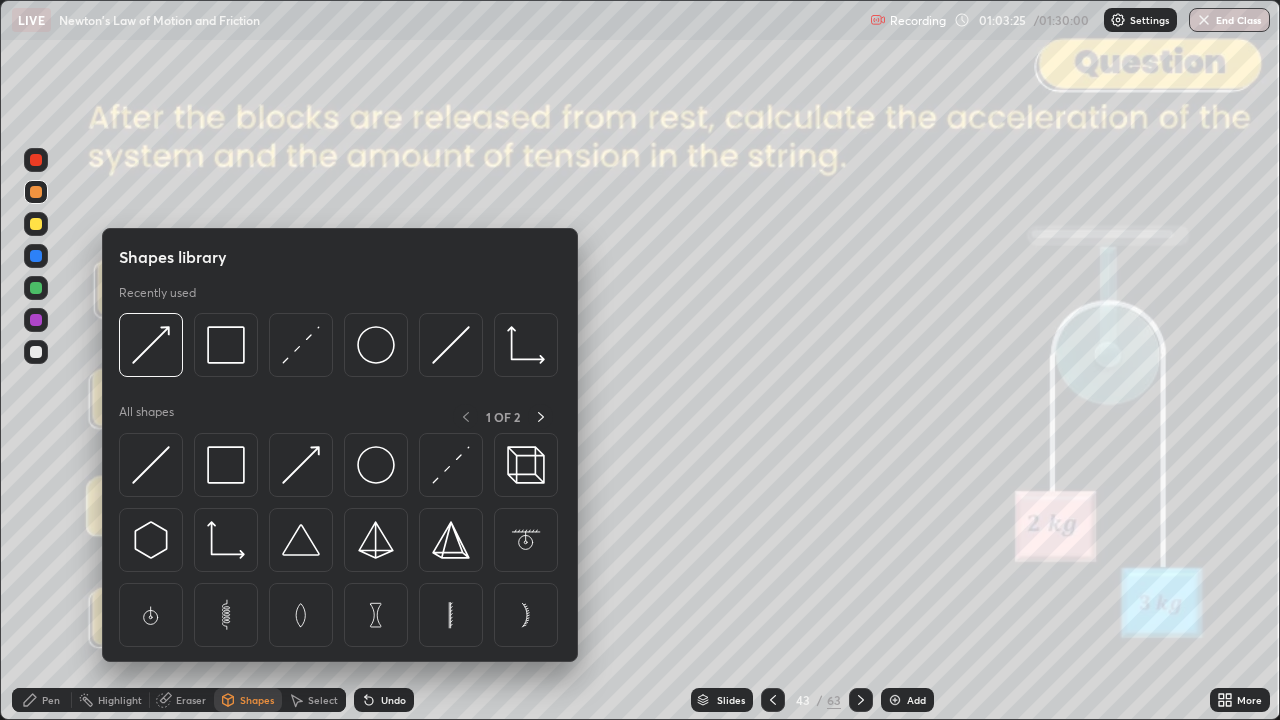 click at bounding box center [226, 345] 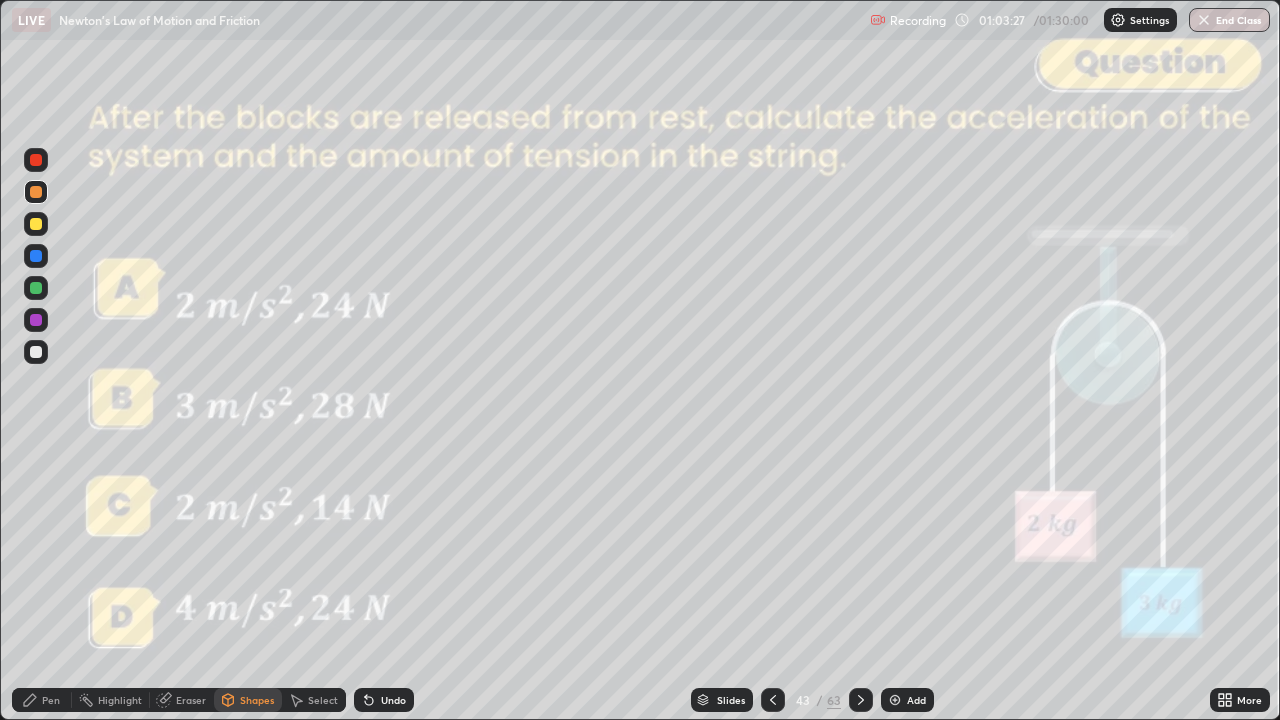 click on "Undo" at bounding box center (393, 700) 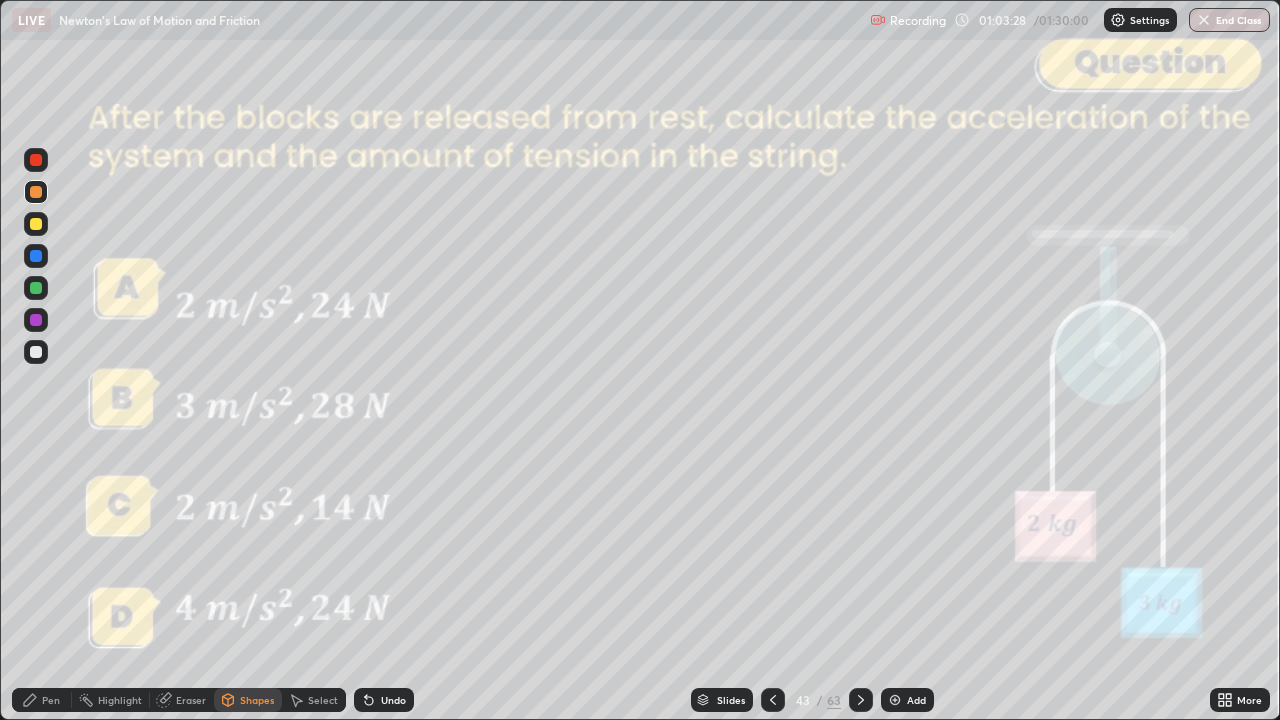 click at bounding box center (36, 160) 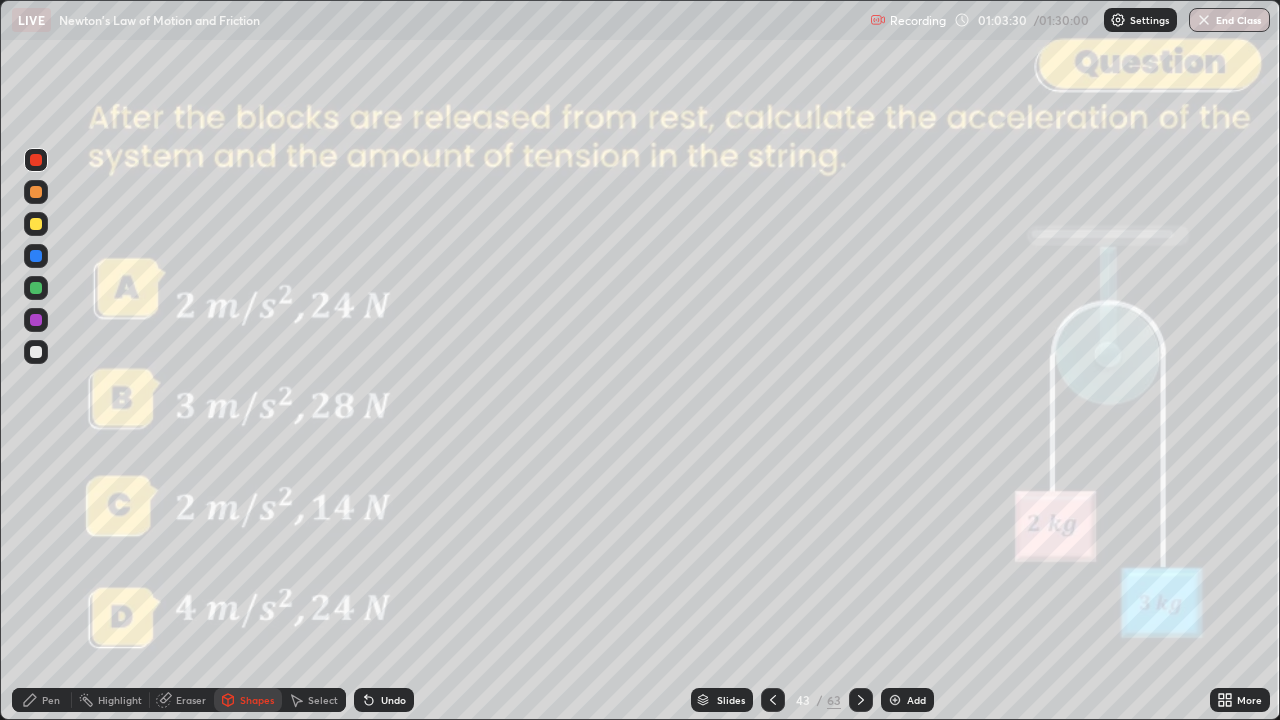 click on "Pen" at bounding box center (42, 700) 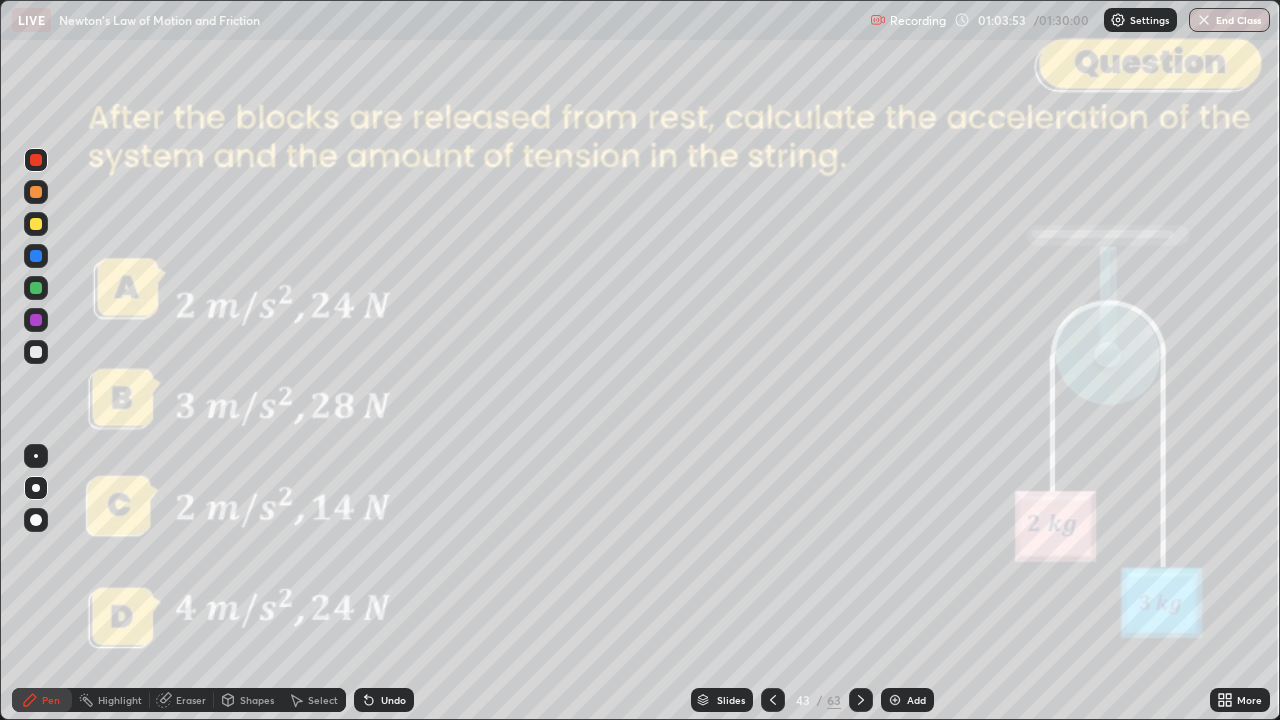 click 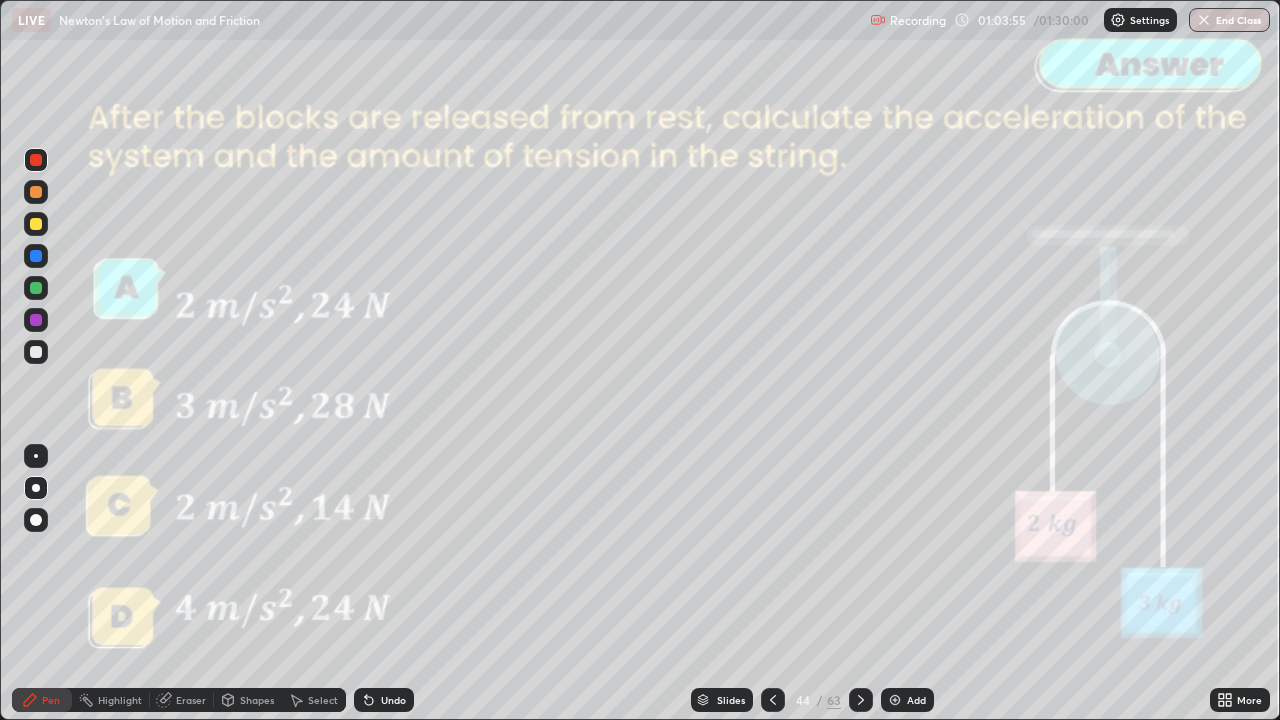 click 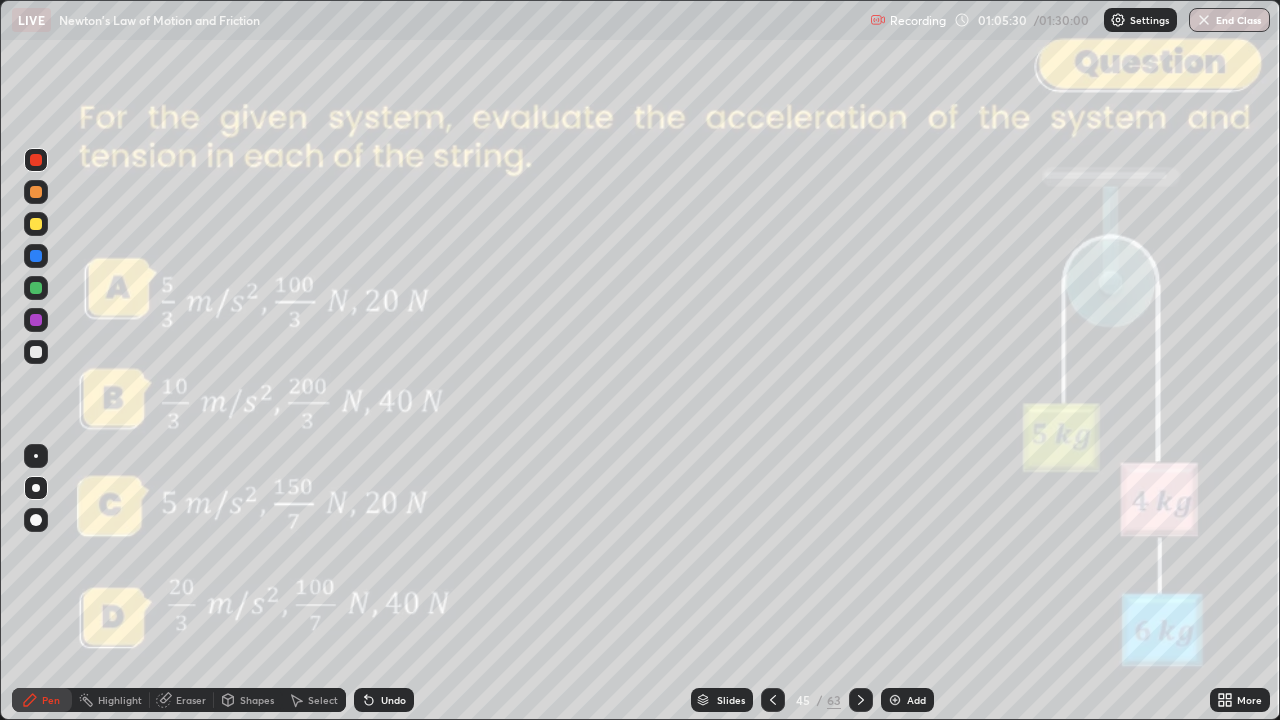 click at bounding box center (36, 352) 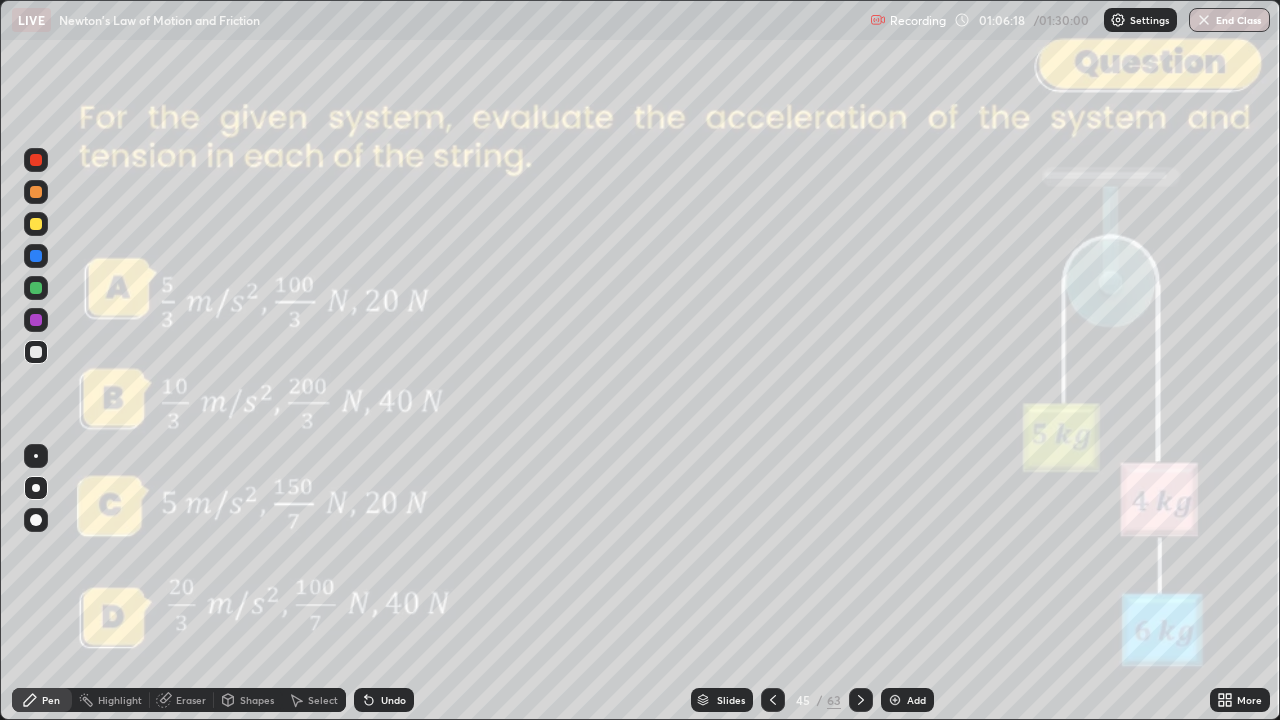 click on "Undo" at bounding box center [393, 700] 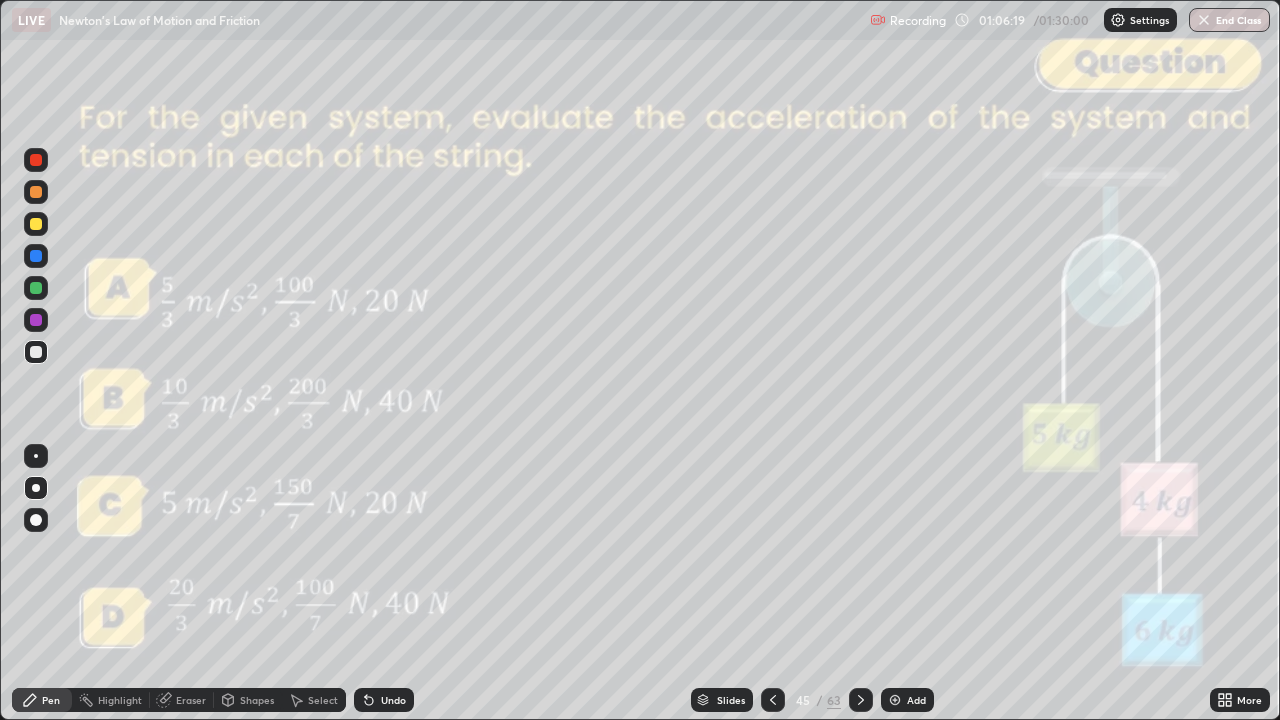 click on "Undo" at bounding box center [393, 700] 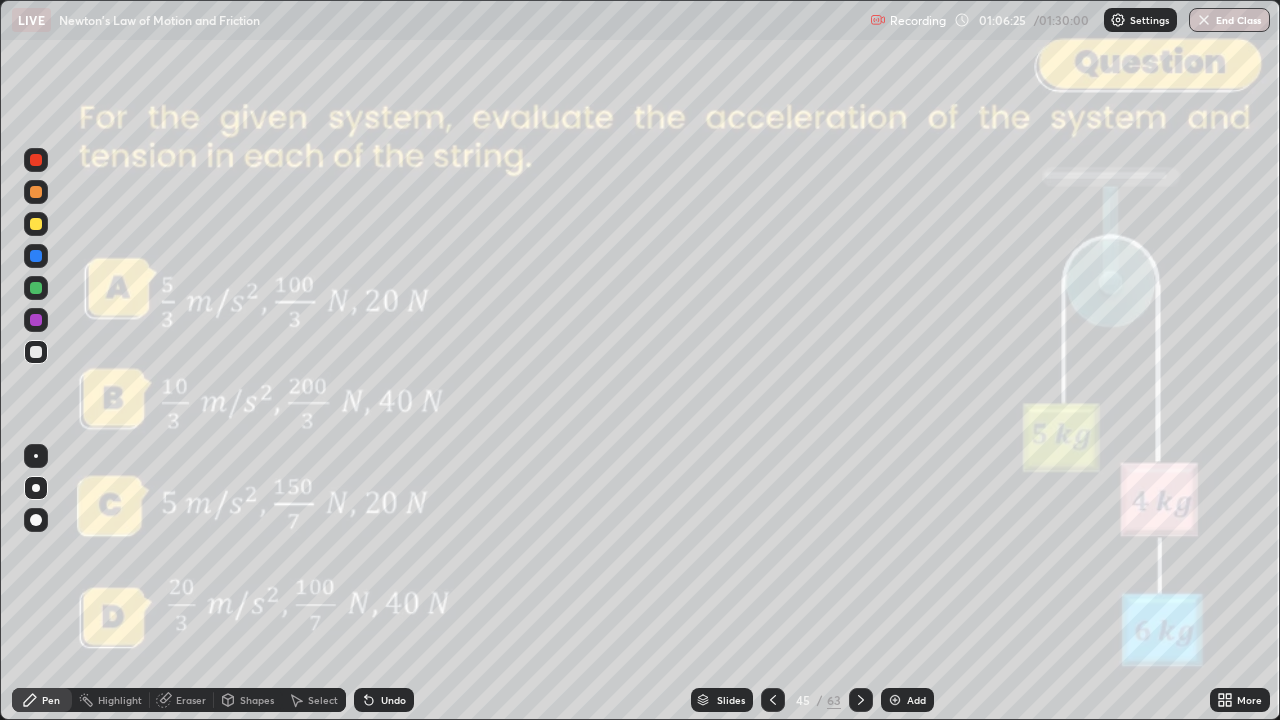 click on "Shapes" at bounding box center (248, 700) 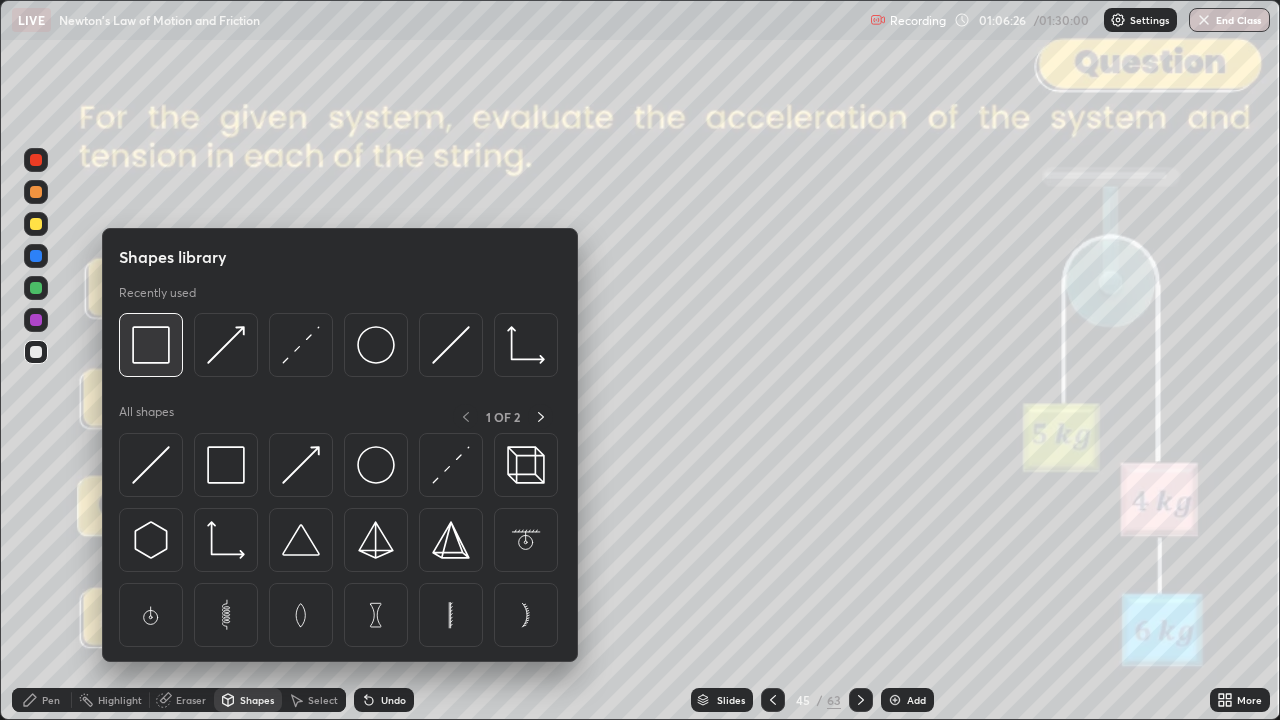 click at bounding box center [151, 345] 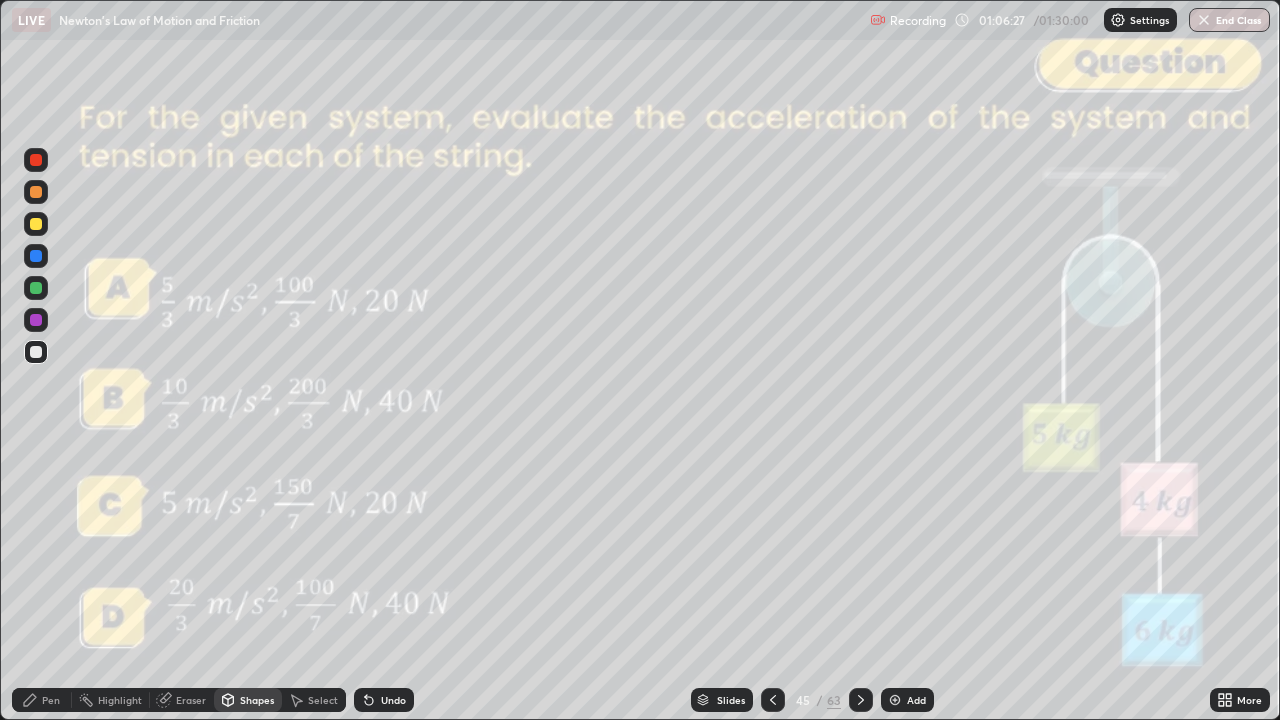 click at bounding box center [36, 160] 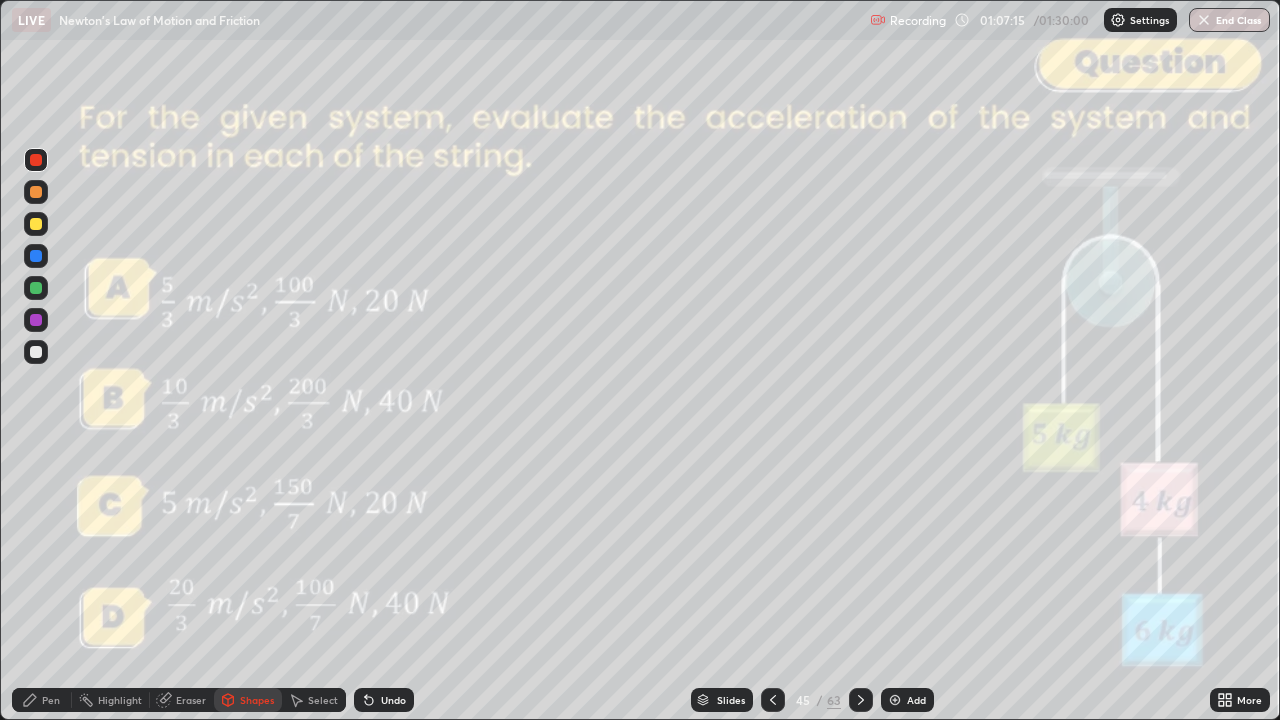 click on "Shapes" at bounding box center [257, 700] 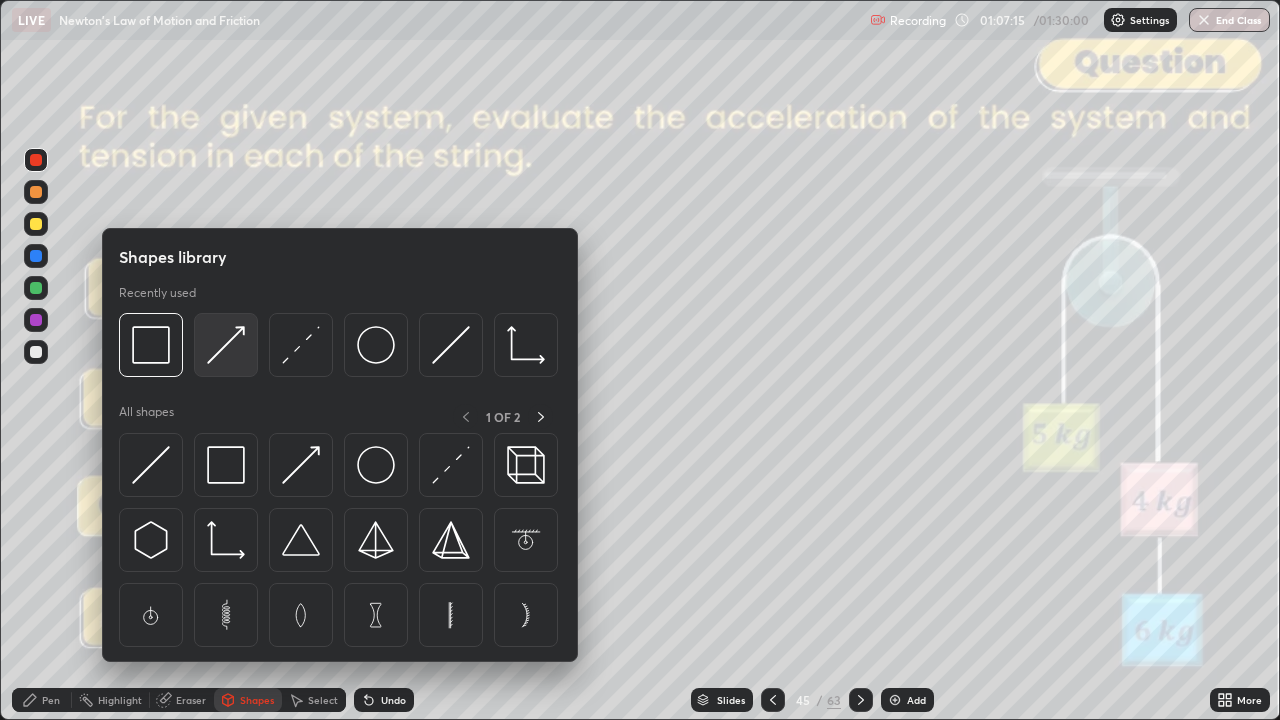 click at bounding box center [226, 345] 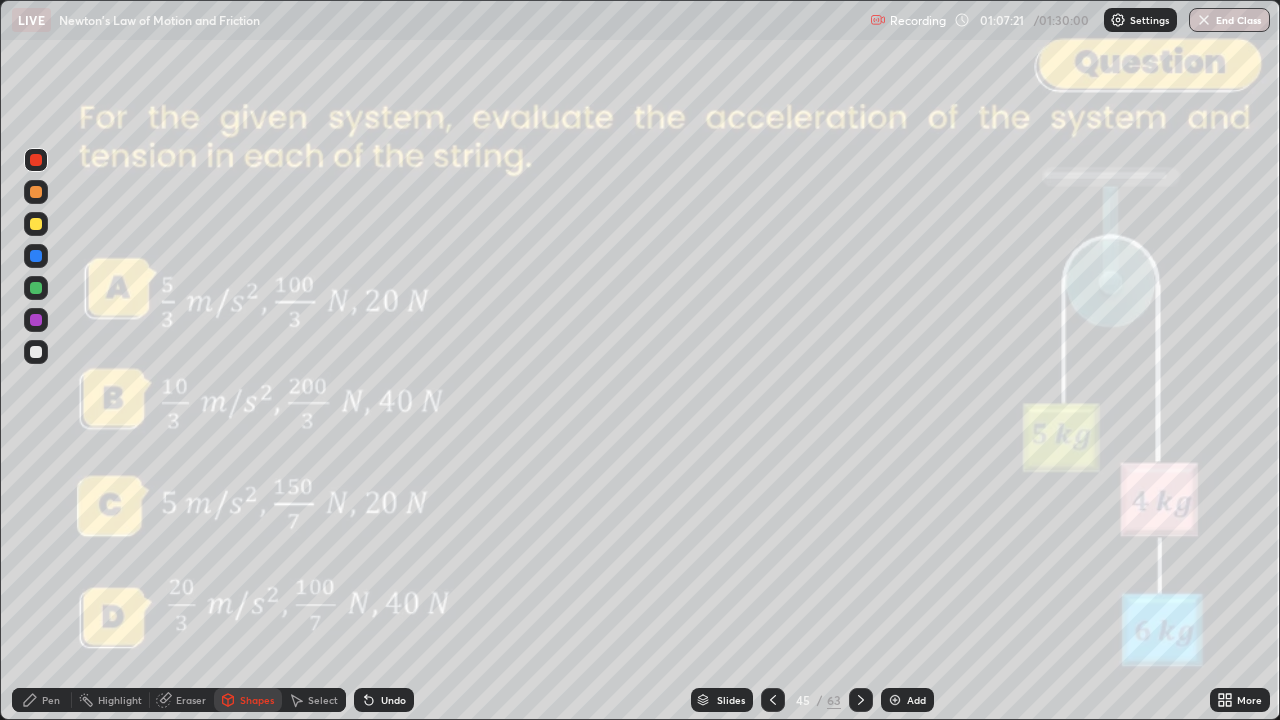 click on "Pen" at bounding box center (51, 700) 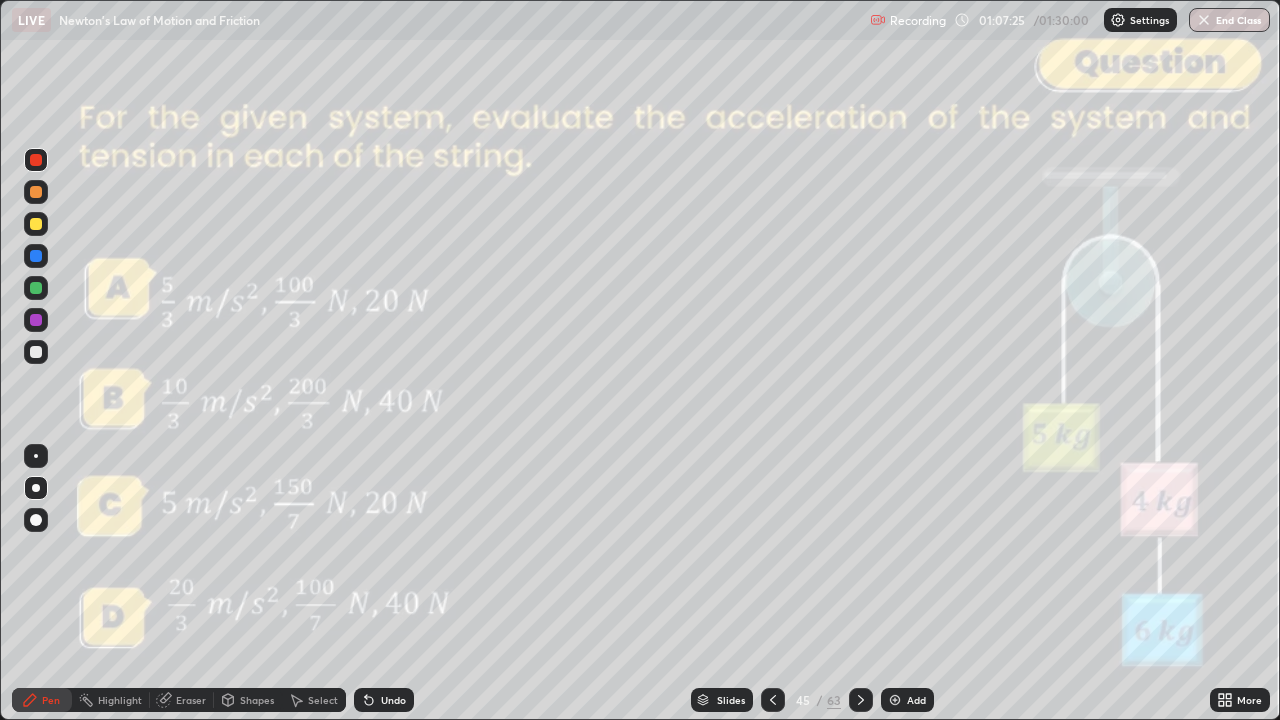click on "Shapes" at bounding box center (257, 700) 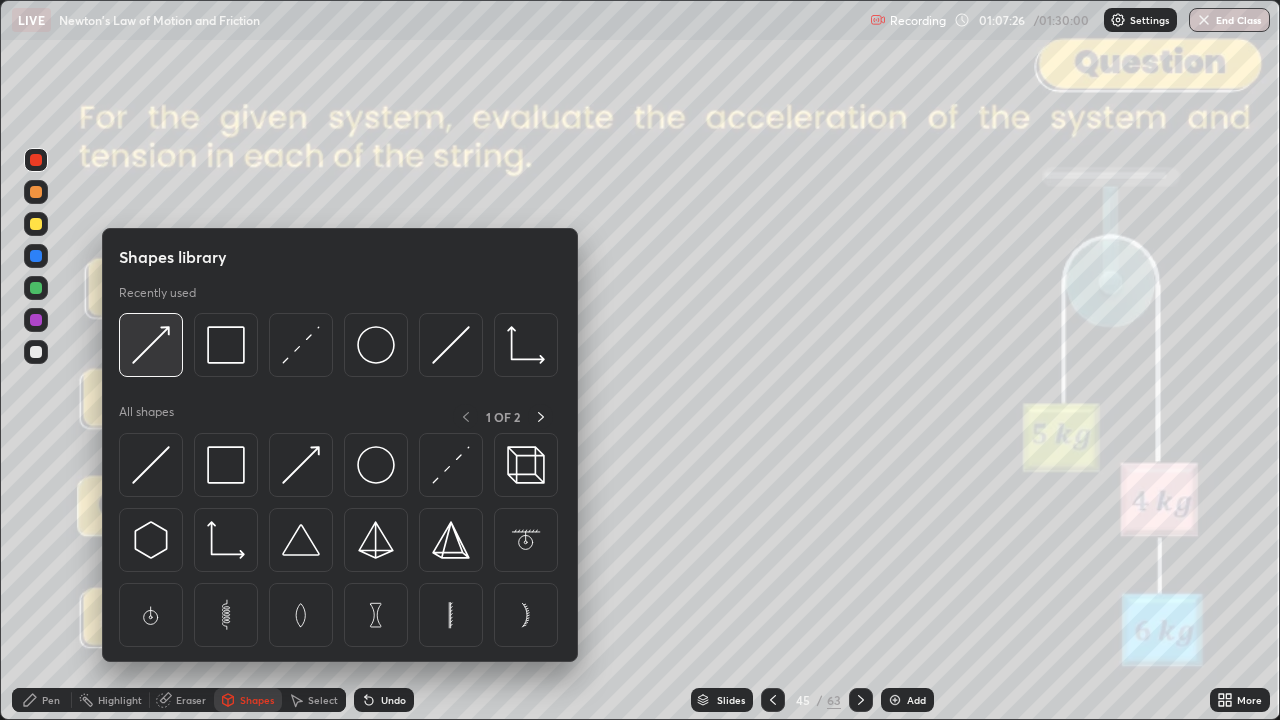 click at bounding box center [151, 345] 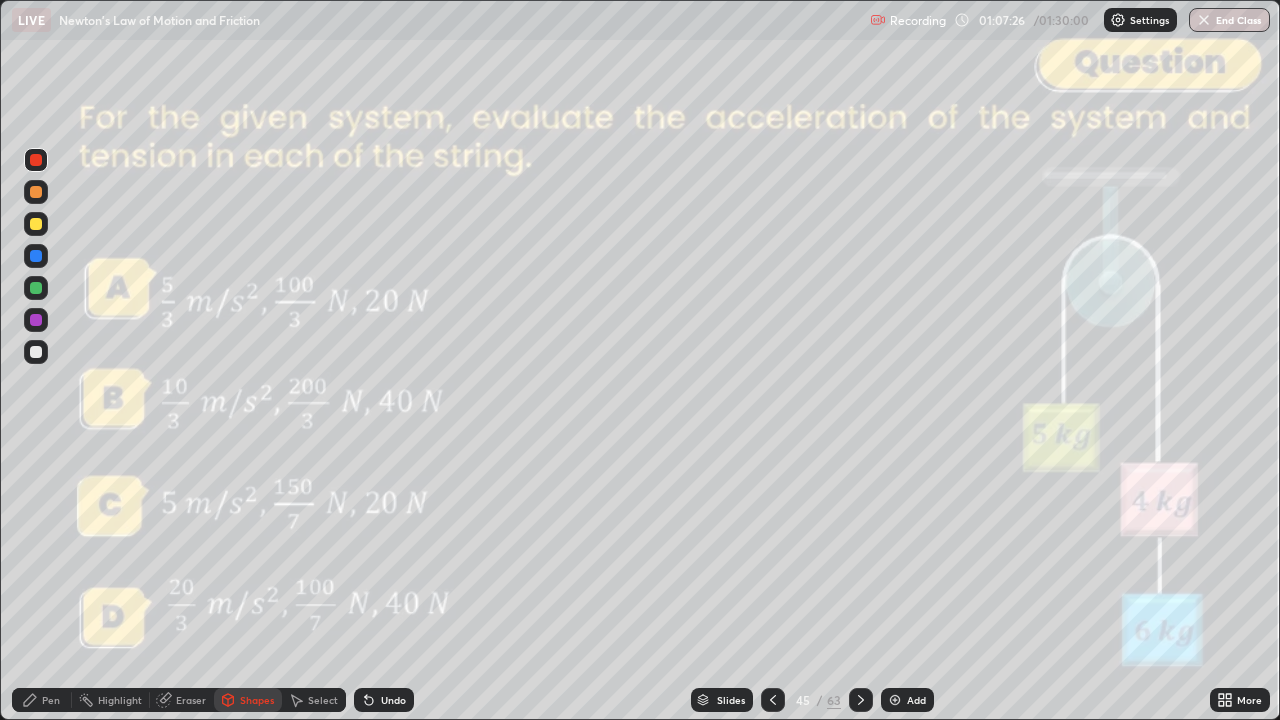 click at bounding box center (36, 224) 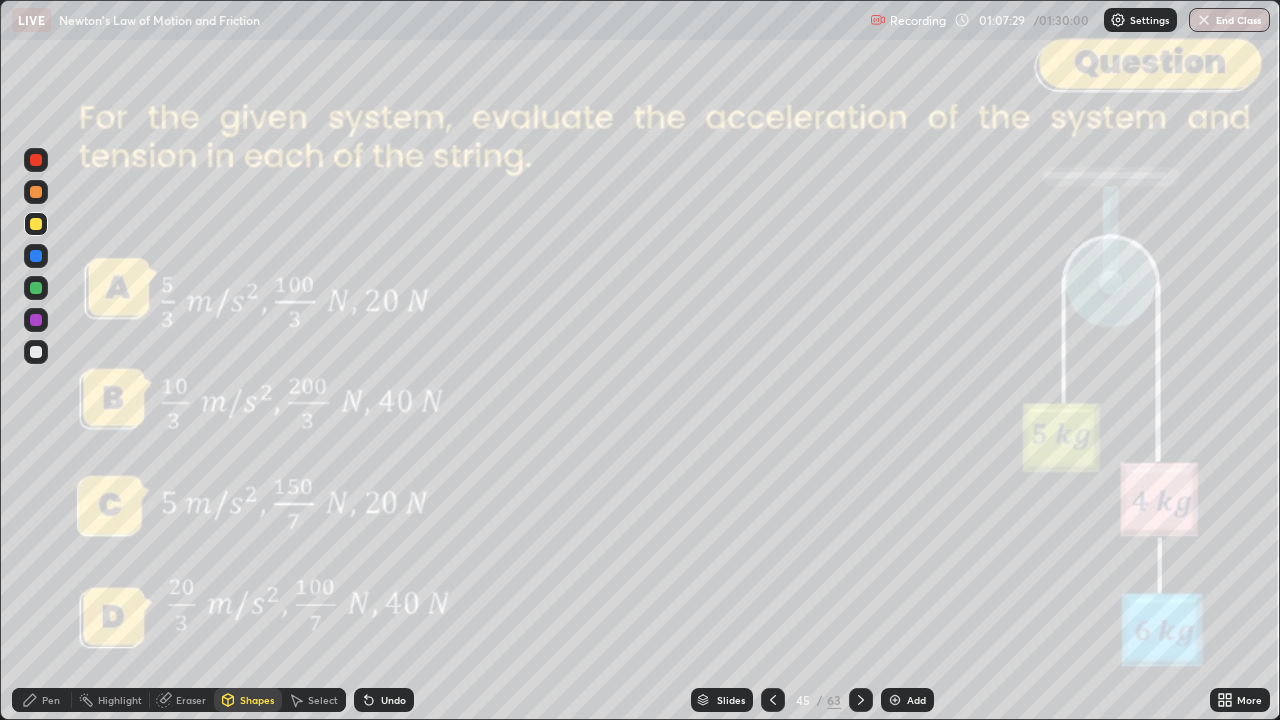 click on "Shapes" at bounding box center [248, 700] 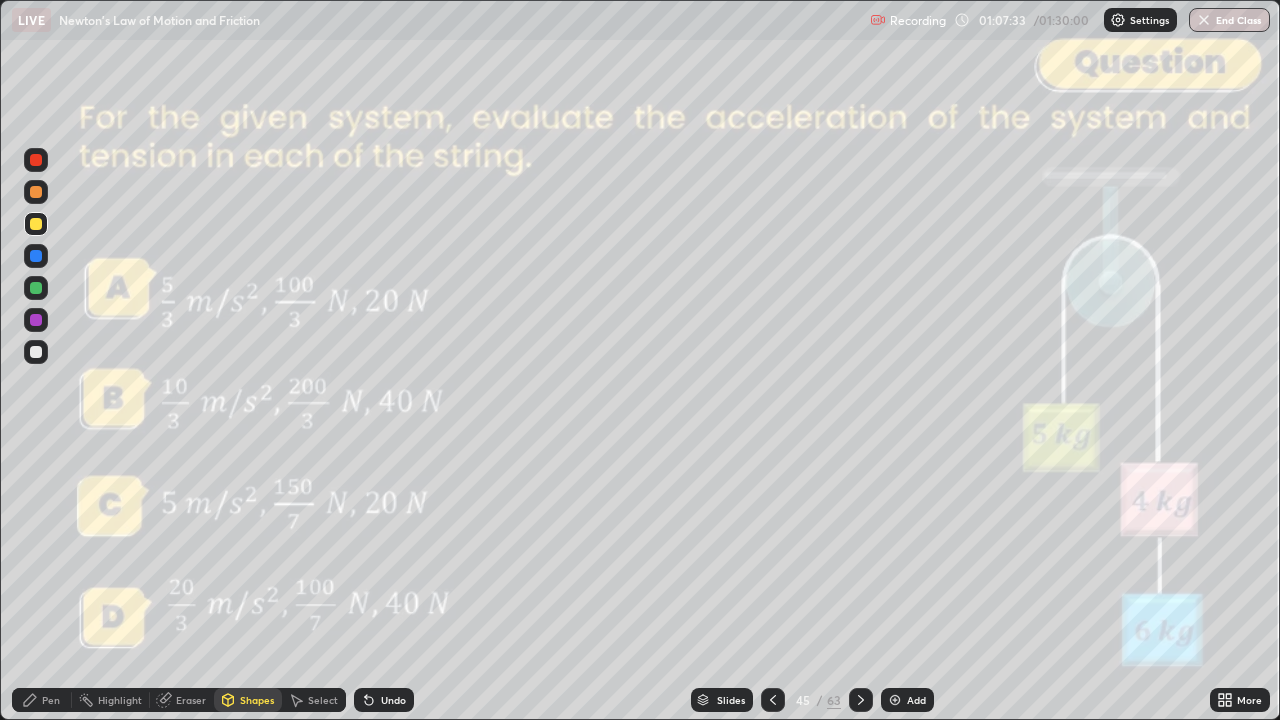 click on "Pen" at bounding box center (42, 700) 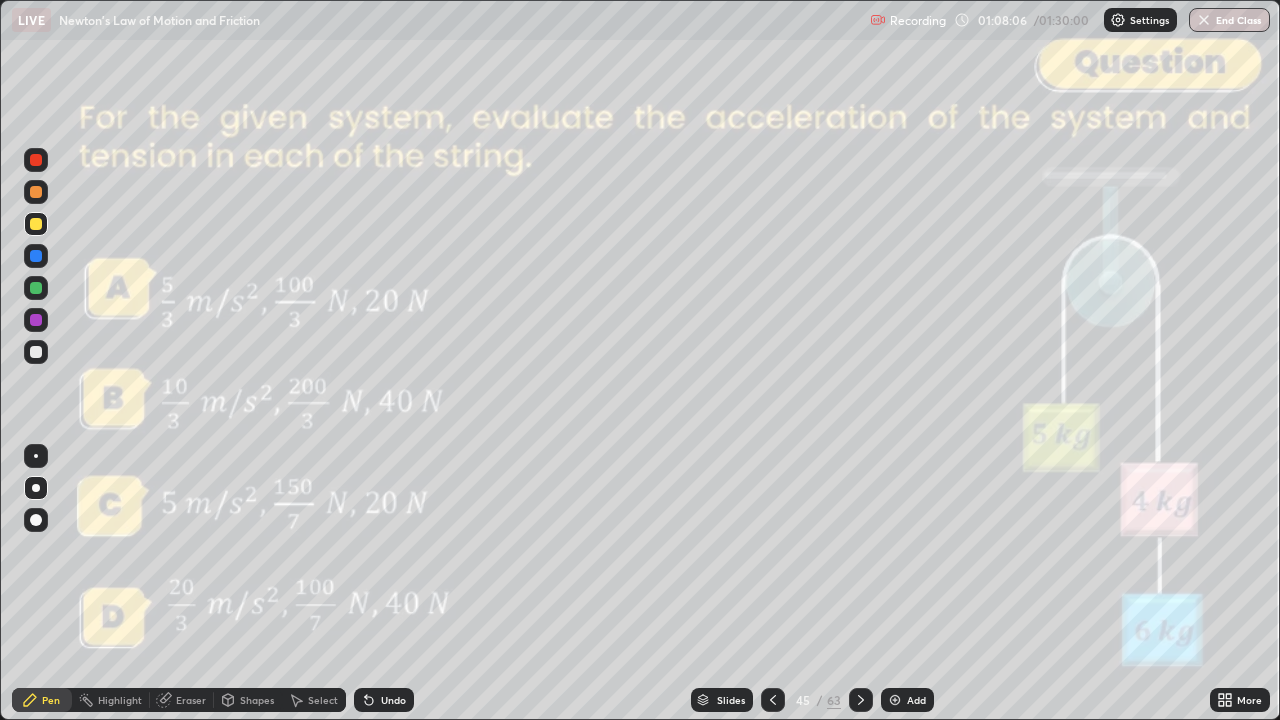 click on "Undo" at bounding box center [384, 700] 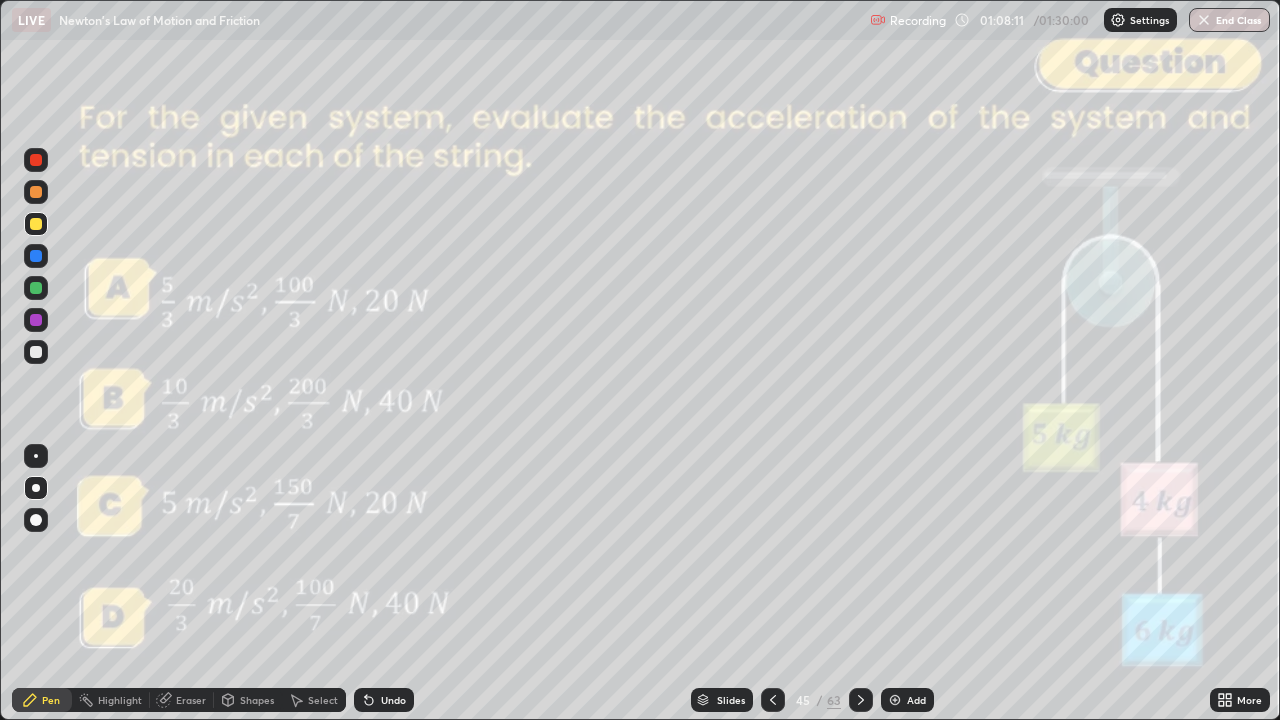 click on "Shapes" at bounding box center [248, 700] 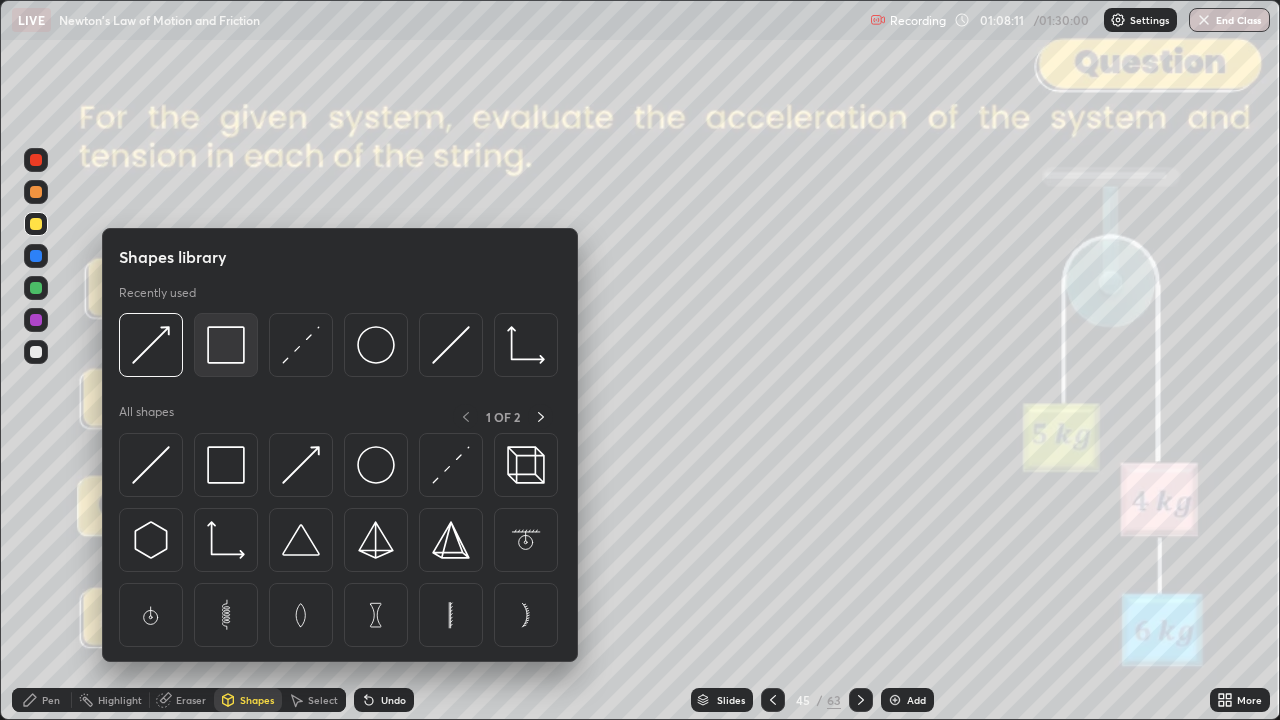 click at bounding box center (226, 345) 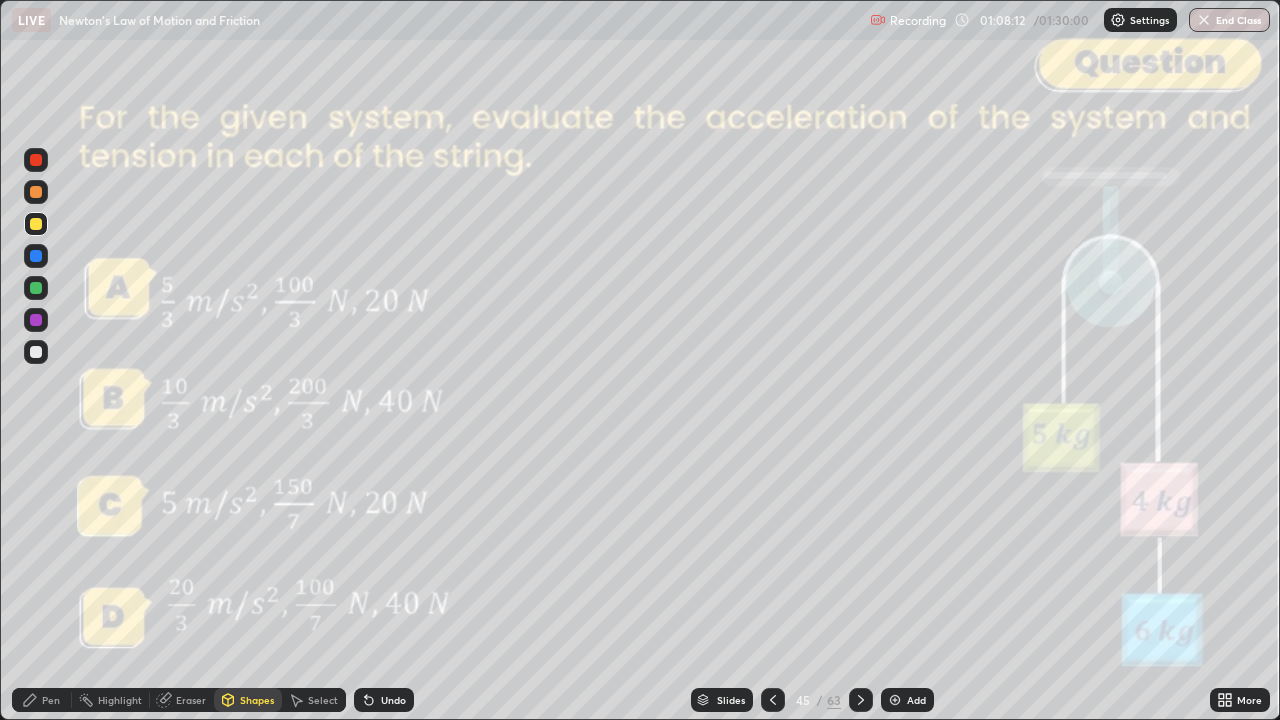 click at bounding box center (36, 160) 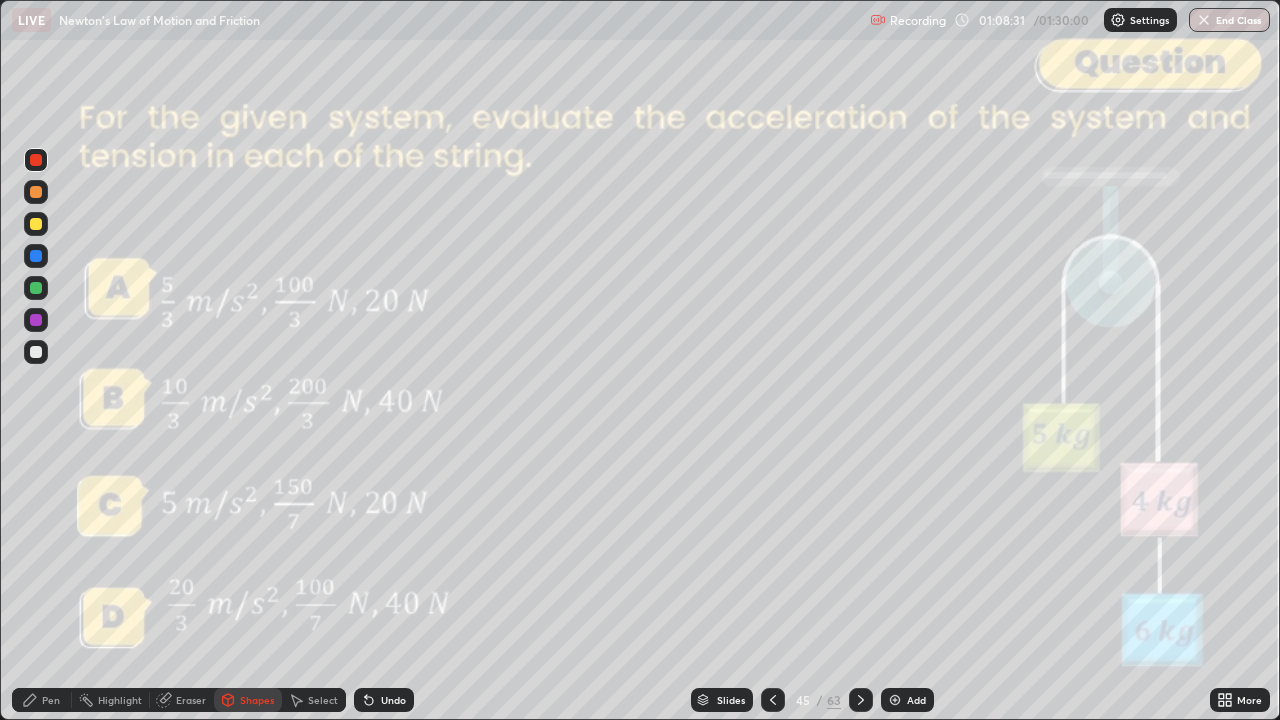 click 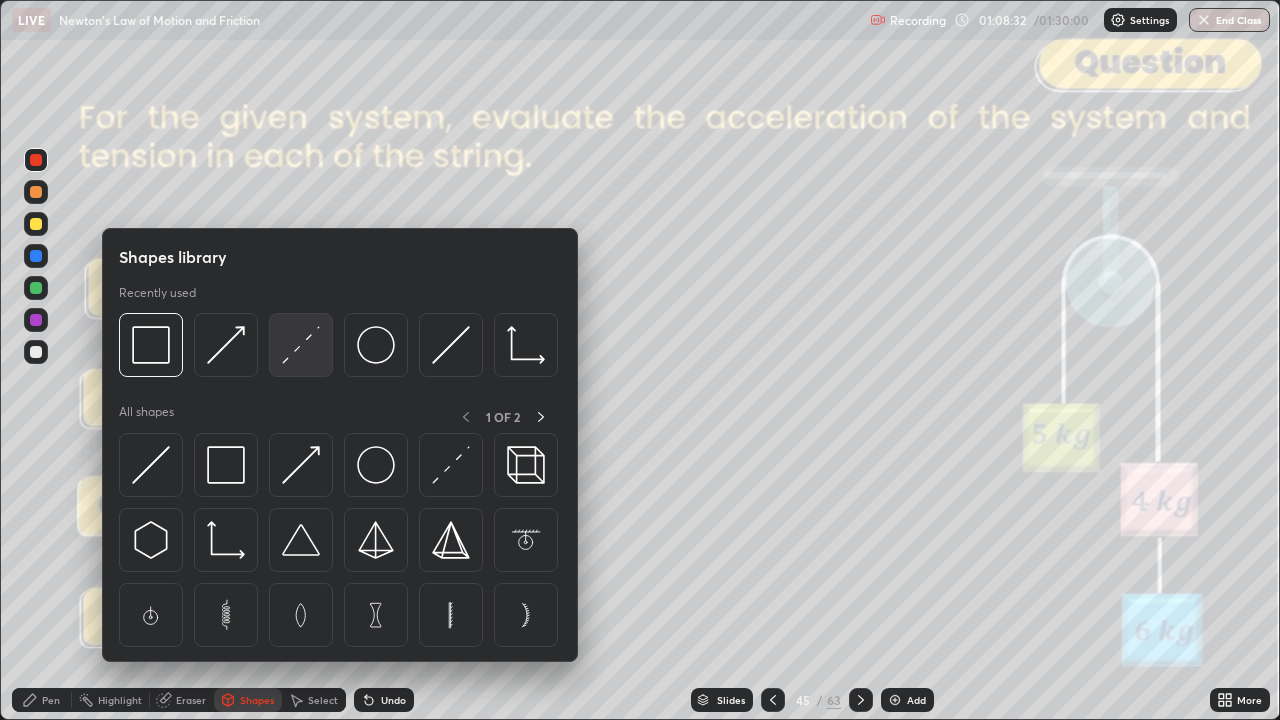 click at bounding box center [301, 345] 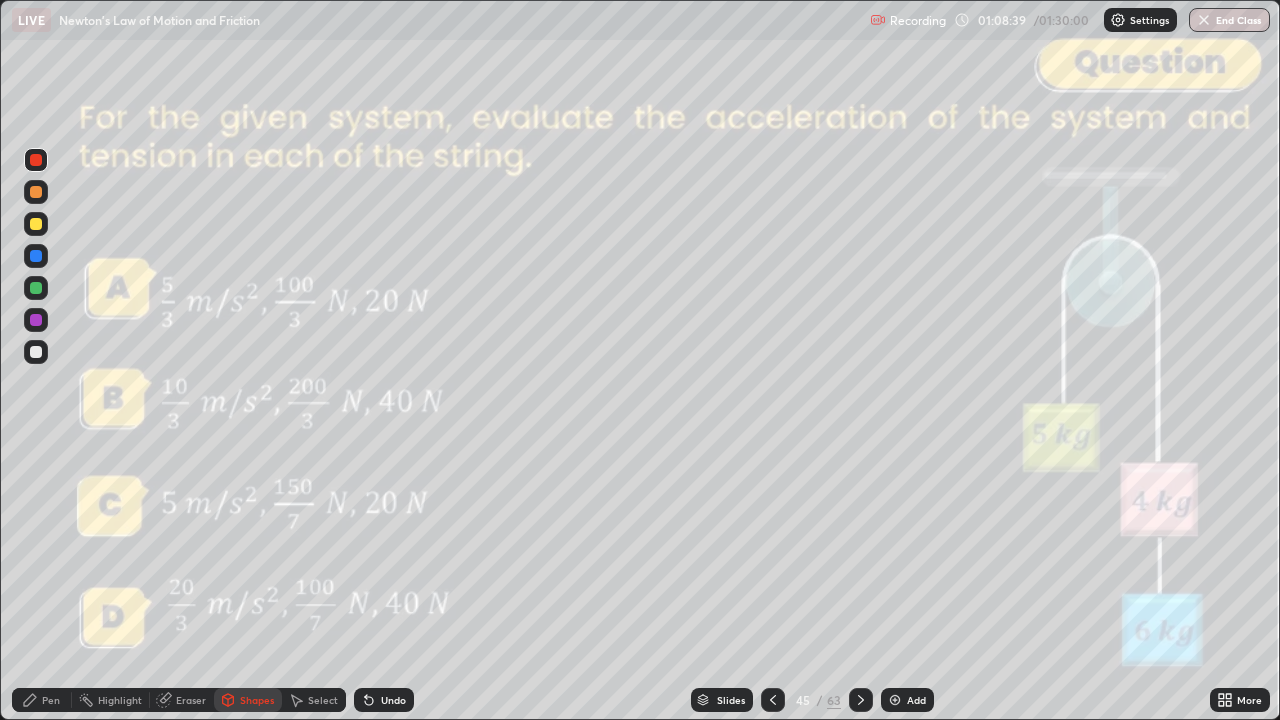 click at bounding box center [36, 256] 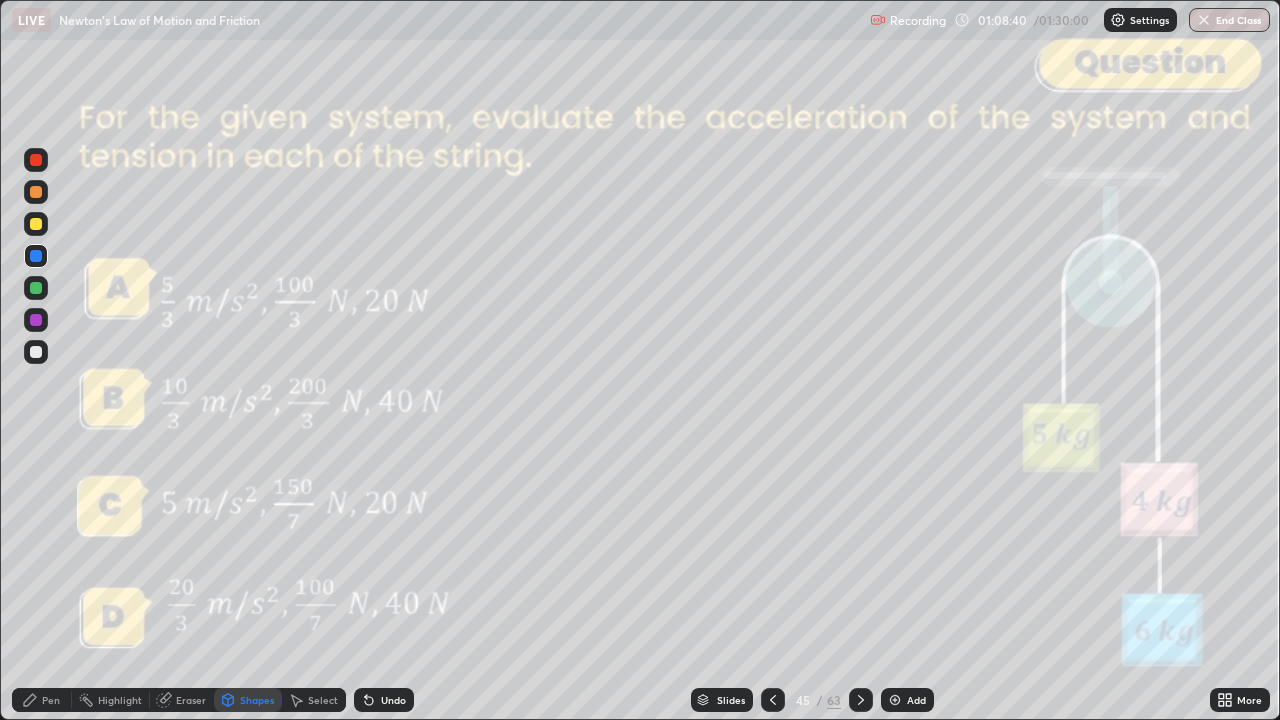 click on "Shapes" at bounding box center (248, 700) 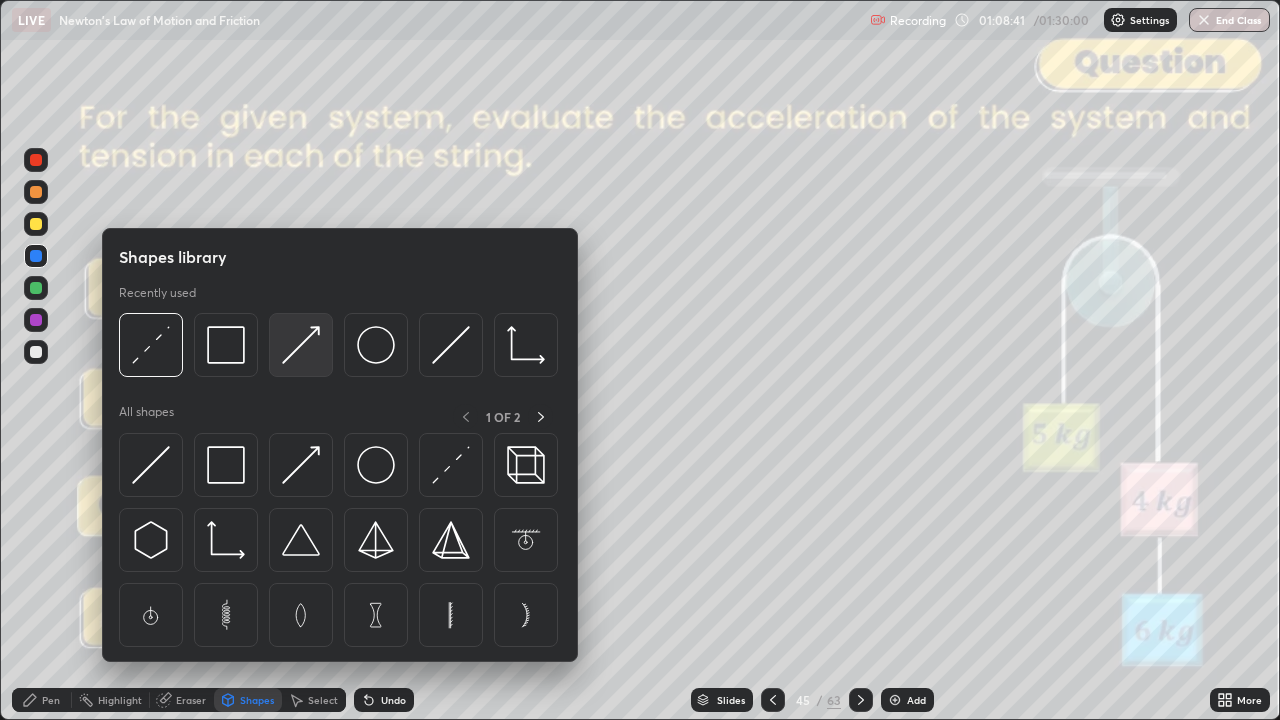 click at bounding box center [301, 345] 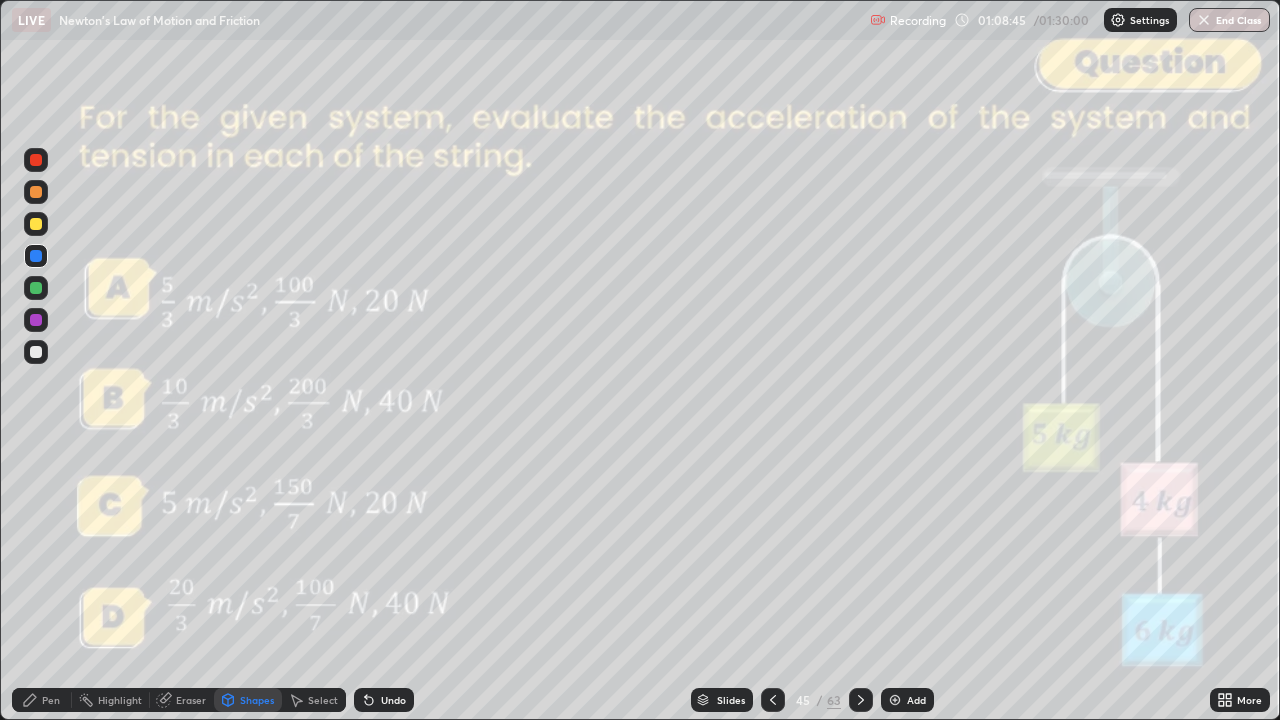 click 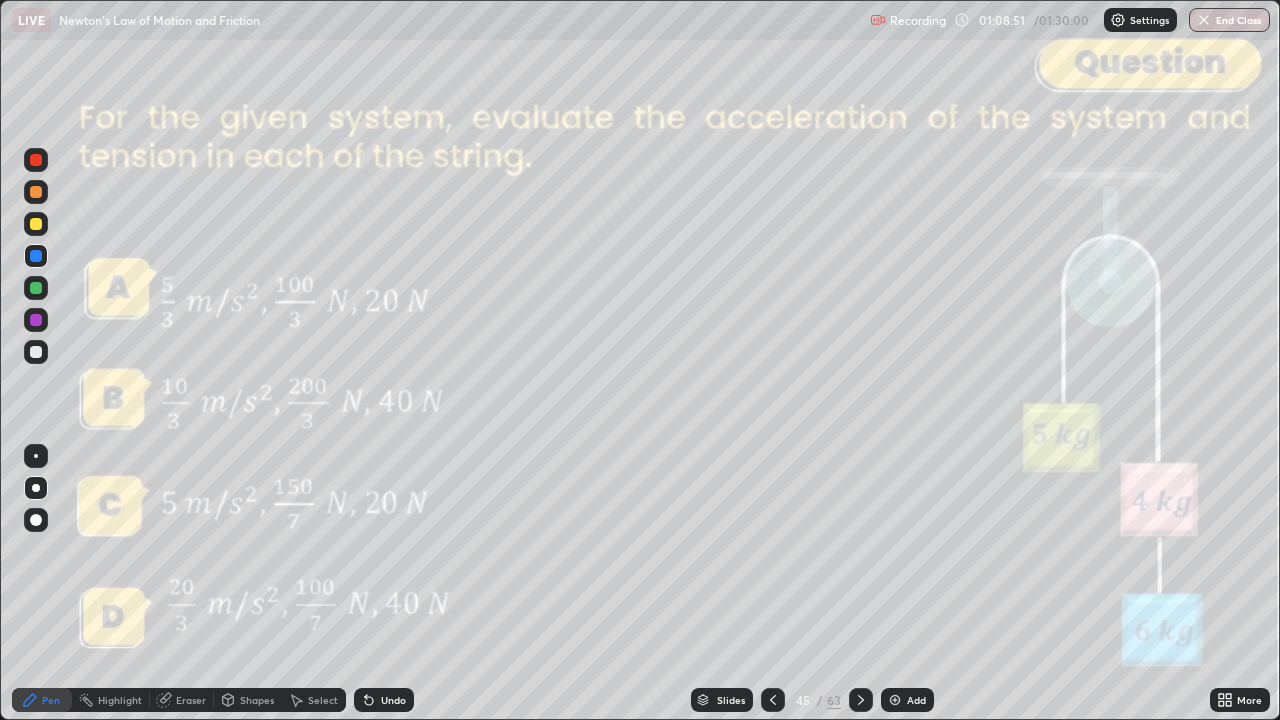 click on "Shapes" at bounding box center (257, 700) 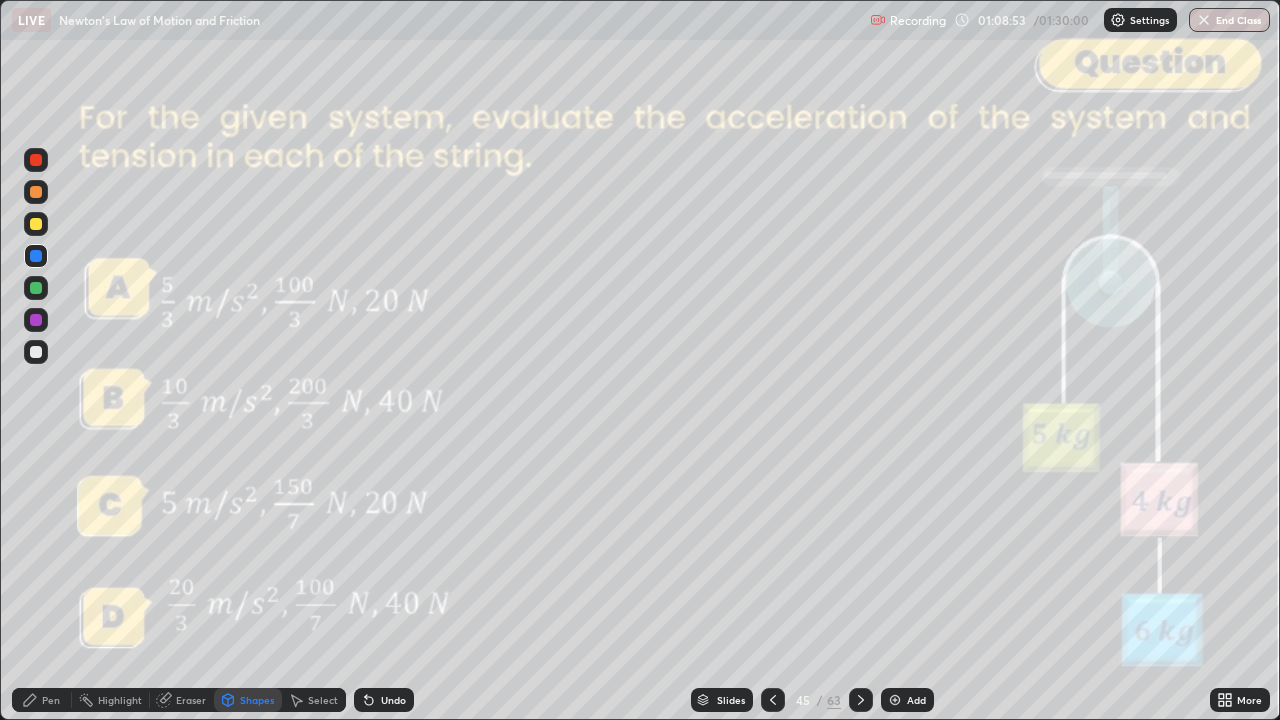 click at bounding box center (36, 320) 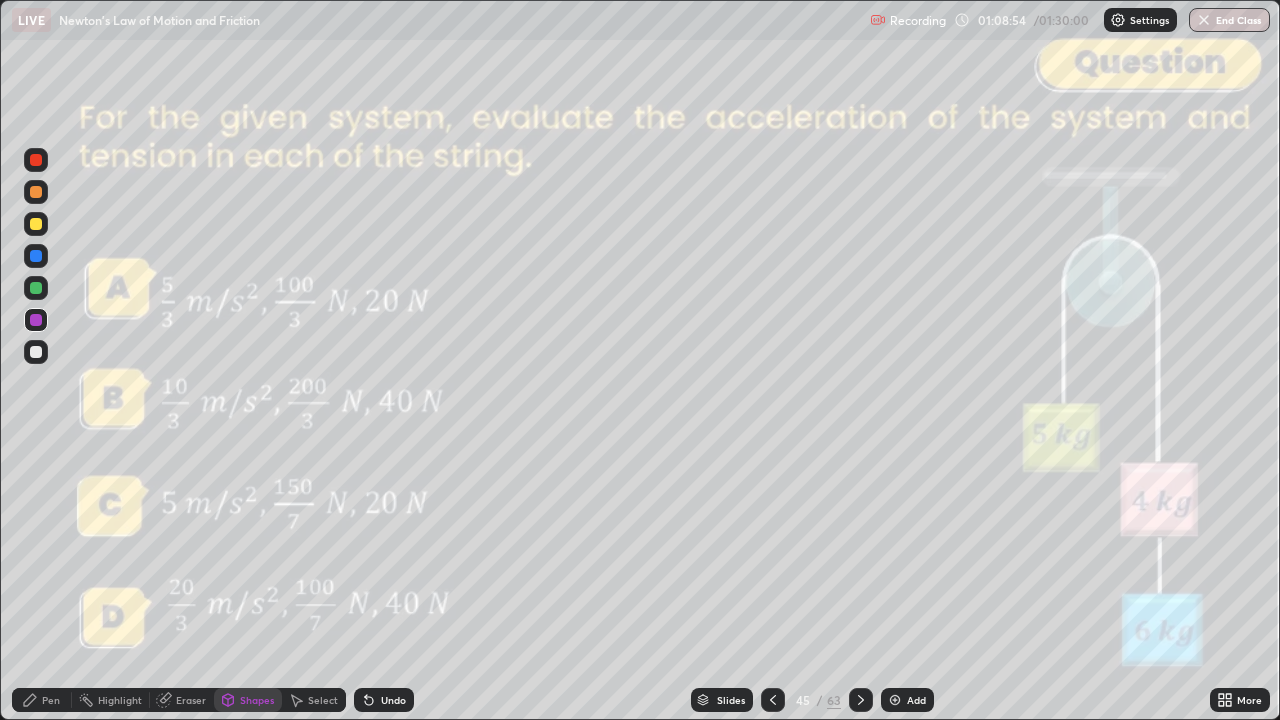 click on "Shapes" at bounding box center (257, 700) 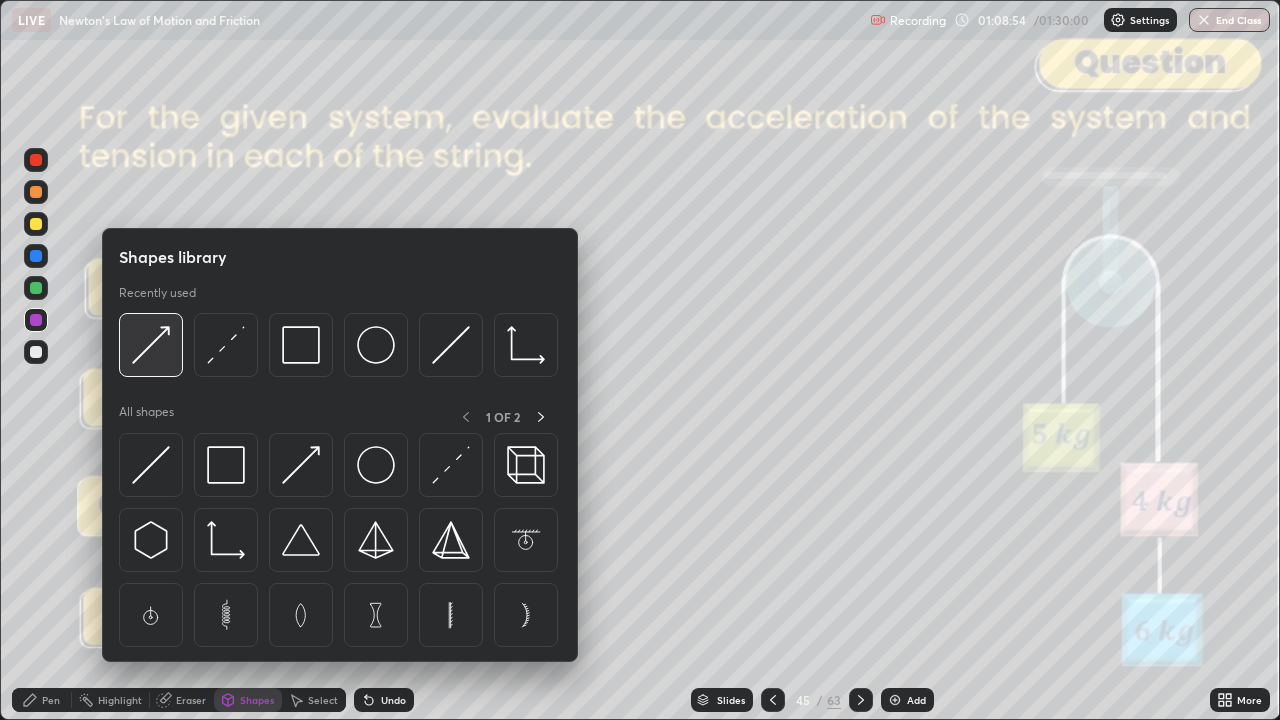 click at bounding box center (151, 345) 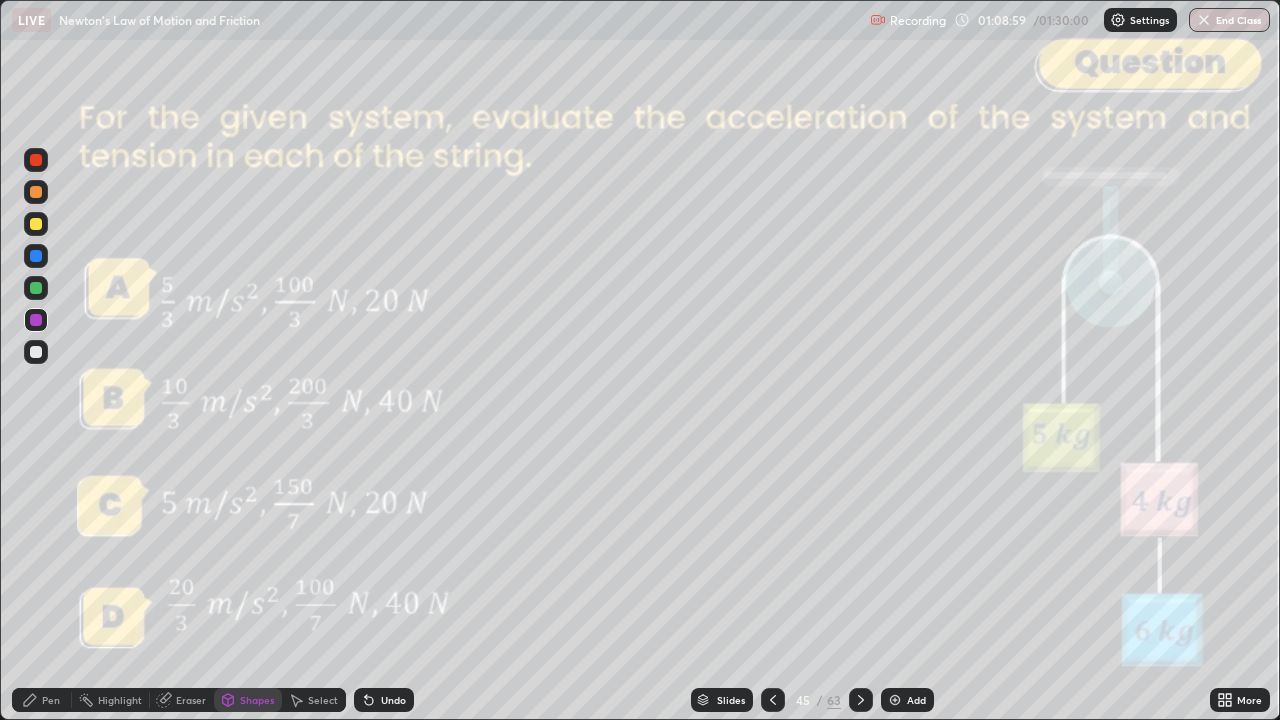 click on "Pen" at bounding box center (51, 700) 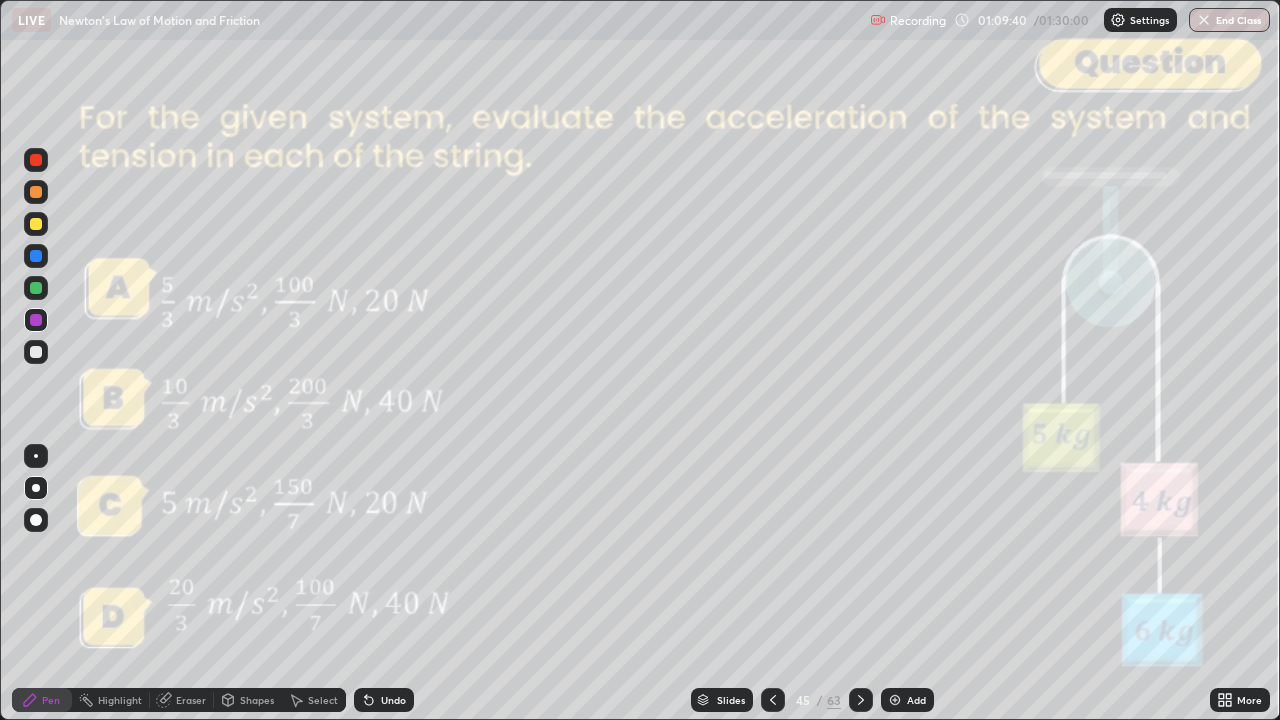 click on "Shapes" at bounding box center [257, 700] 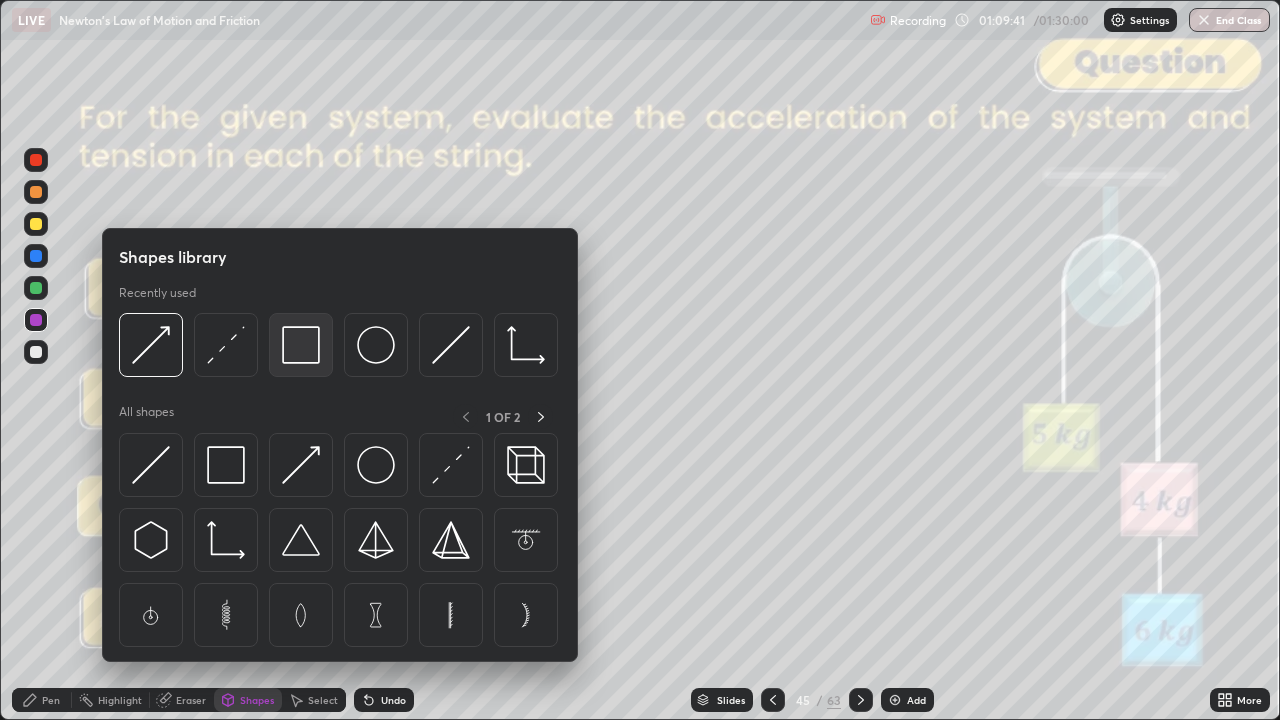 click at bounding box center (301, 345) 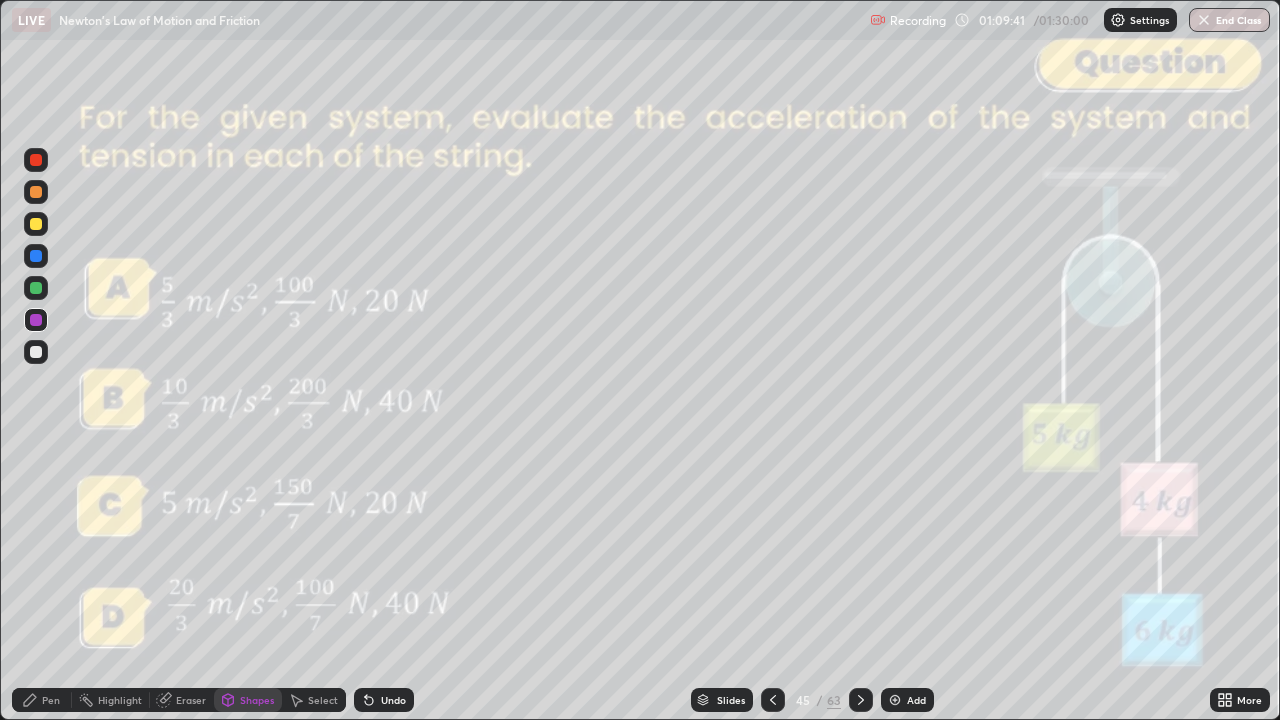 click at bounding box center (36, 160) 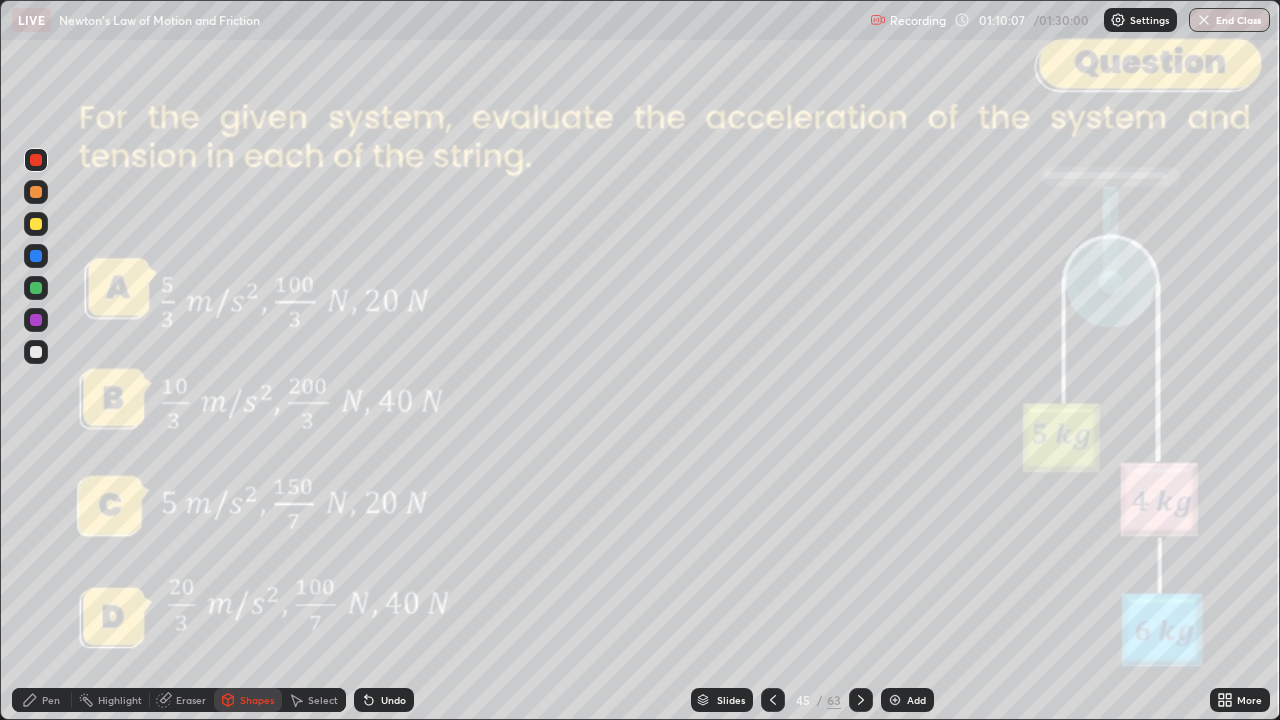 click at bounding box center (36, 352) 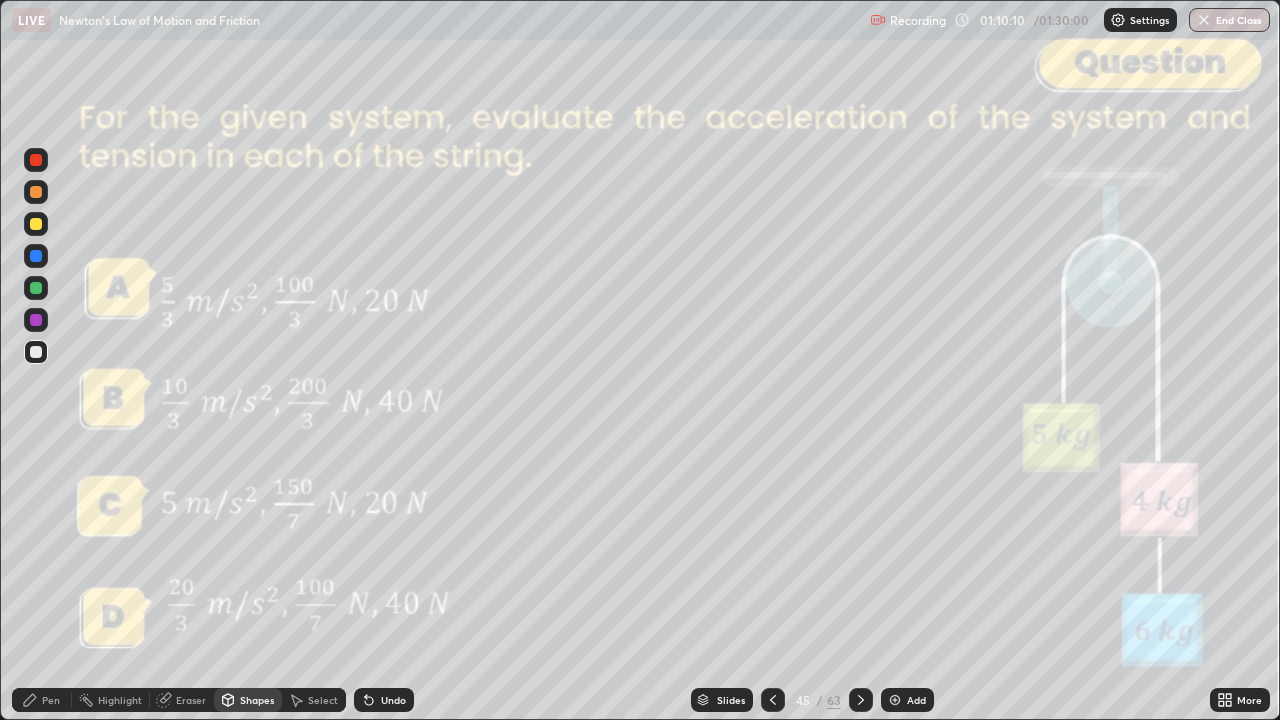 click on "Undo" at bounding box center [393, 700] 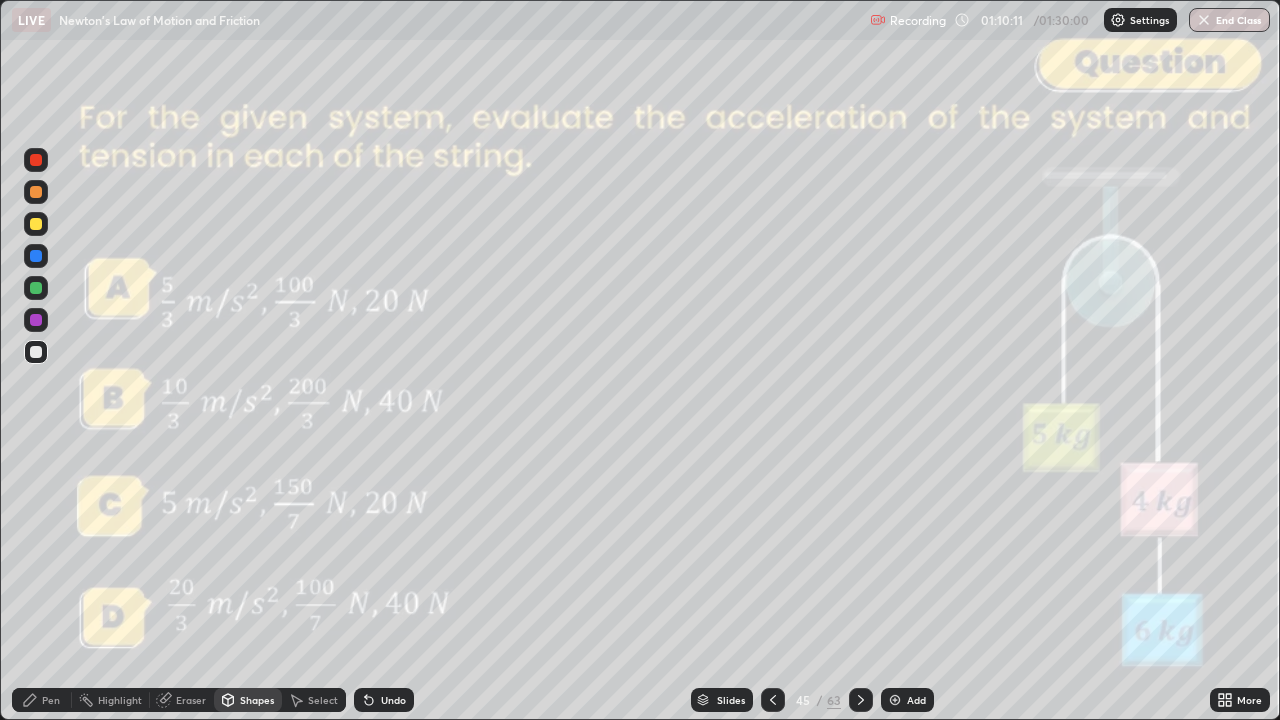 click on "Pen" at bounding box center [42, 700] 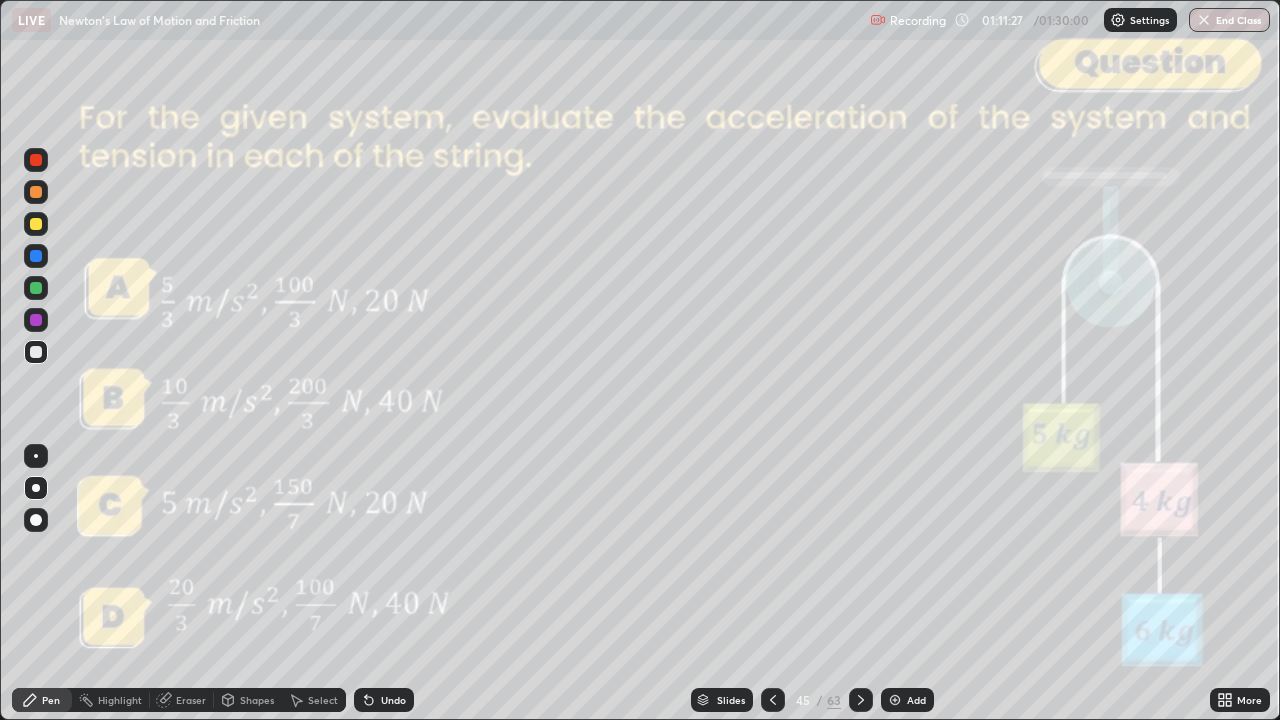 click 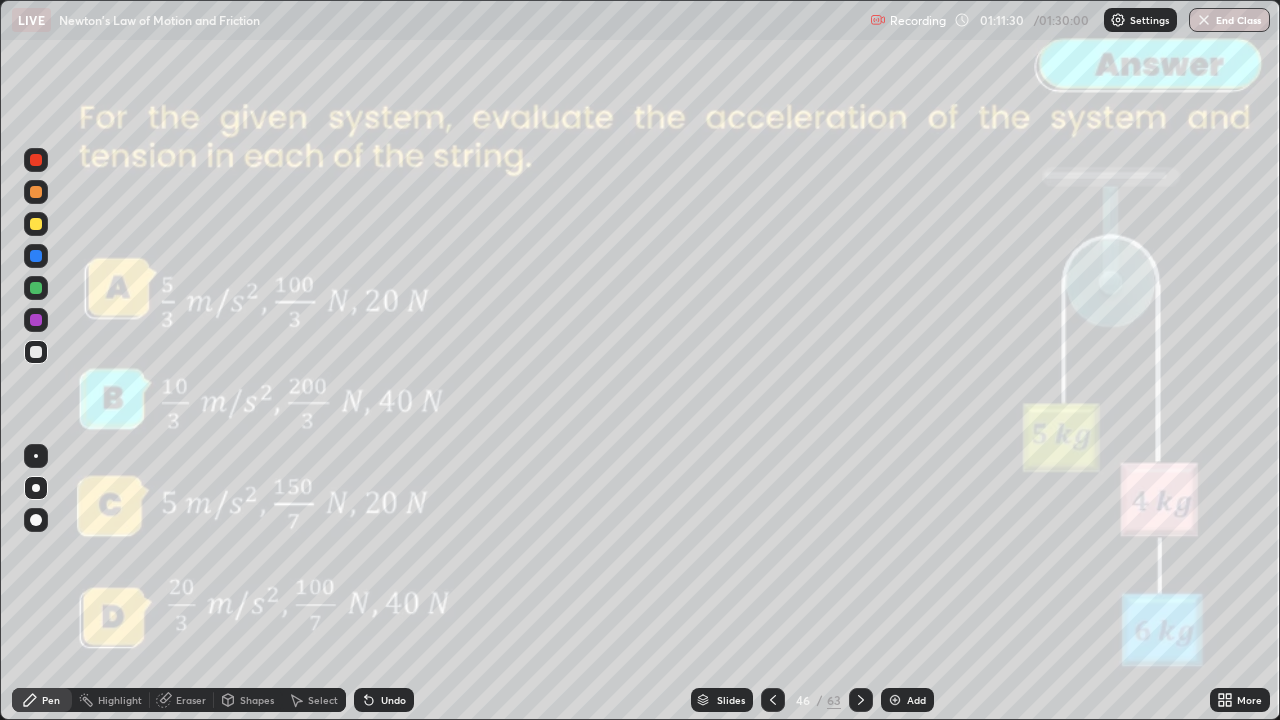 click 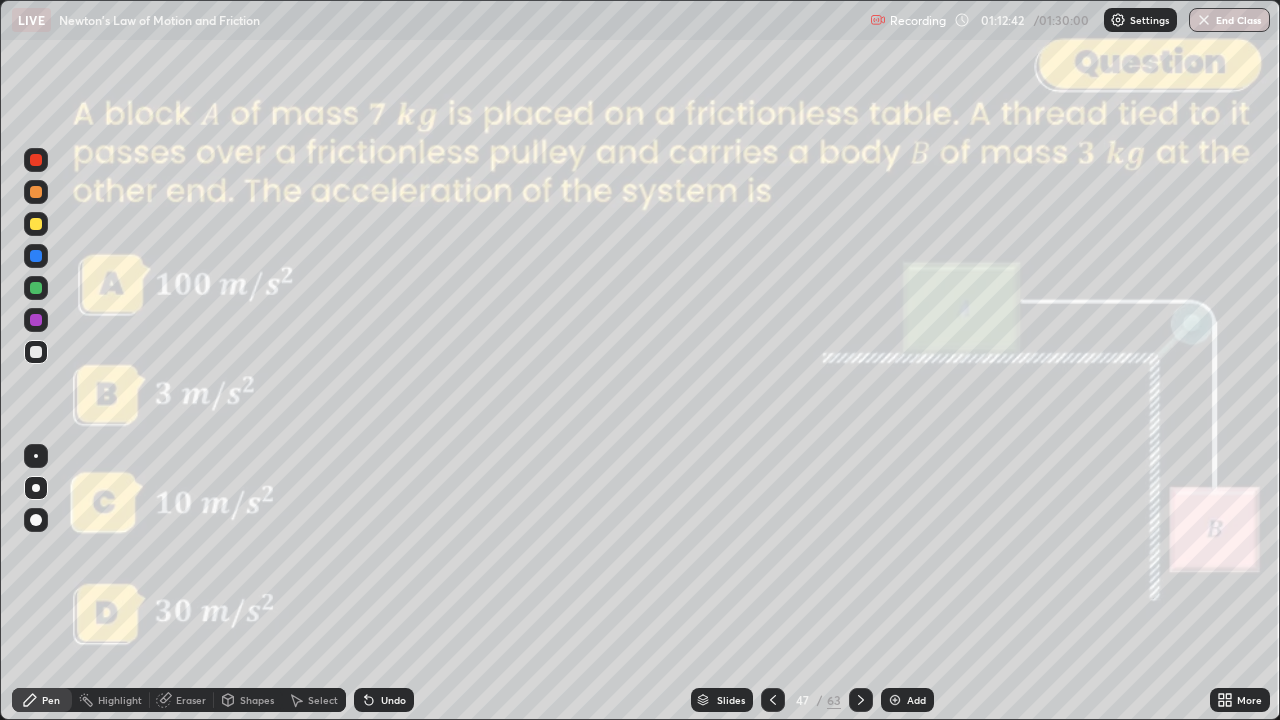 click 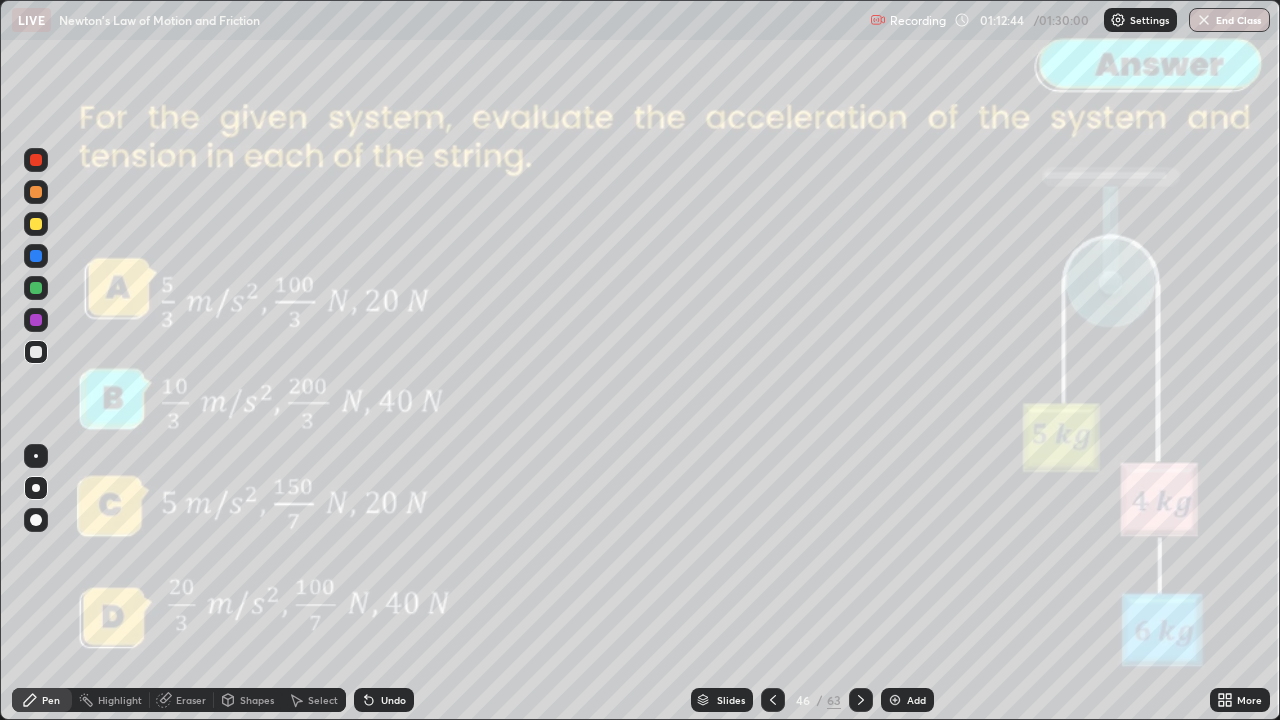 click 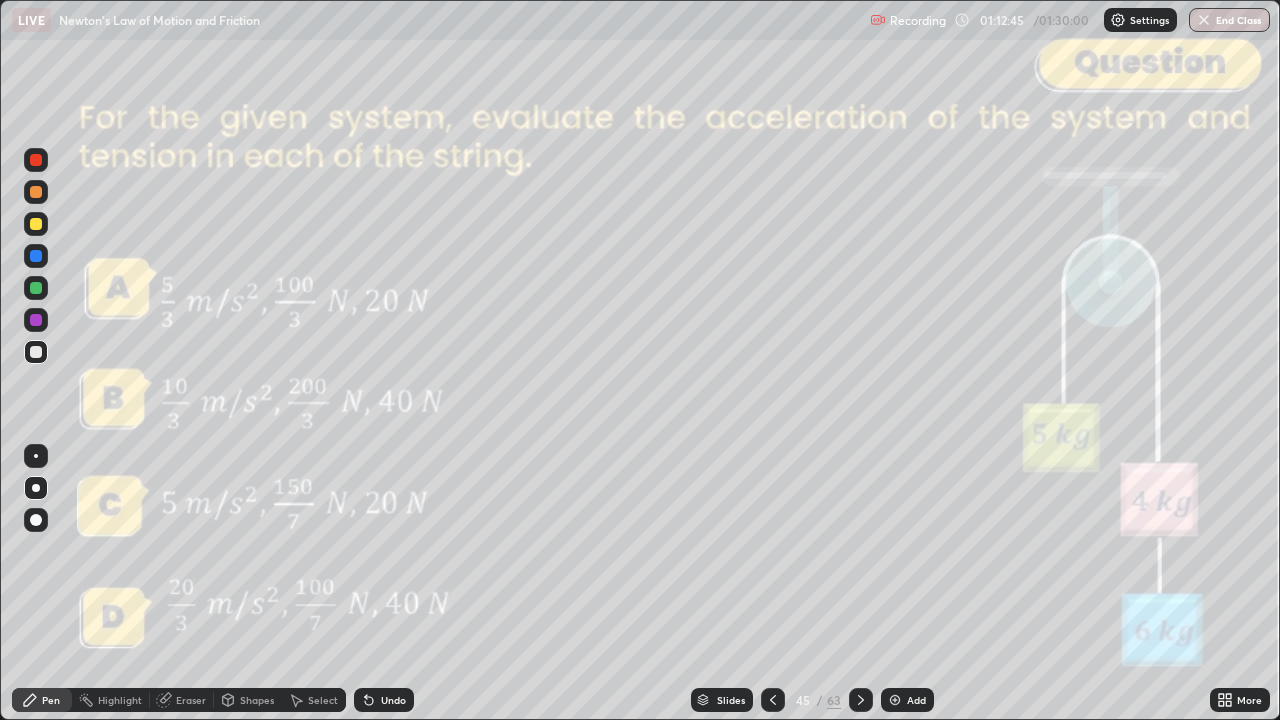 click 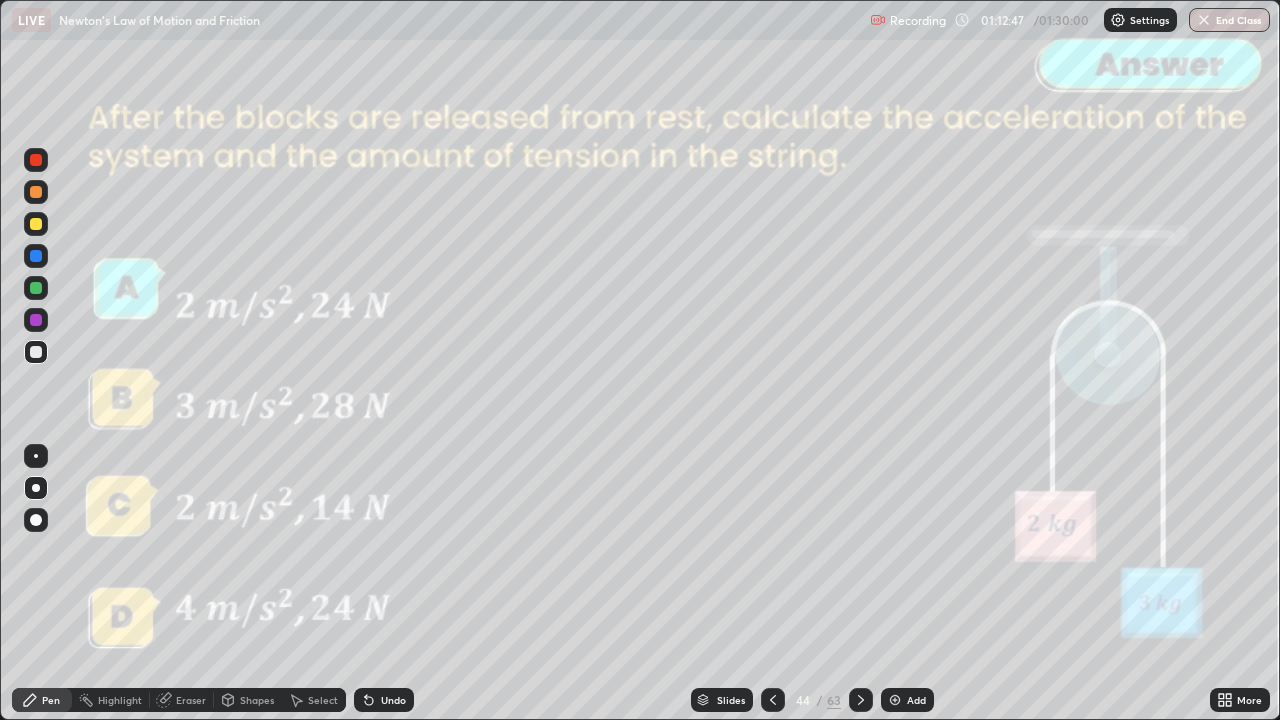 click 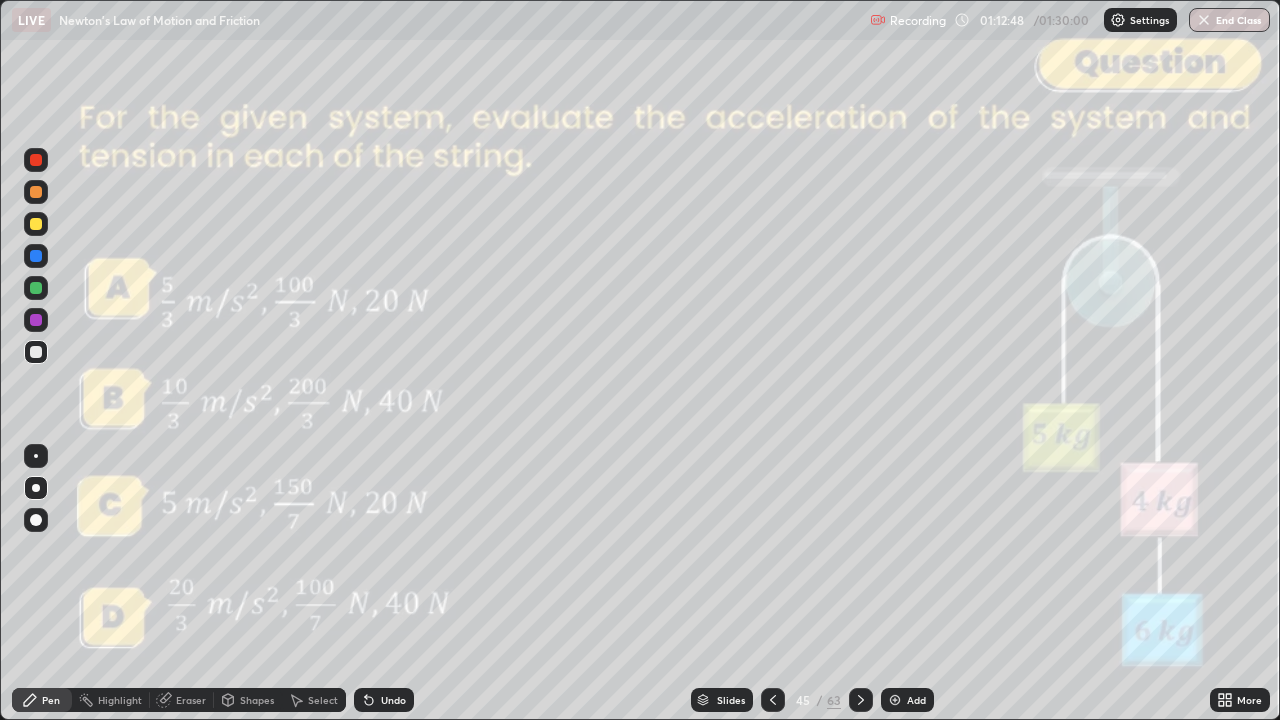 click 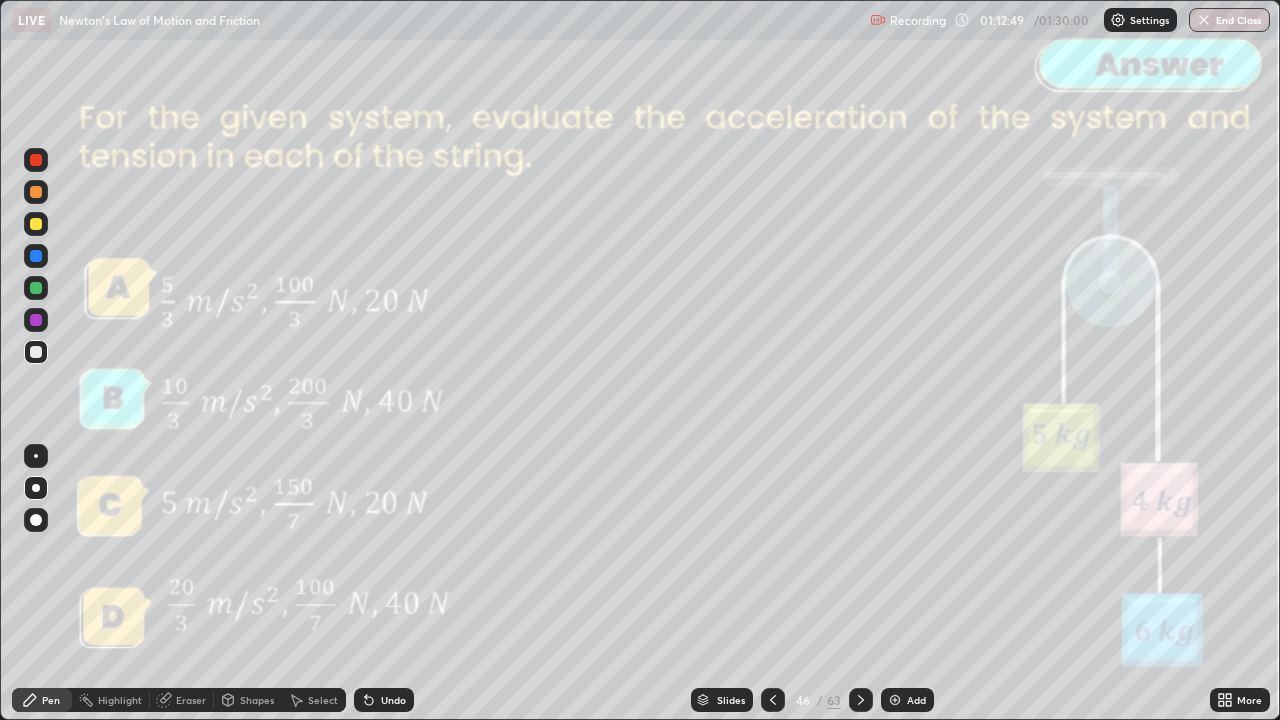 click 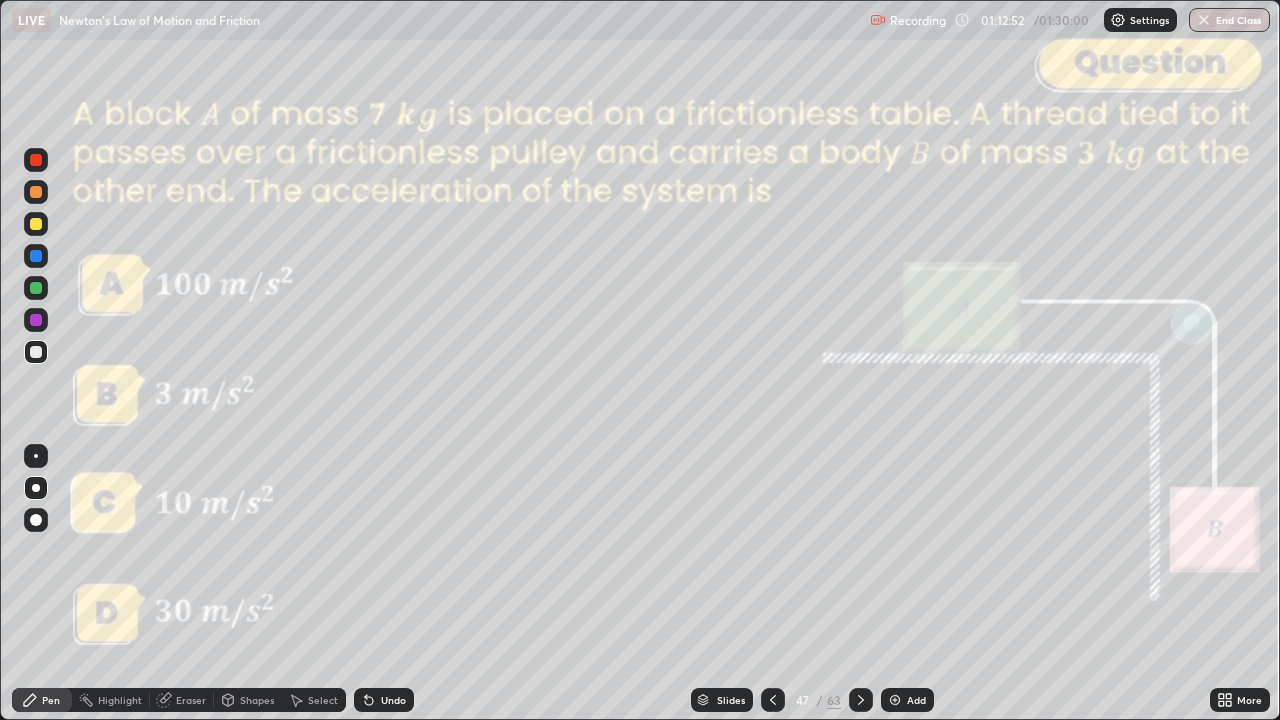 click at bounding box center [36, 160] 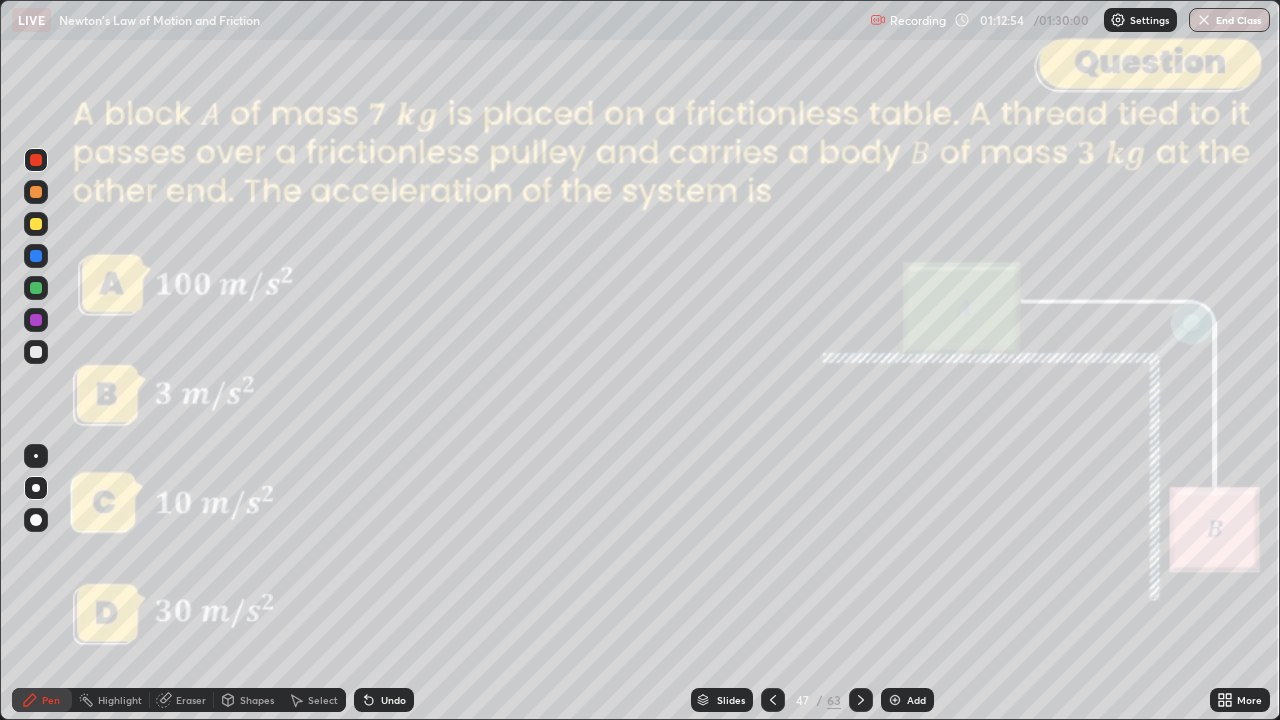 click 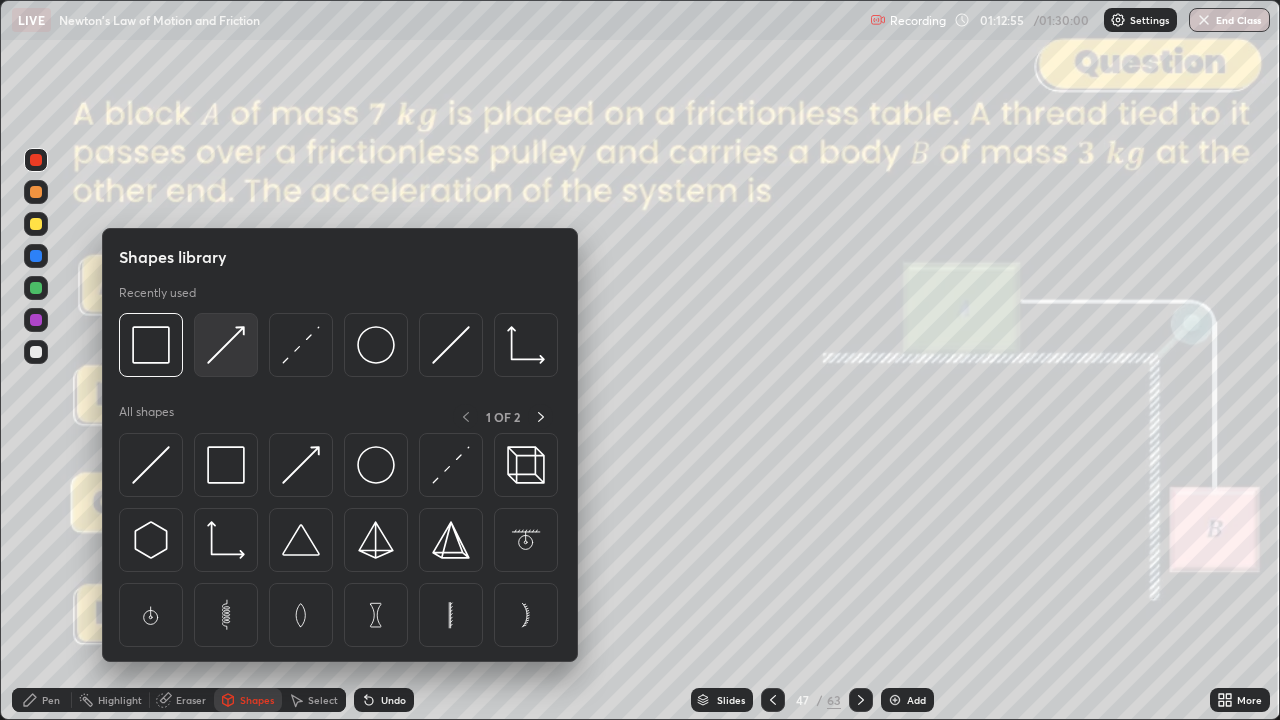 click at bounding box center [226, 345] 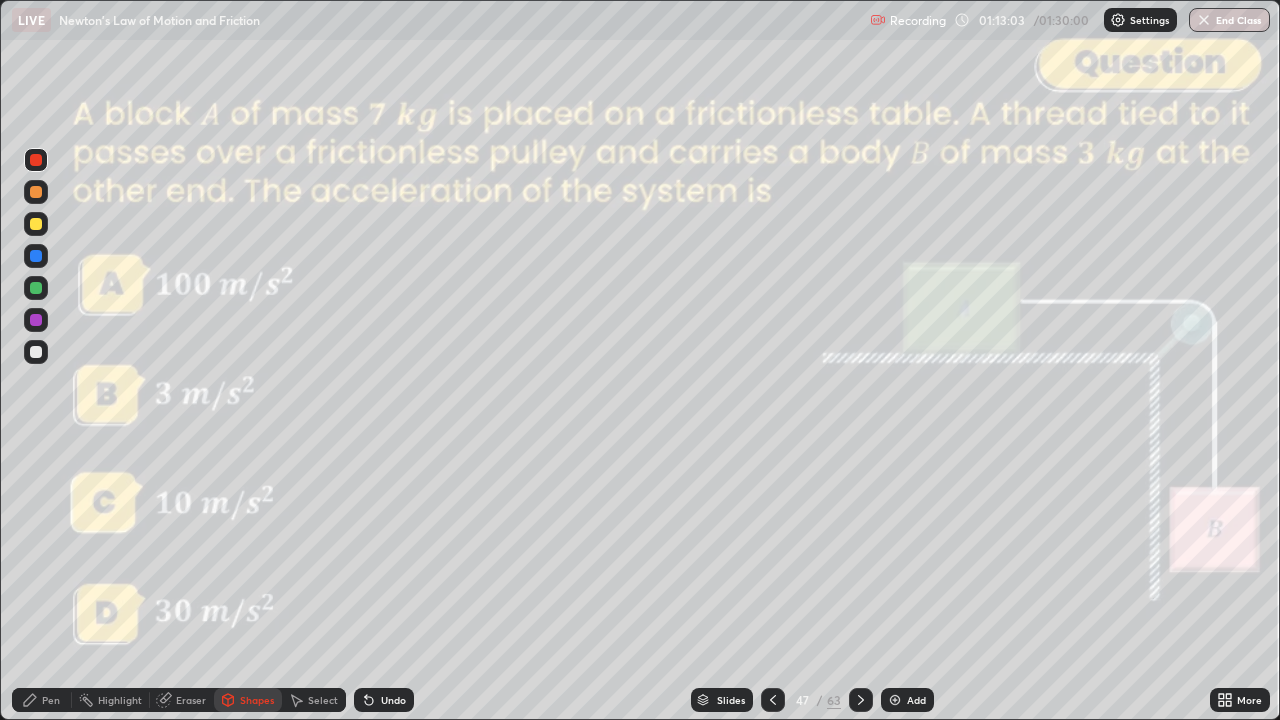 click on "Pen" at bounding box center (51, 700) 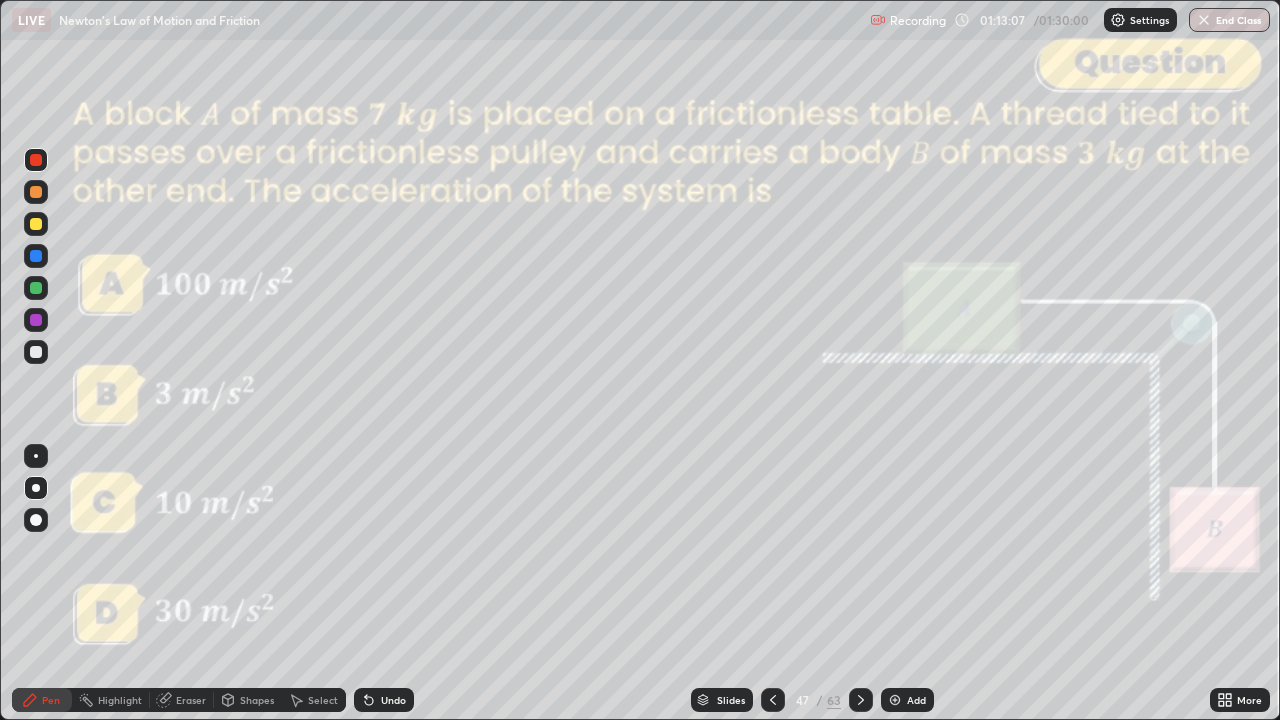 click 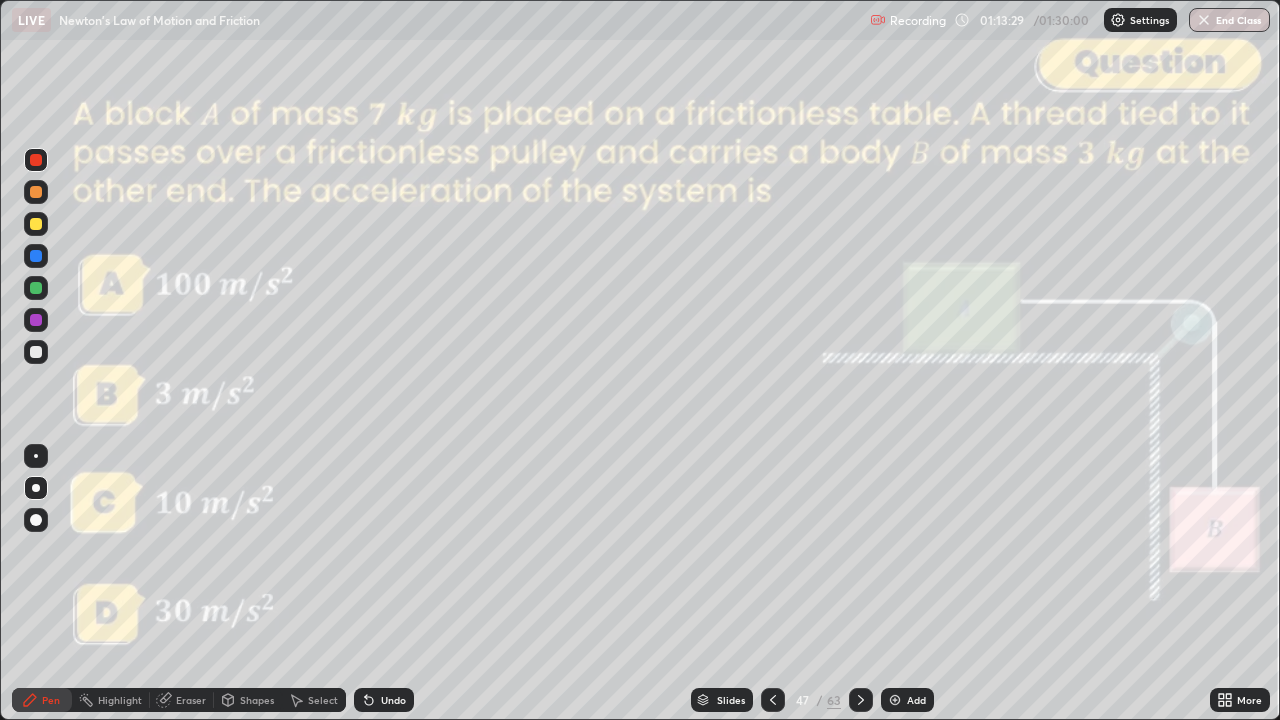 click at bounding box center (36, 352) 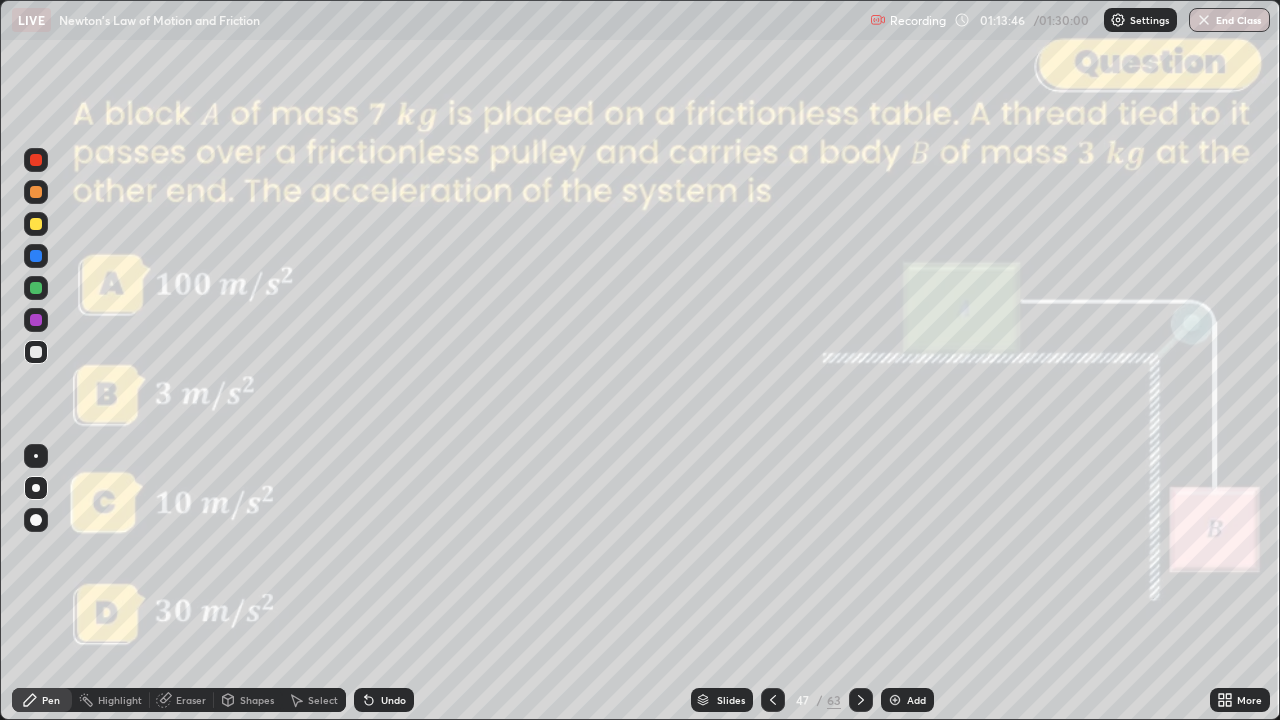 click on "Shapes" at bounding box center [257, 700] 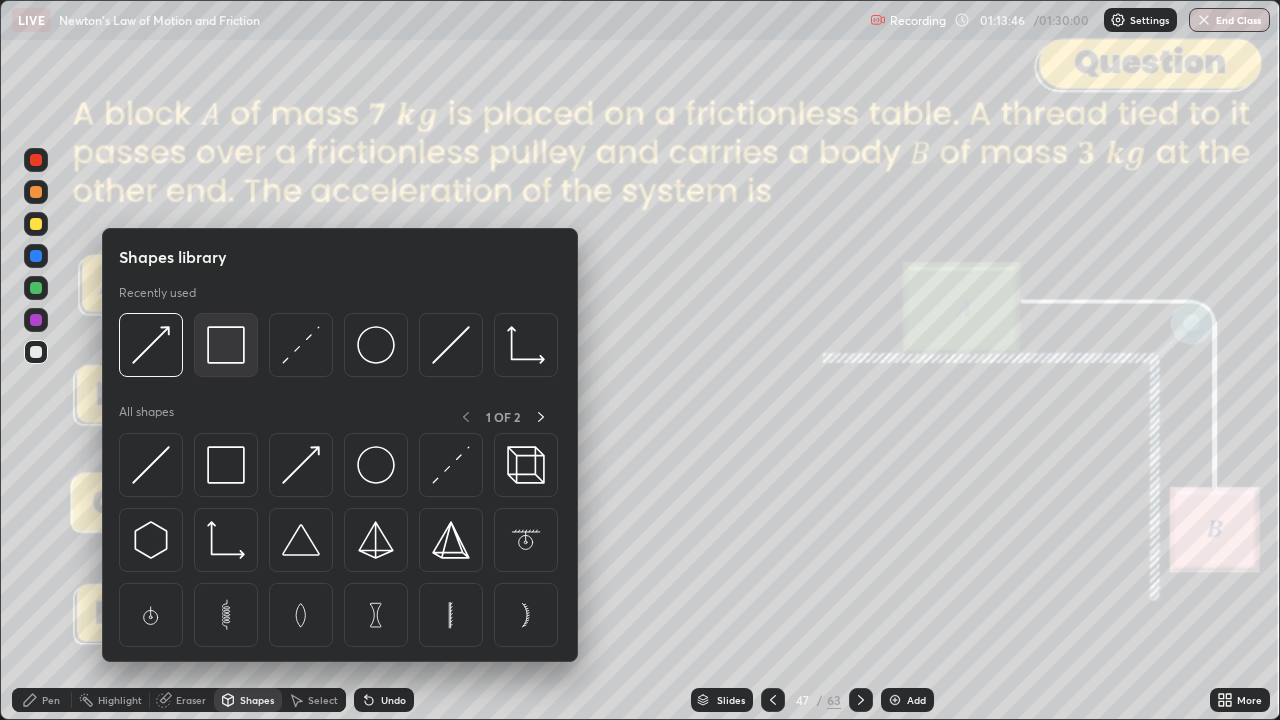 click at bounding box center [226, 345] 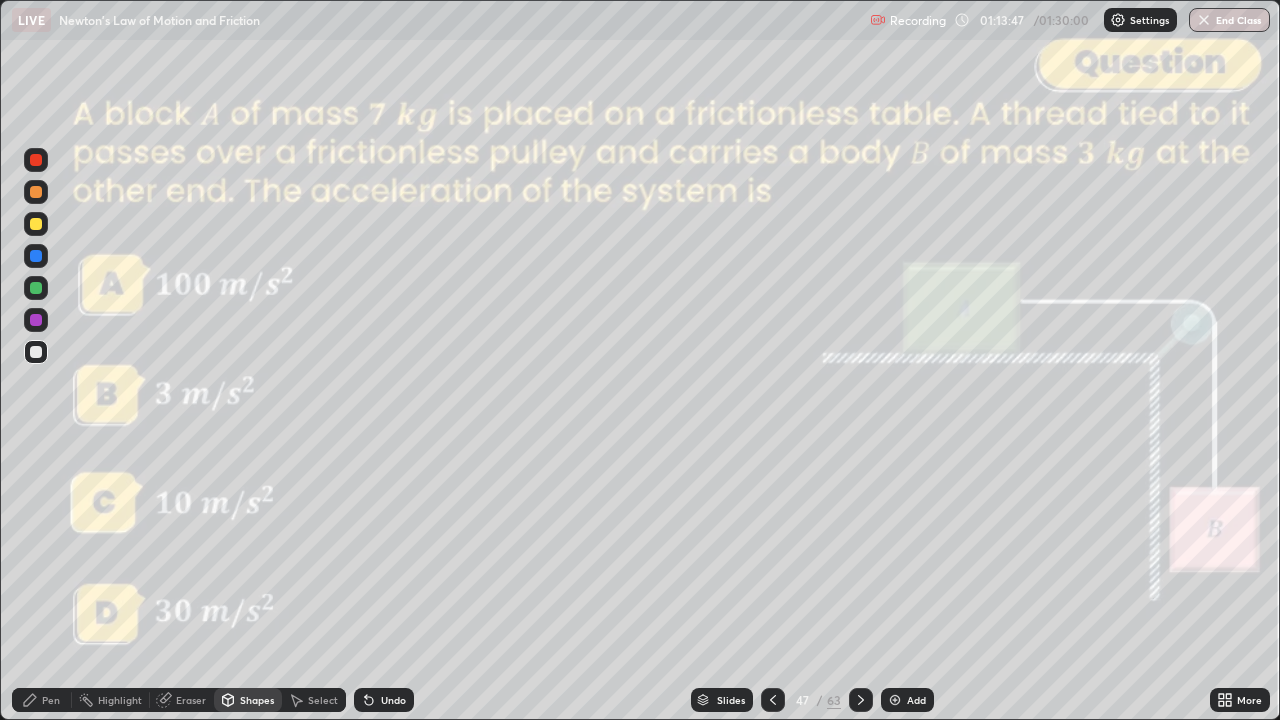 click at bounding box center [36, 160] 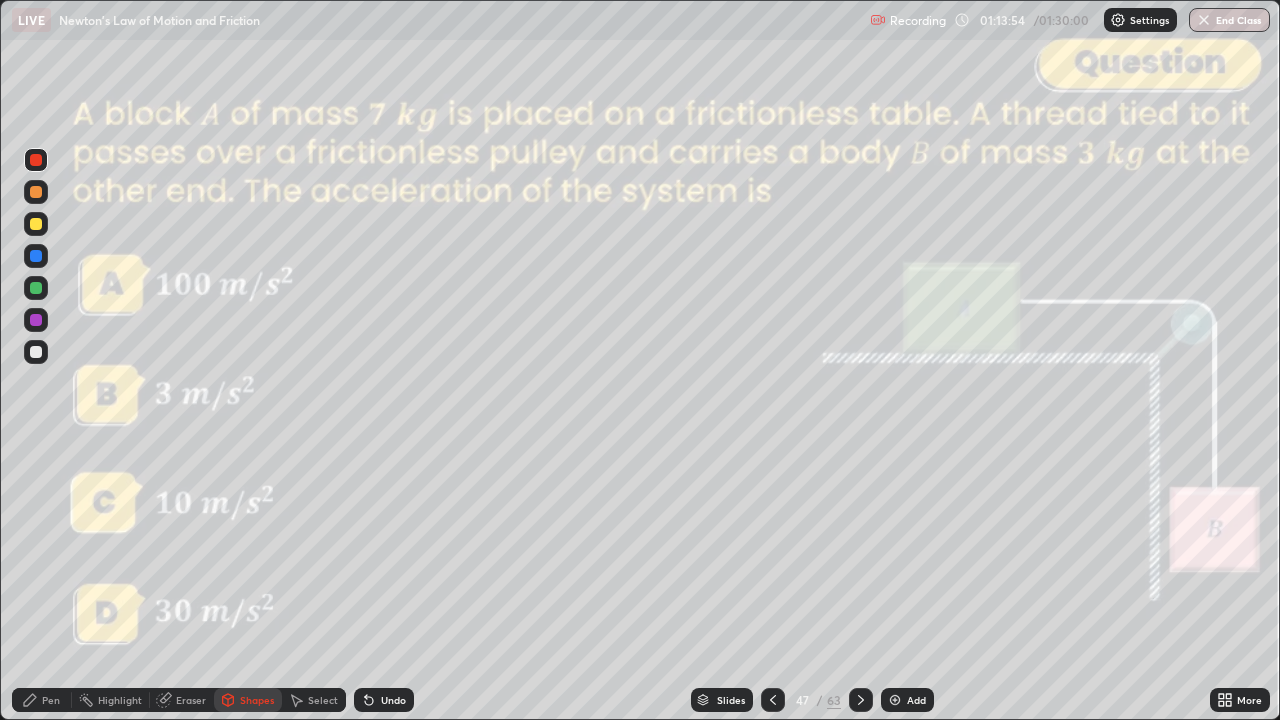 click on "Shapes" at bounding box center (257, 700) 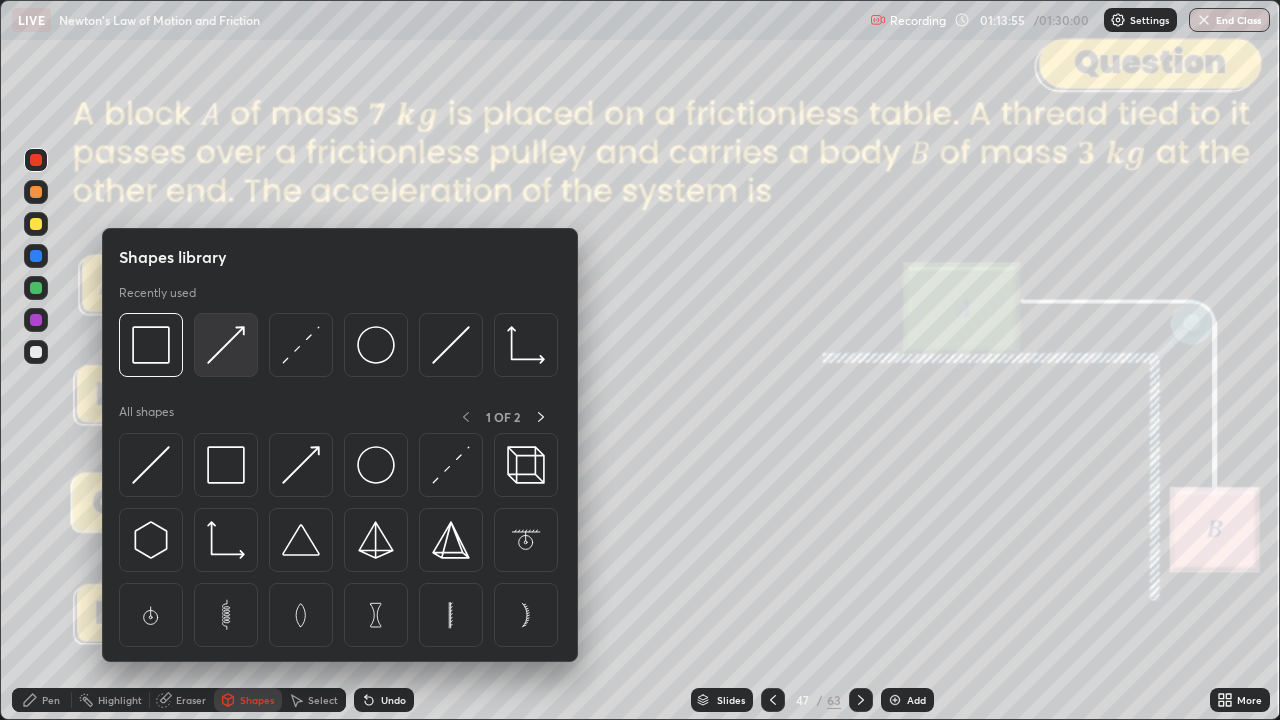 click at bounding box center (226, 345) 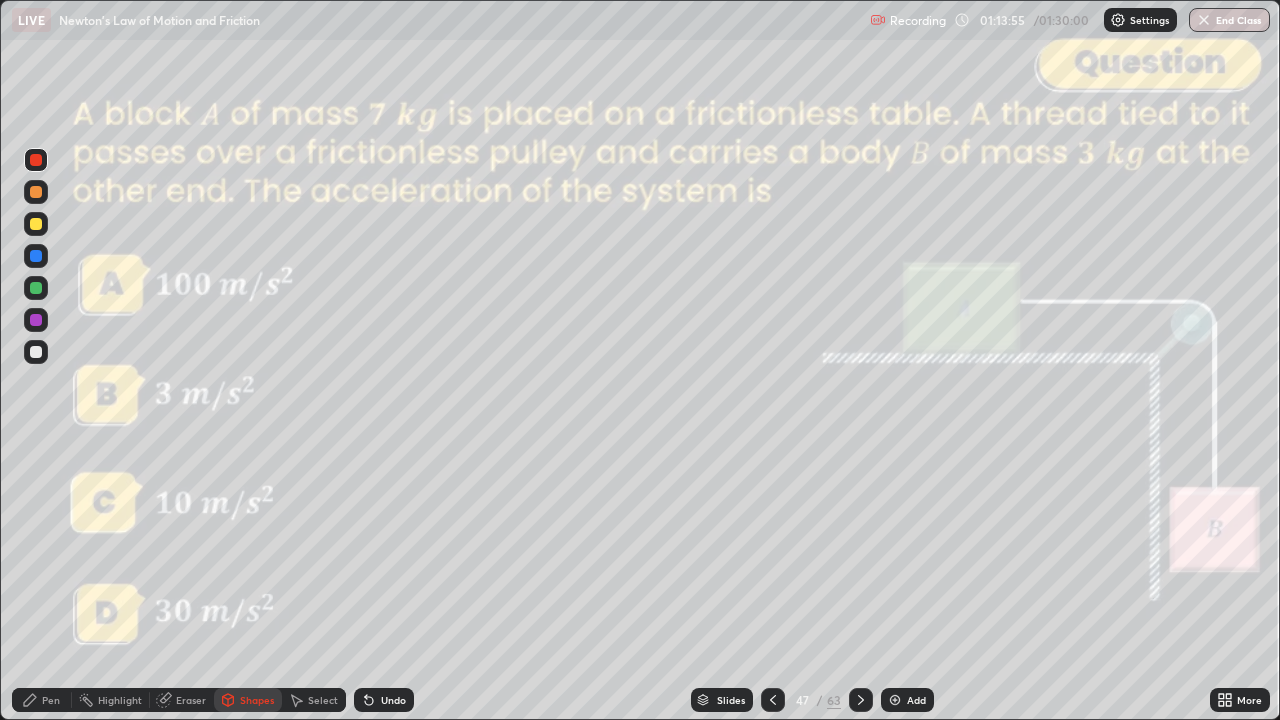 click at bounding box center [36, 224] 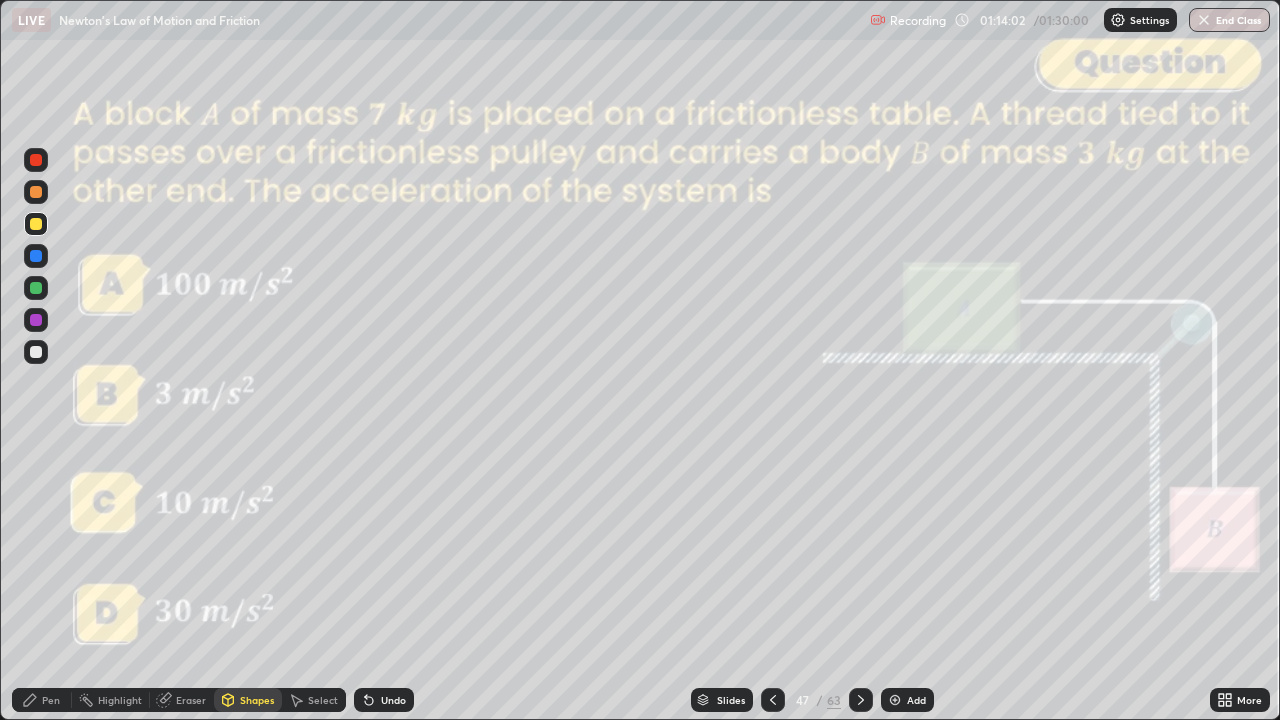 click on "Pen" at bounding box center [51, 700] 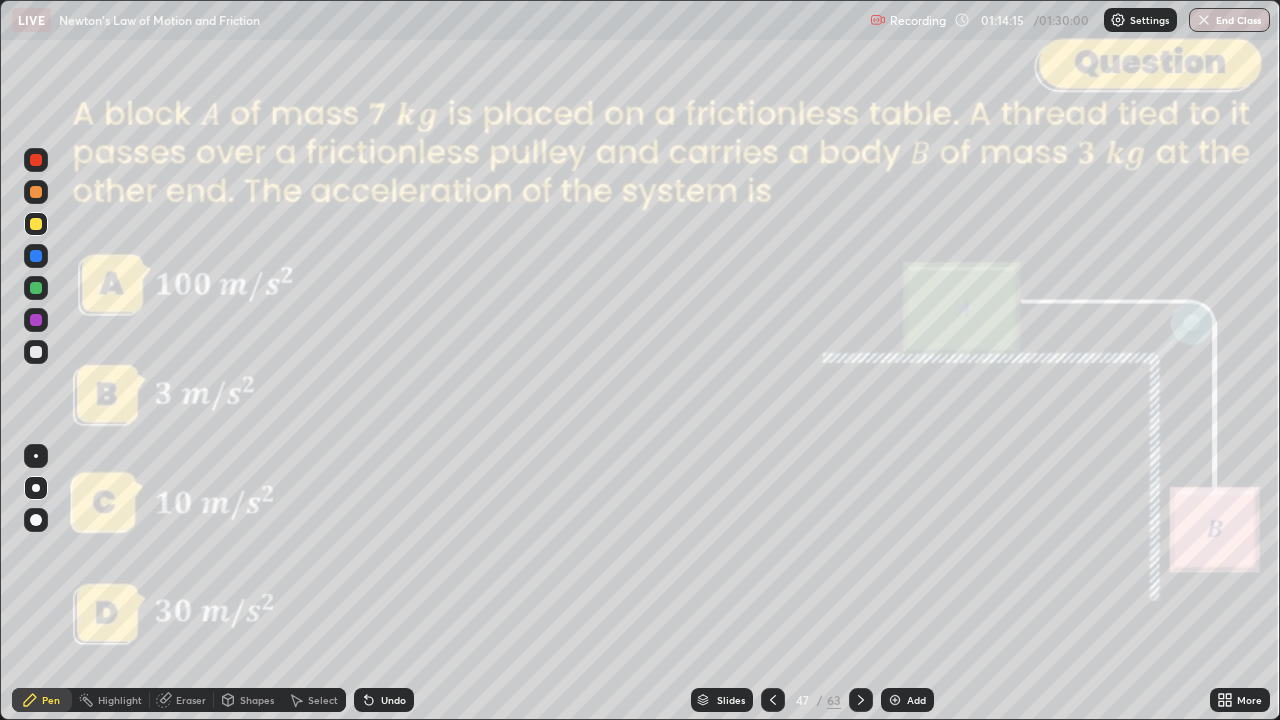 click on "Shapes" at bounding box center [257, 700] 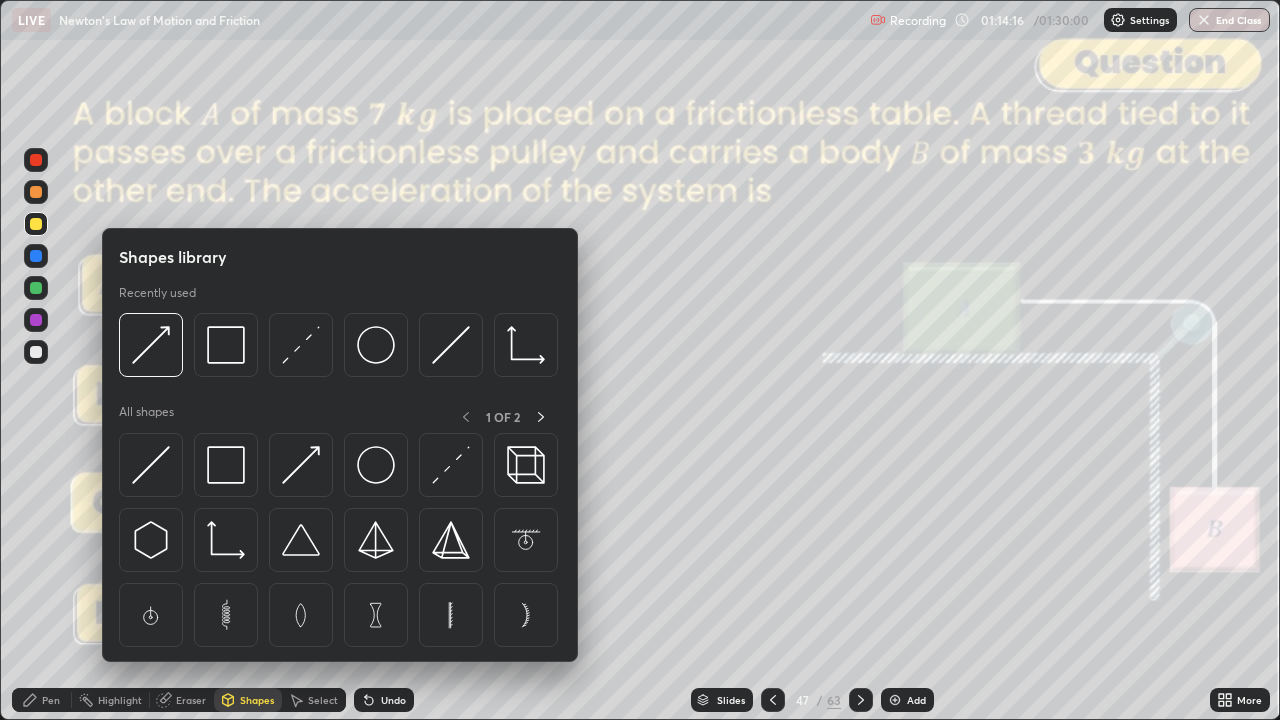click at bounding box center (226, 345) 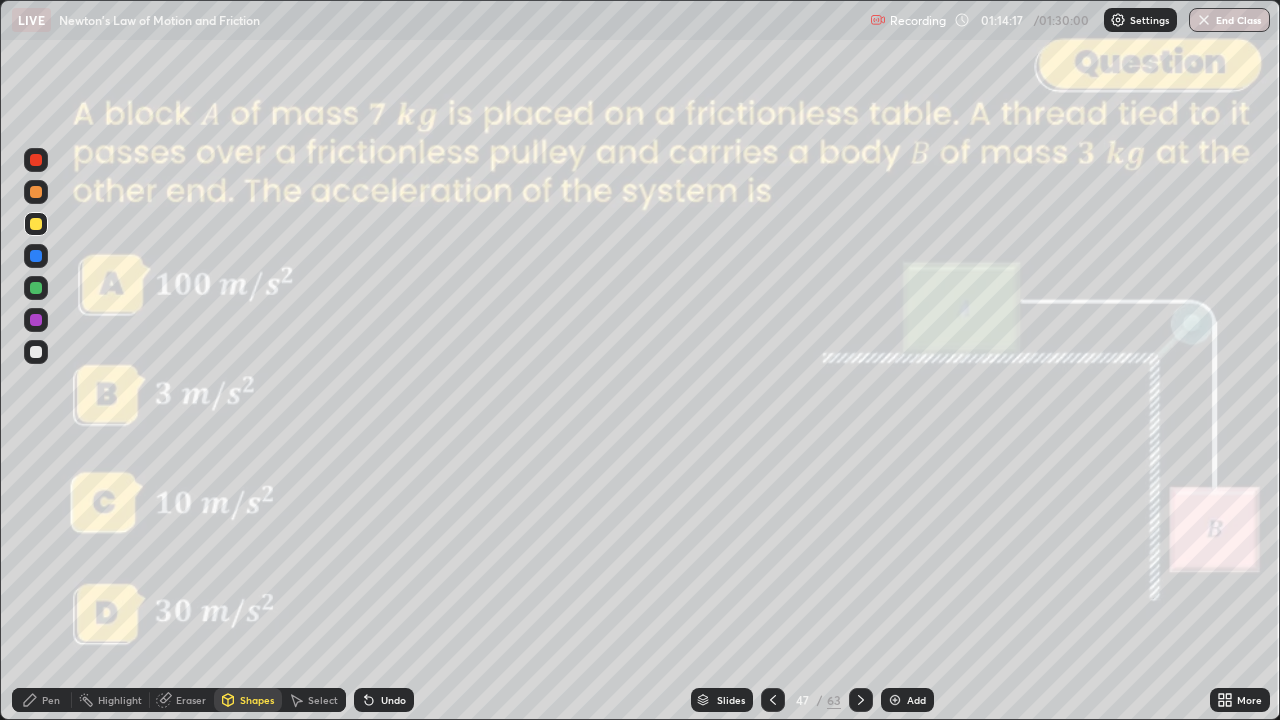 click at bounding box center (36, 160) 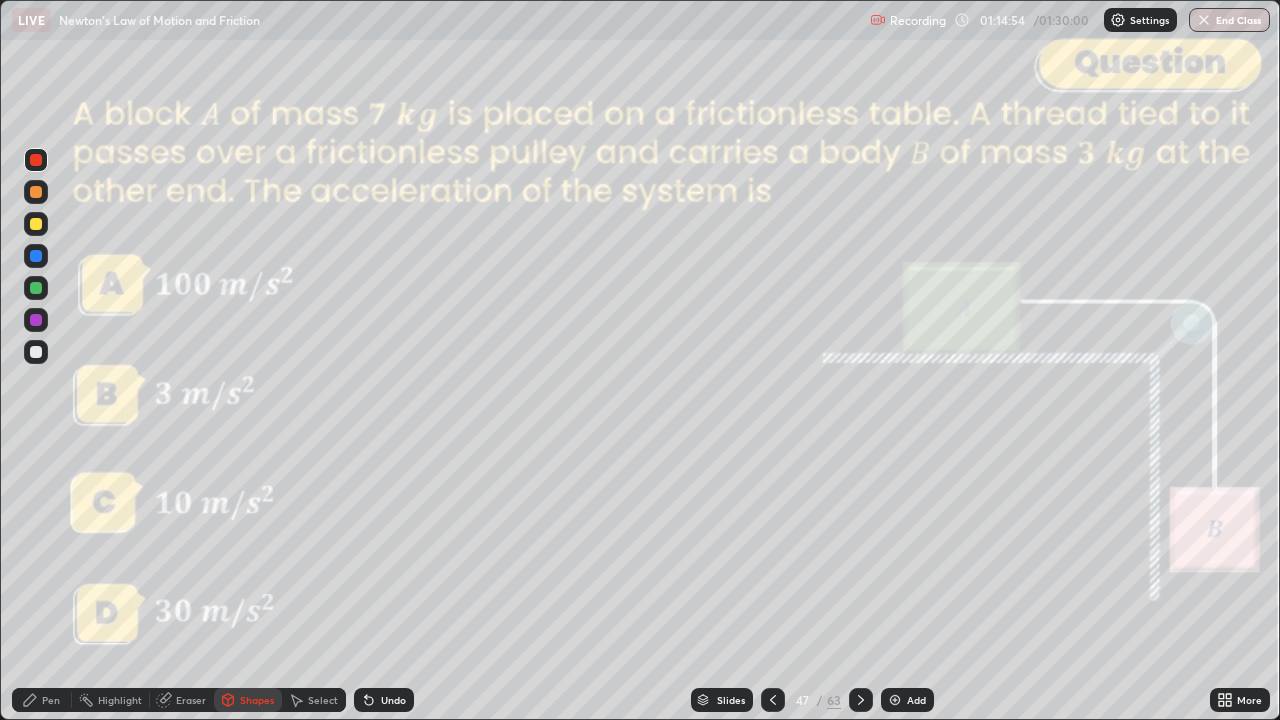 click 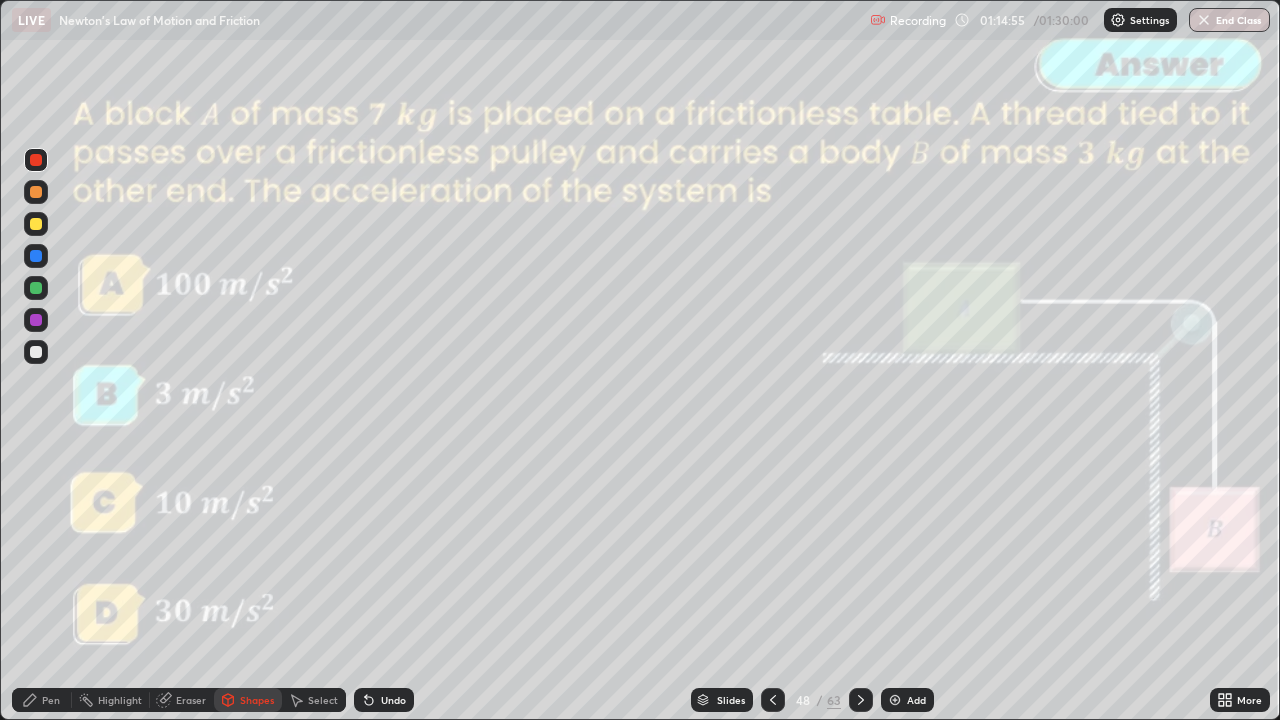 click 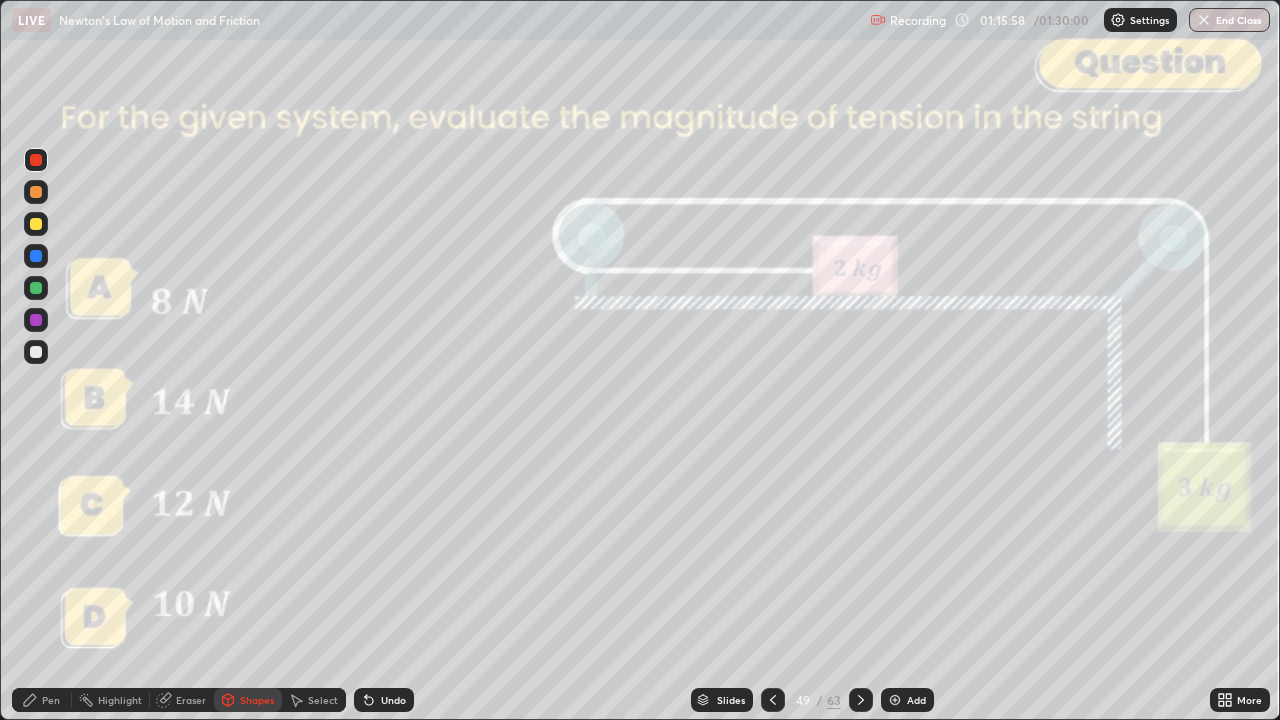 click on "Shapes" at bounding box center (257, 700) 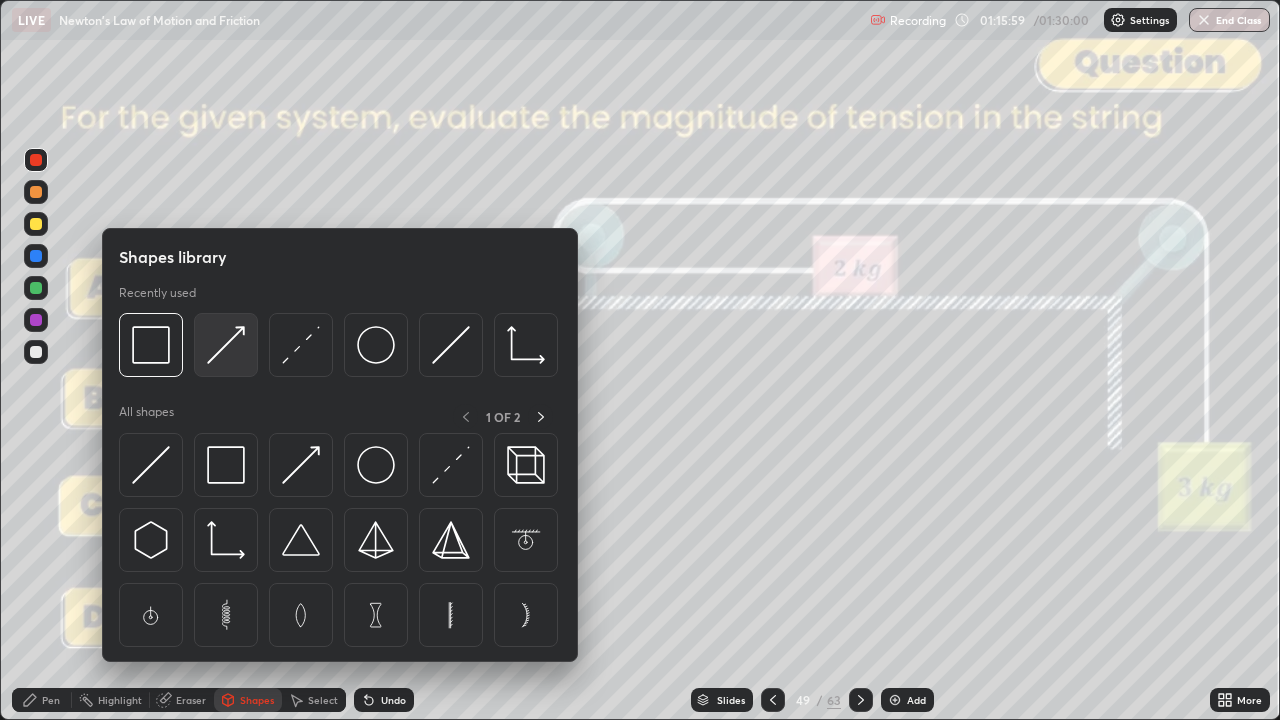 click at bounding box center [226, 345] 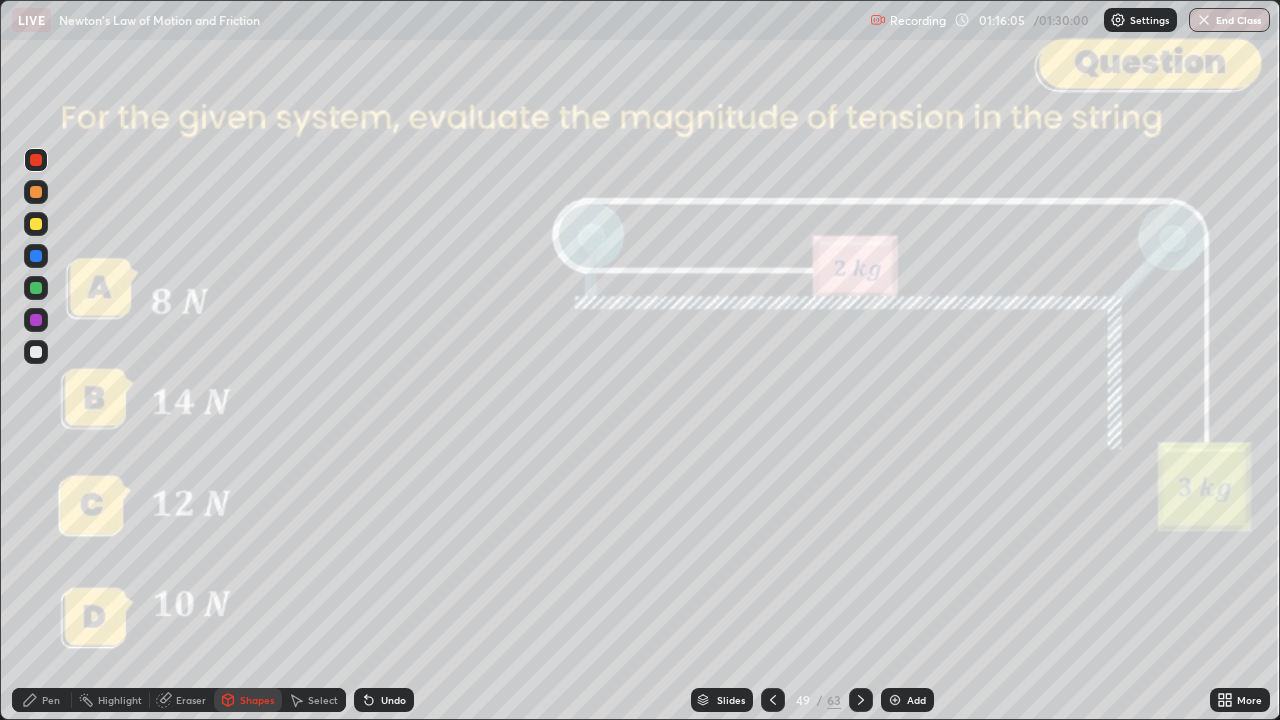 click on "Pen" at bounding box center (42, 700) 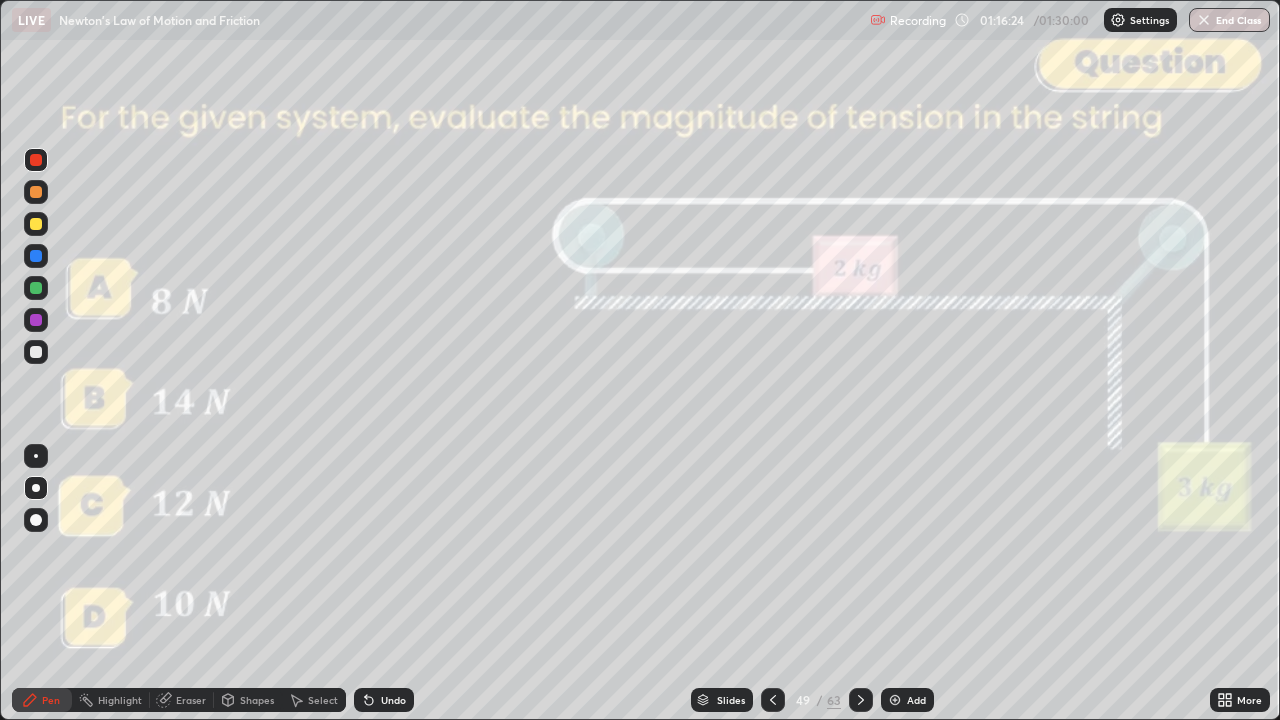 click at bounding box center [36, 352] 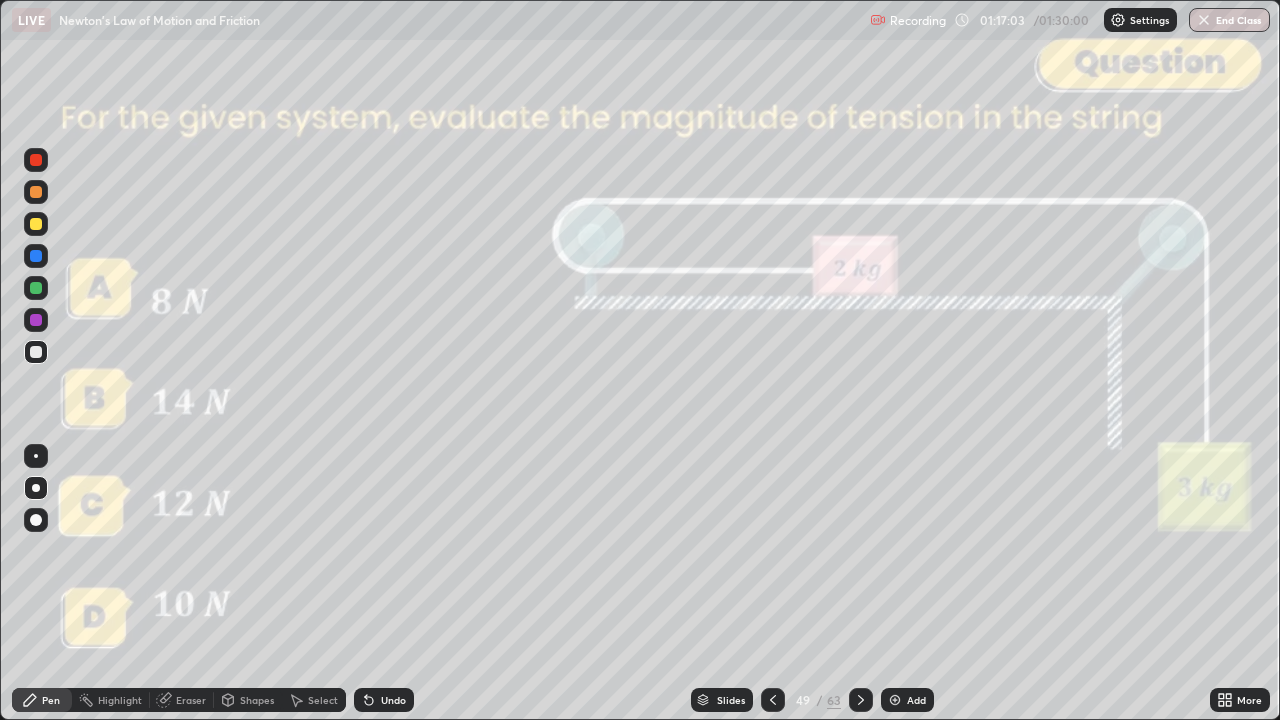click at bounding box center (861, 700) 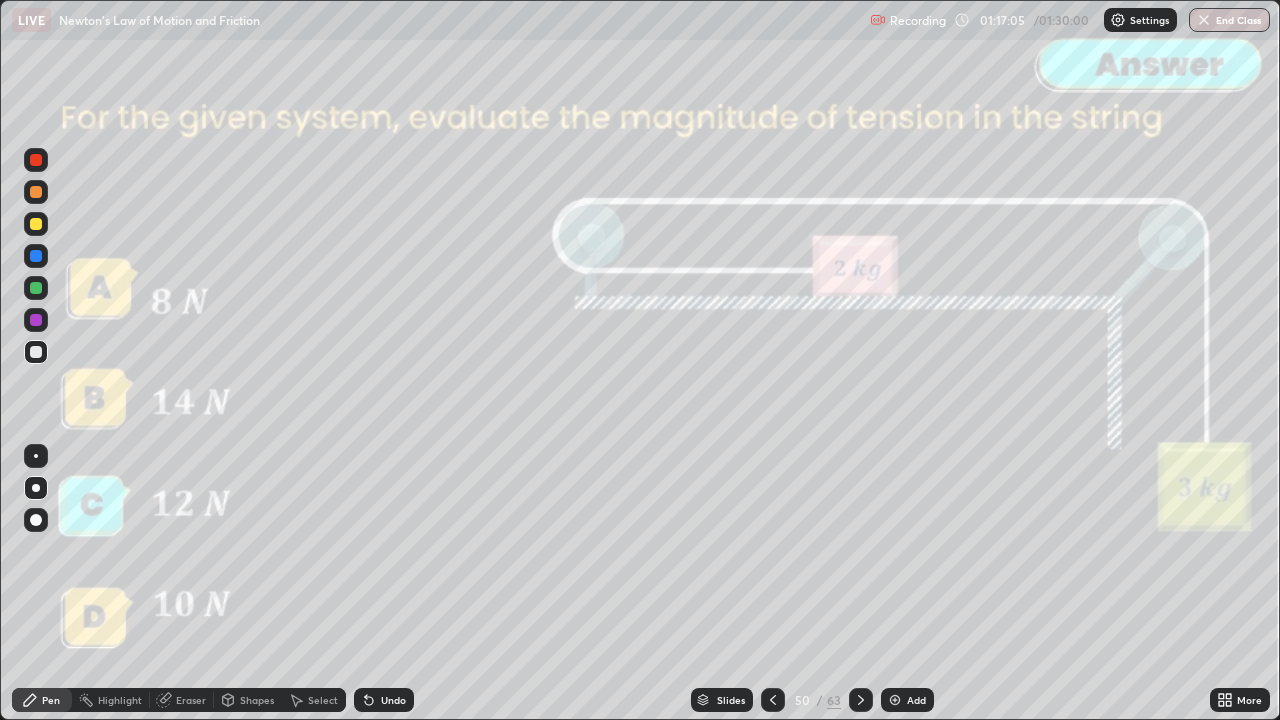click 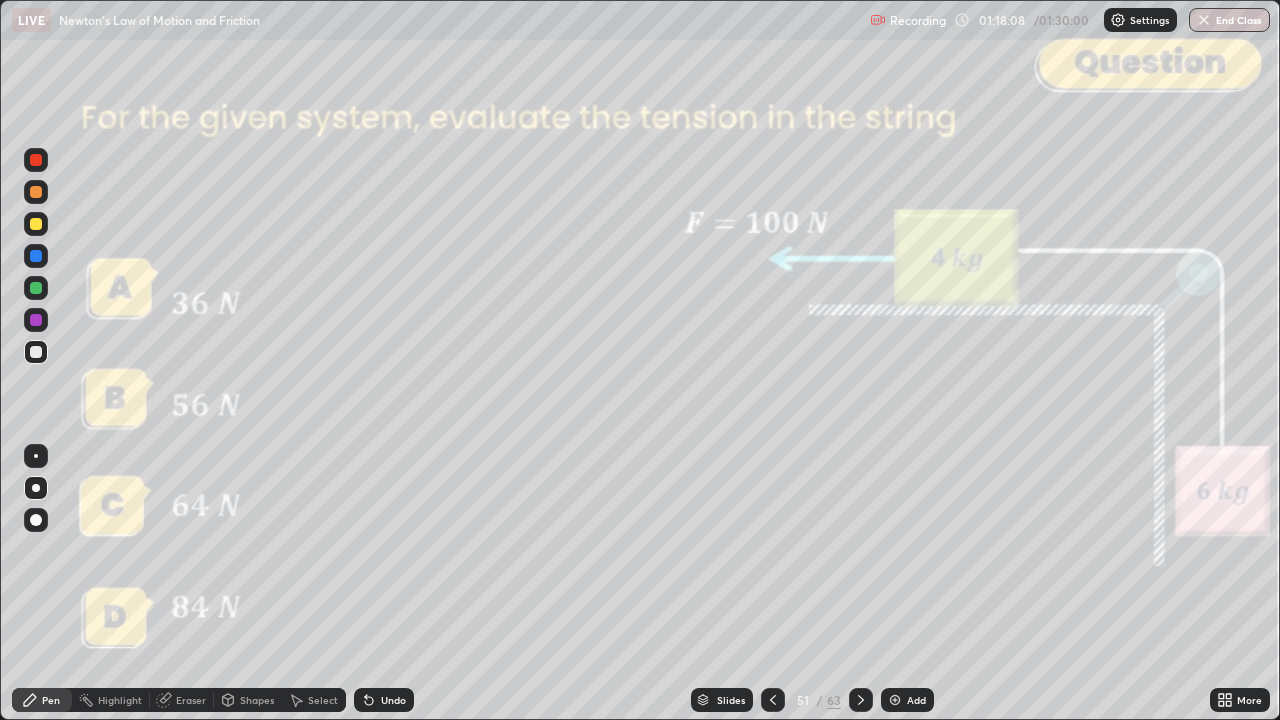 click on "Shapes" at bounding box center (257, 700) 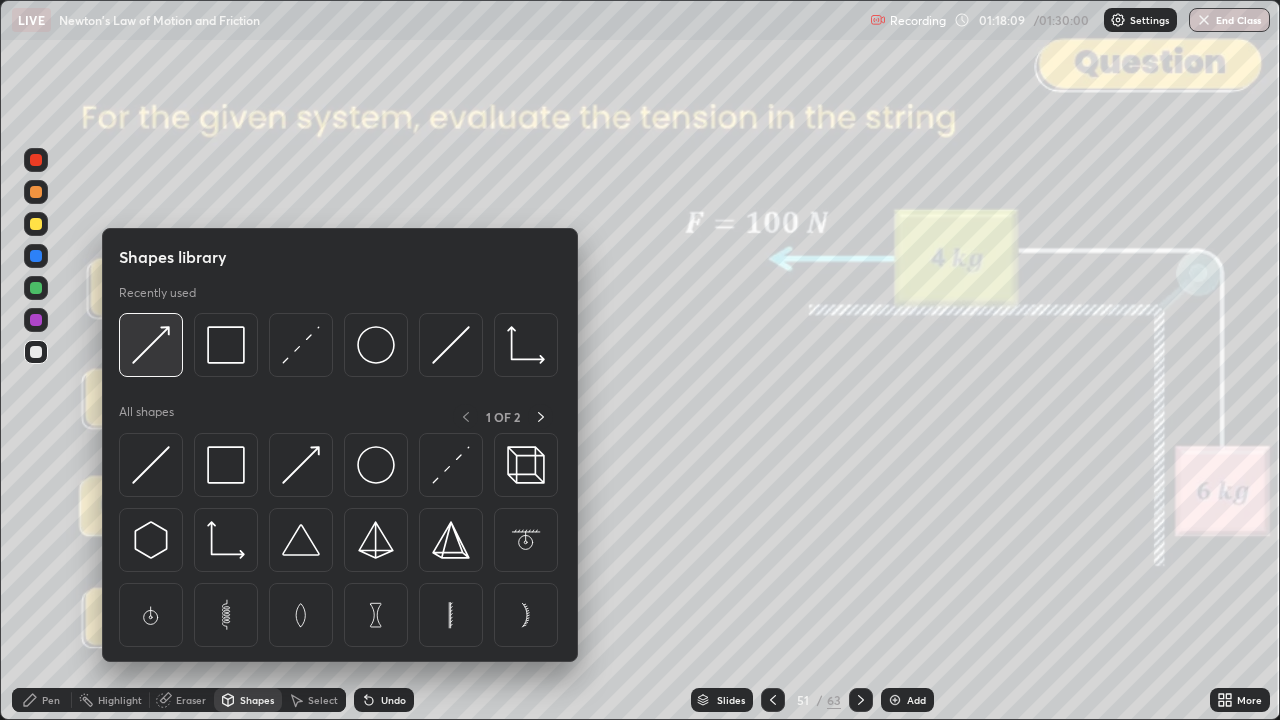 click at bounding box center (151, 345) 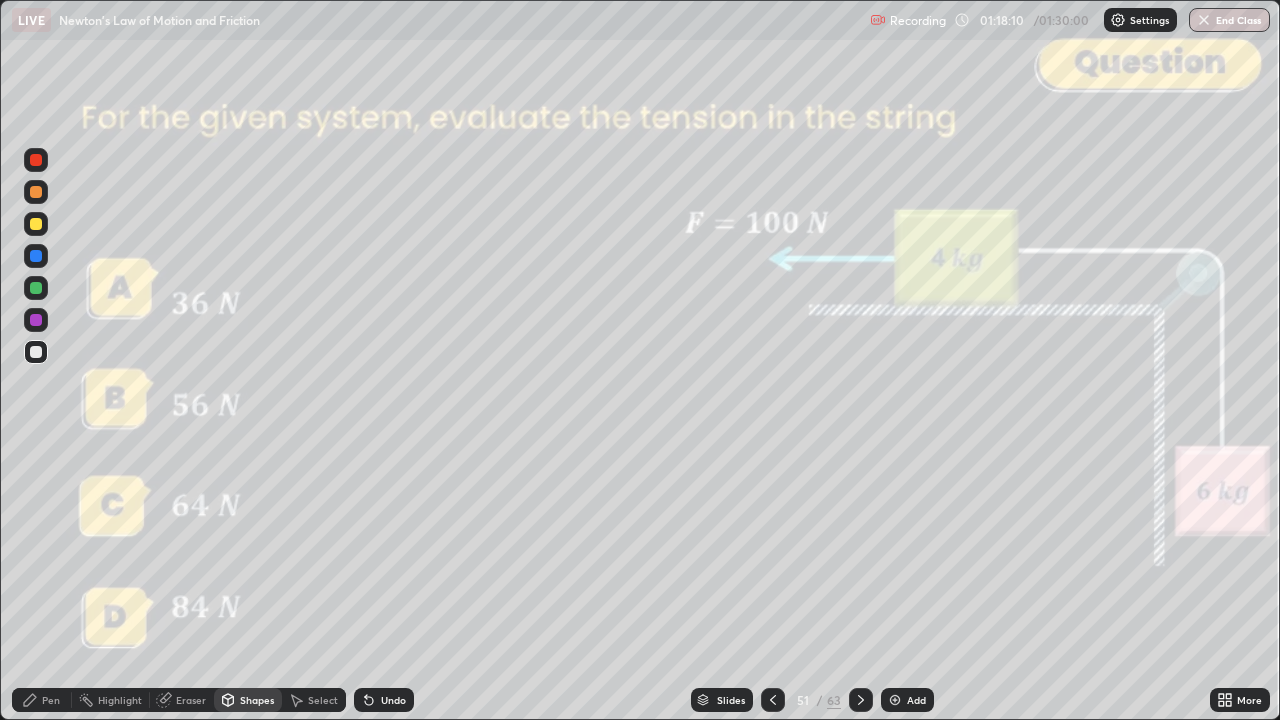 click at bounding box center [36, 160] 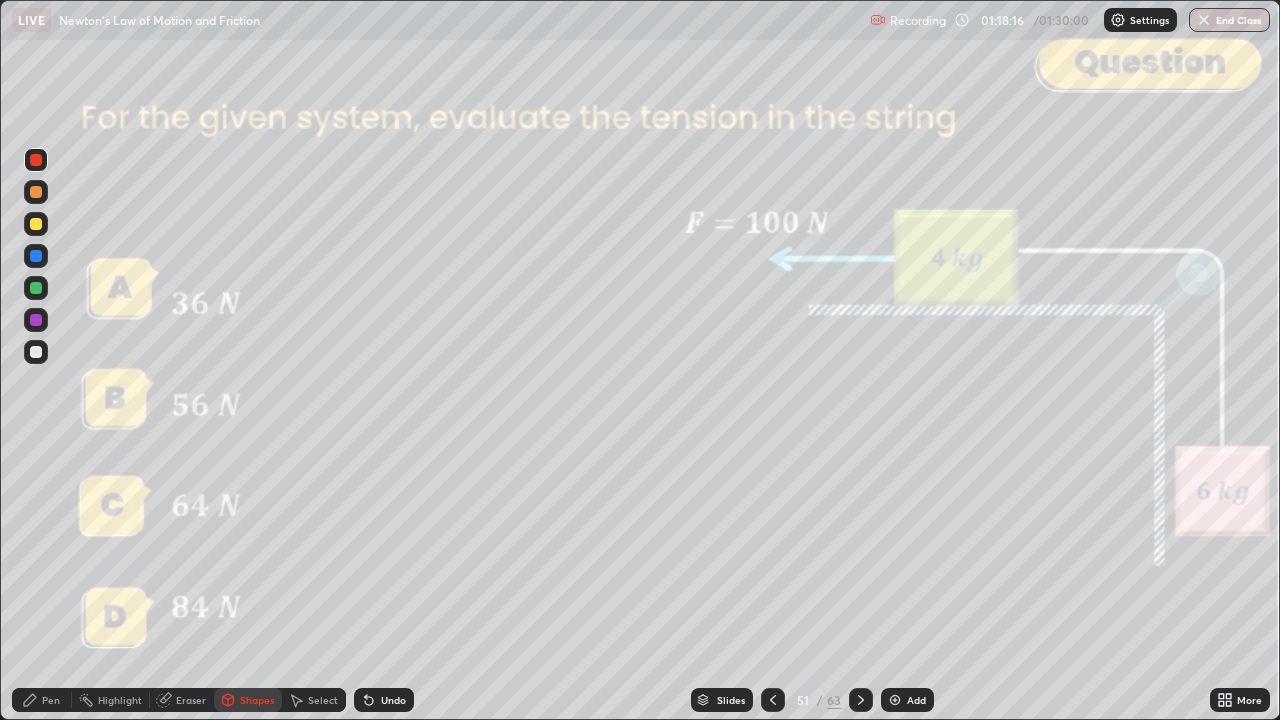 click on "Pen" at bounding box center (42, 700) 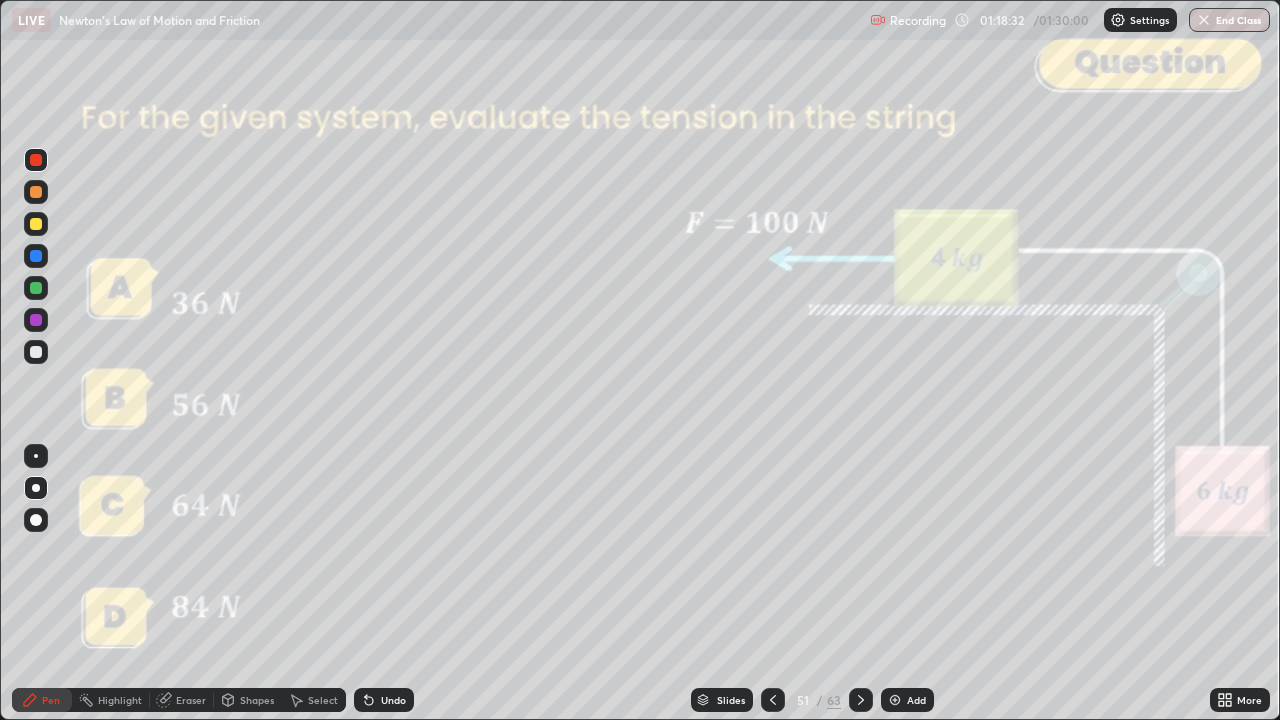 click at bounding box center (36, 352) 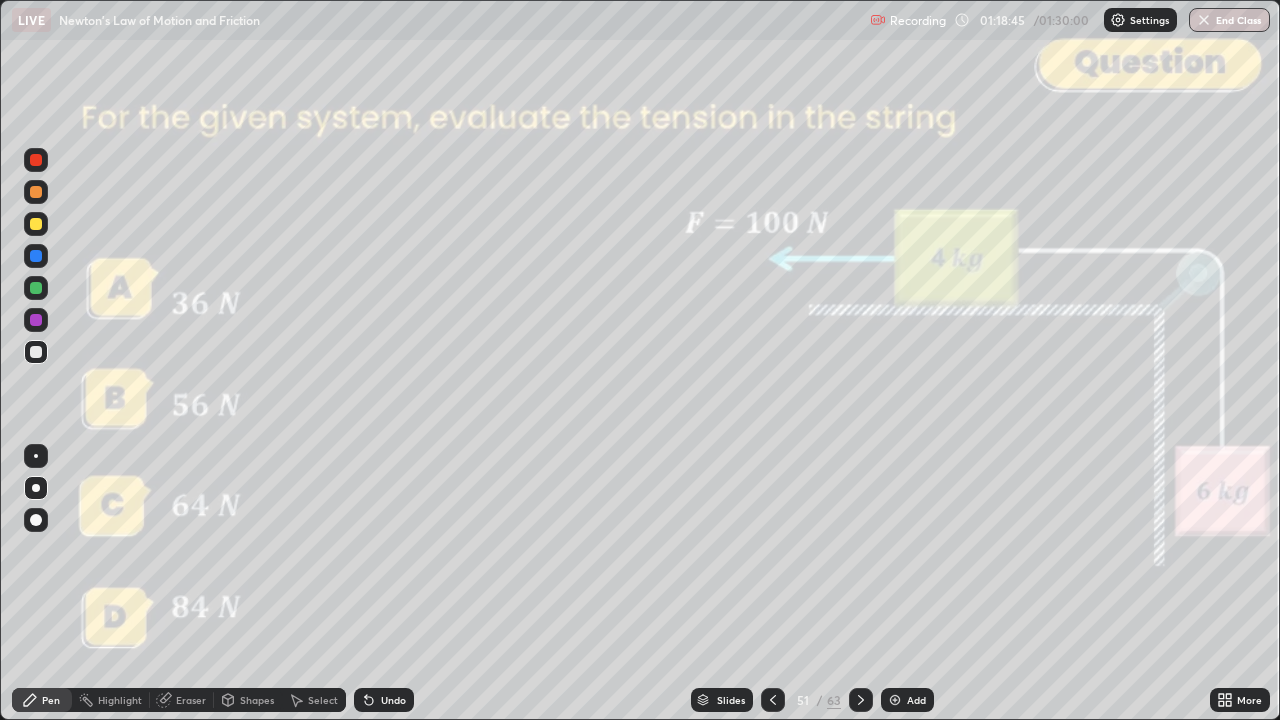 click on "Shapes" at bounding box center (257, 700) 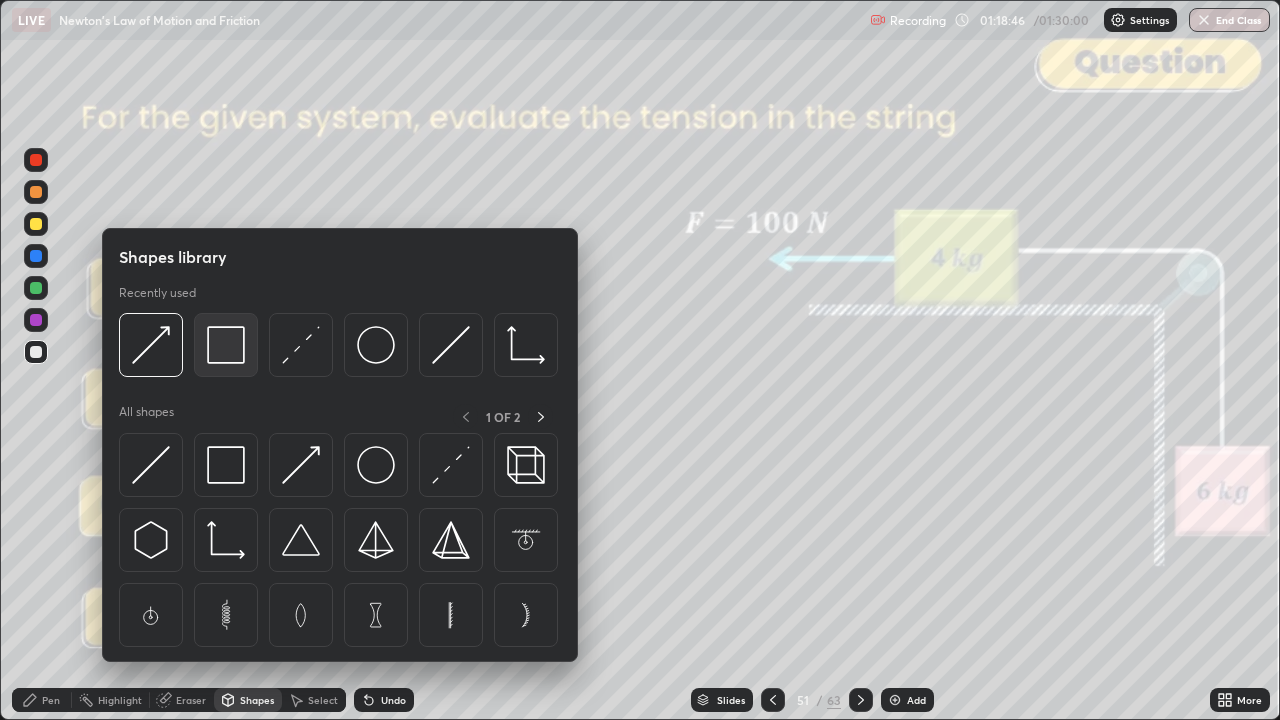 click at bounding box center [226, 345] 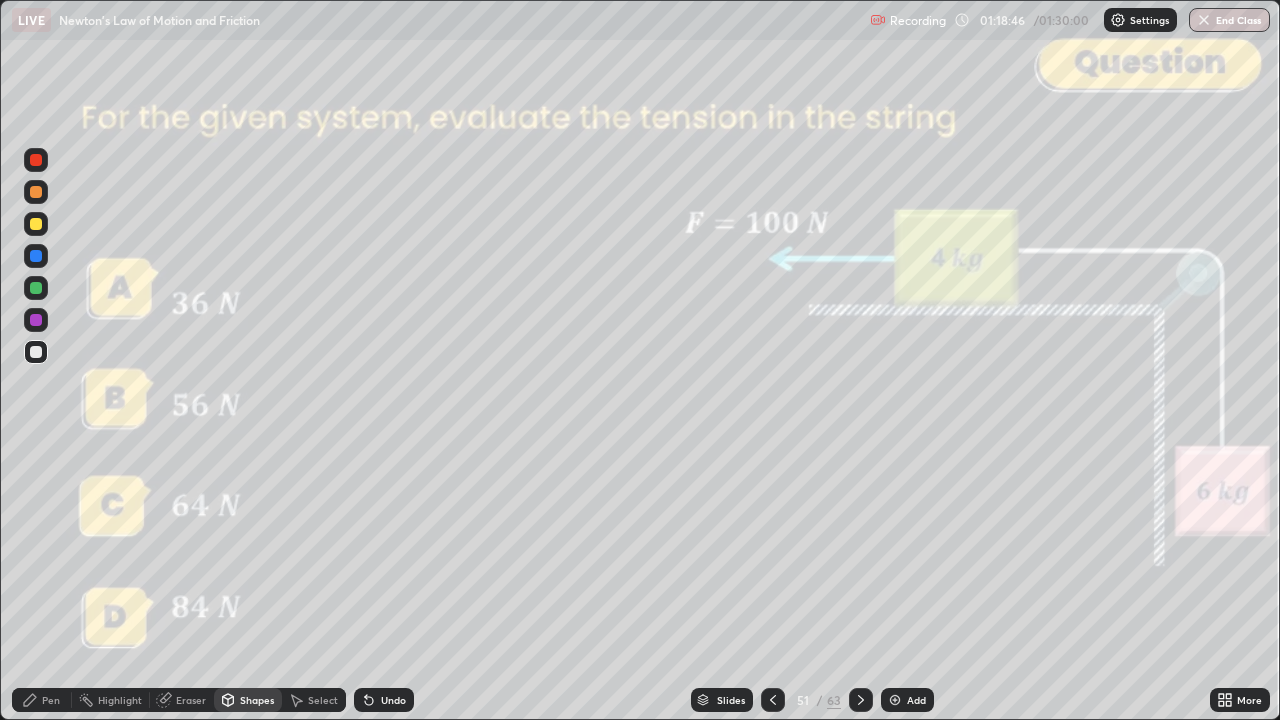 click at bounding box center (36, 160) 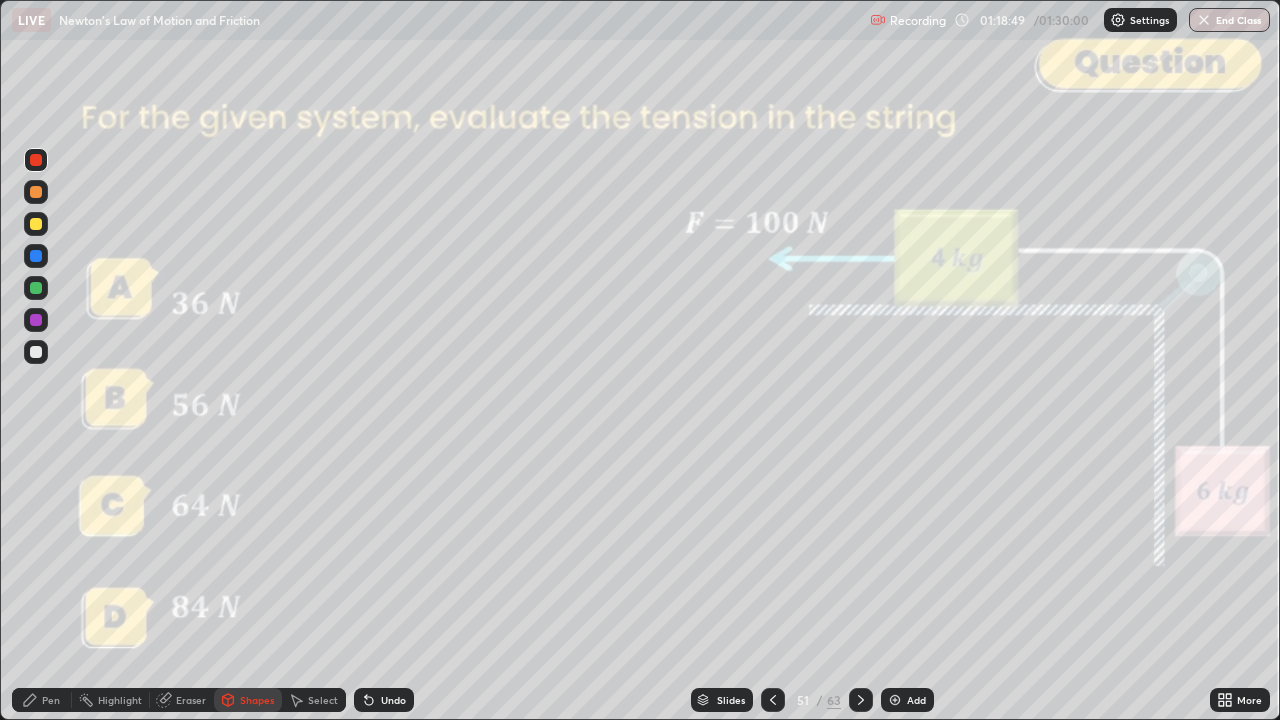 click 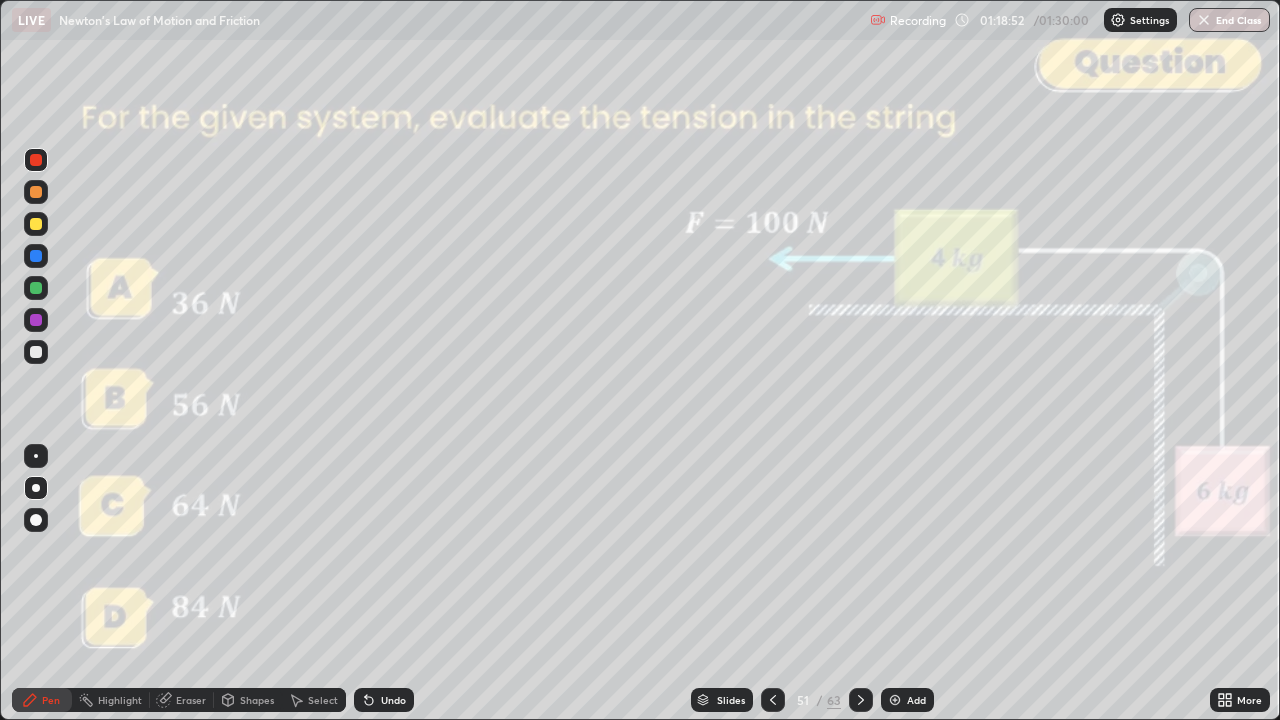 click on "Shapes" at bounding box center (248, 700) 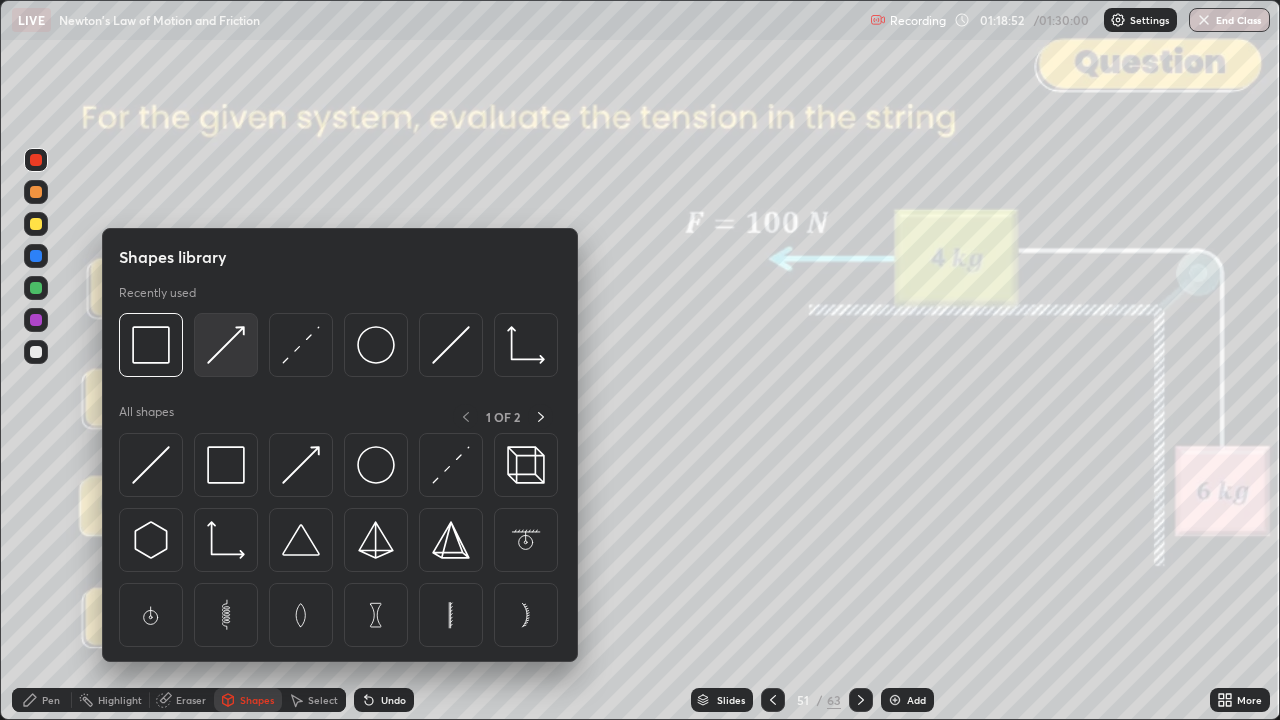 click at bounding box center (226, 345) 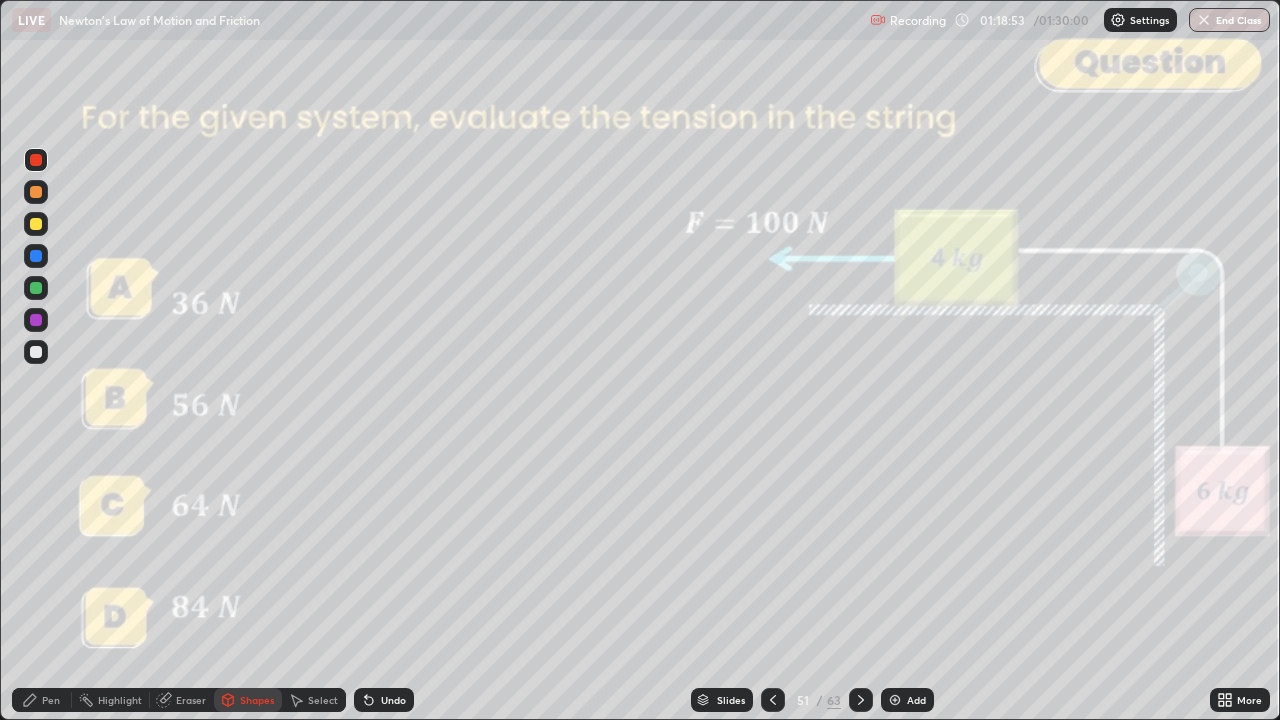 click at bounding box center (36, 288) 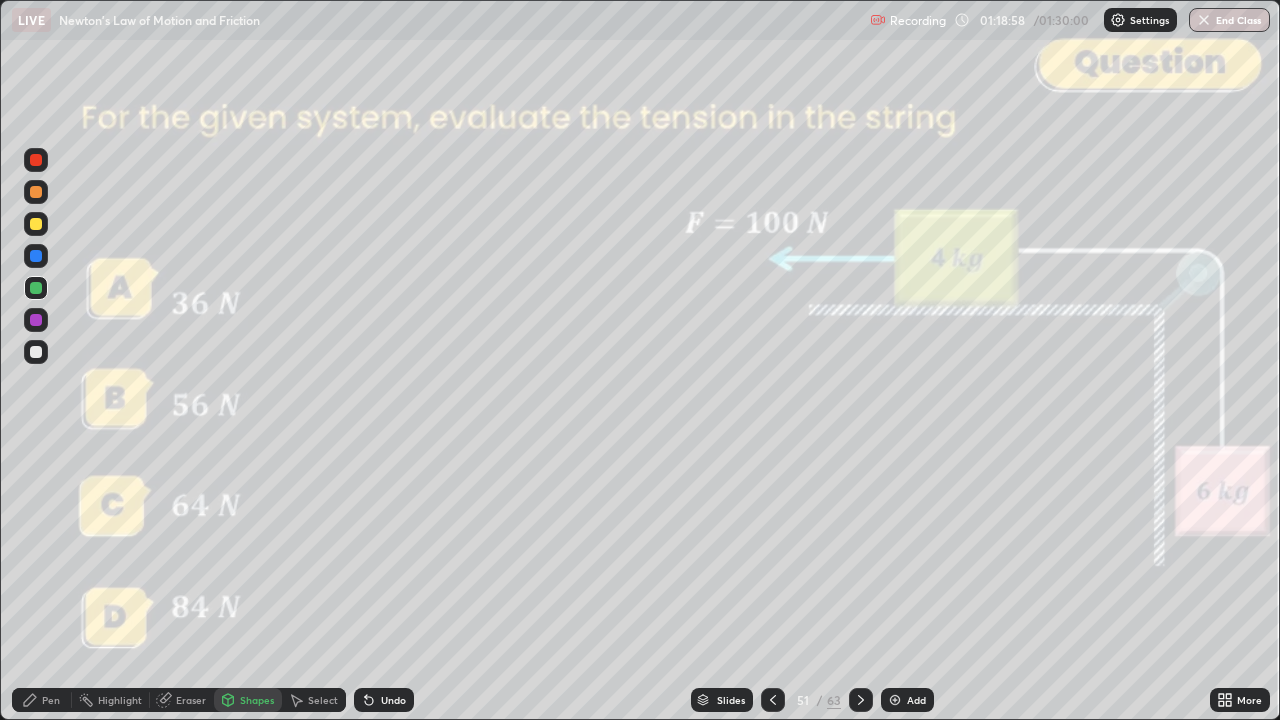 click on "Pen" at bounding box center (51, 700) 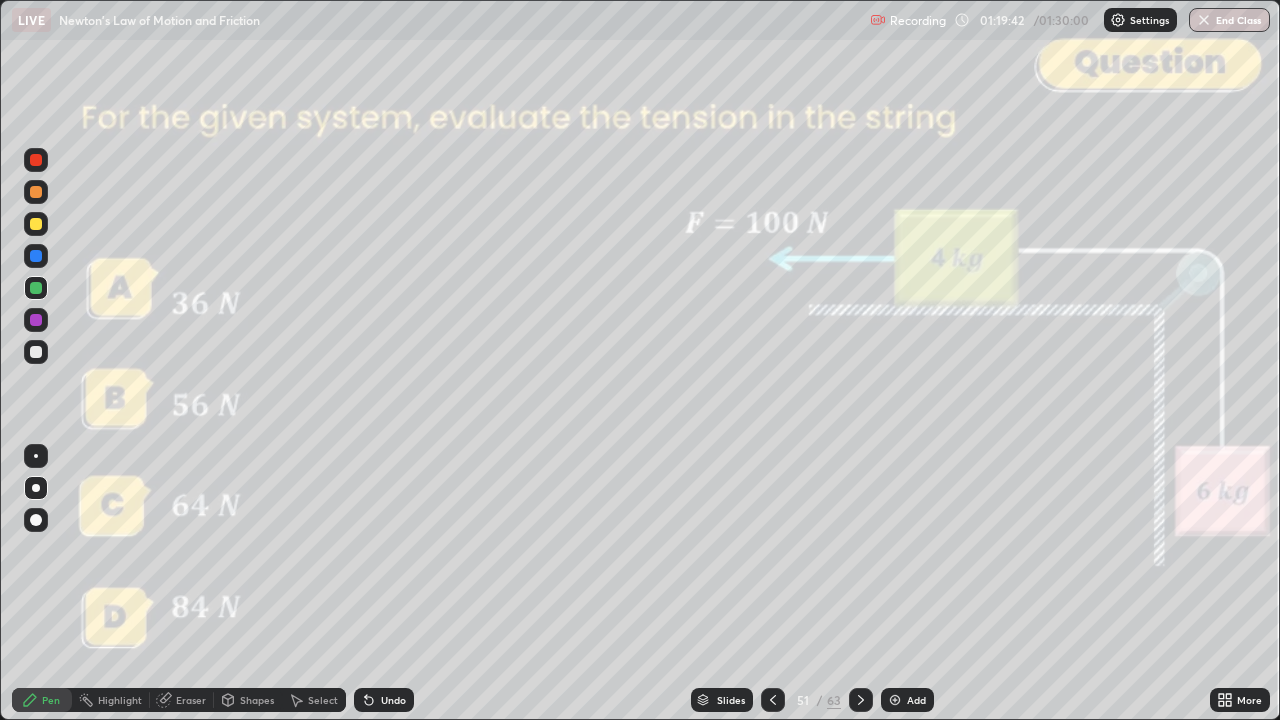 click 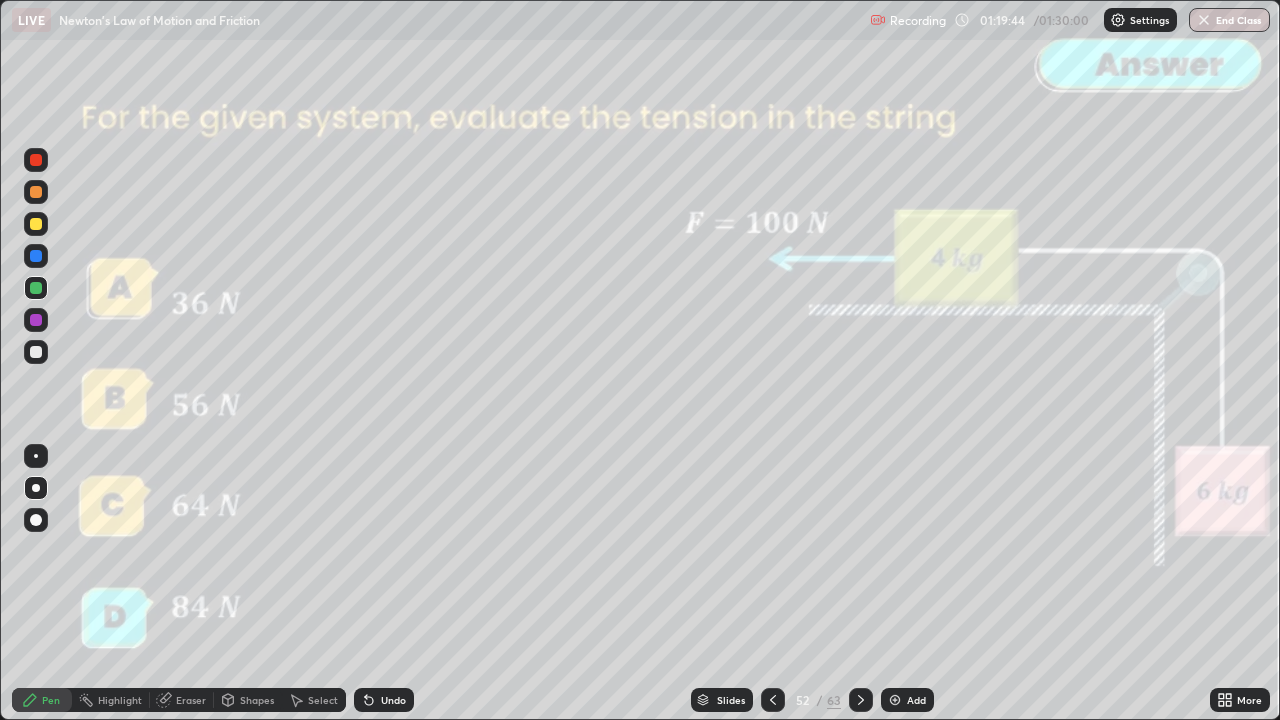 click 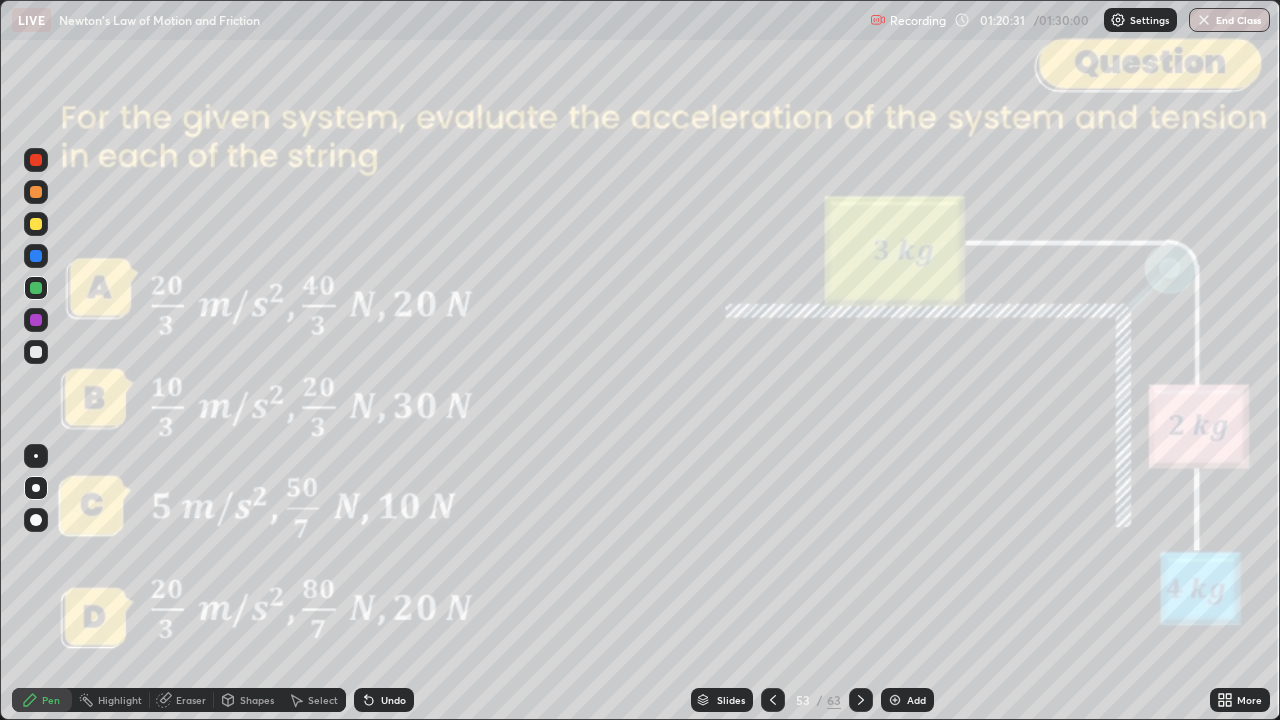click on "Slides" at bounding box center [731, 700] 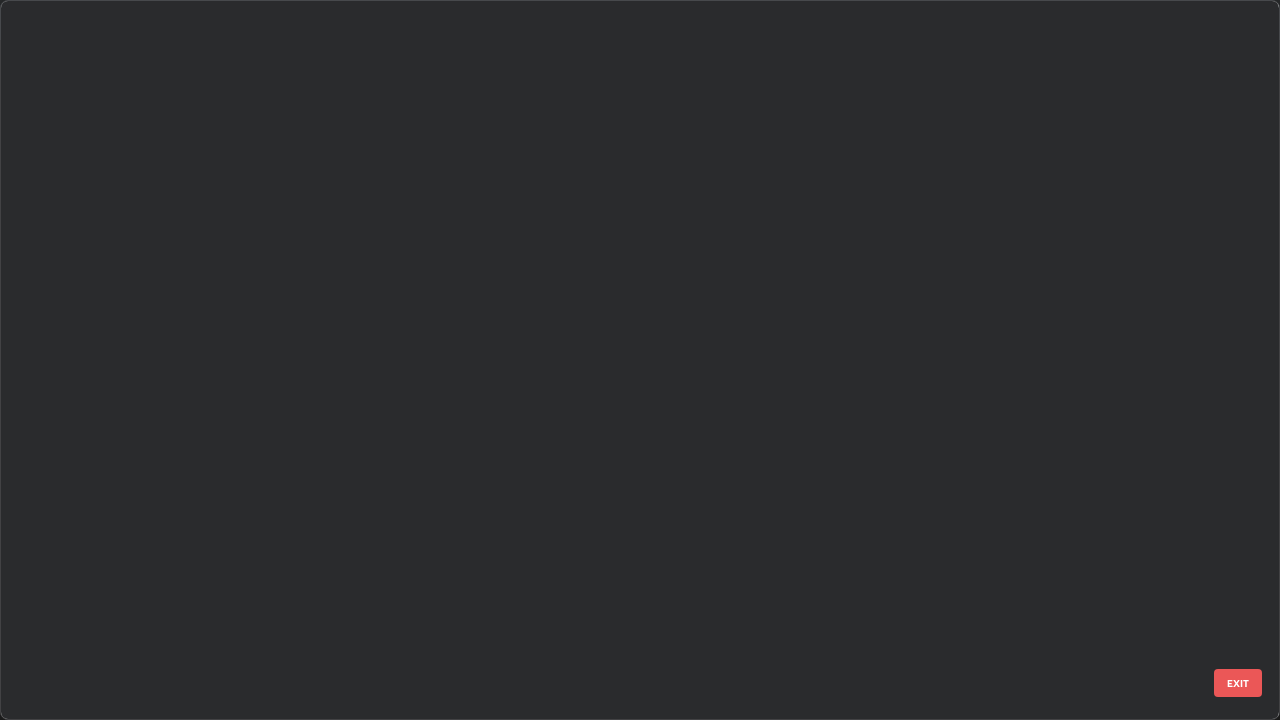 scroll, scrollTop: 3327, scrollLeft: 0, axis: vertical 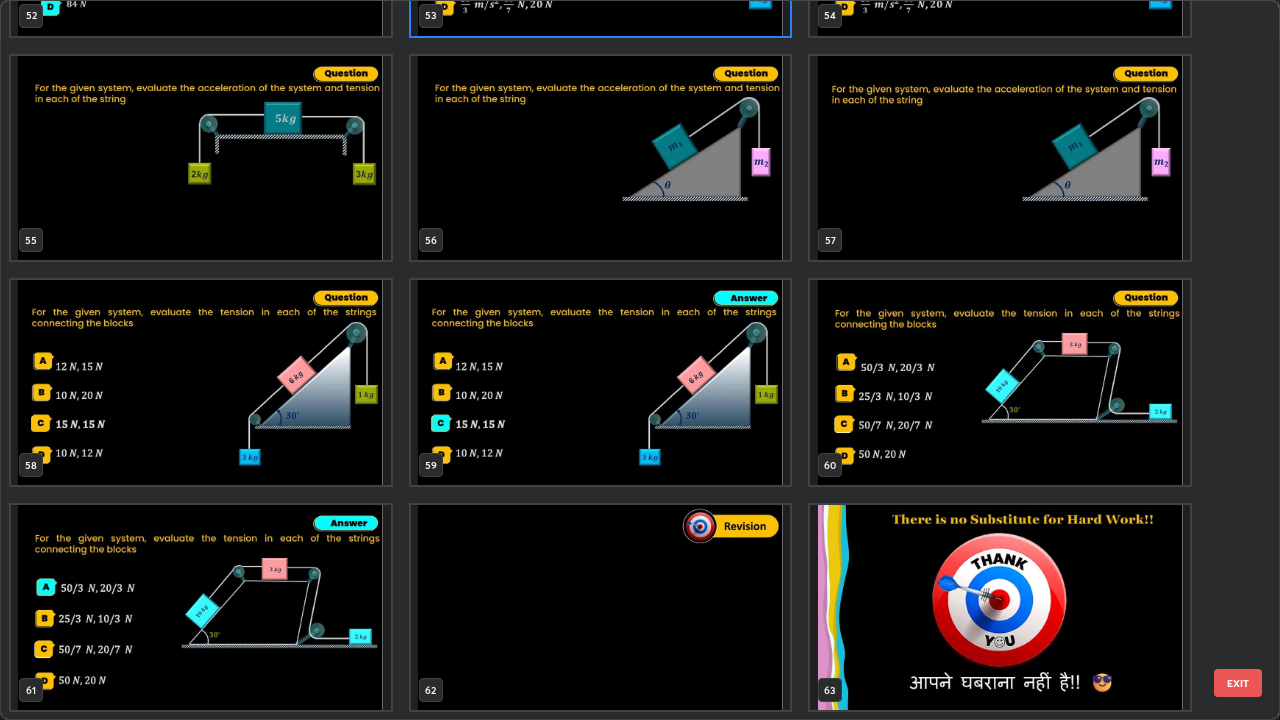 click on "EXIT" at bounding box center [1238, 683] 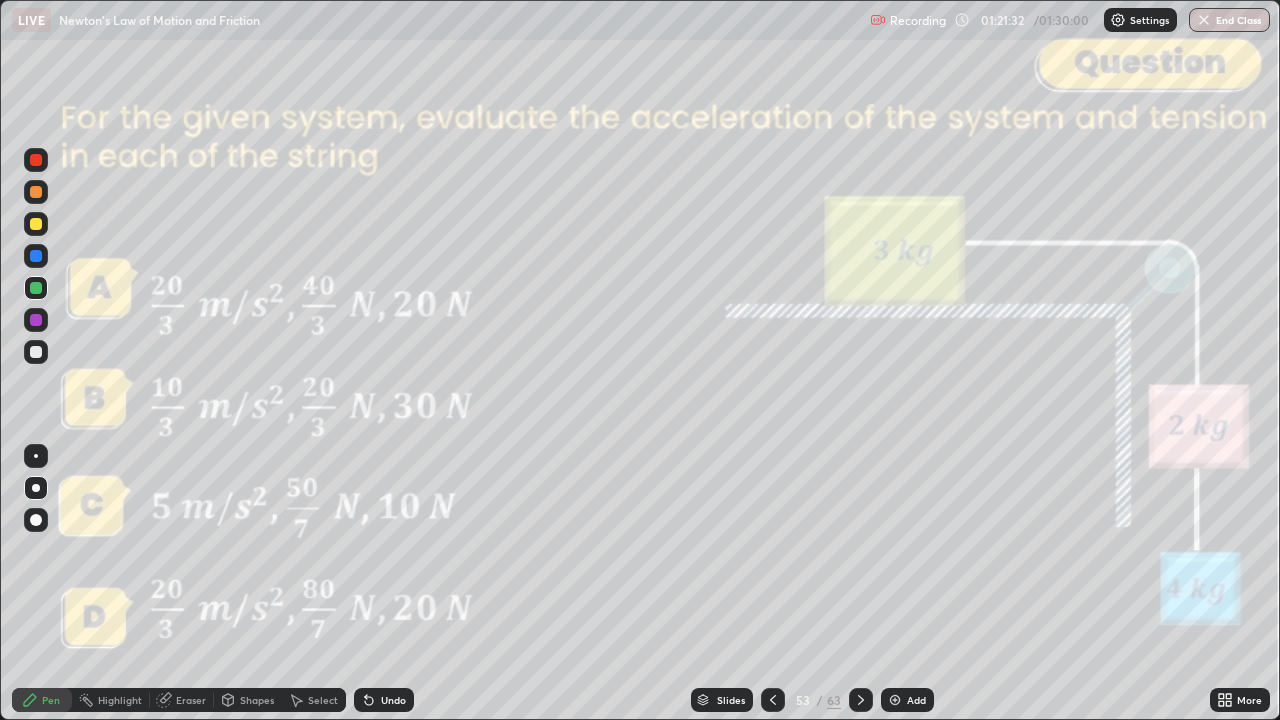 click at bounding box center (36, 352) 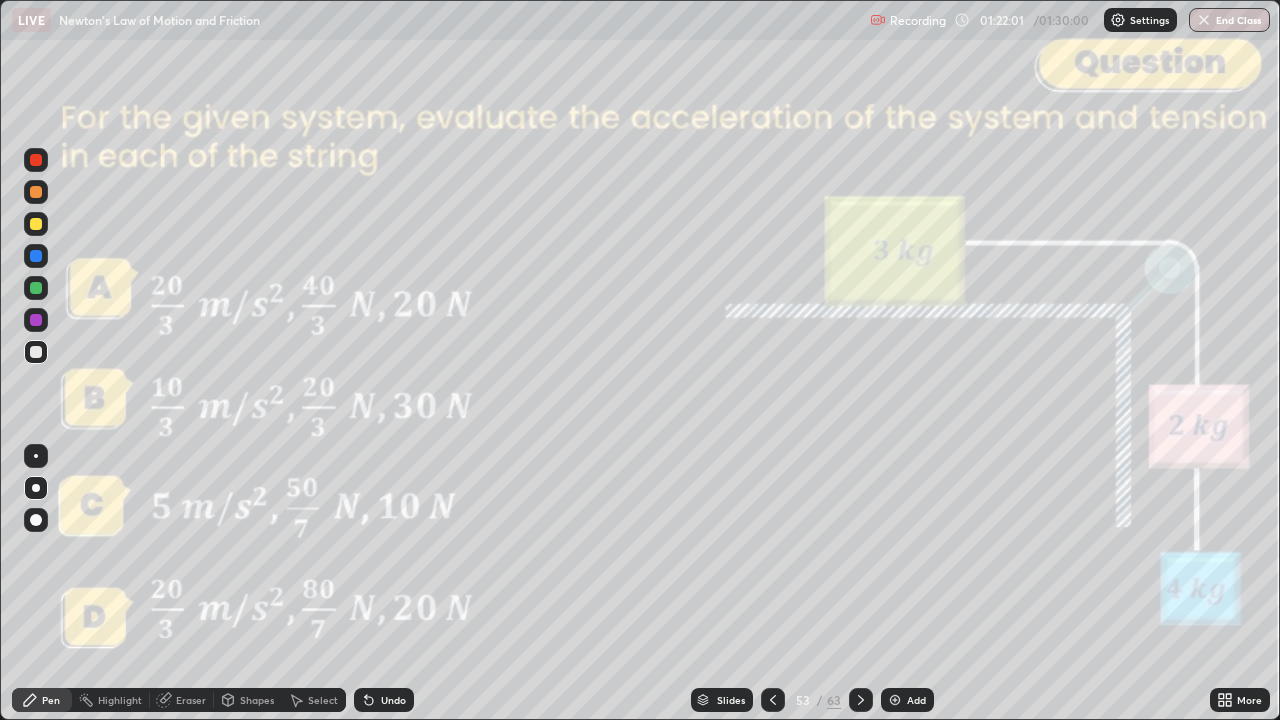 click on "Shapes" at bounding box center [257, 700] 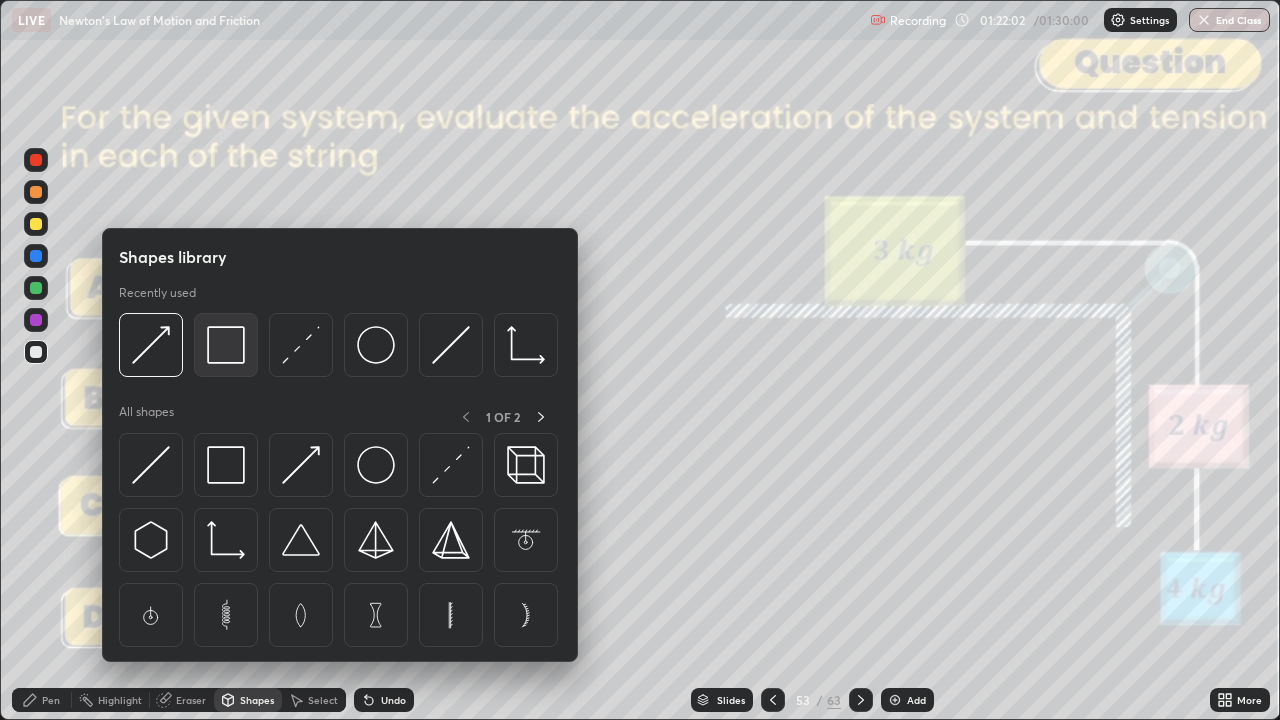 click at bounding box center [226, 345] 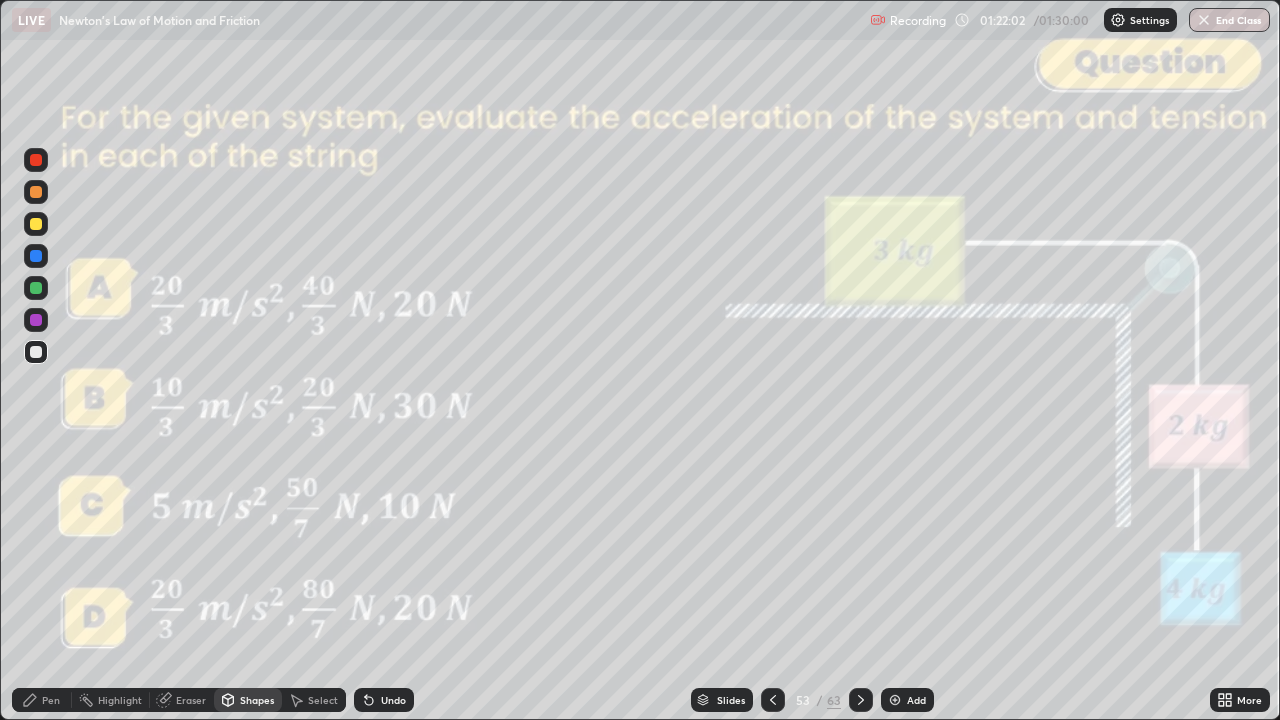 click at bounding box center [36, 160] 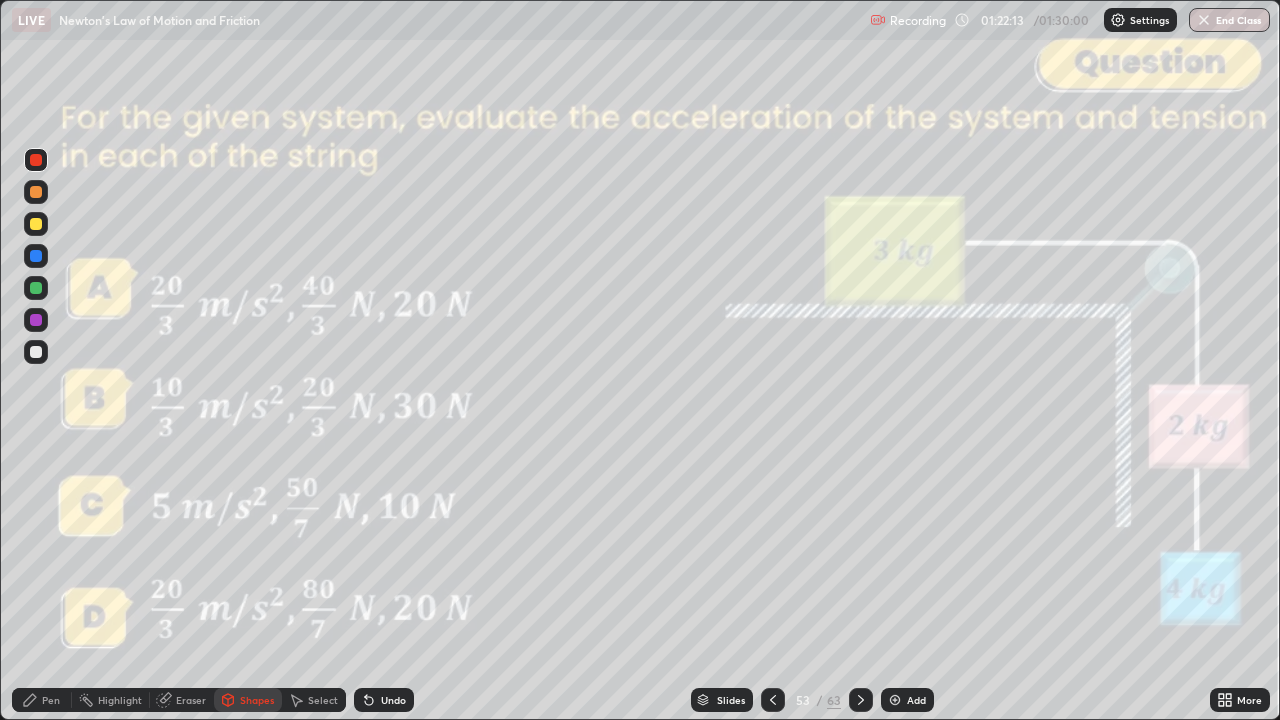 click on "Pen" at bounding box center (42, 700) 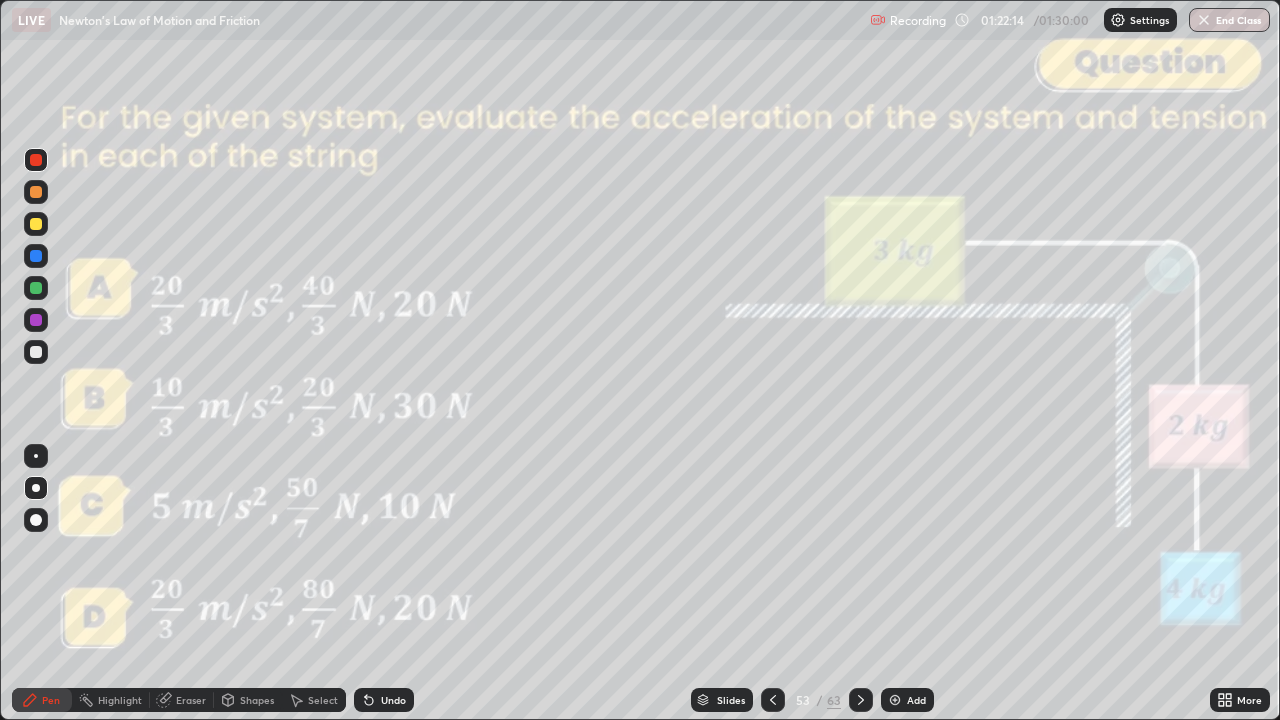 click at bounding box center [36, 192] 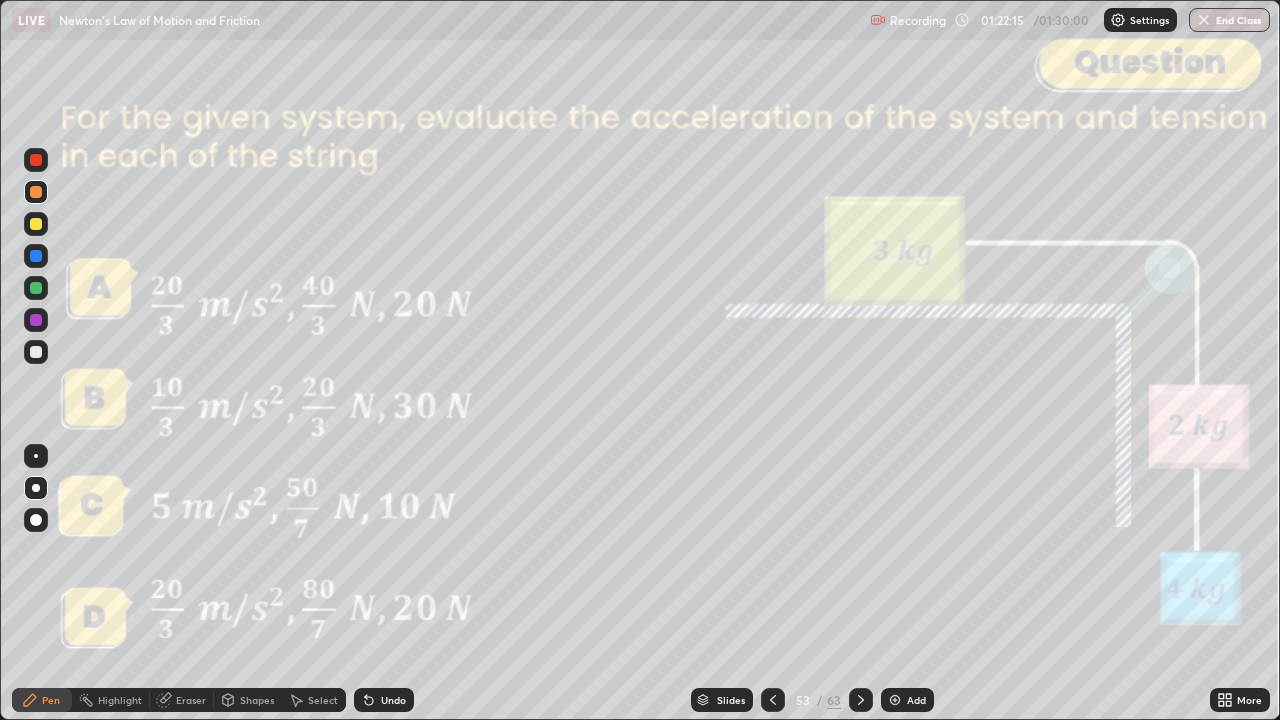 click on "Shapes" at bounding box center (257, 700) 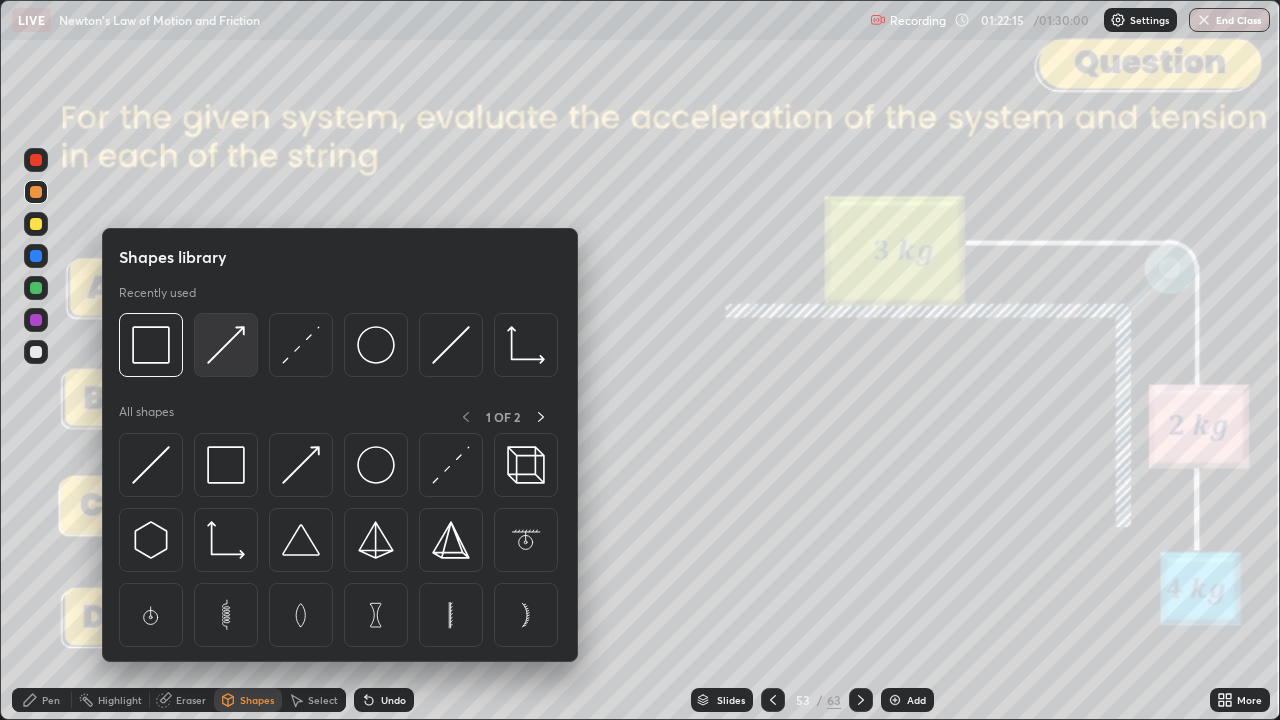 click at bounding box center [226, 345] 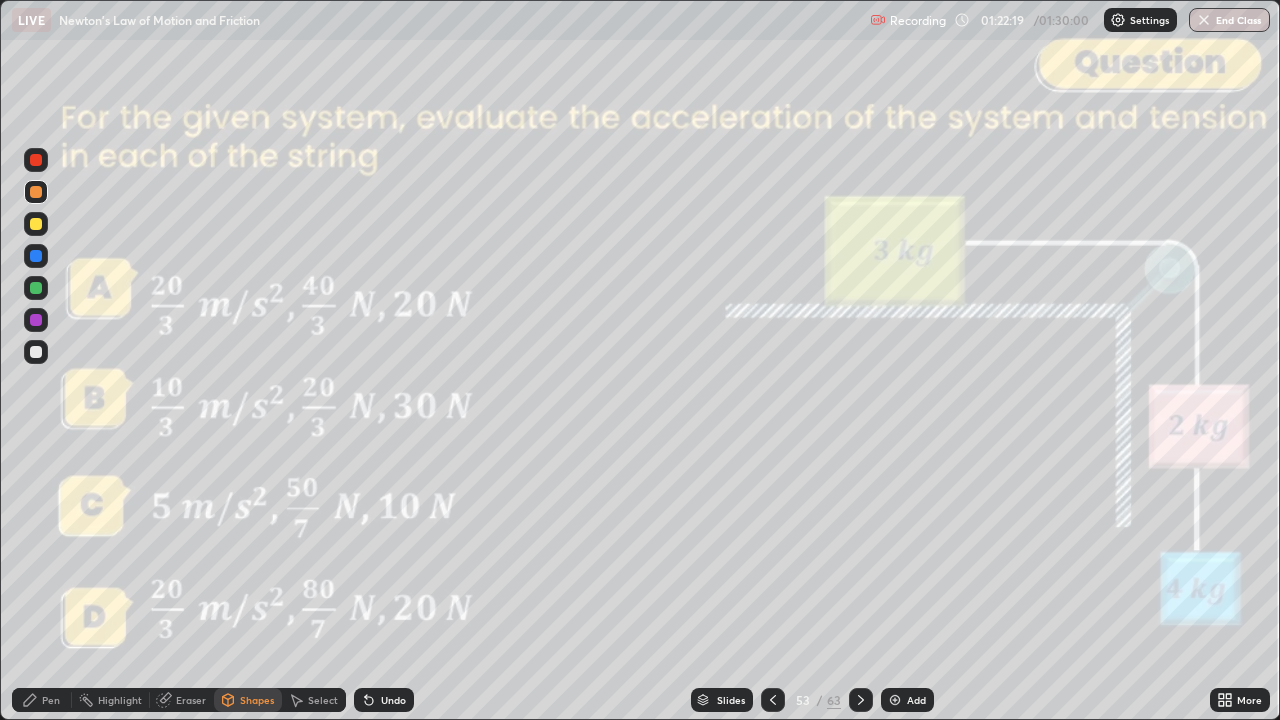 click 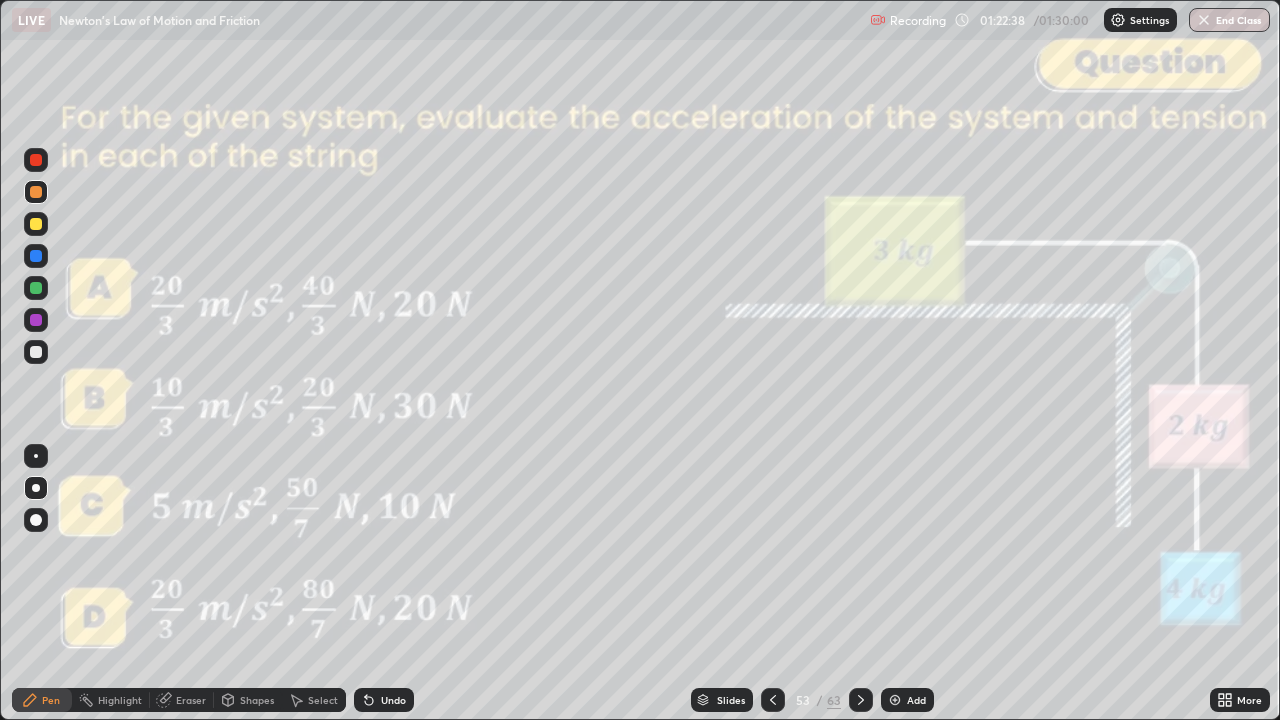 click on "Shapes" at bounding box center [248, 700] 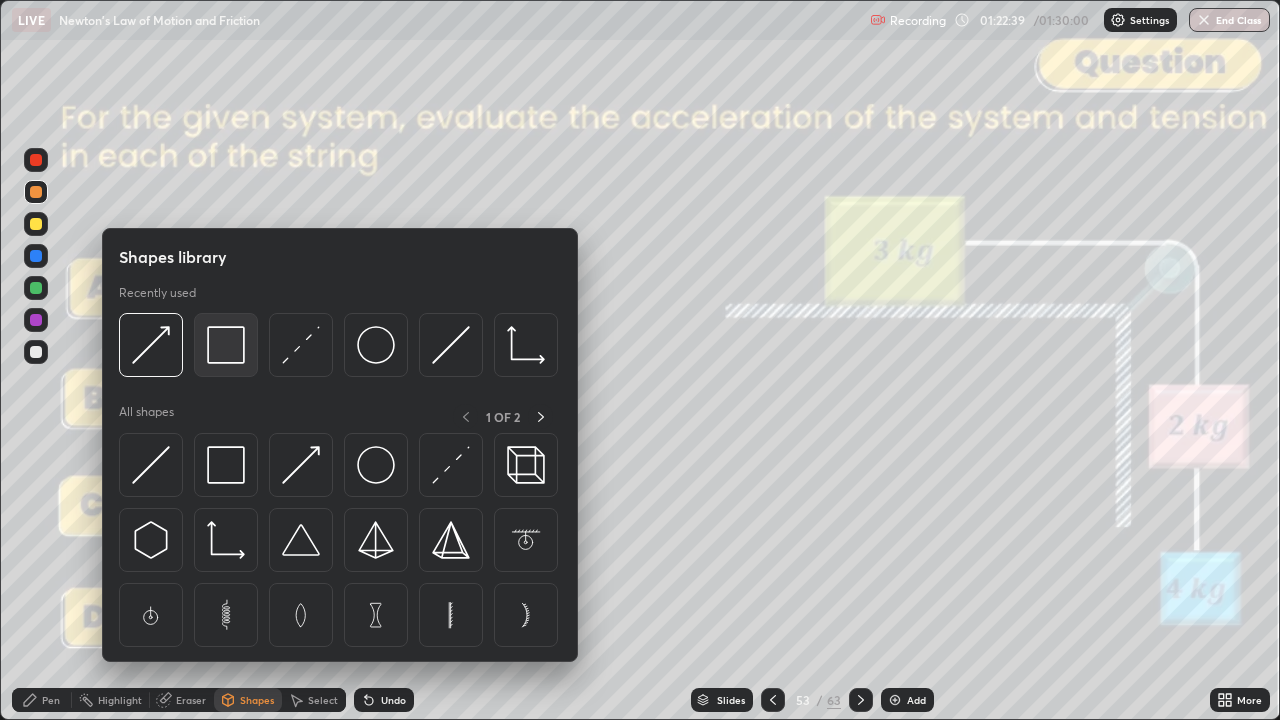 click at bounding box center (226, 345) 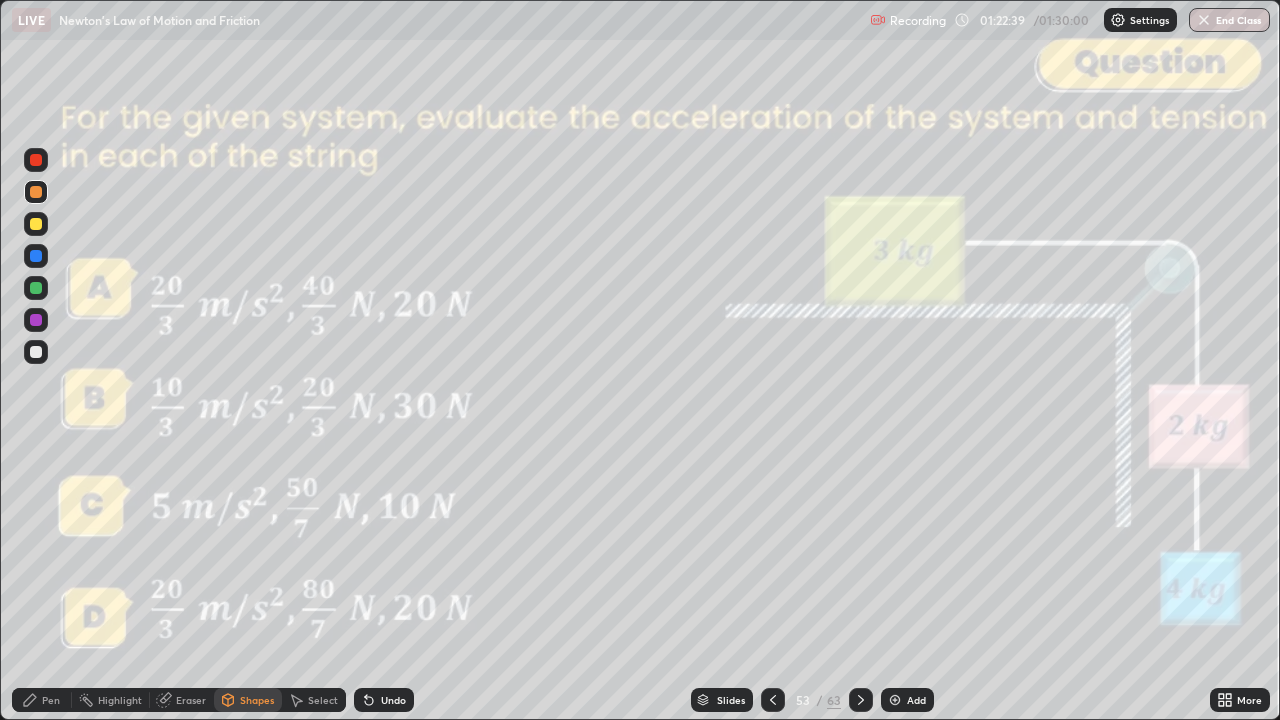 click at bounding box center (36, 160) 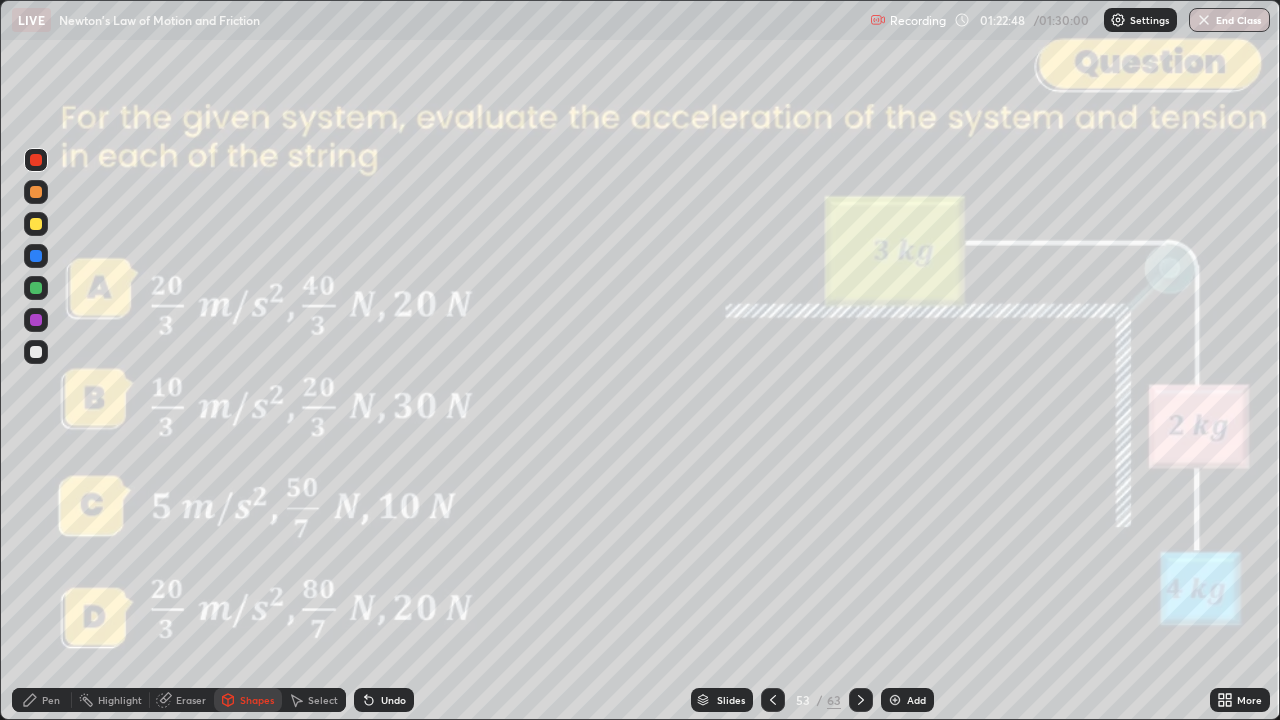 click on "Shapes" at bounding box center (248, 700) 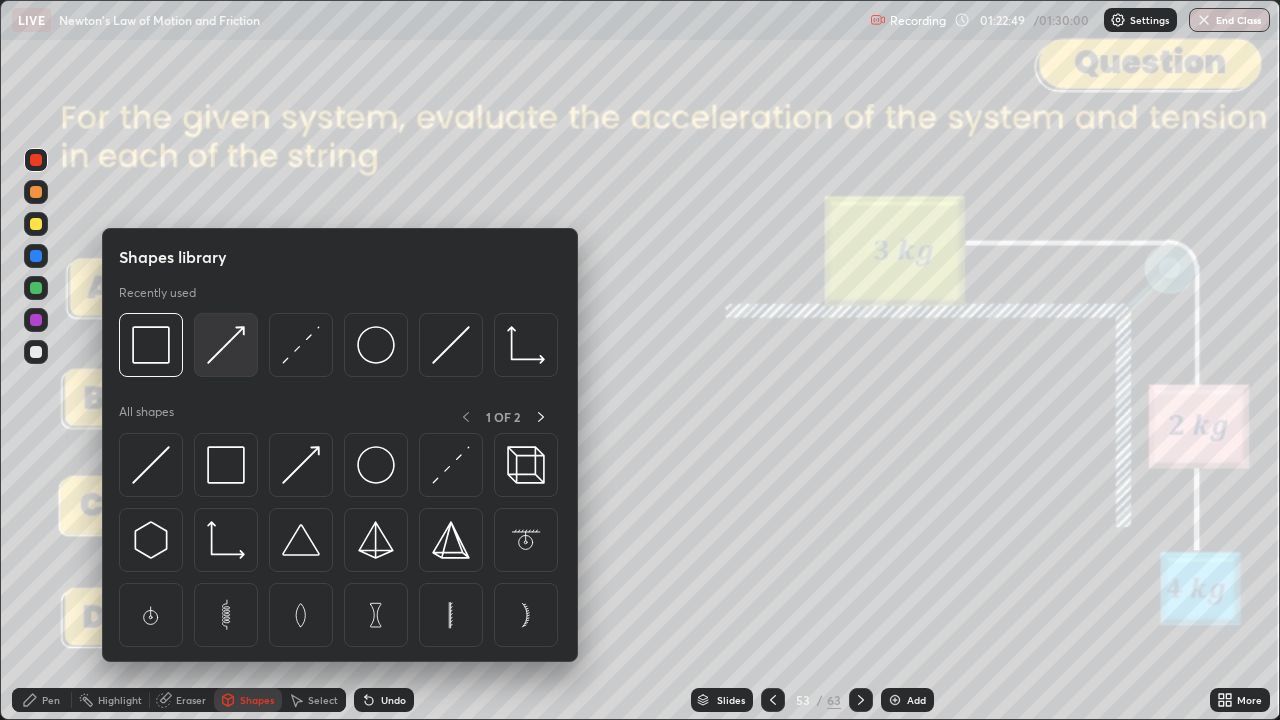 click at bounding box center (226, 345) 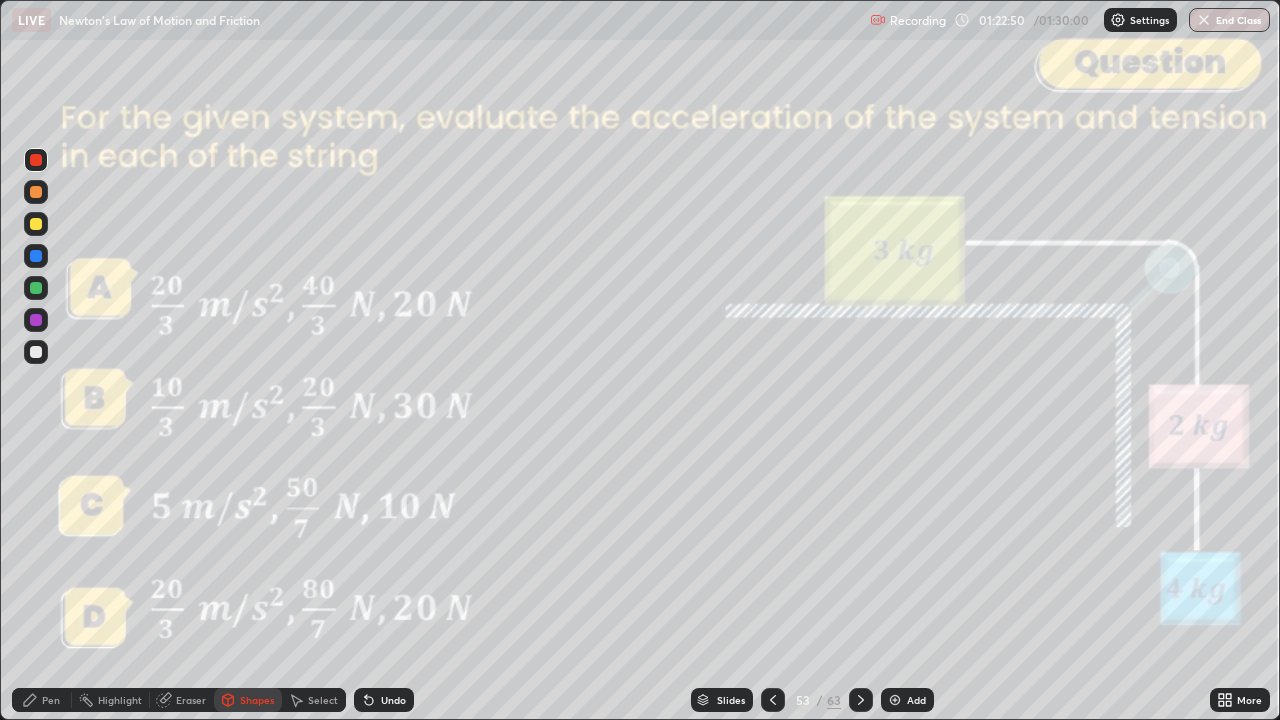 click at bounding box center (36, 256) 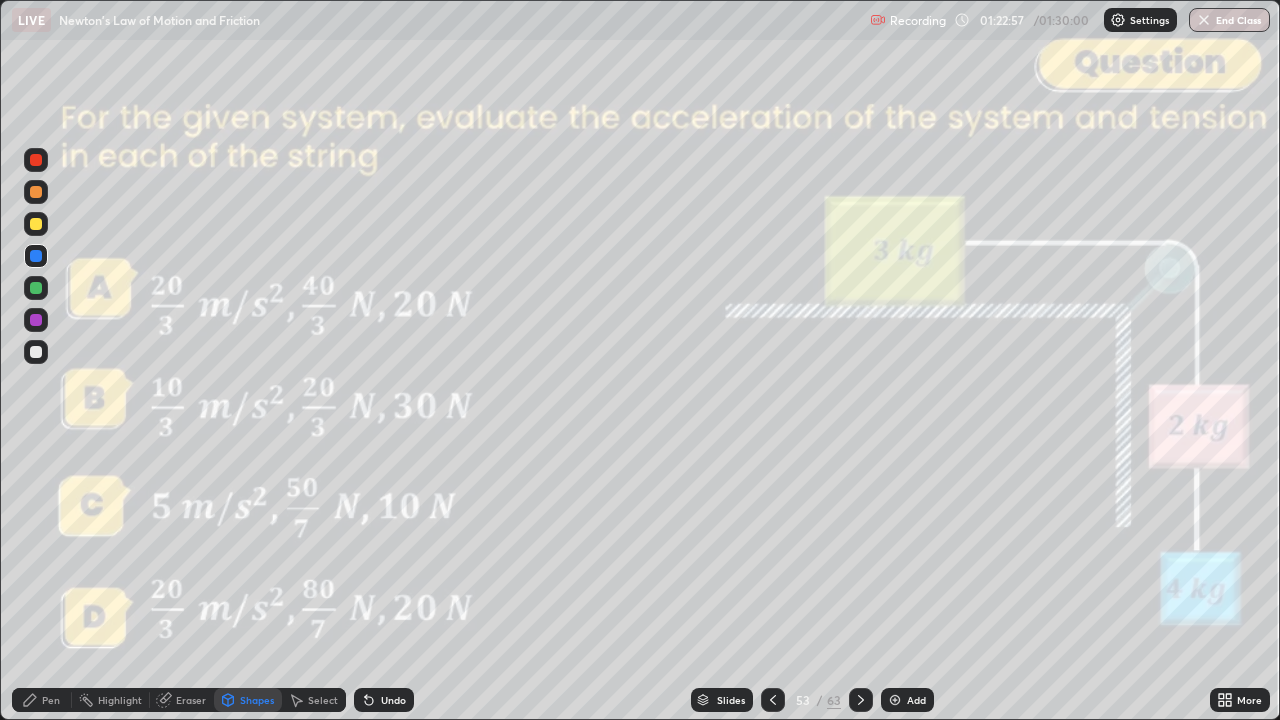 click on "Pen" at bounding box center (51, 700) 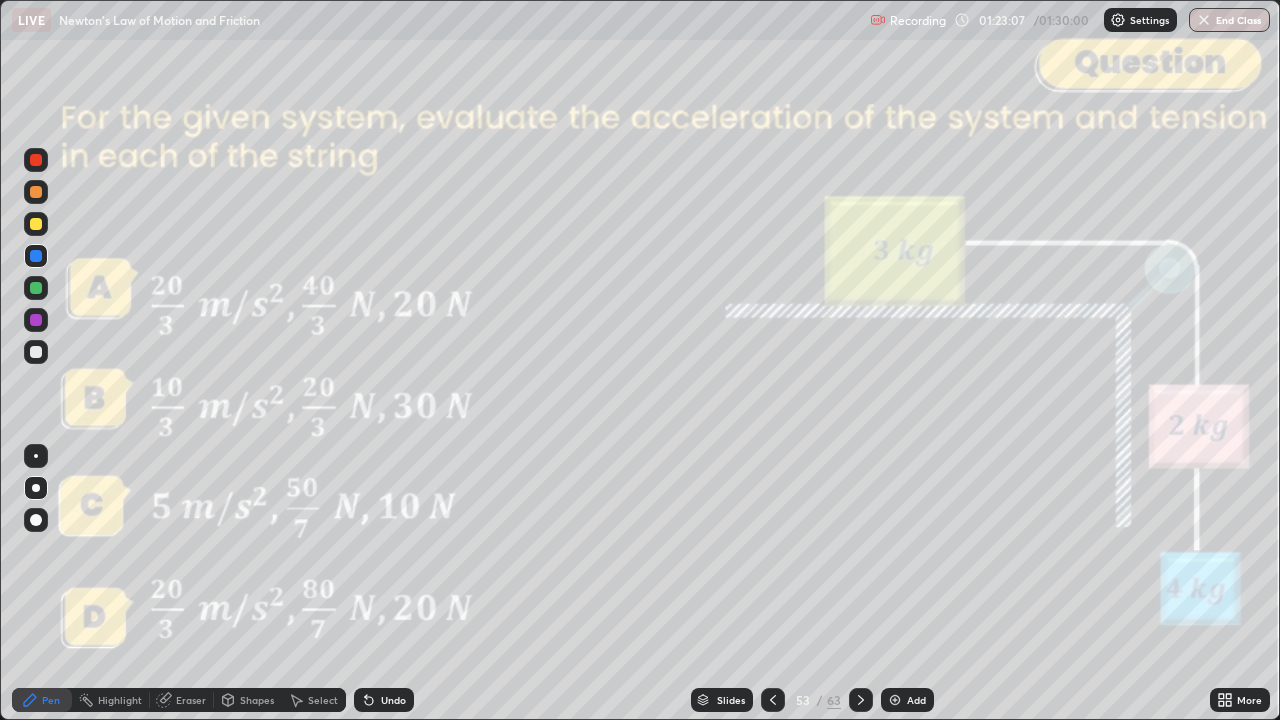 click on "Undo" at bounding box center [393, 700] 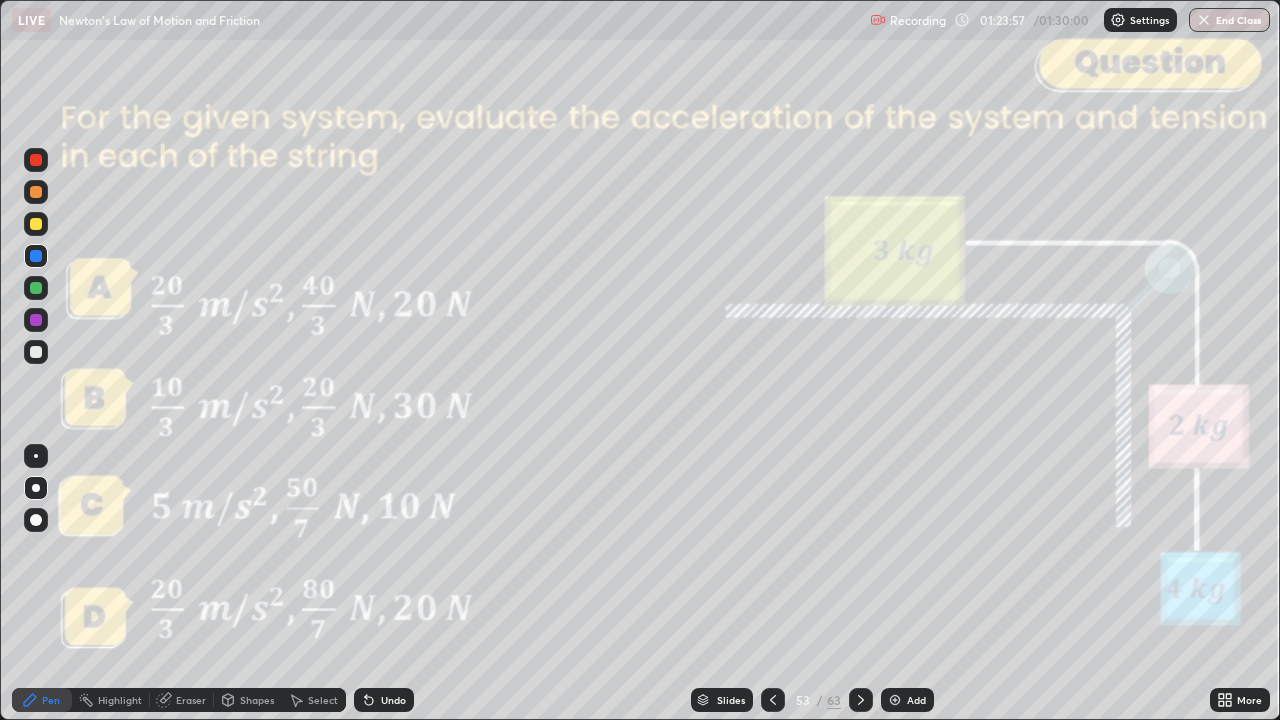 click on "Shapes" at bounding box center [248, 700] 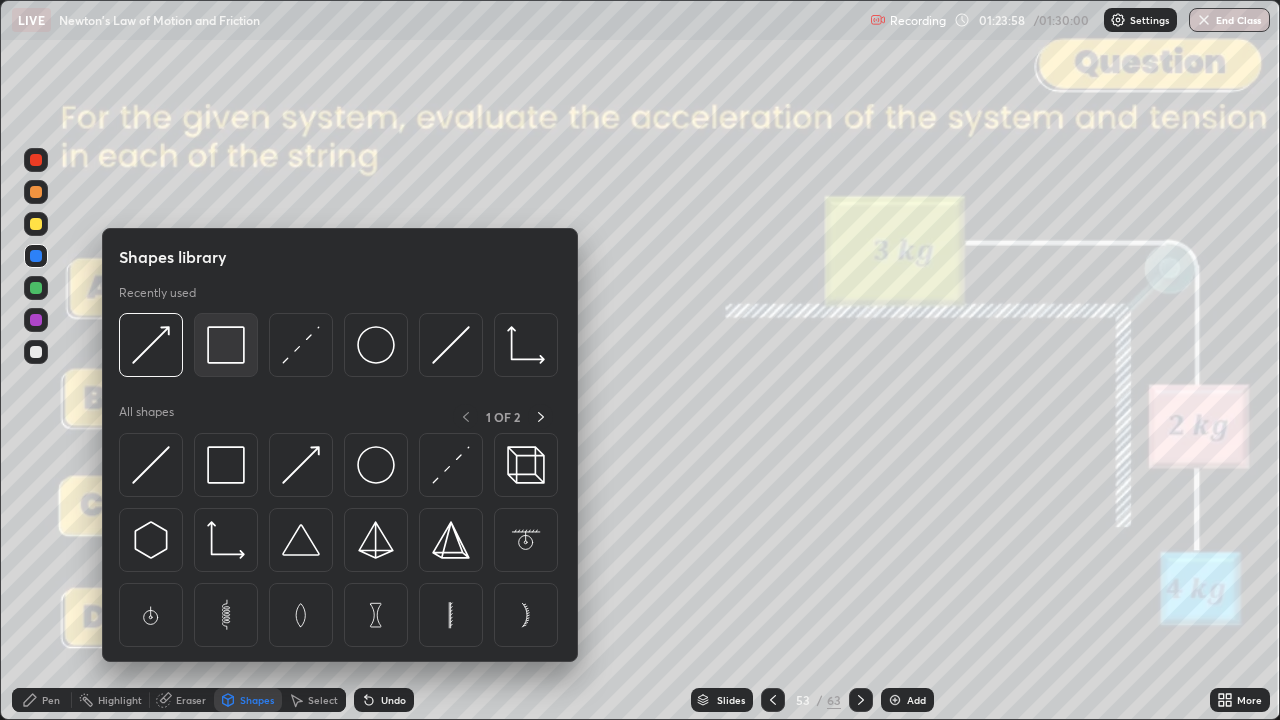click at bounding box center [226, 345] 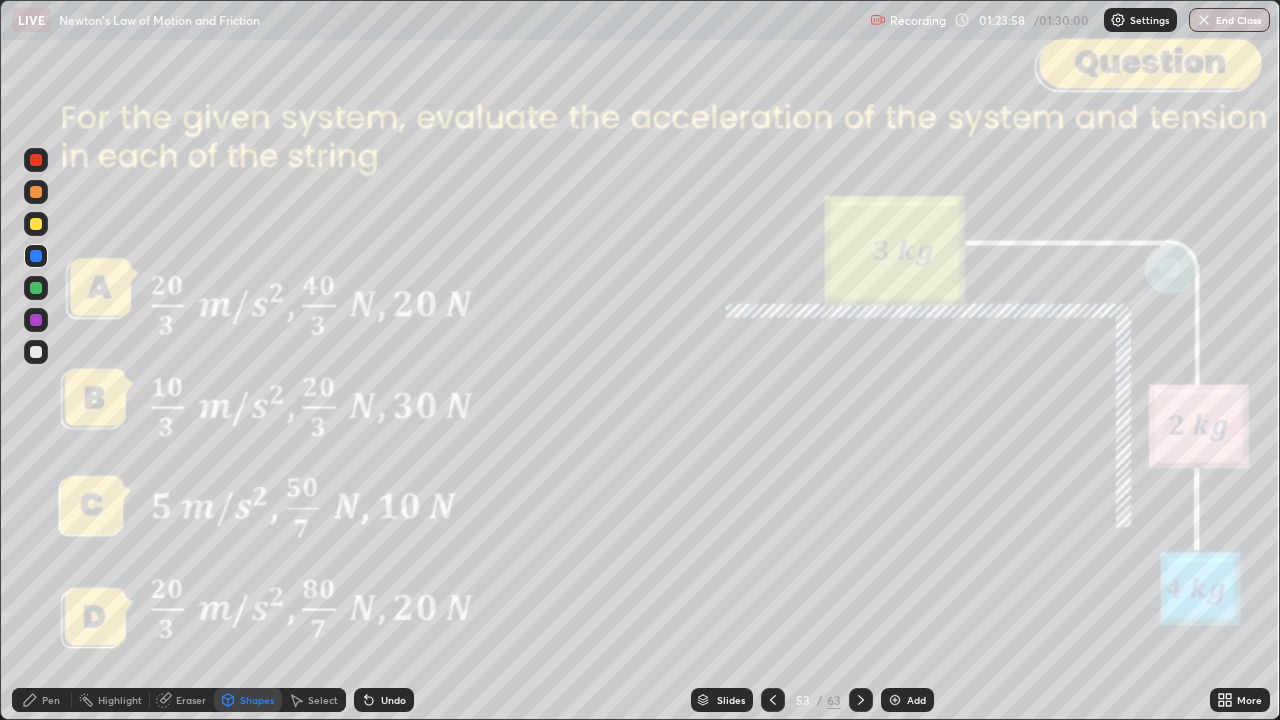 click at bounding box center [36, 160] 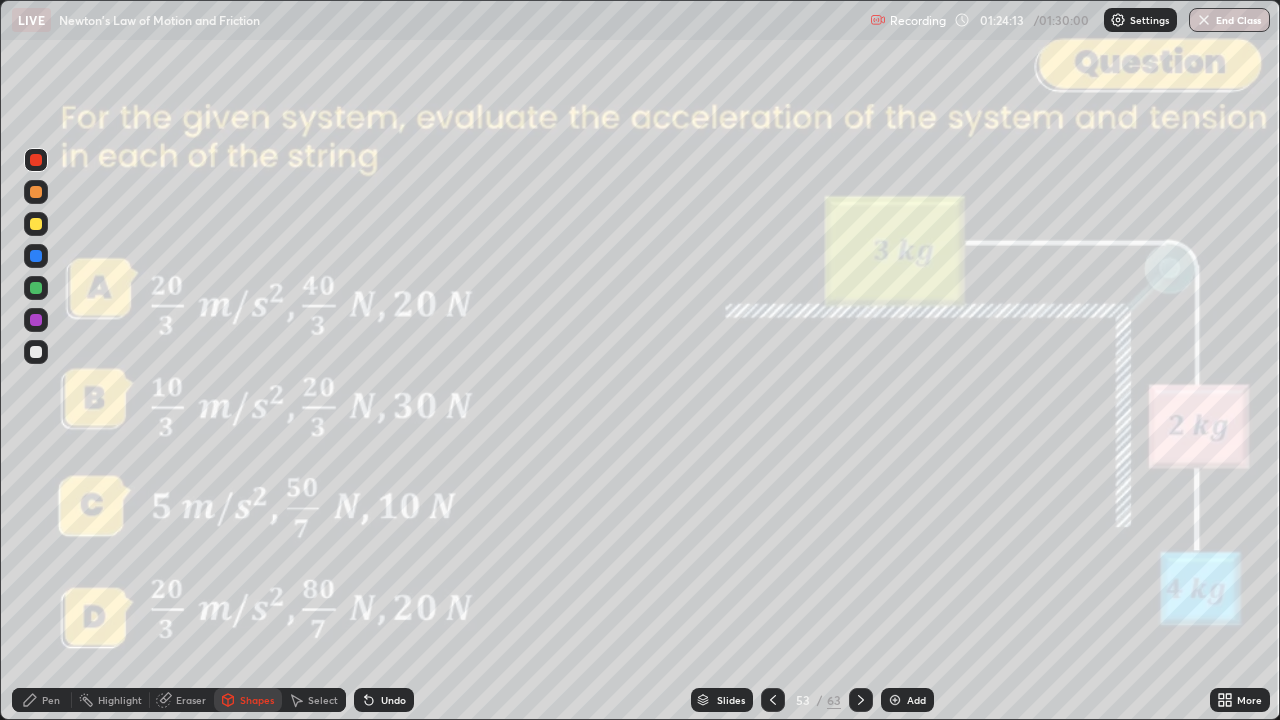 click on "Eraser" at bounding box center (191, 700) 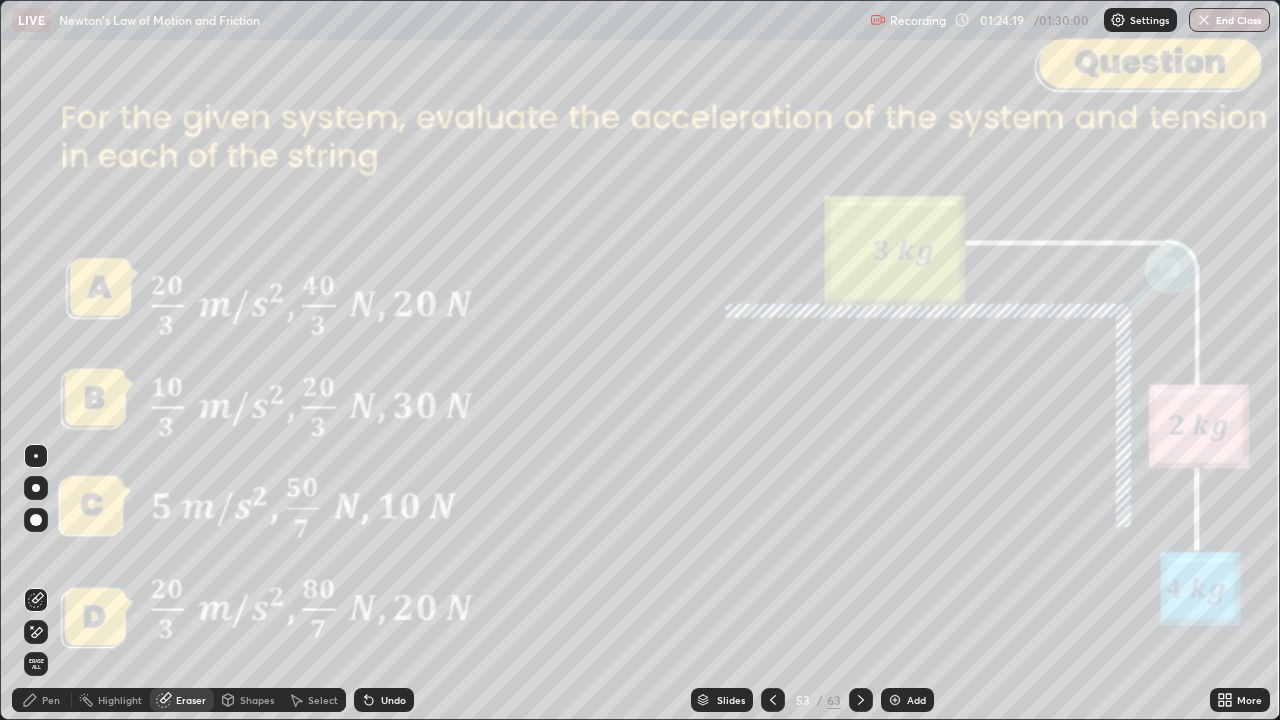 click on "Pen" at bounding box center [51, 700] 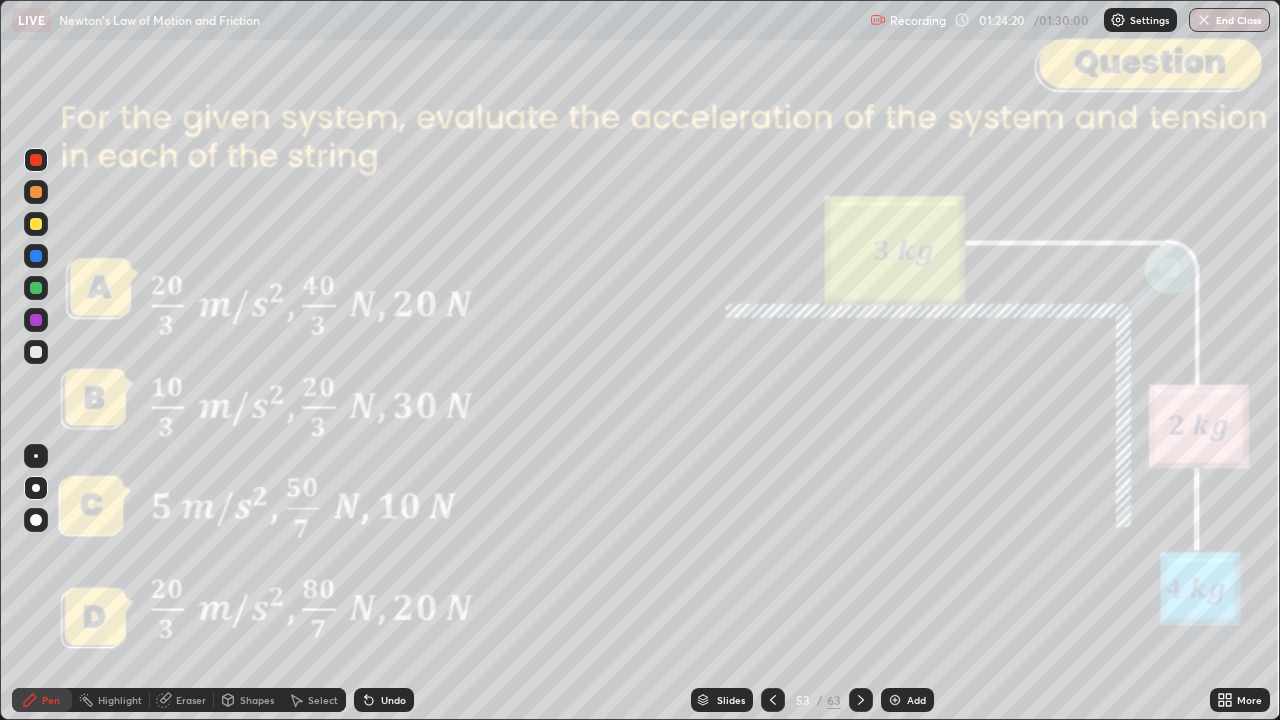 click at bounding box center [36, 256] 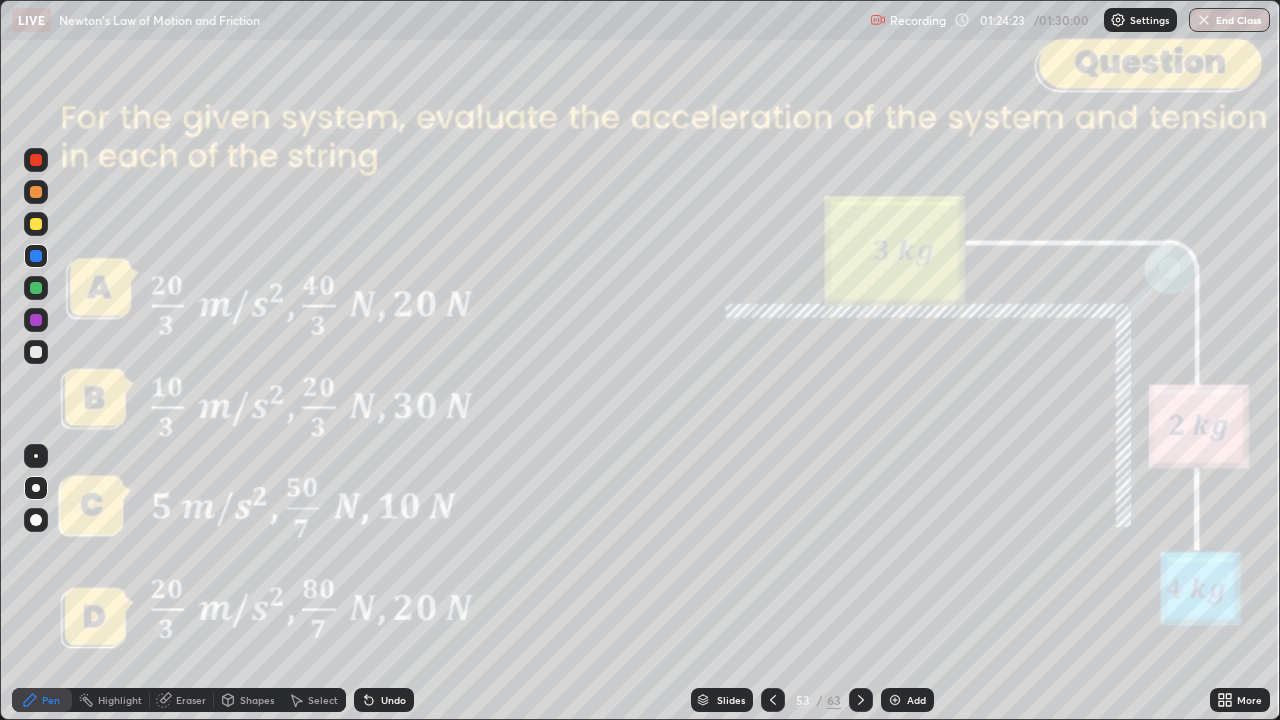 click on "Eraser" at bounding box center (182, 700) 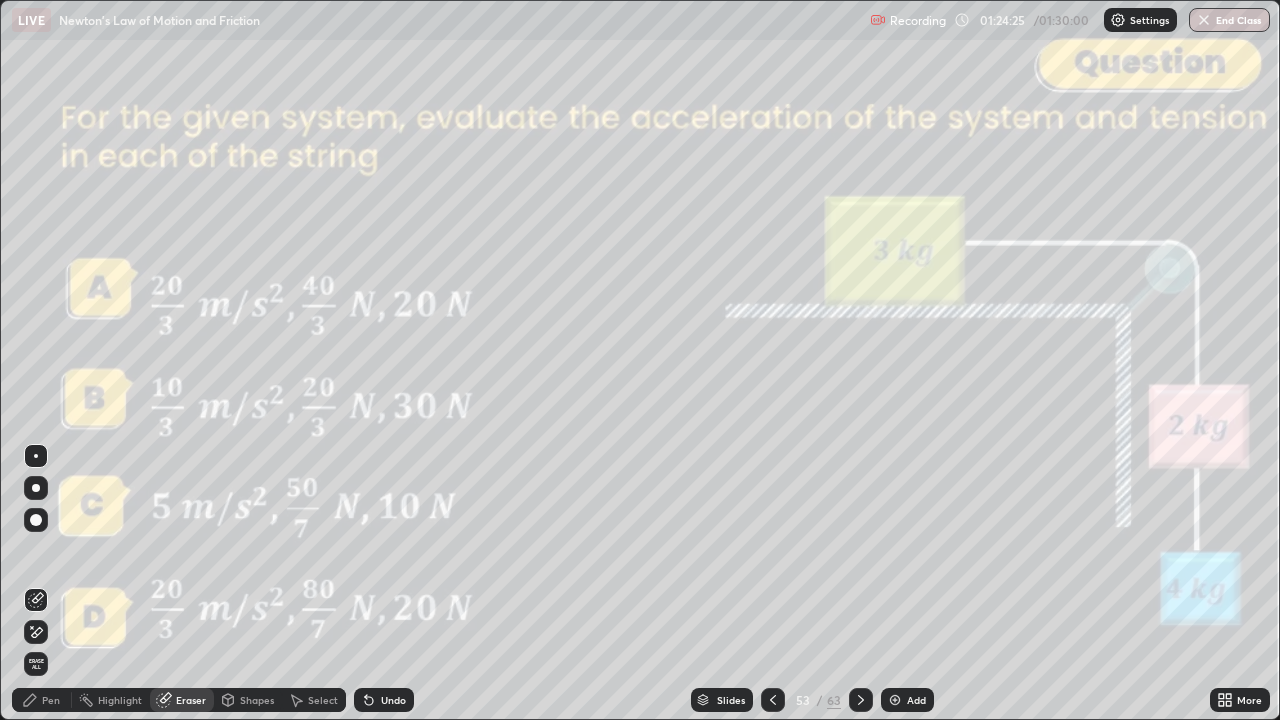click on "Pen" at bounding box center (42, 700) 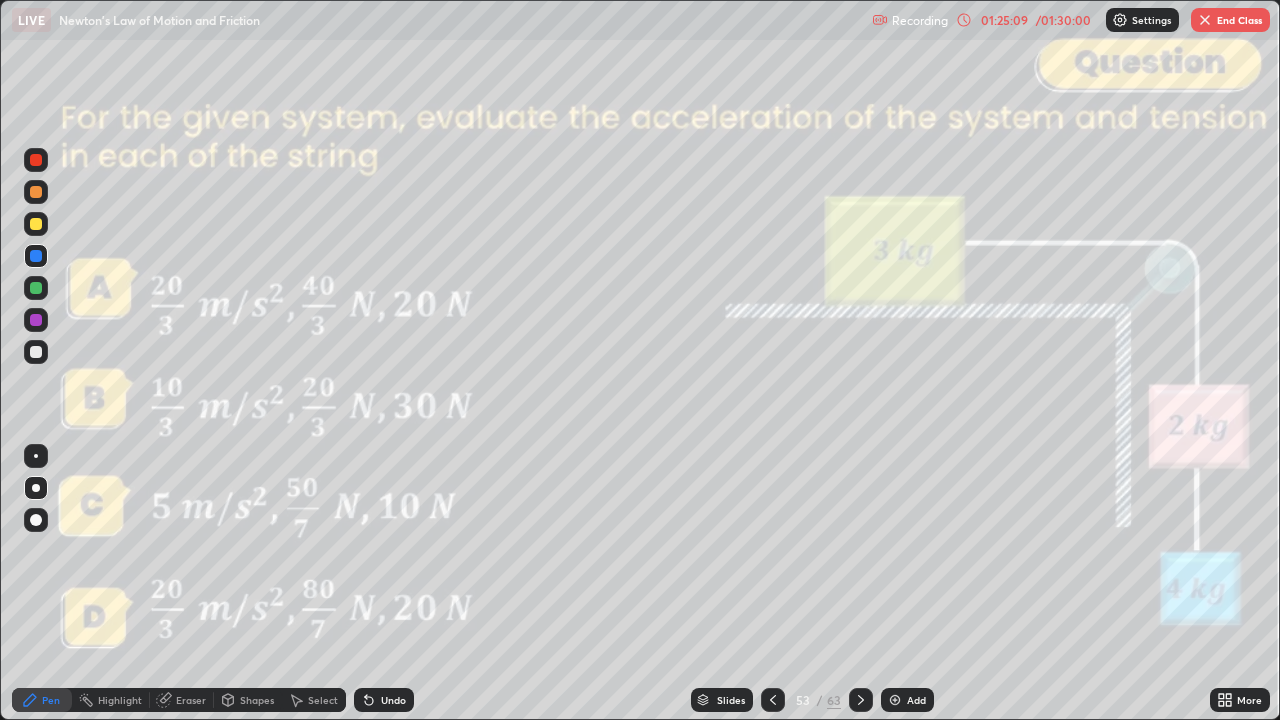 click 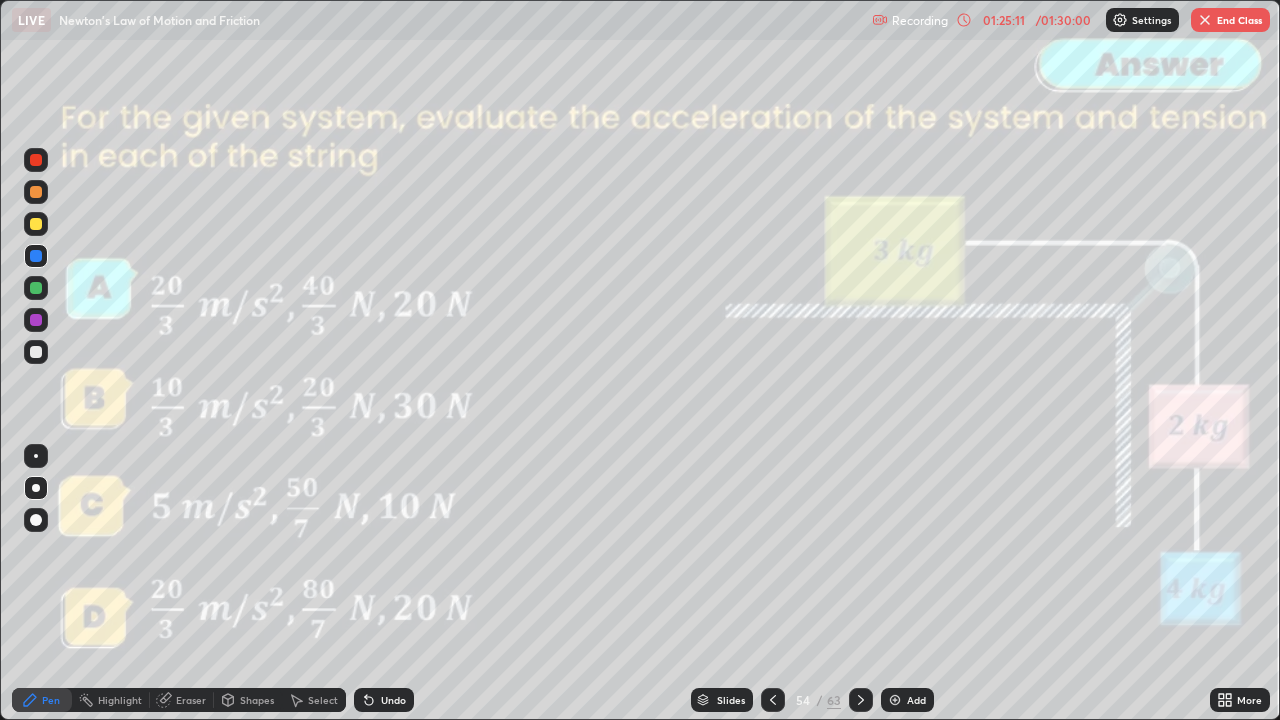 click 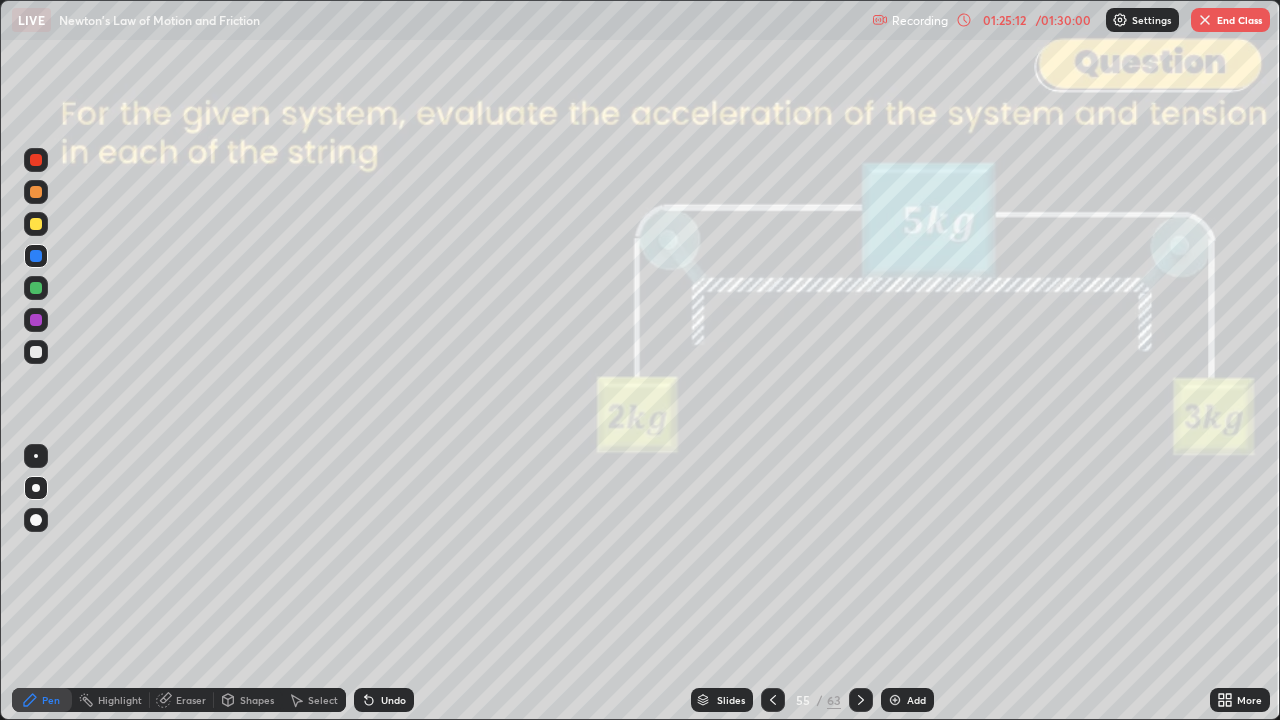 click on "Slides" at bounding box center (722, 700) 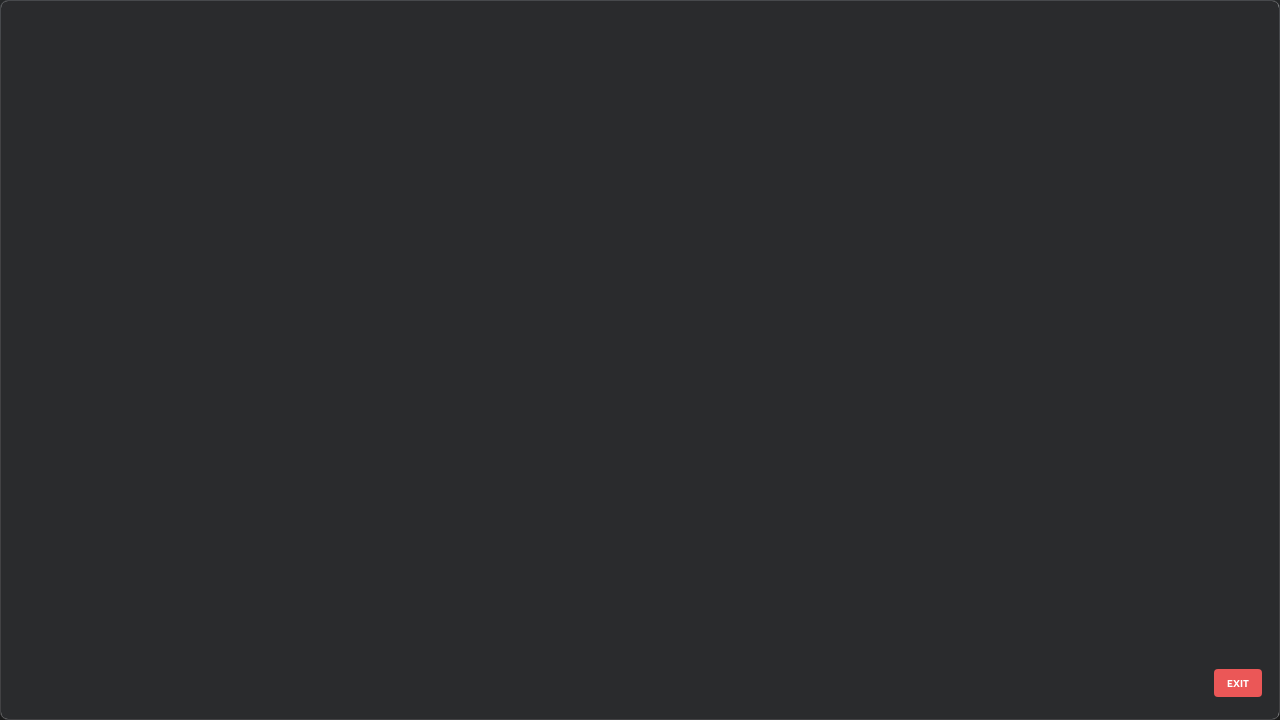 scroll, scrollTop: 3552, scrollLeft: 0, axis: vertical 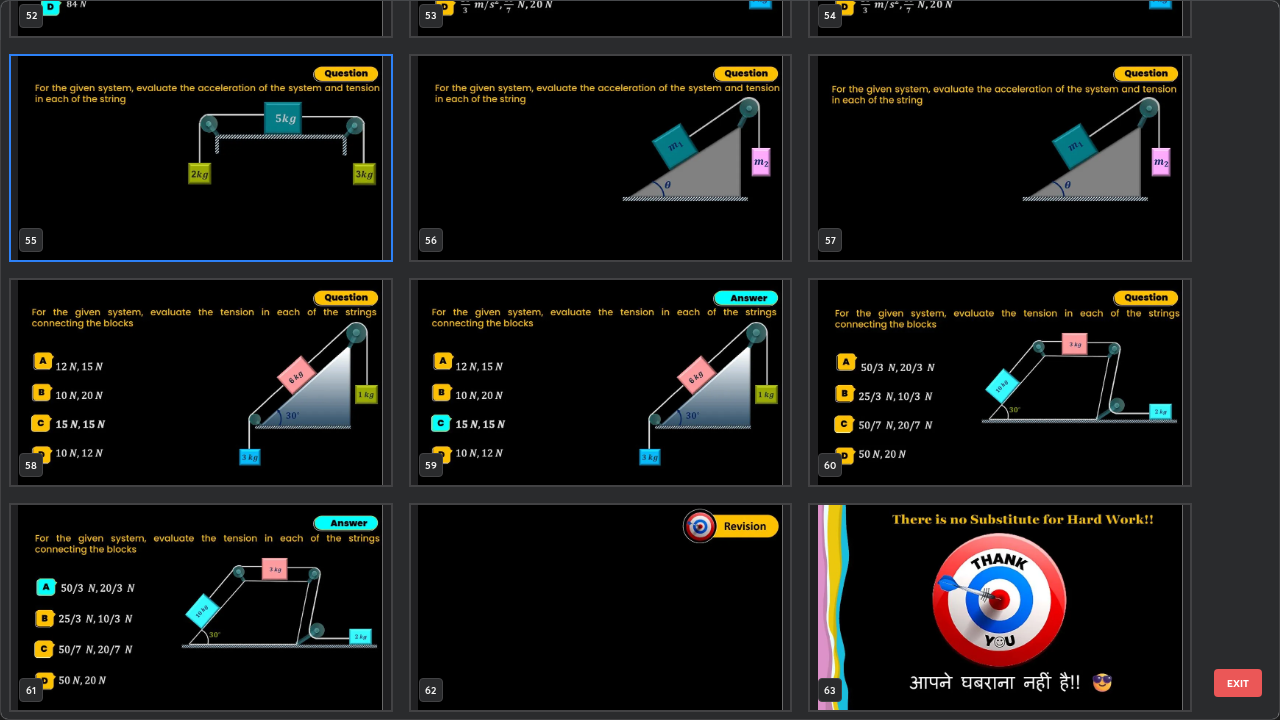 click at bounding box center (601, 607) 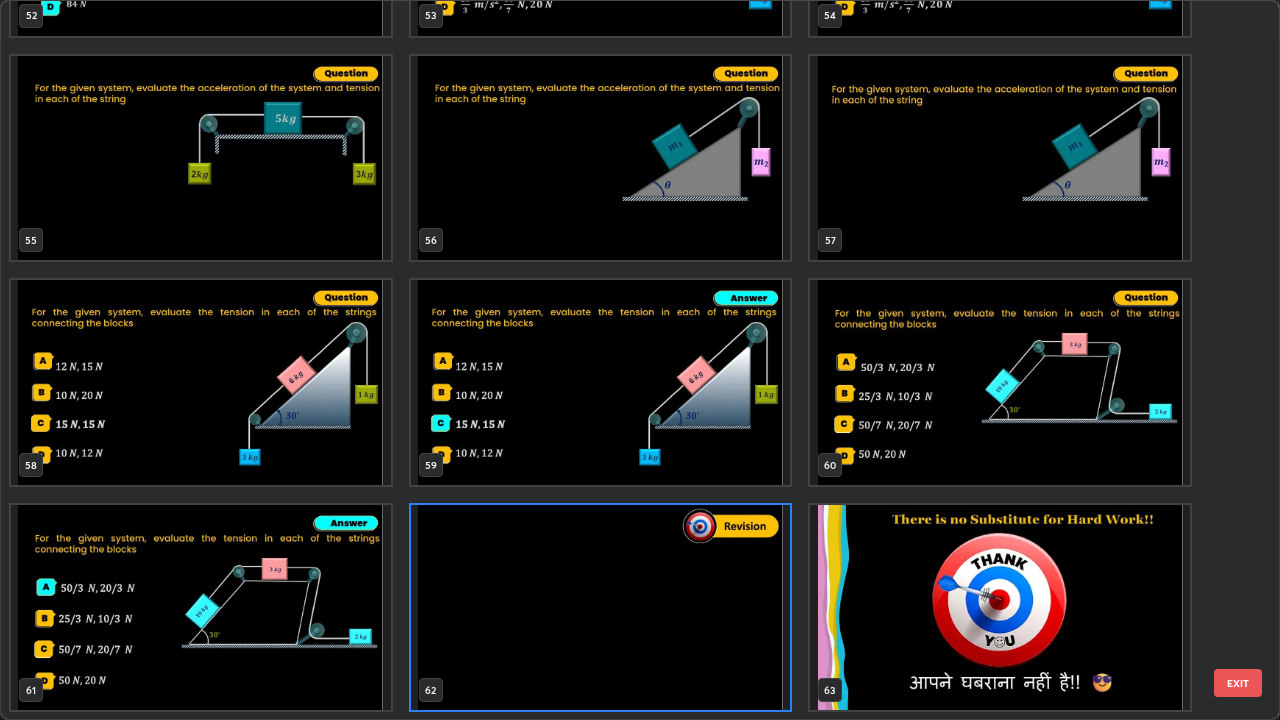 click on "EXIT" at bounding box center (1238, 683) 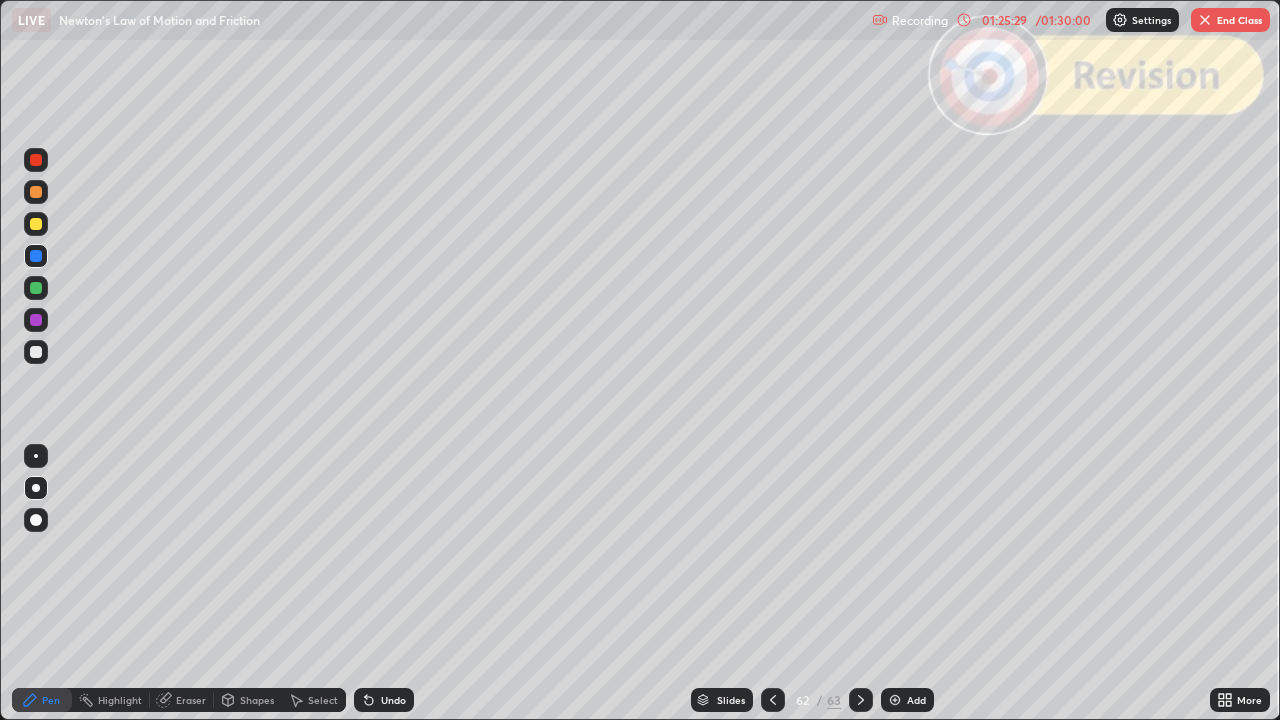 click 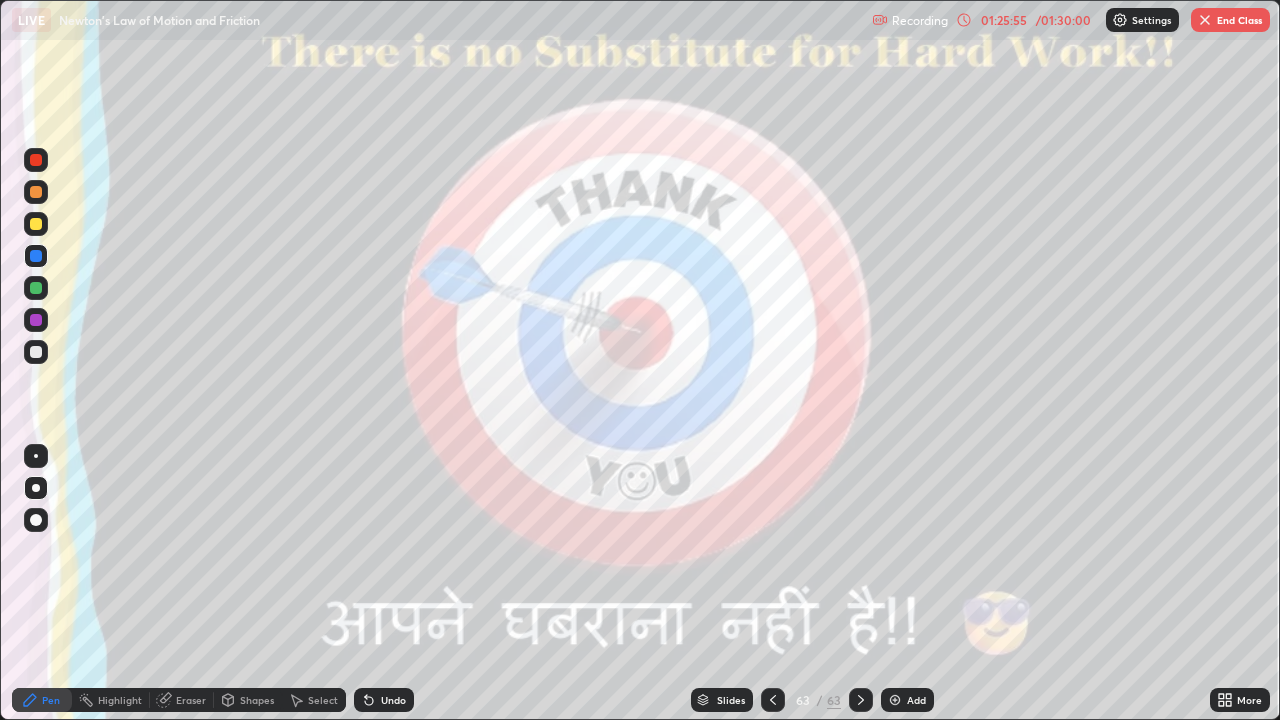 click on "End Class" at bounding box center [1230, 20] 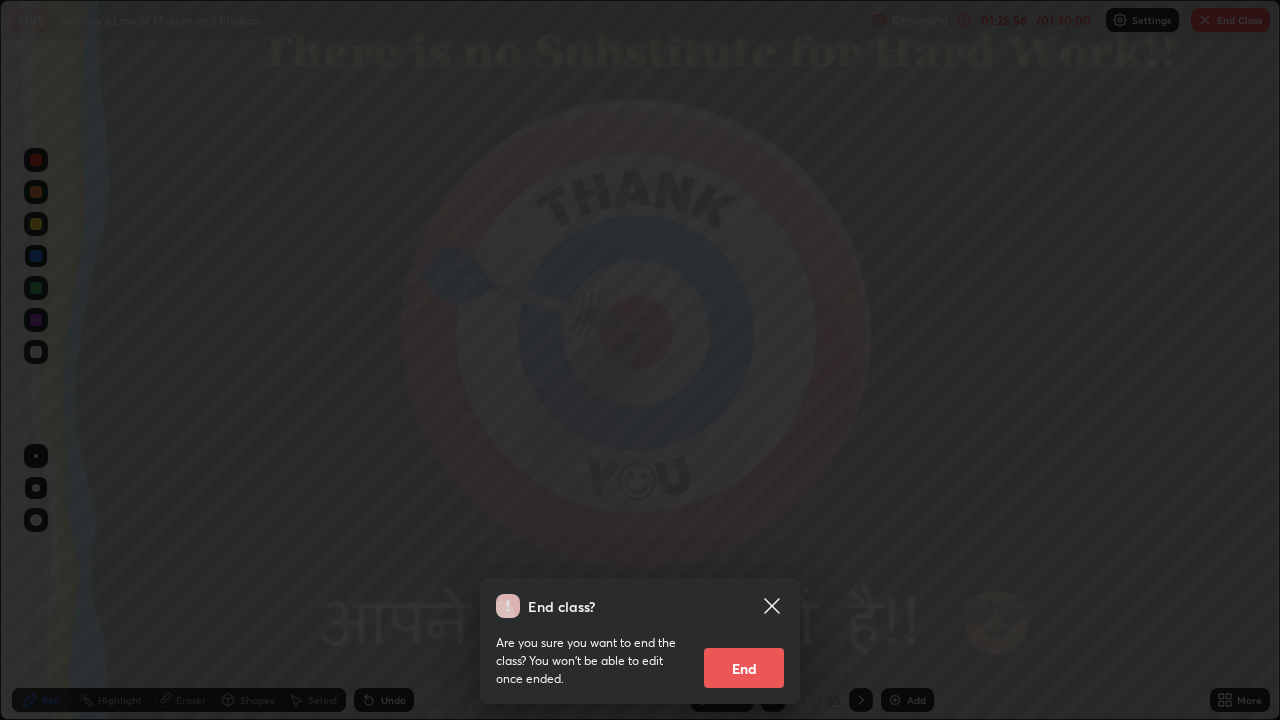 click on "End" at bounding box center (744, 668) 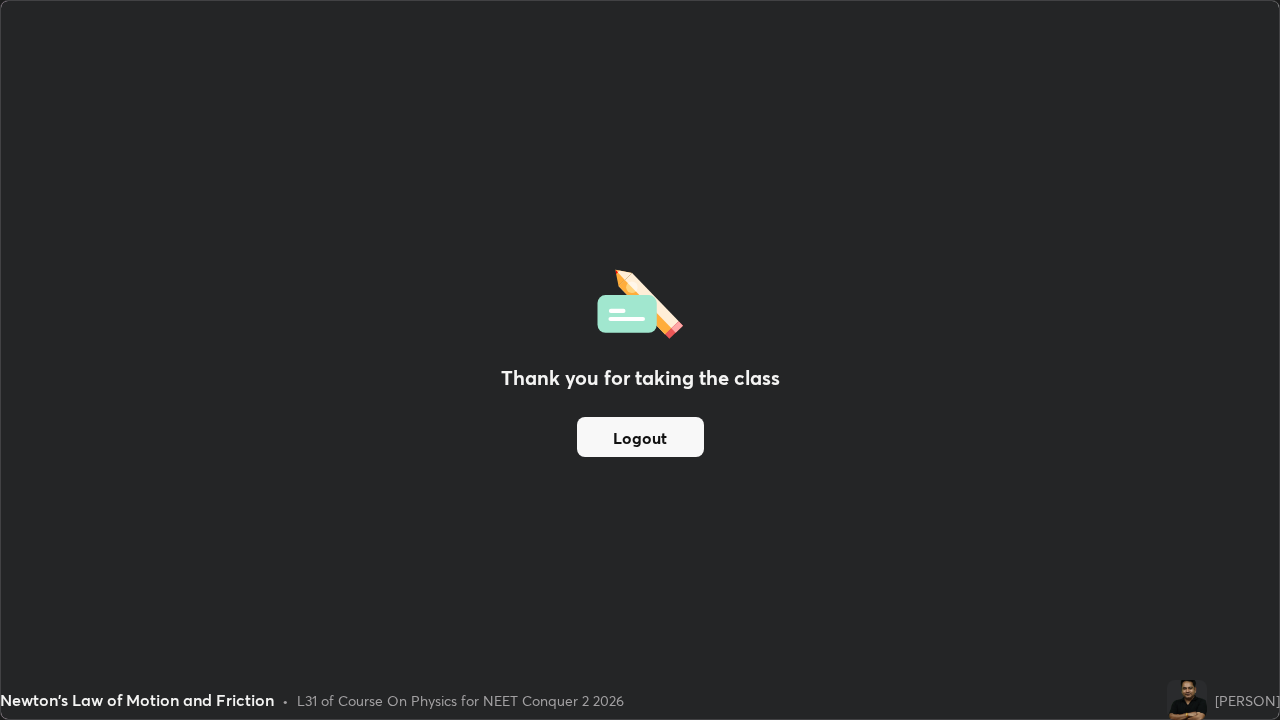 click on "Logout" at bounding box center [640, 437] 